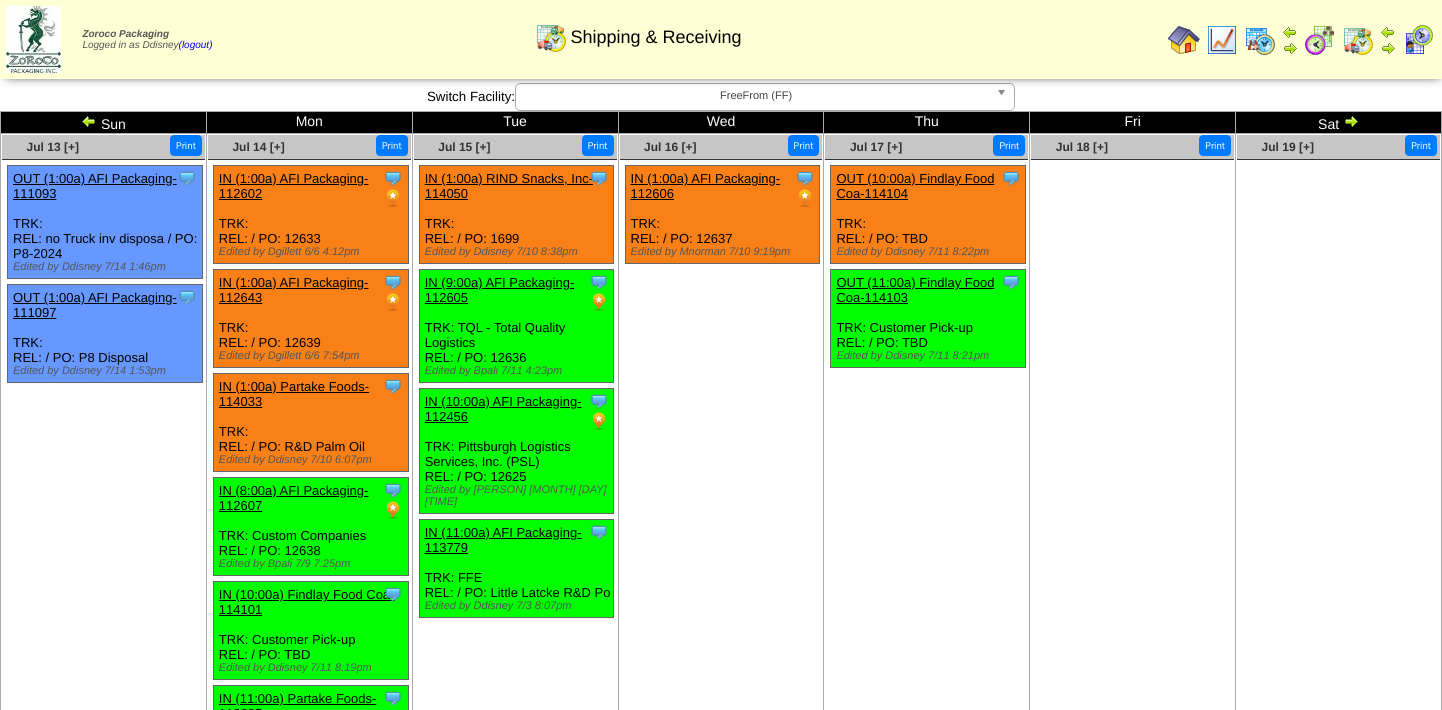 scroll, scrollTop: 545, scrollLeft: 0, axis: vertical 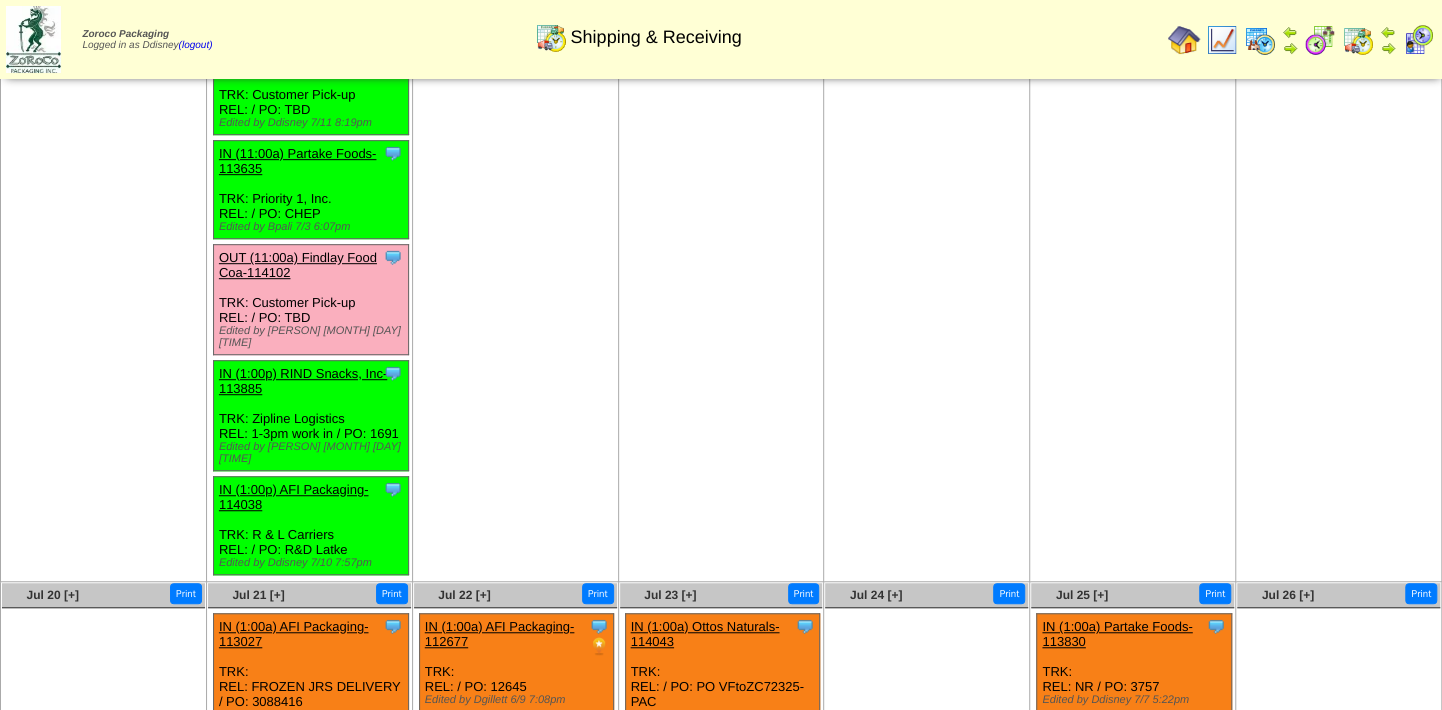 click at bounding box center [1260, 40] 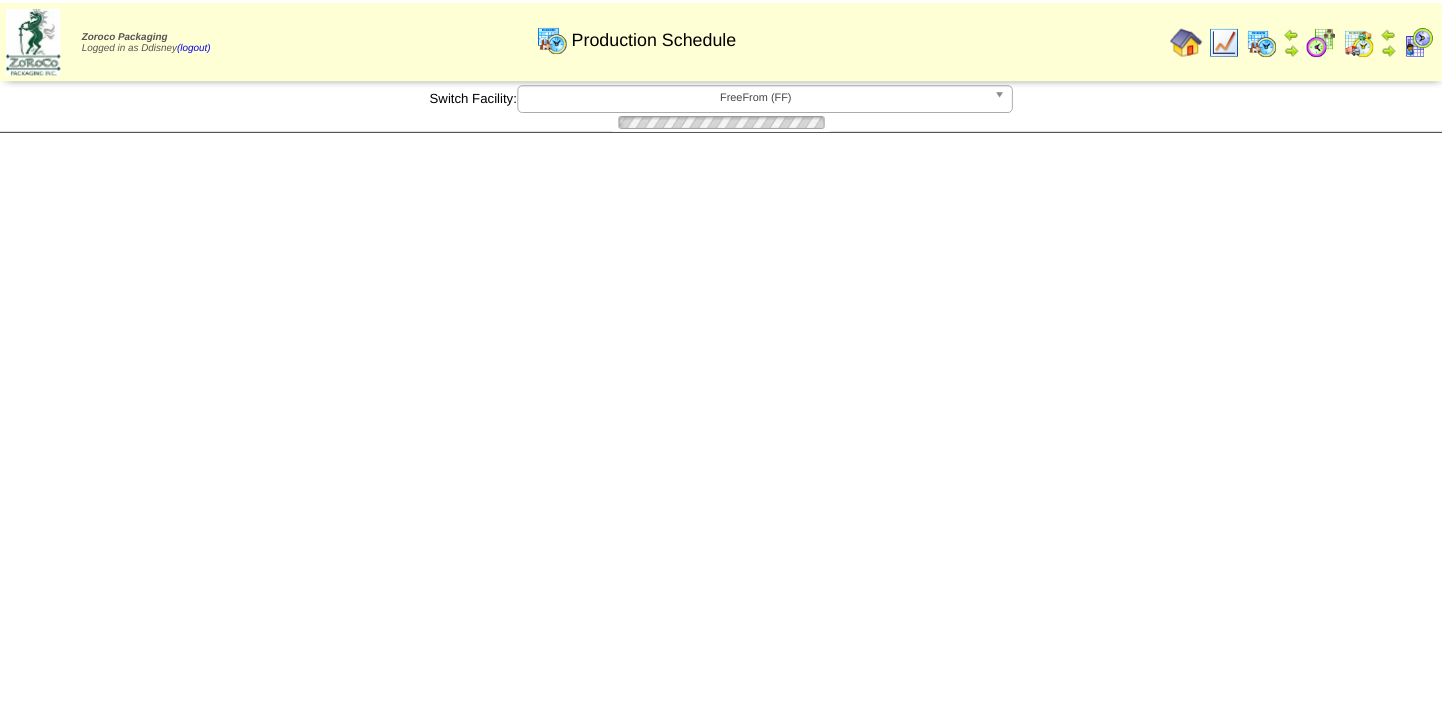 scroll, scrollTop: 0, scrollLeft: 0, axis: both 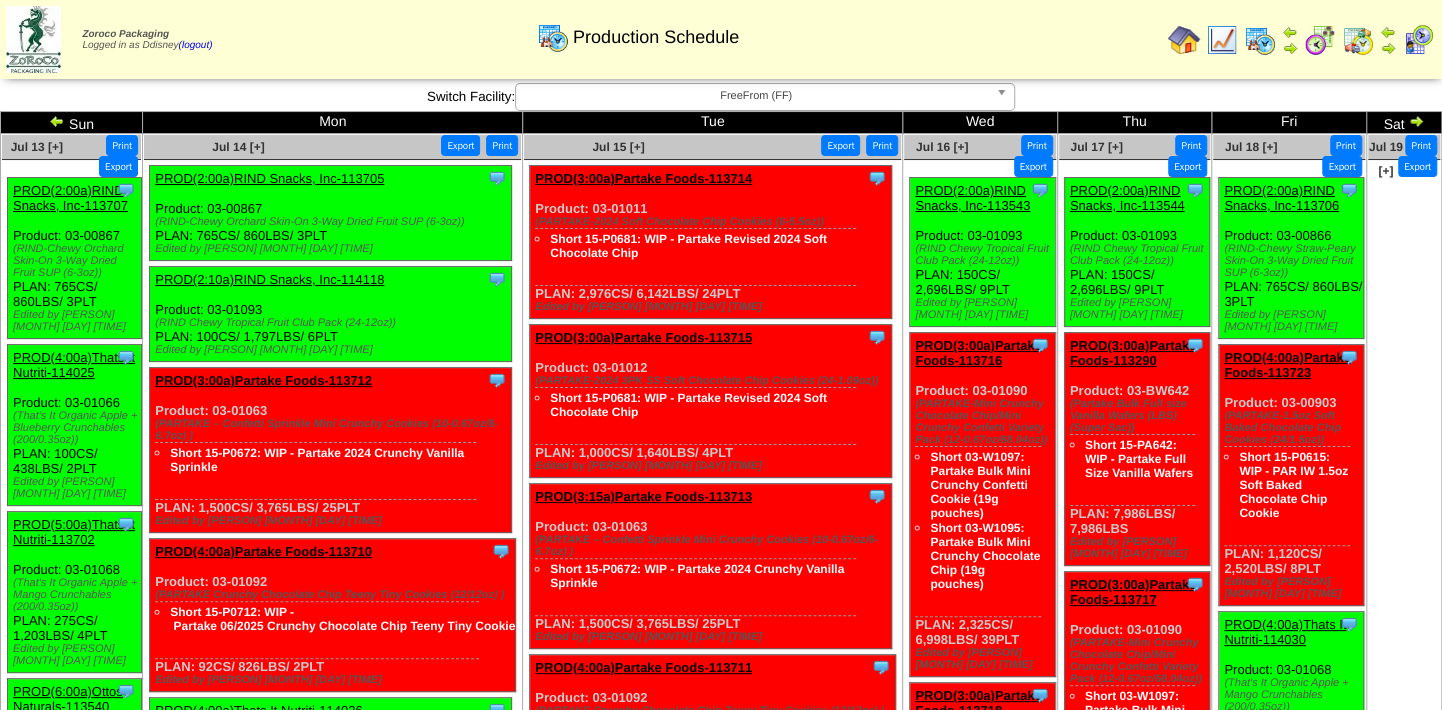 click at bounding box center (57, 121) 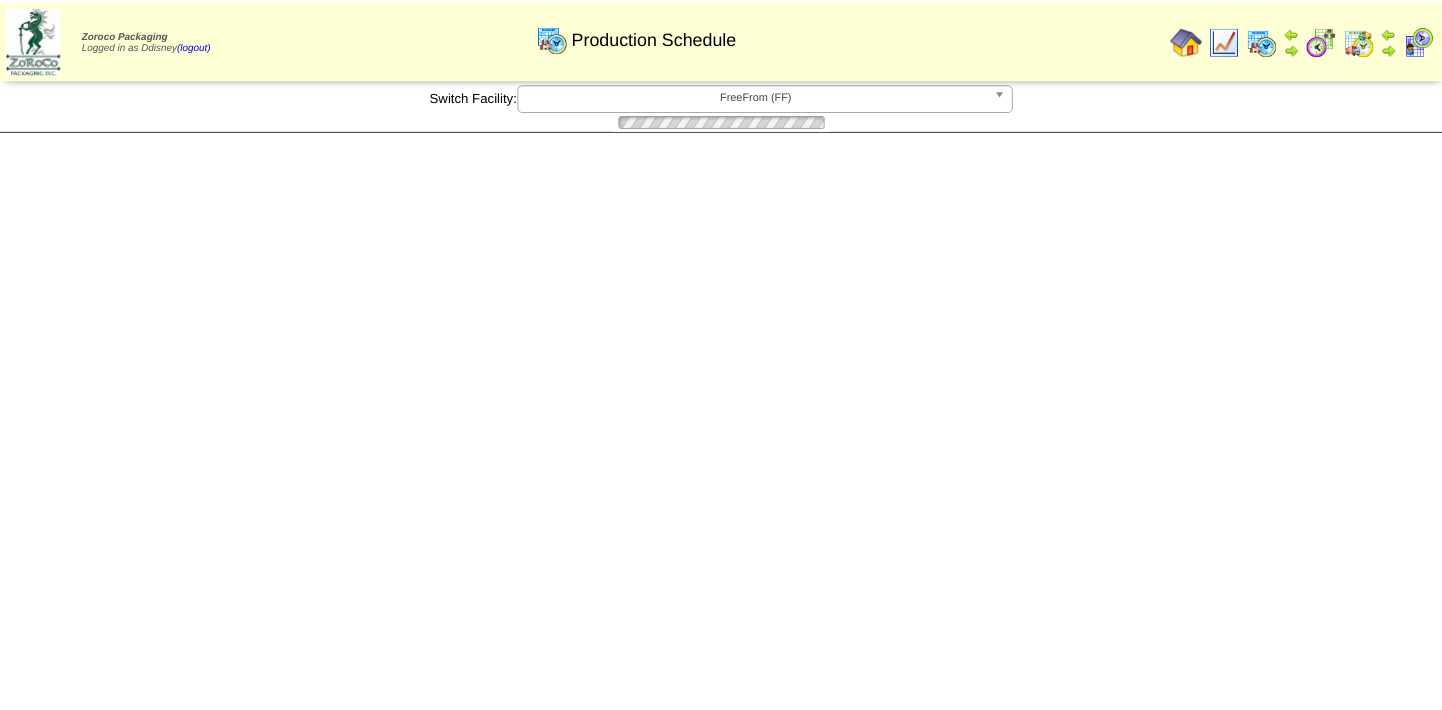 scroll, scrollTop: 0, scrollLeft: 0, axis: both 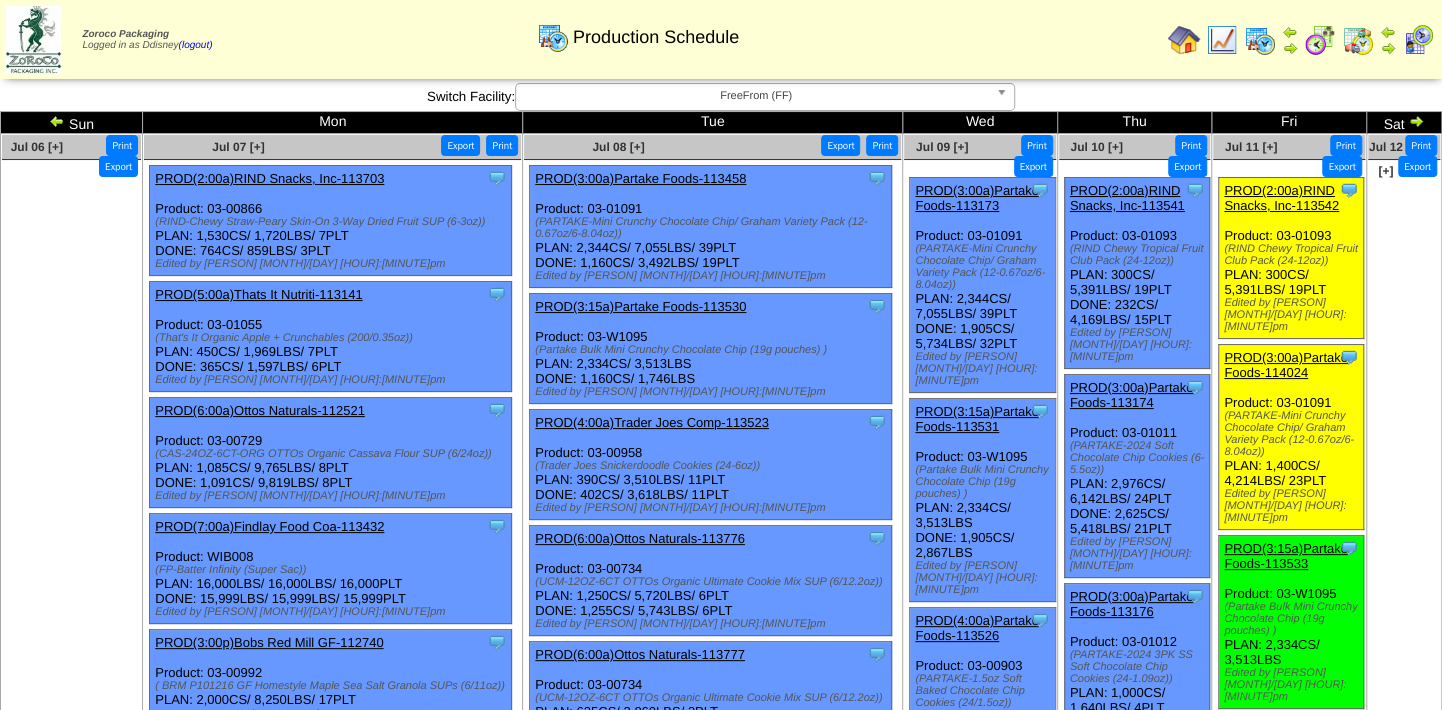 click at bounding box center (1358, 40) 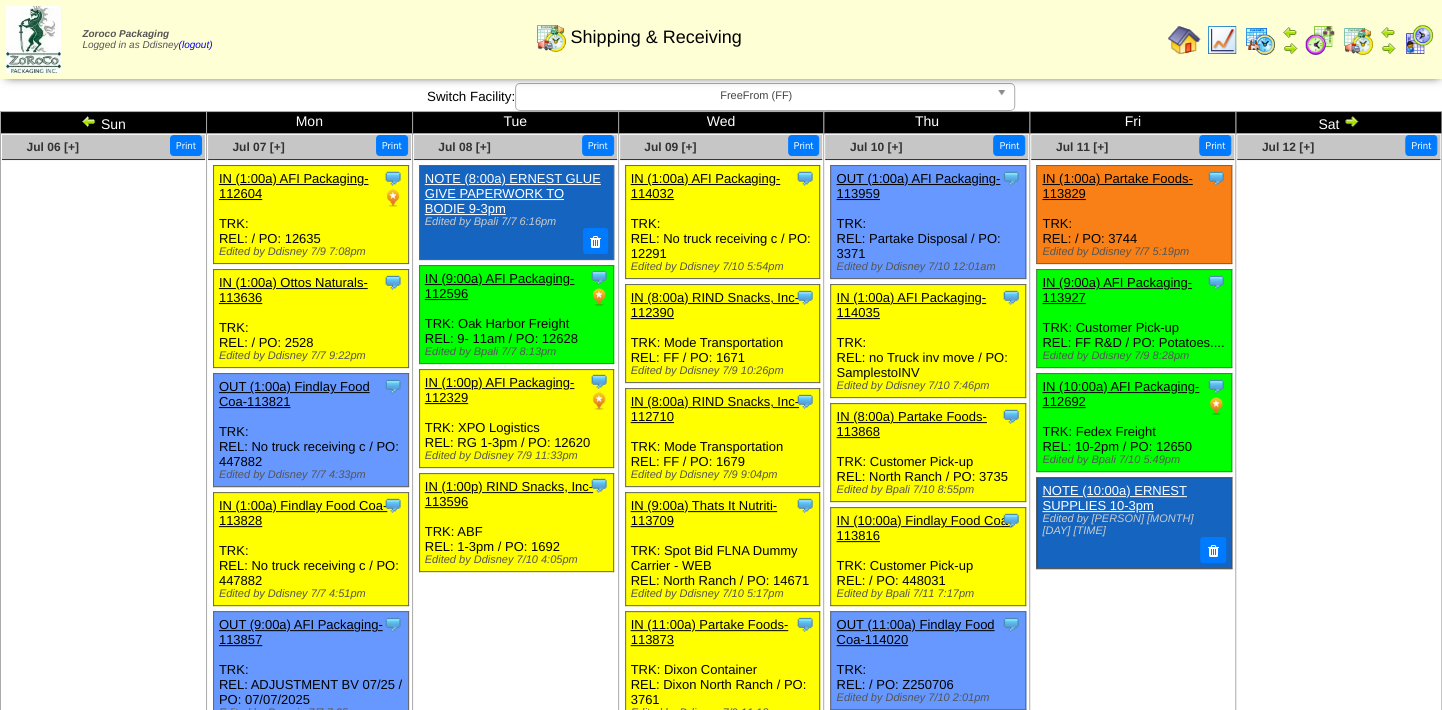 scroll, scrollTop: 832, scrollLeft: 0, axis: vertical 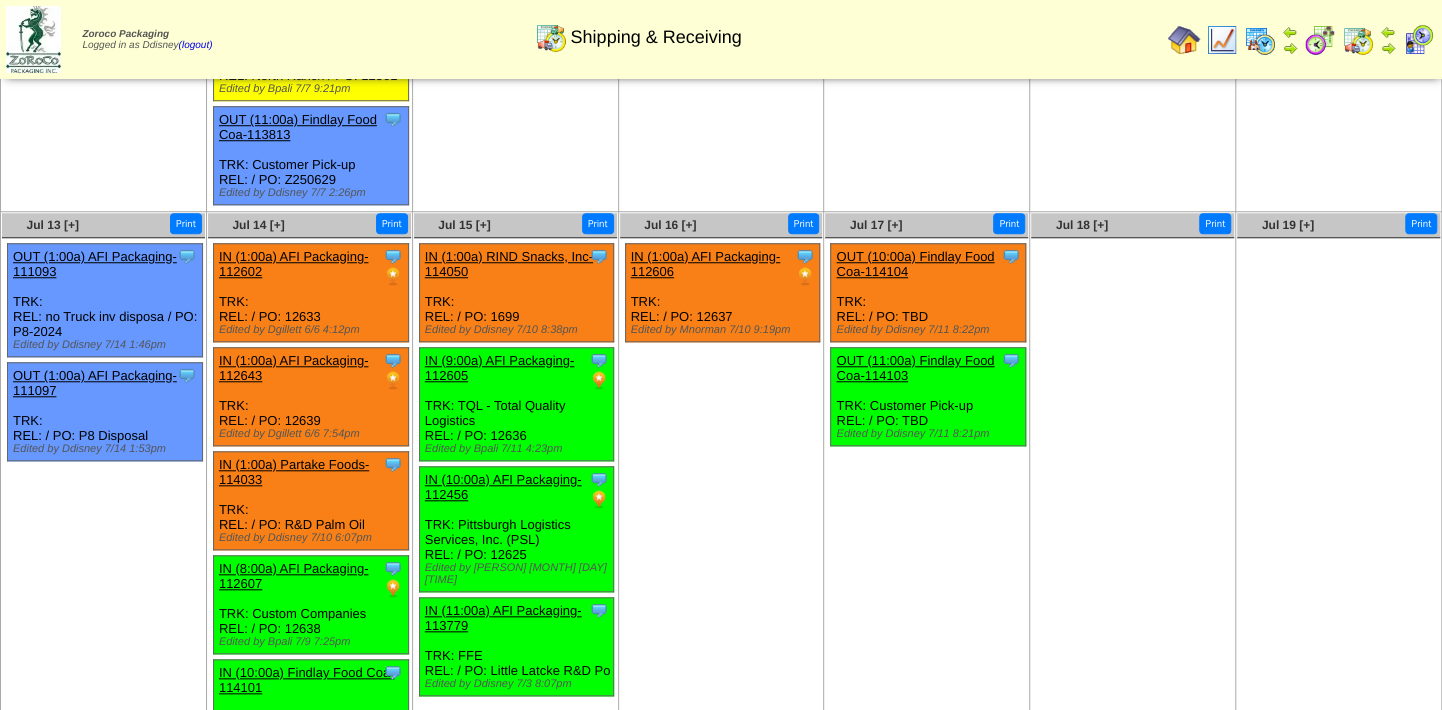 click on "IN
(1:00a)
RIND Snacks, Inc-114050" at bounding box center [509, 264] 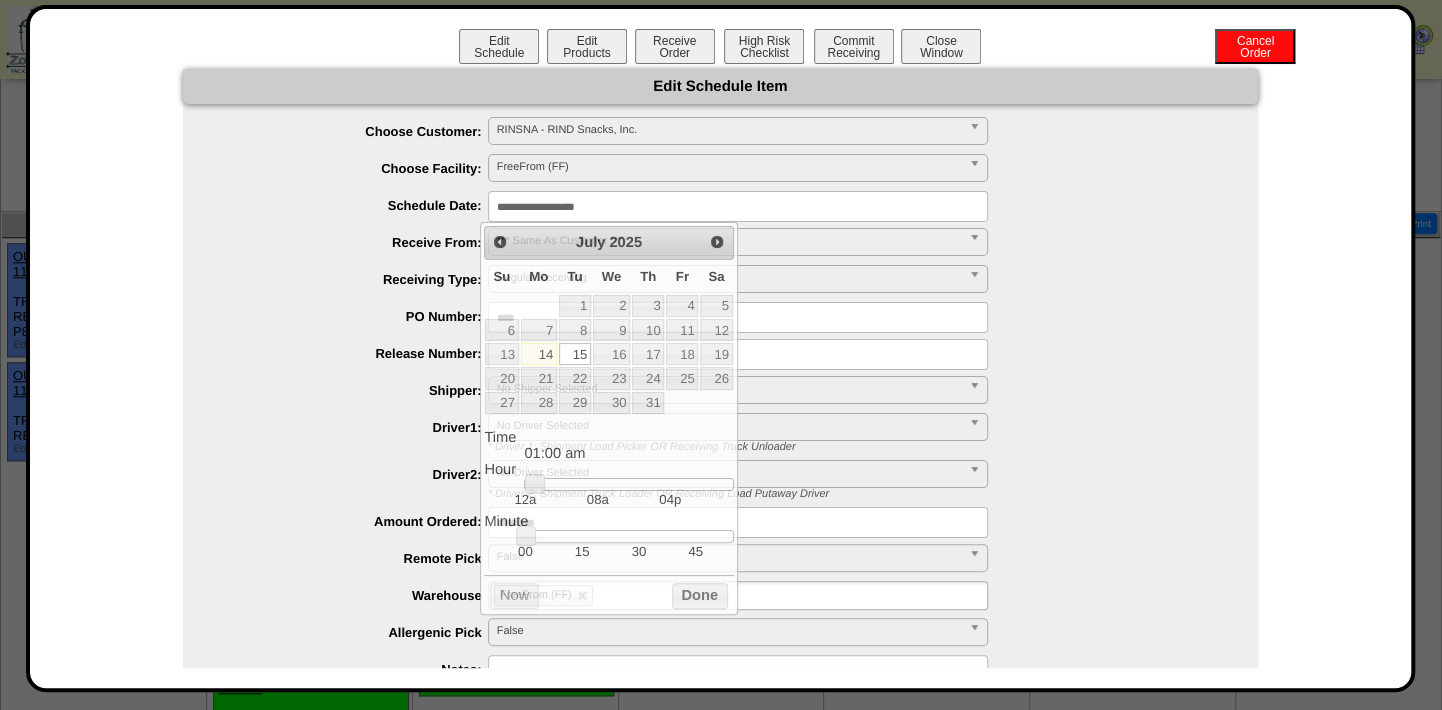 click on "**********" at bounding box center [738, 206] 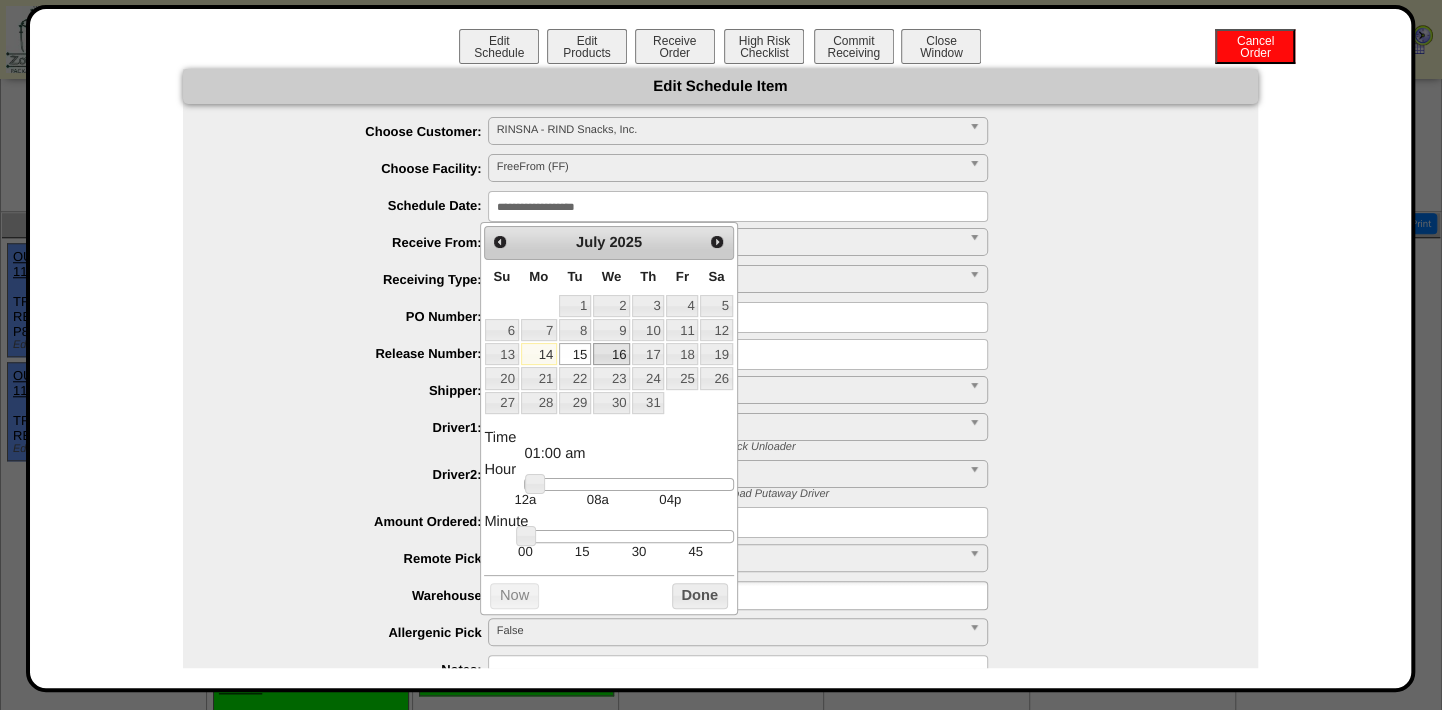 click on "16" at bounding box center (611, 354) 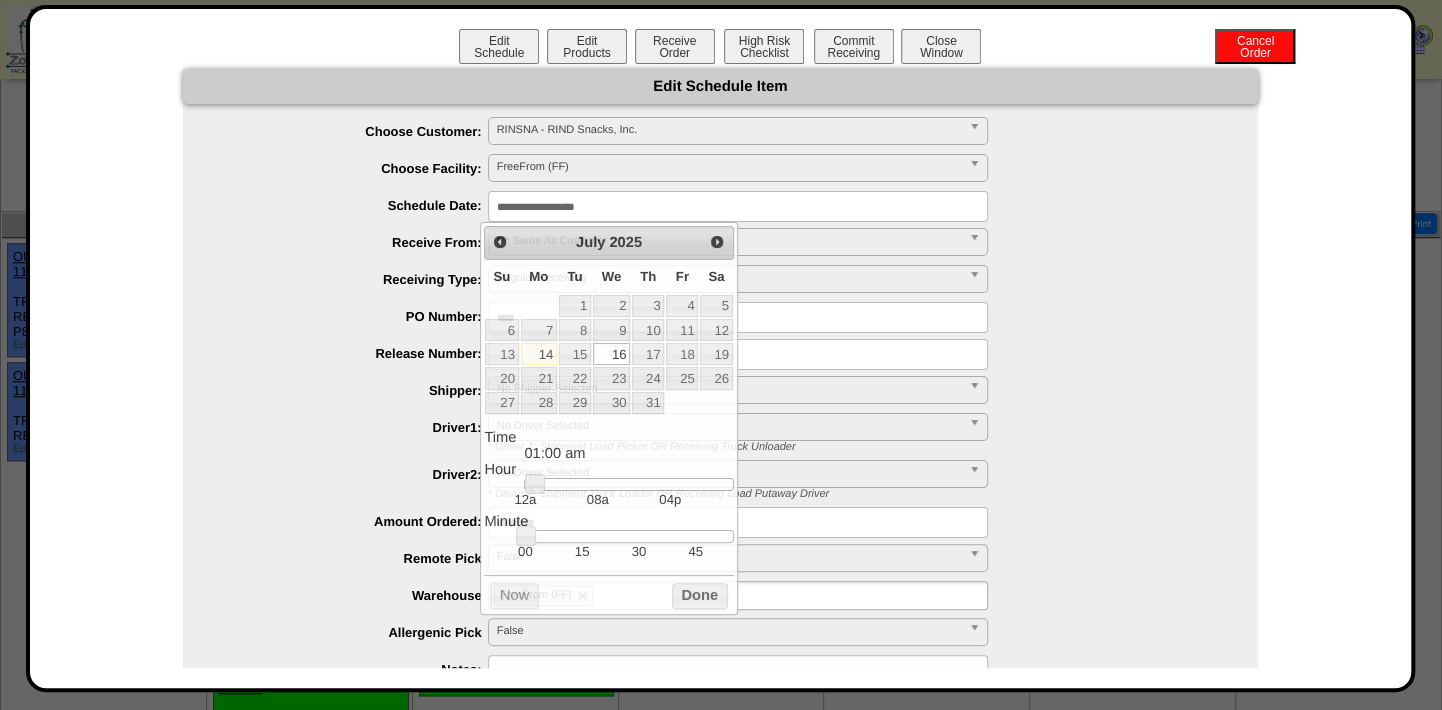 click at bounding box center (740, 354) 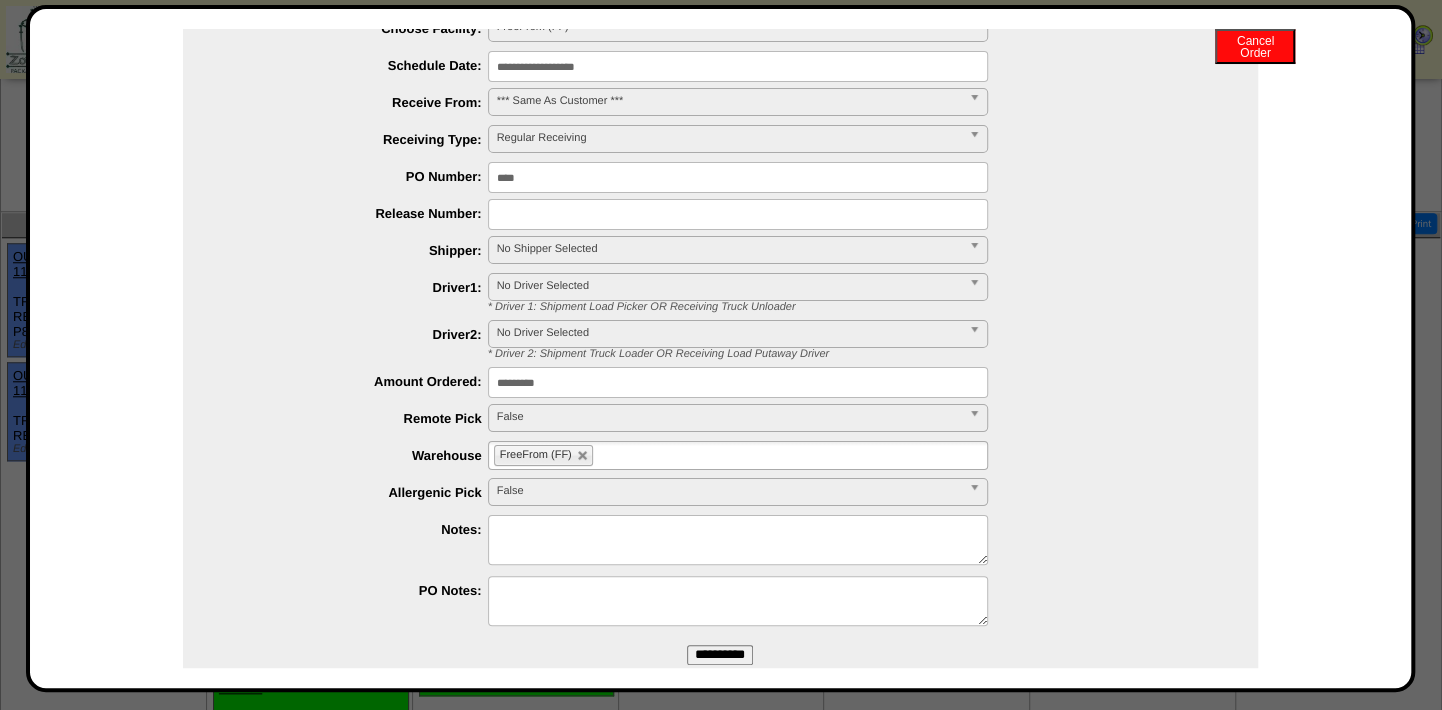 scroll, scrollTop: 183, scrollLeft: 0, axis: vertical 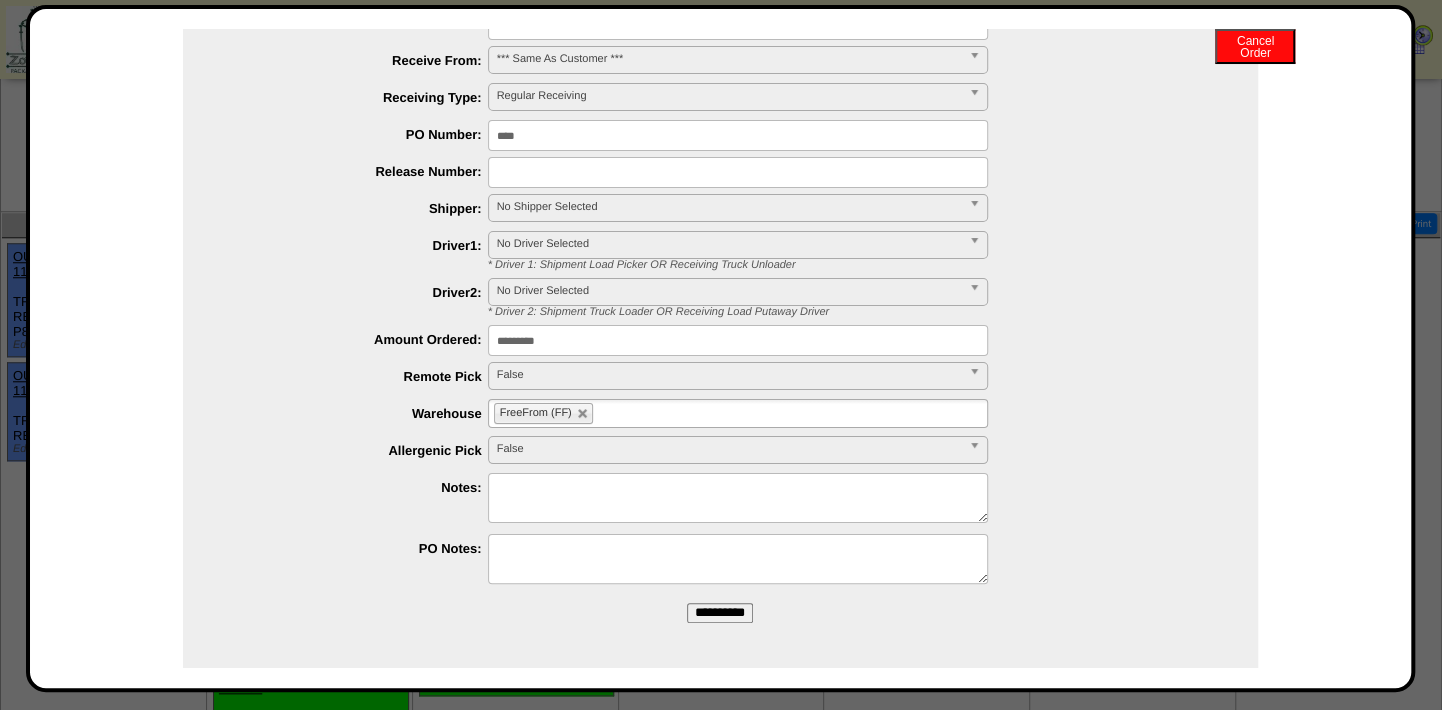 click on "**********" at bounding box center [720, 613] 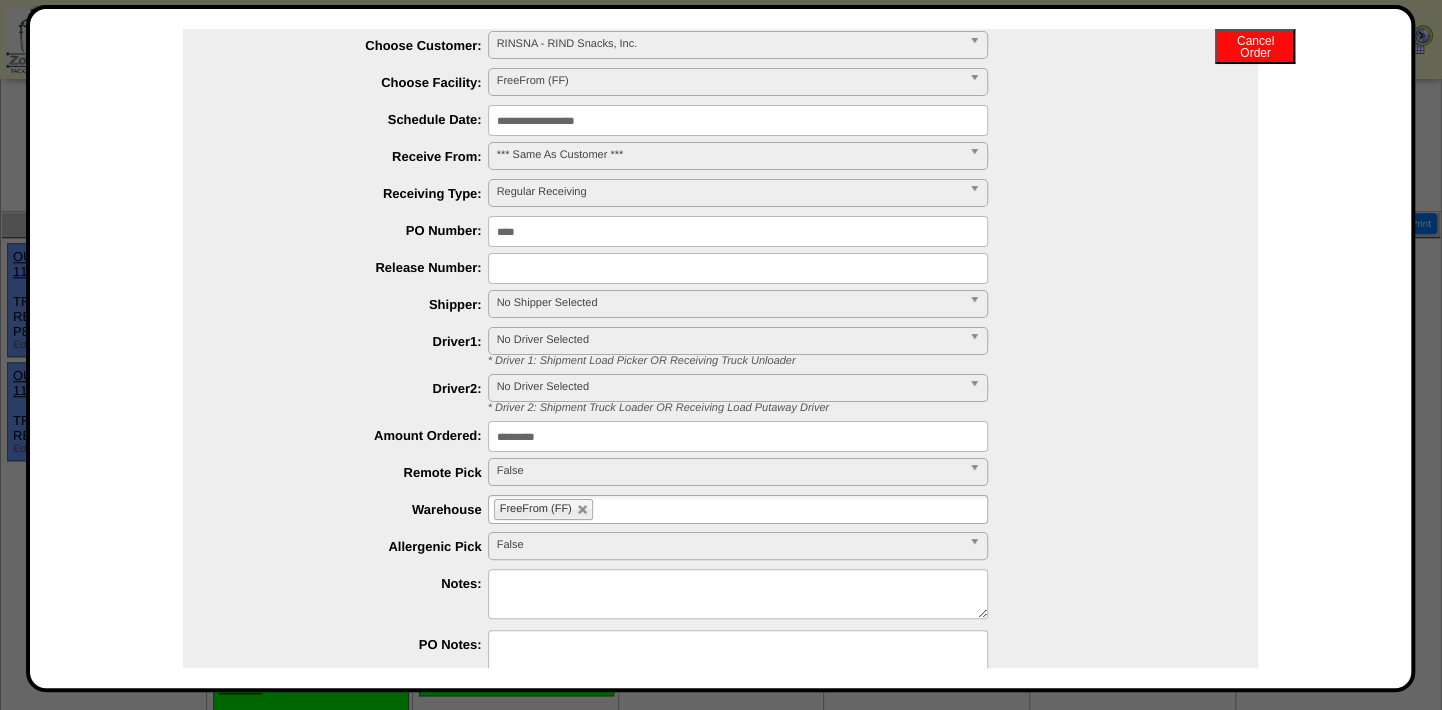 scroll, scrollTop: 0, scrollLeft: 0, axis: both 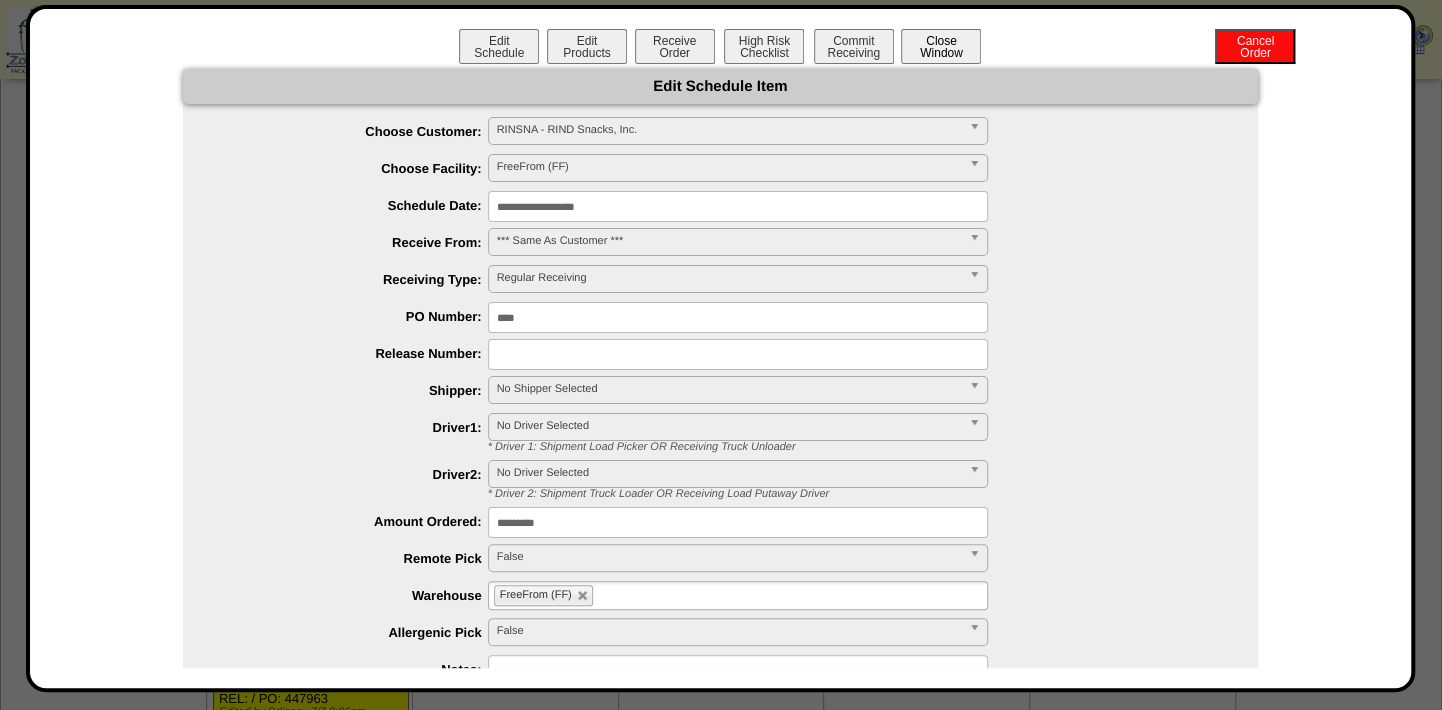 click on "Close Window" at bounding box center (941, 46) 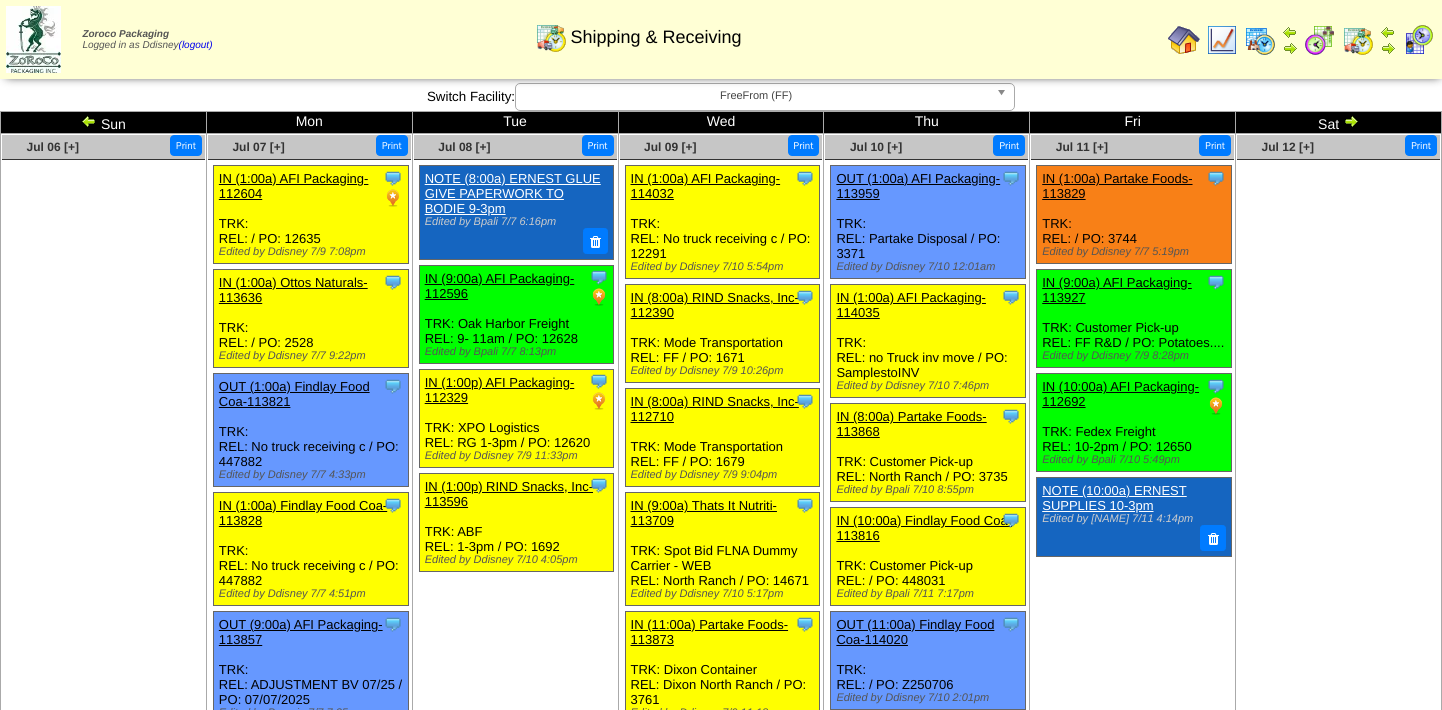 scroll, scrollTop: 0, scrollLeft: 0, axis: both 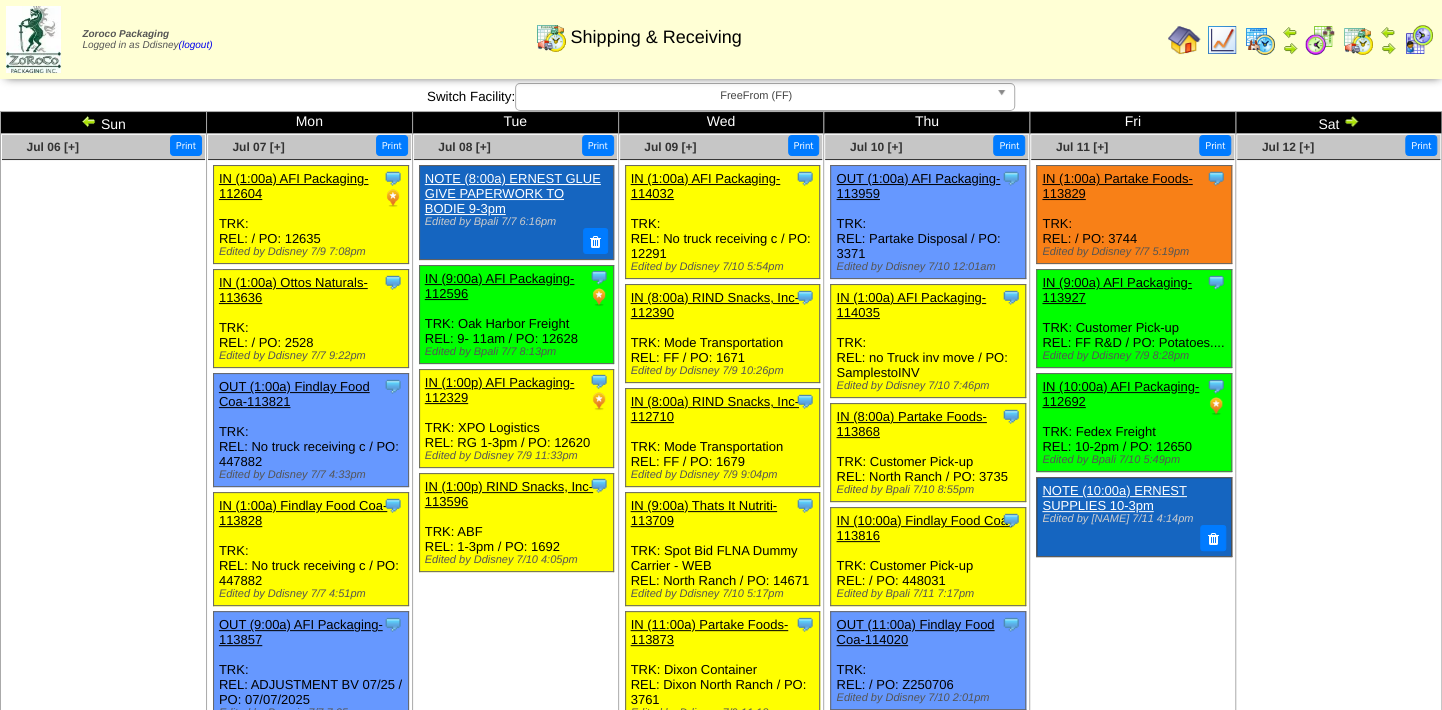 click on "IN
(9:00a)
AFI Packaging-112596" at bounding box center (500, 286) 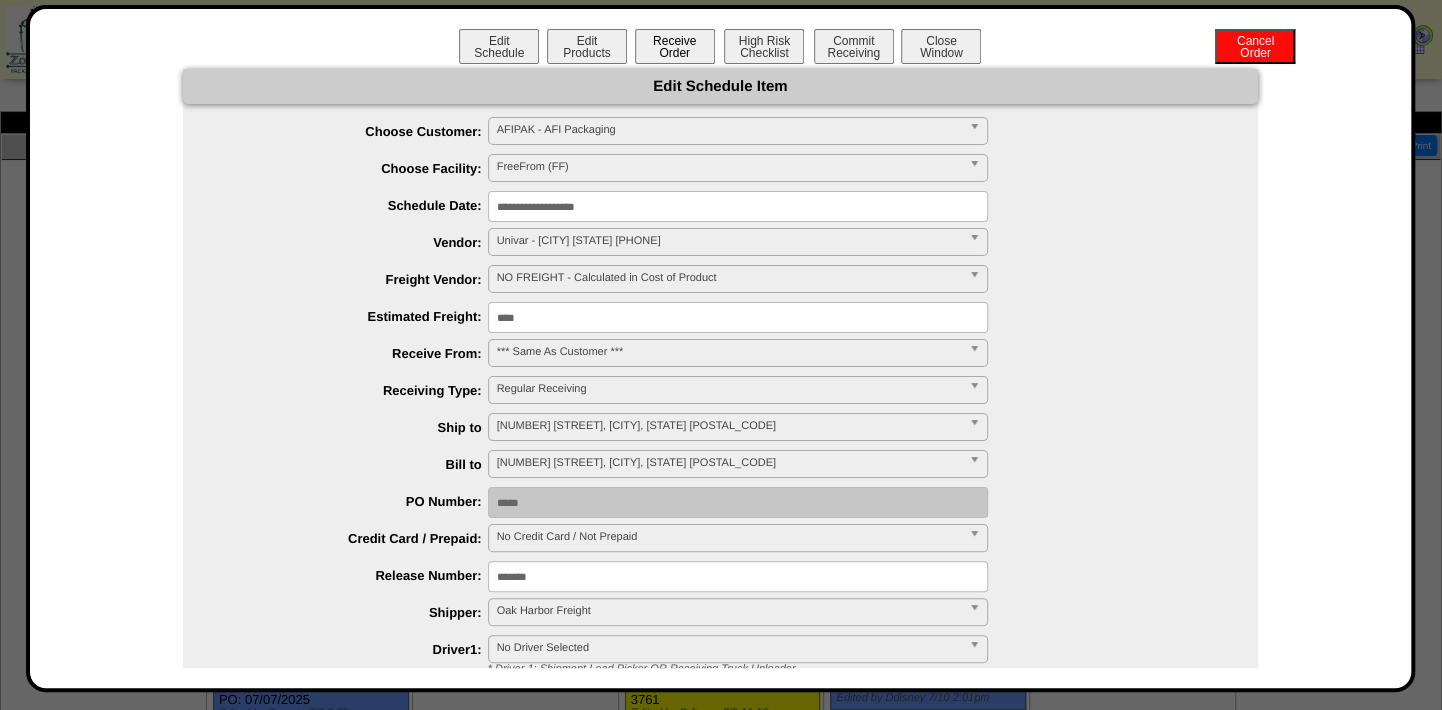 click on "Receive Order" at bounding box center (675, 46) 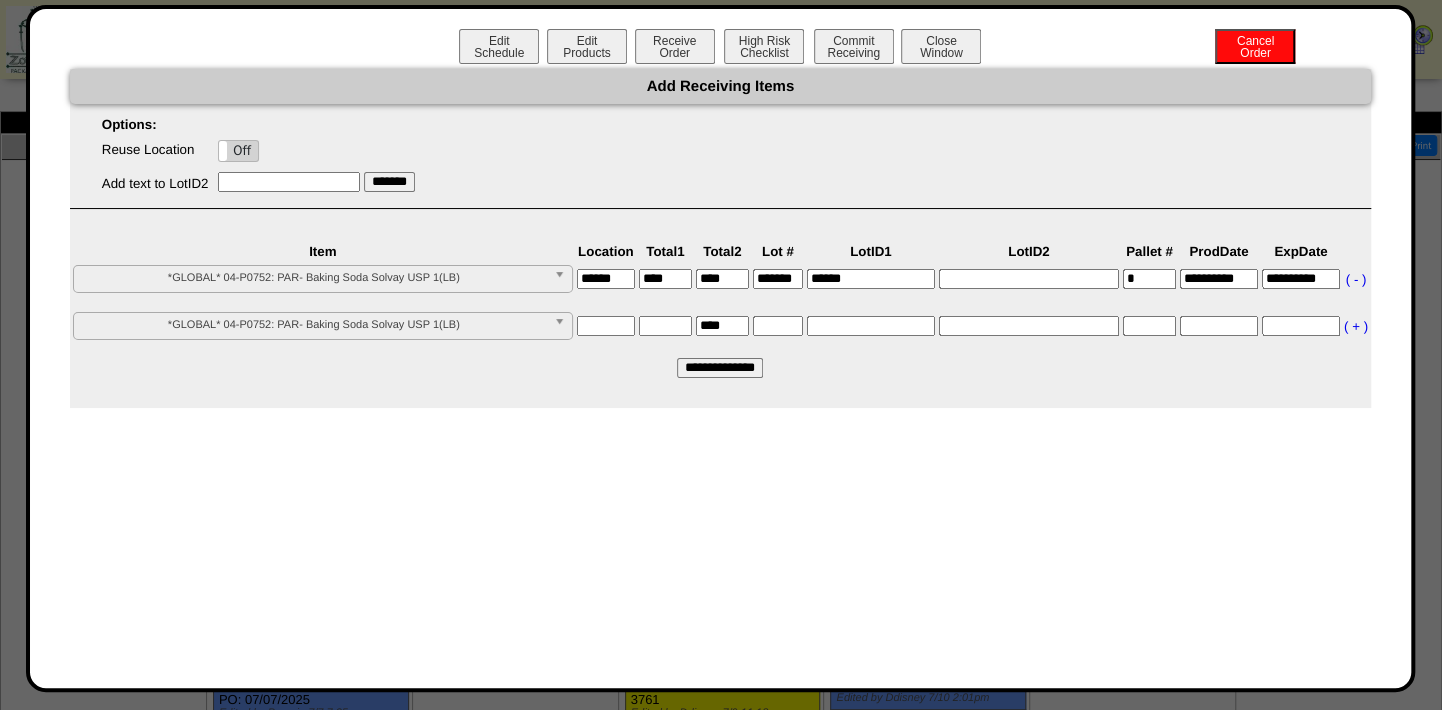 click on "**********" at bounding box center [720, 368] 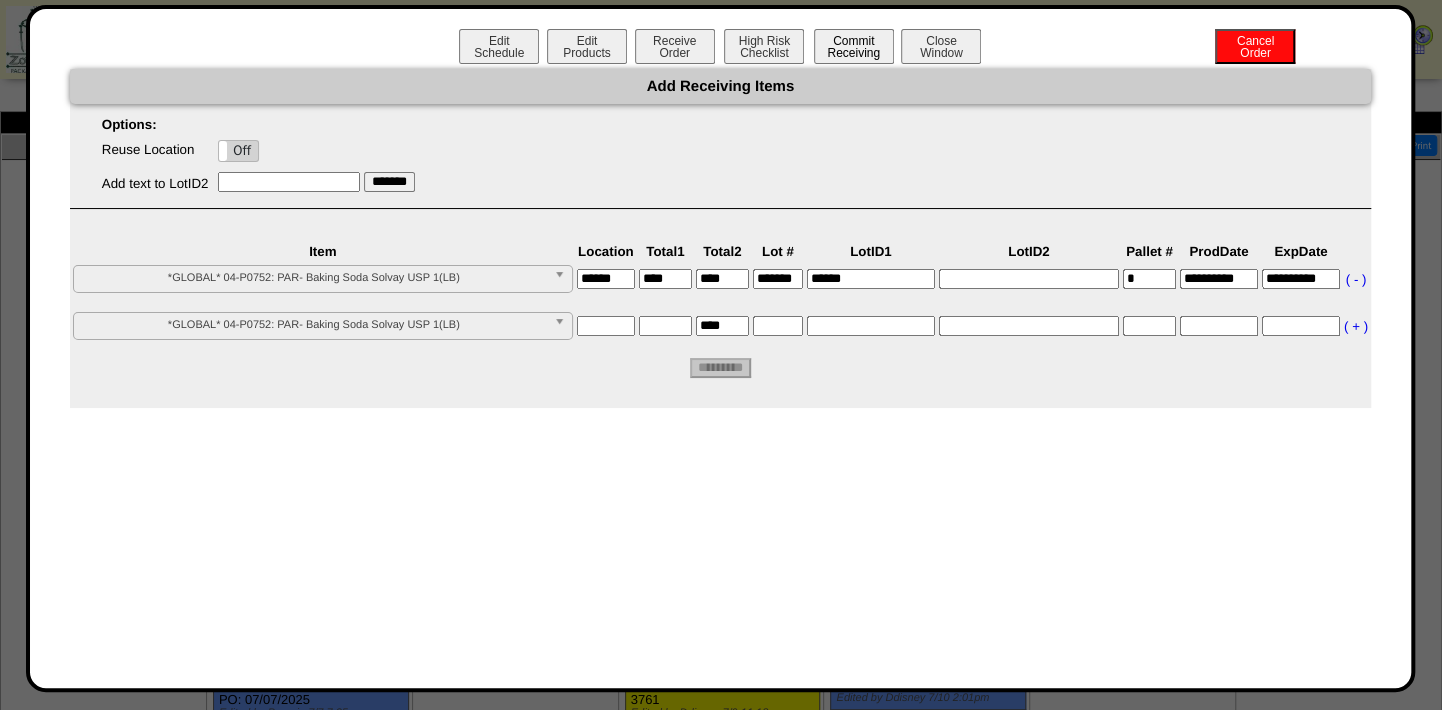 click on "Commit Receiving" at bounding box center [854, 46] 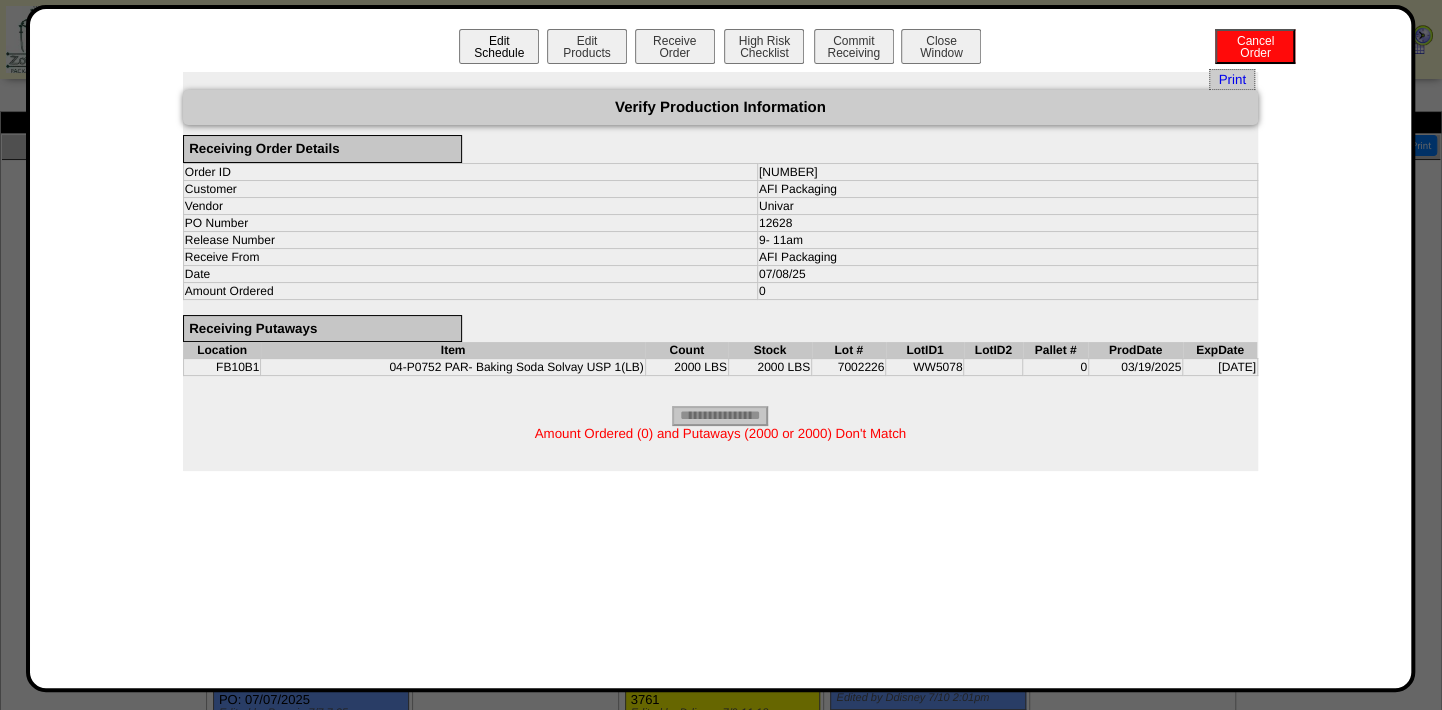 click on "Edit Schedule" at bounding box center [499, 46] 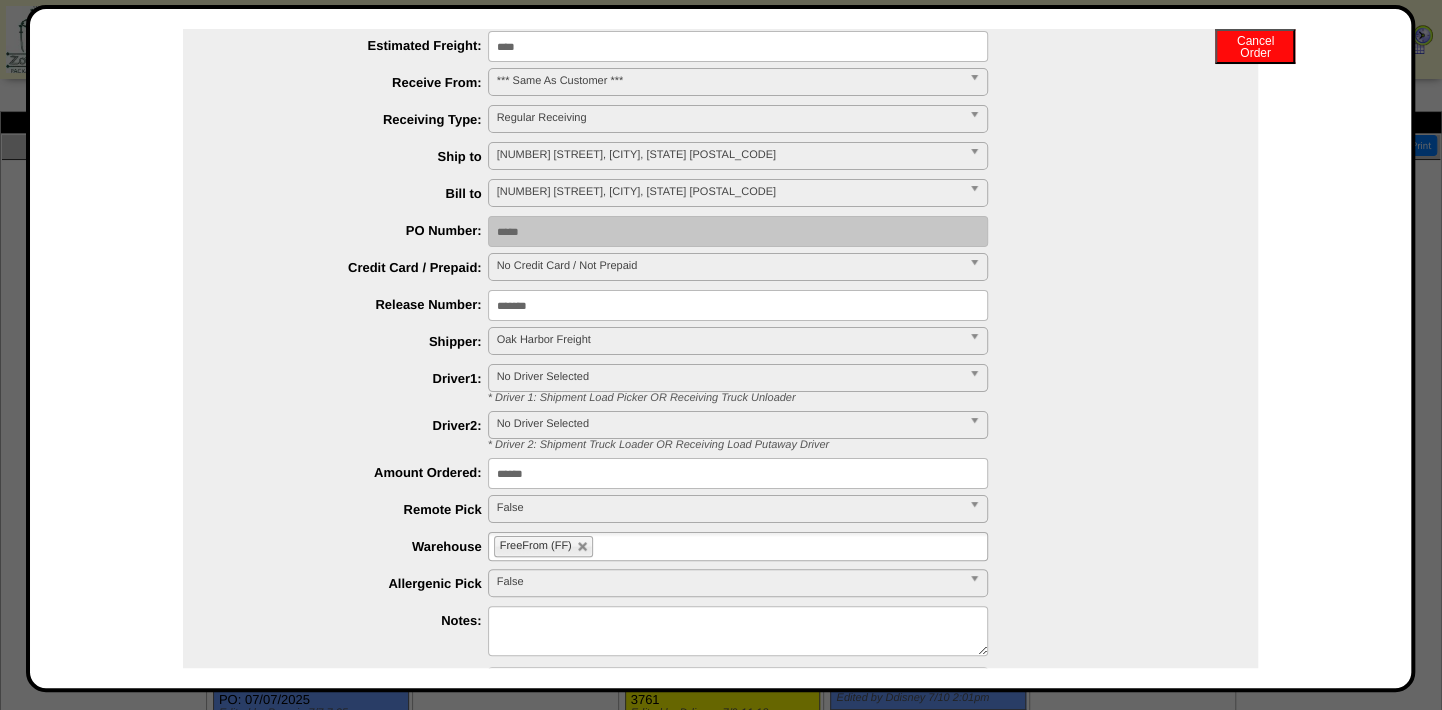 scroll, scrollTop: 272, scrollLeft: 0, axis: vertical 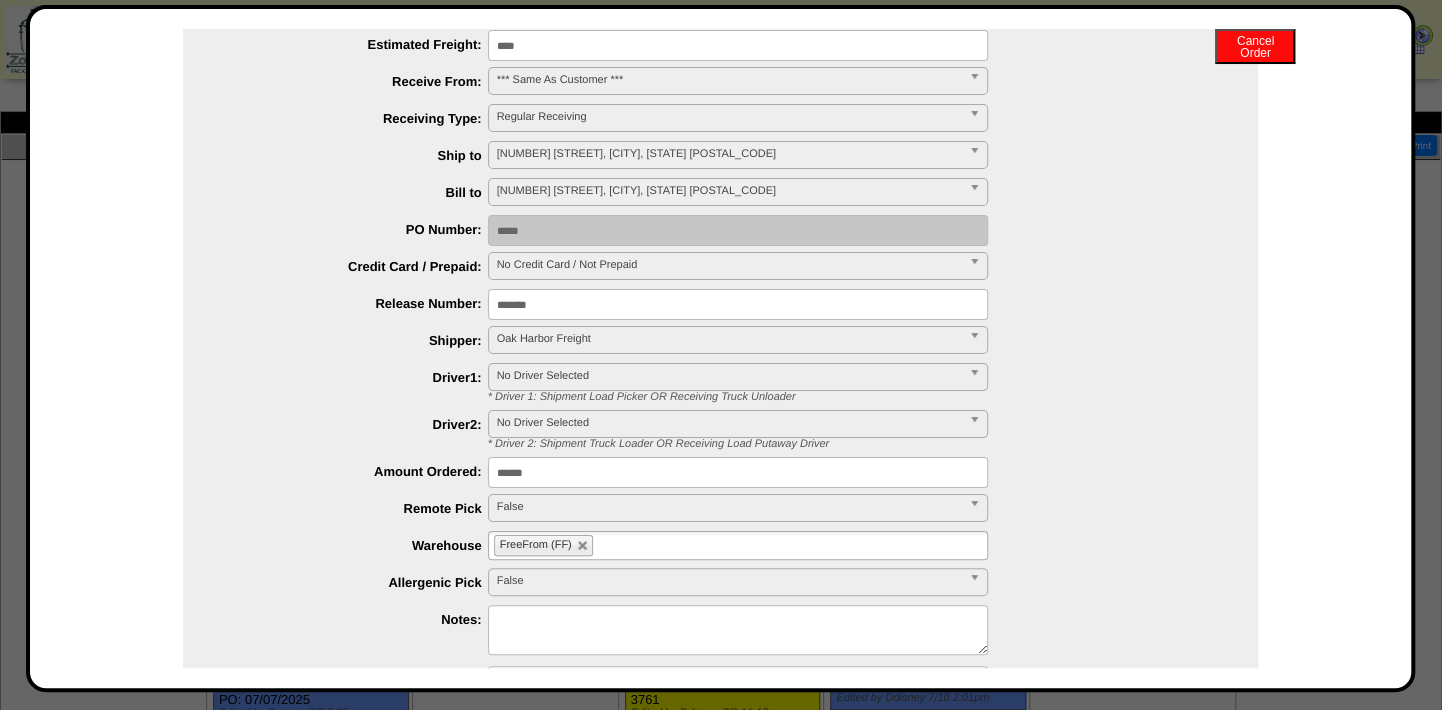 drag, startPoint x: 262, startPoint y: 472, endPoint x: 243, endPoint y: 470, distance: 19.104973 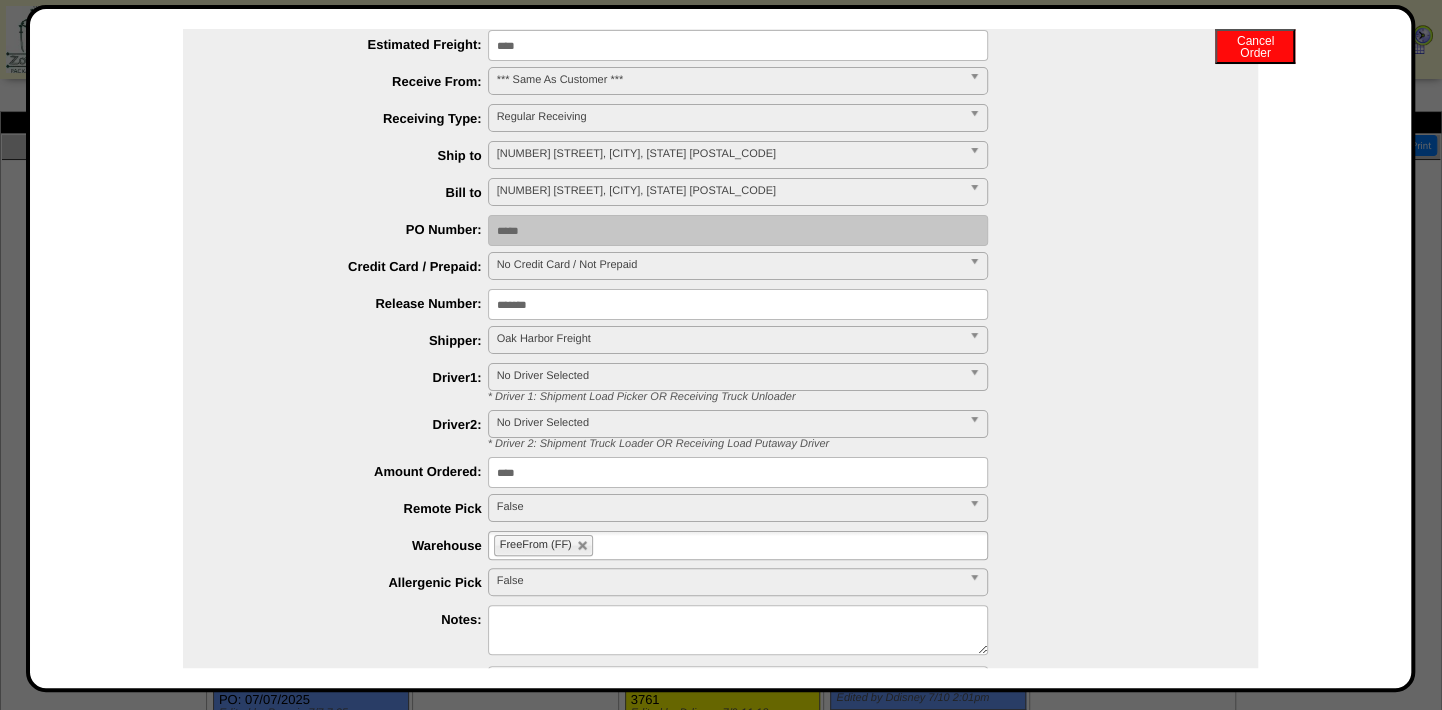 type on "****" 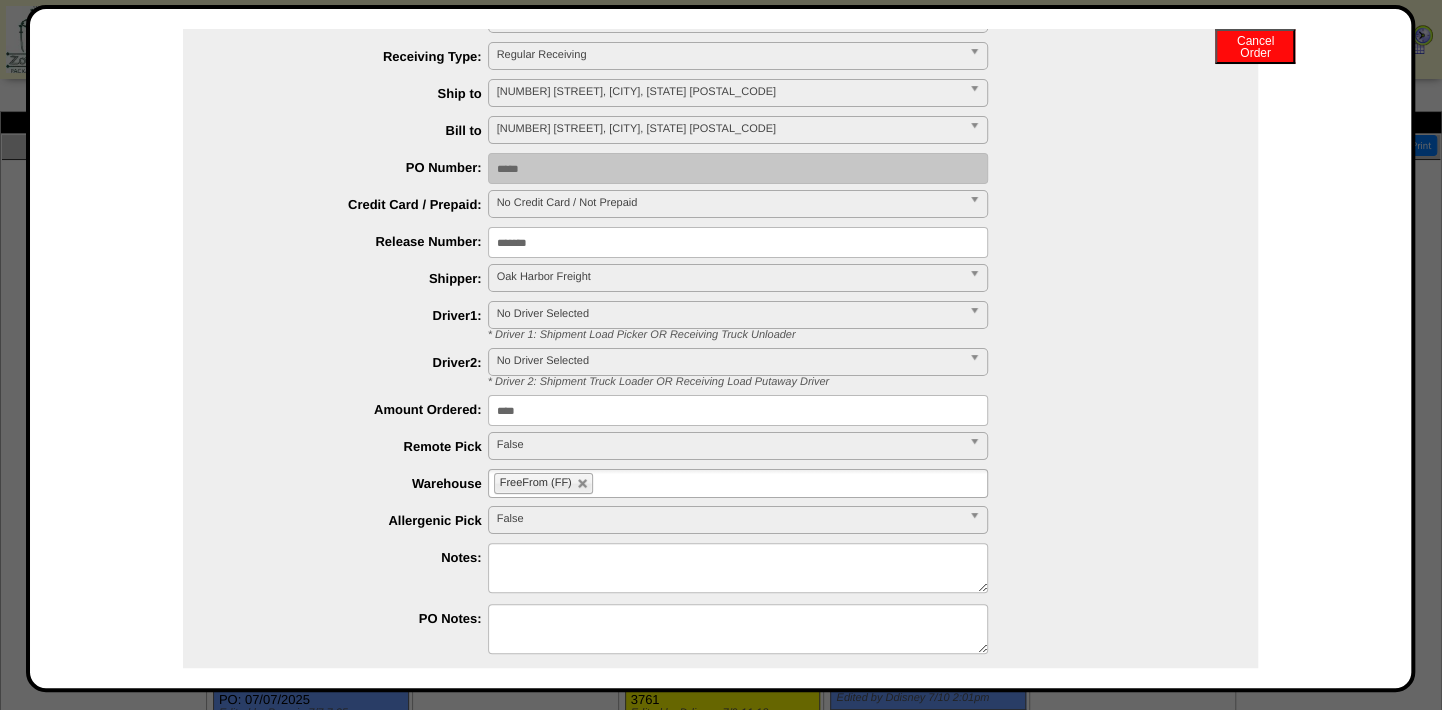 scroll, scrollTop: 405, scrollLeft: 0, axis: vertical 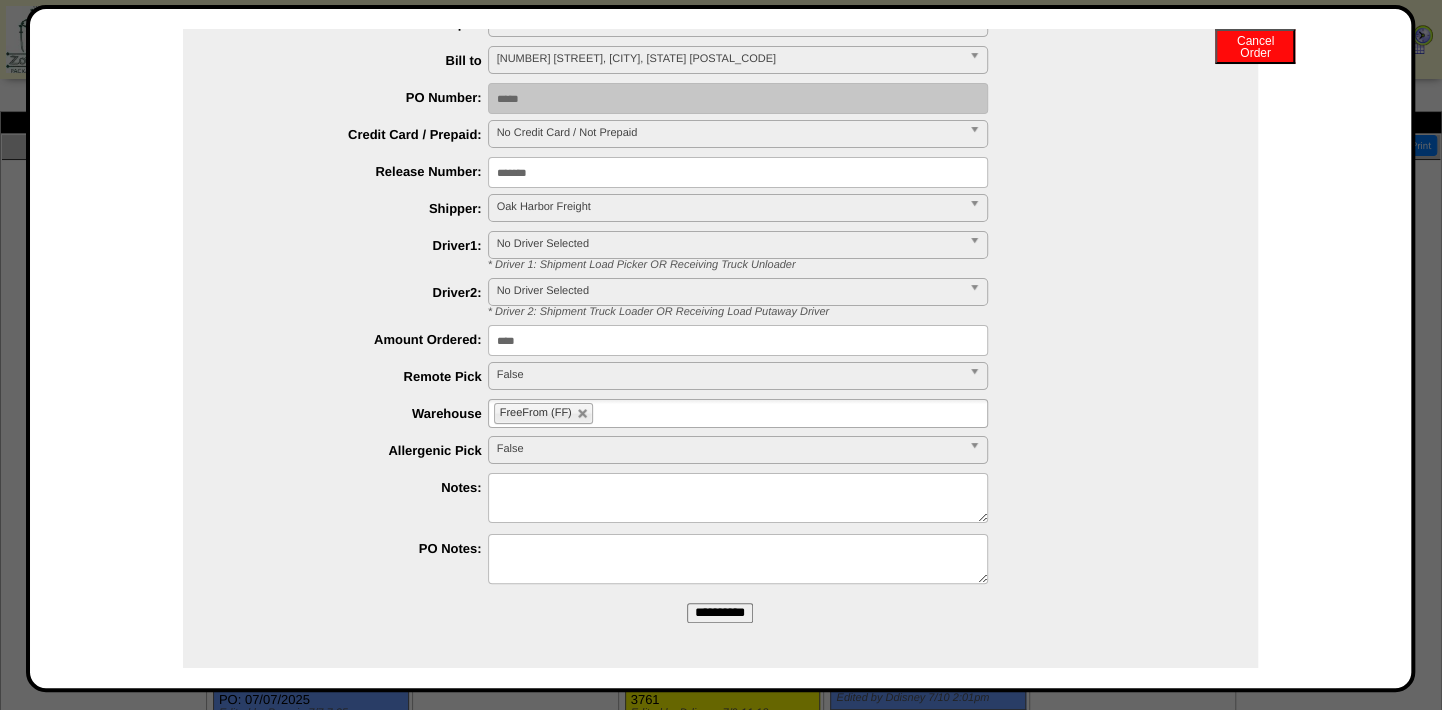 click on "**********" at bounding box center [720, 613] 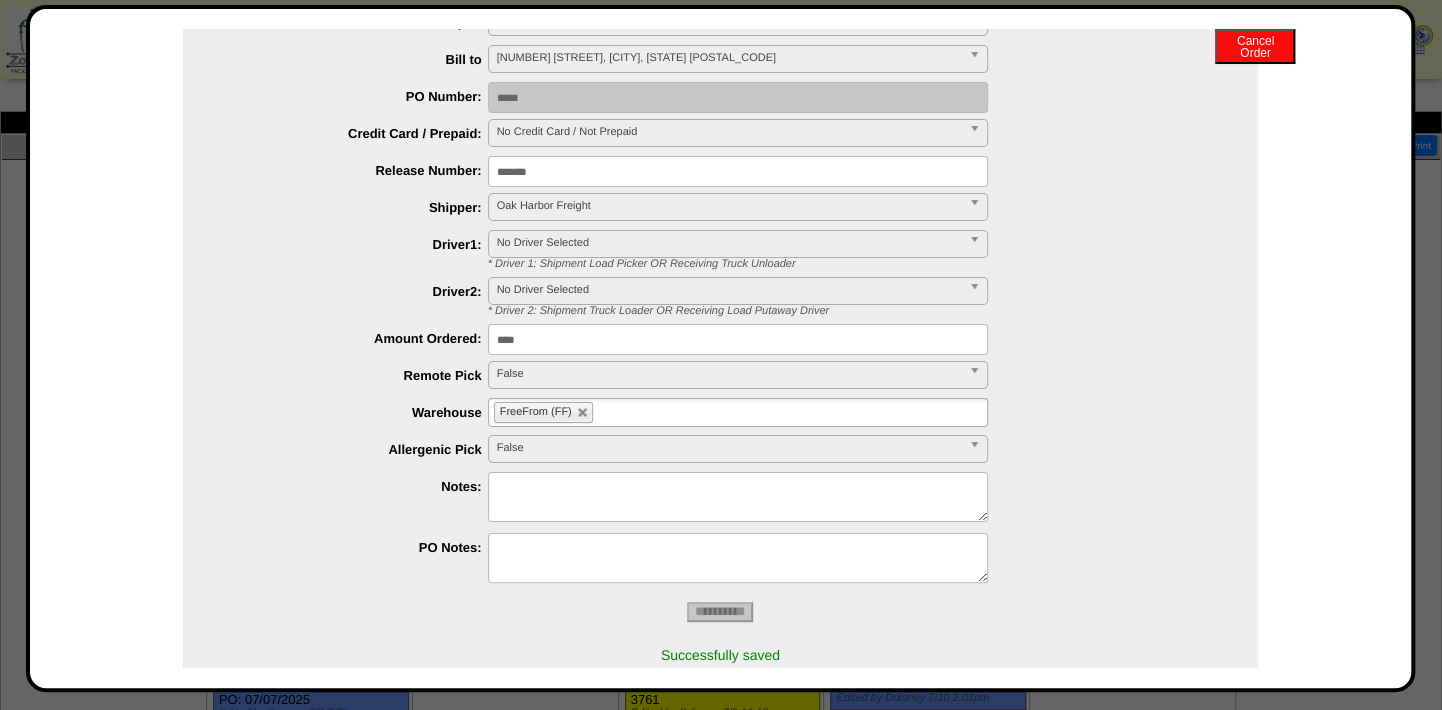 click on "*******" at bounding box center [740, 171] 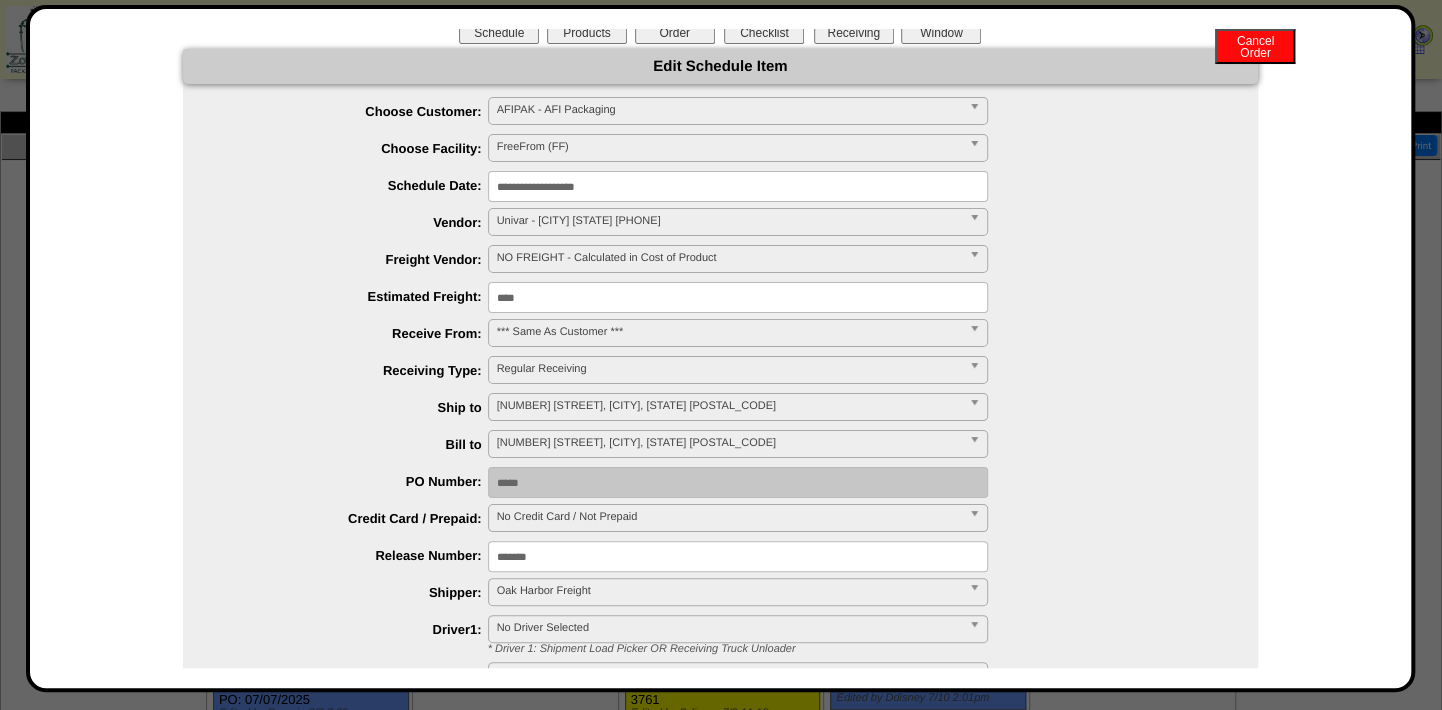 scroll, scrollTop: 0, scrollLeft: 0, axis: both 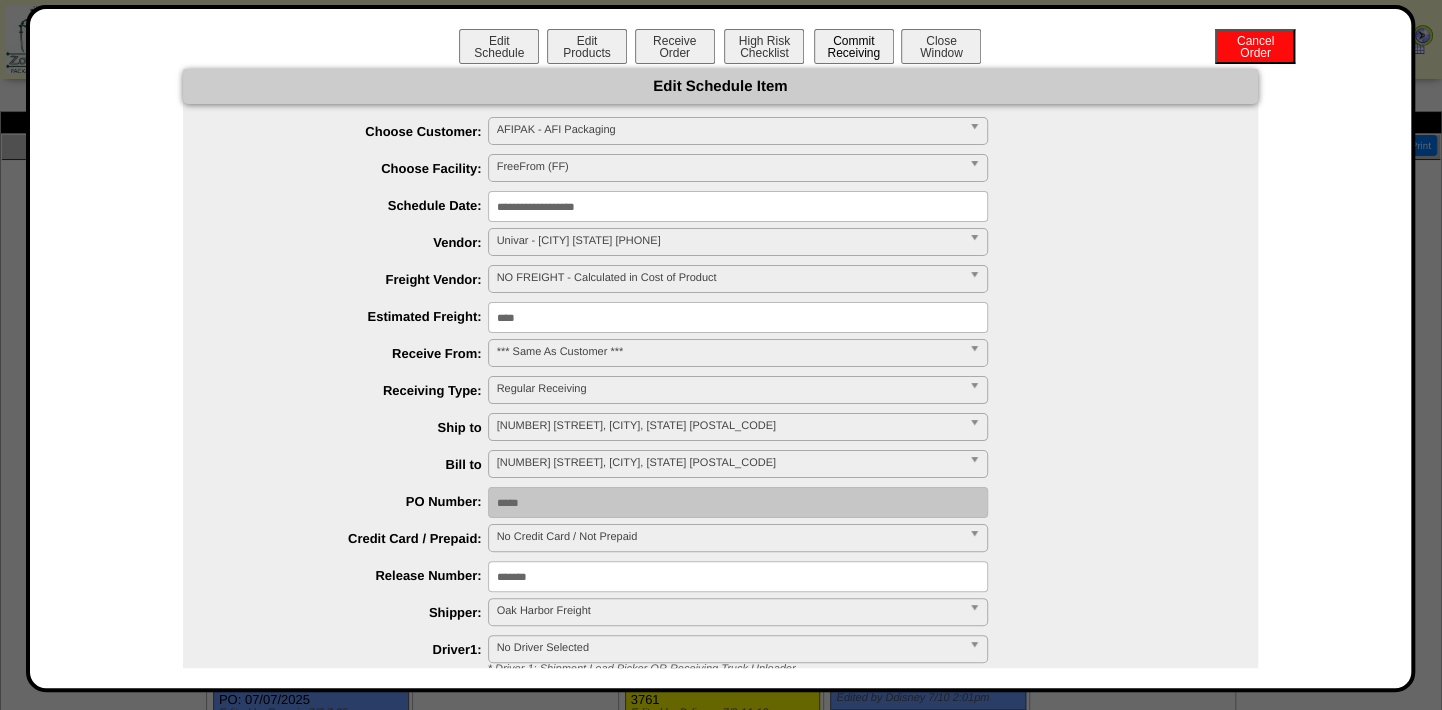 click on "Commit Receiving" at bounding box center (854, 46) 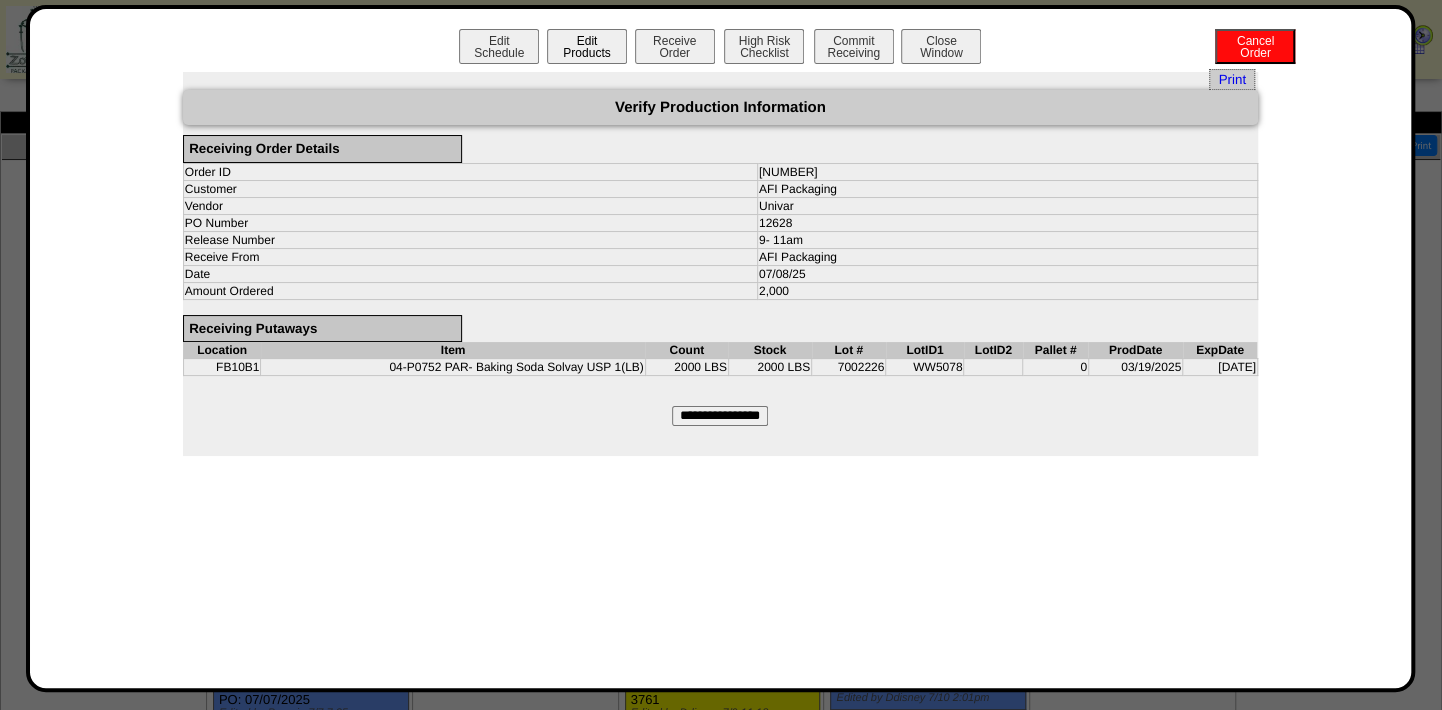 click on "Edit Products" at bounding box center [587, 46] 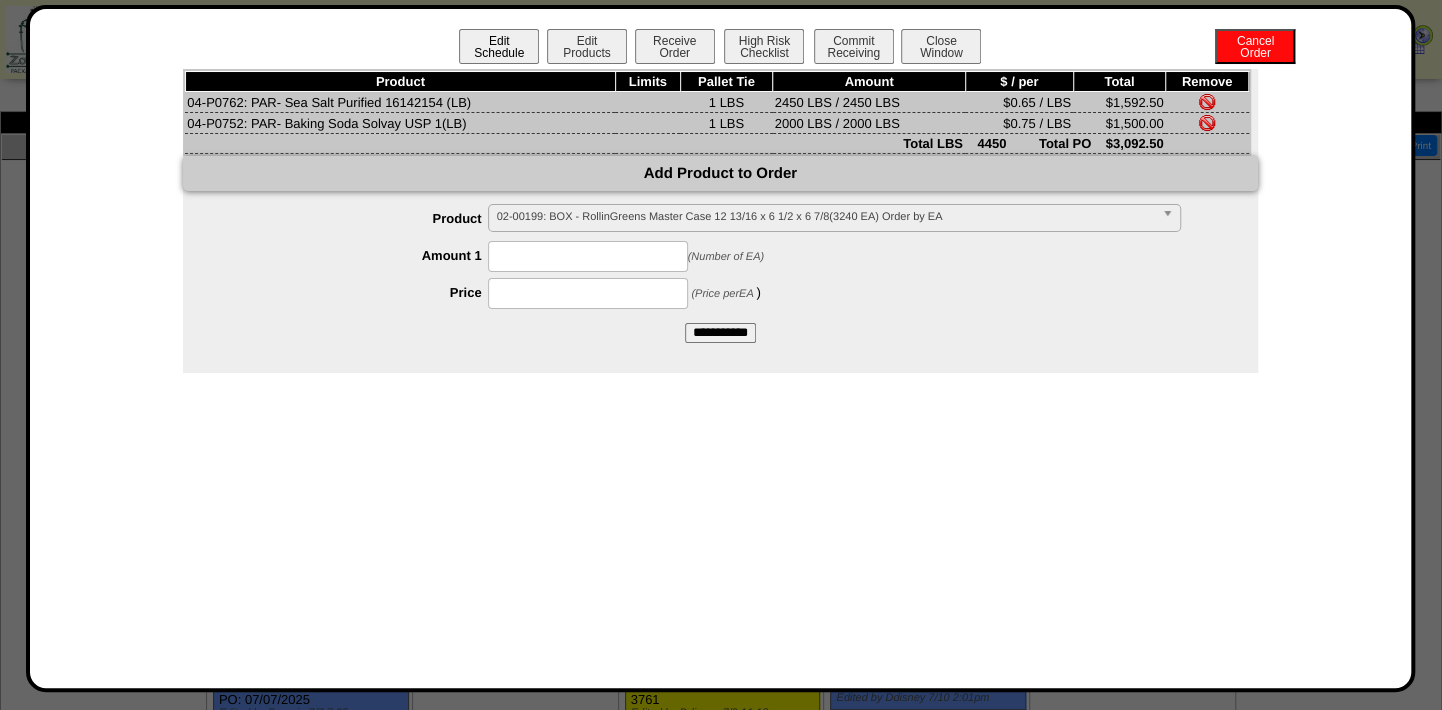 click on "Edit Schedule" at bounding box center [499, 46] 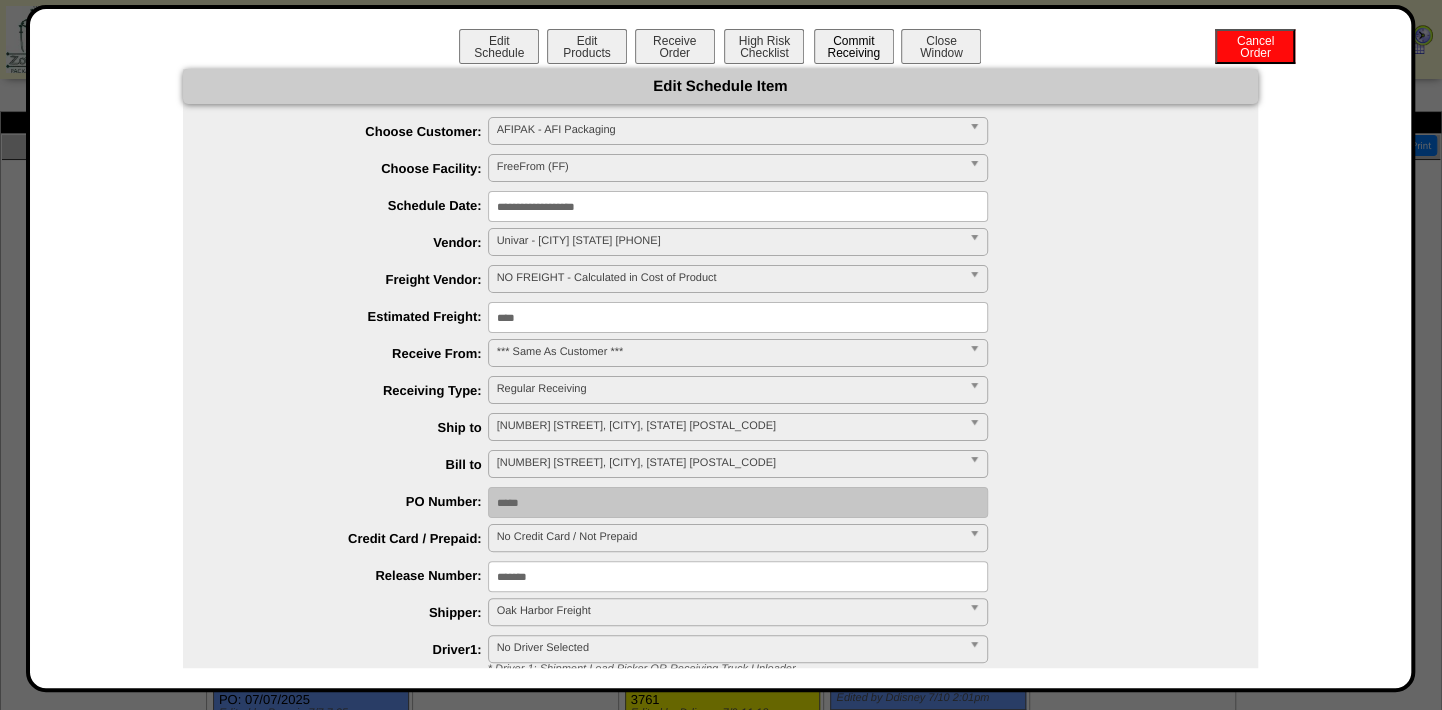 click on "Commit Receiving" at bounding box center (854, 46) 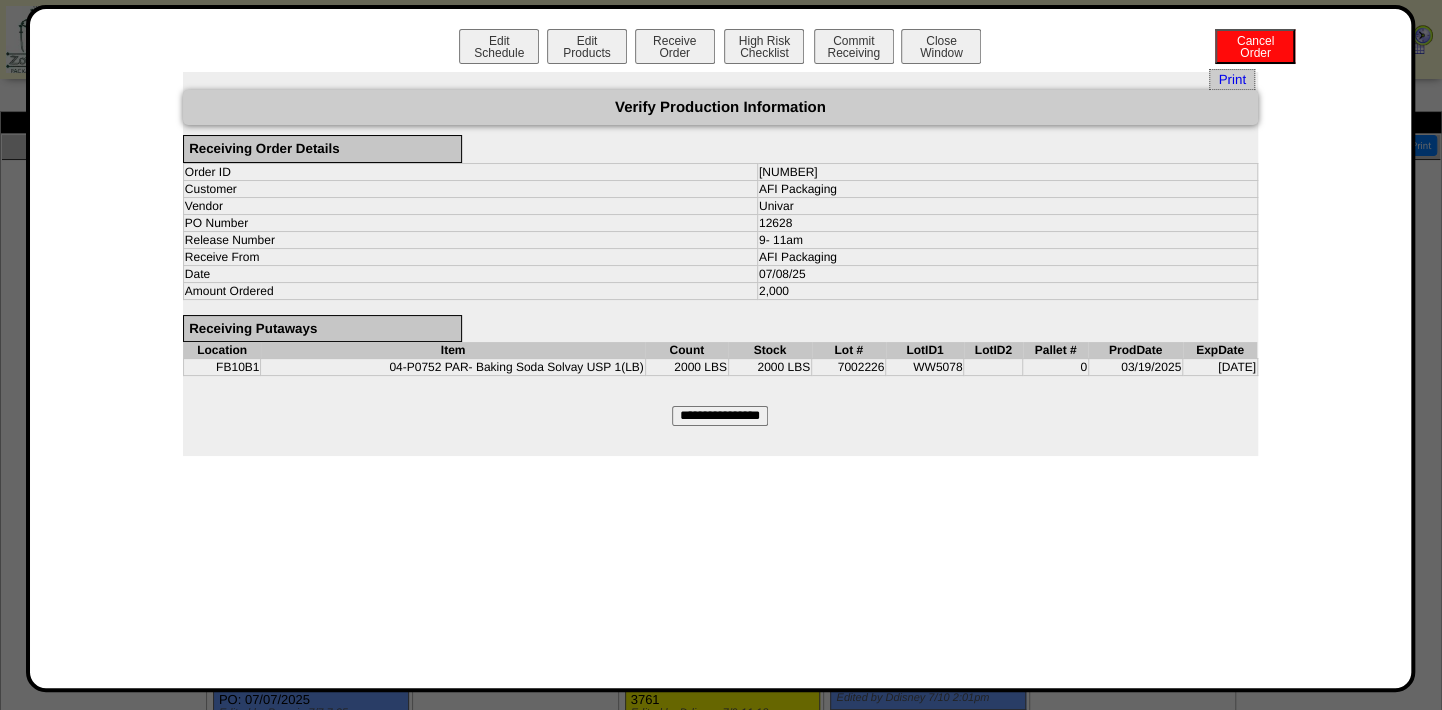 click on "**********" at bounding box center [720, 416] 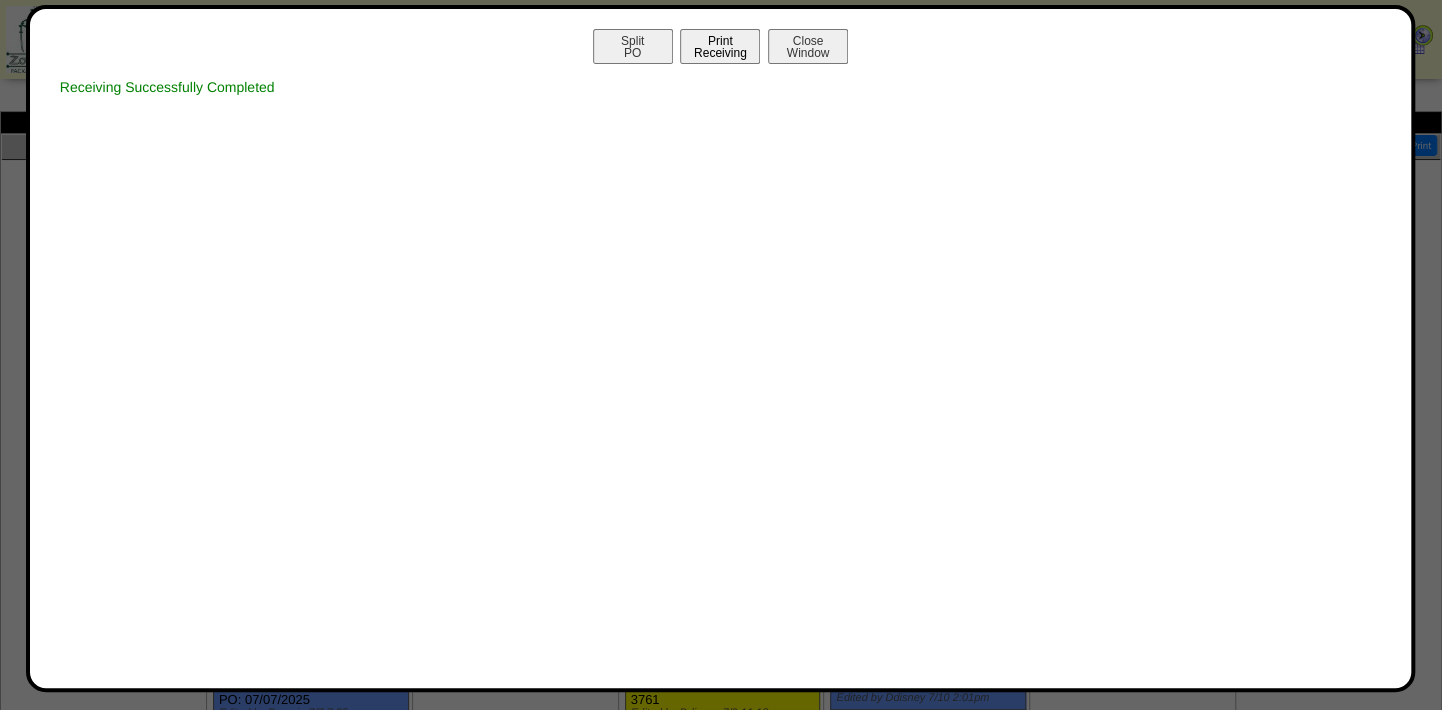 click on "Print Receiving" at bounding box center (720, 46) 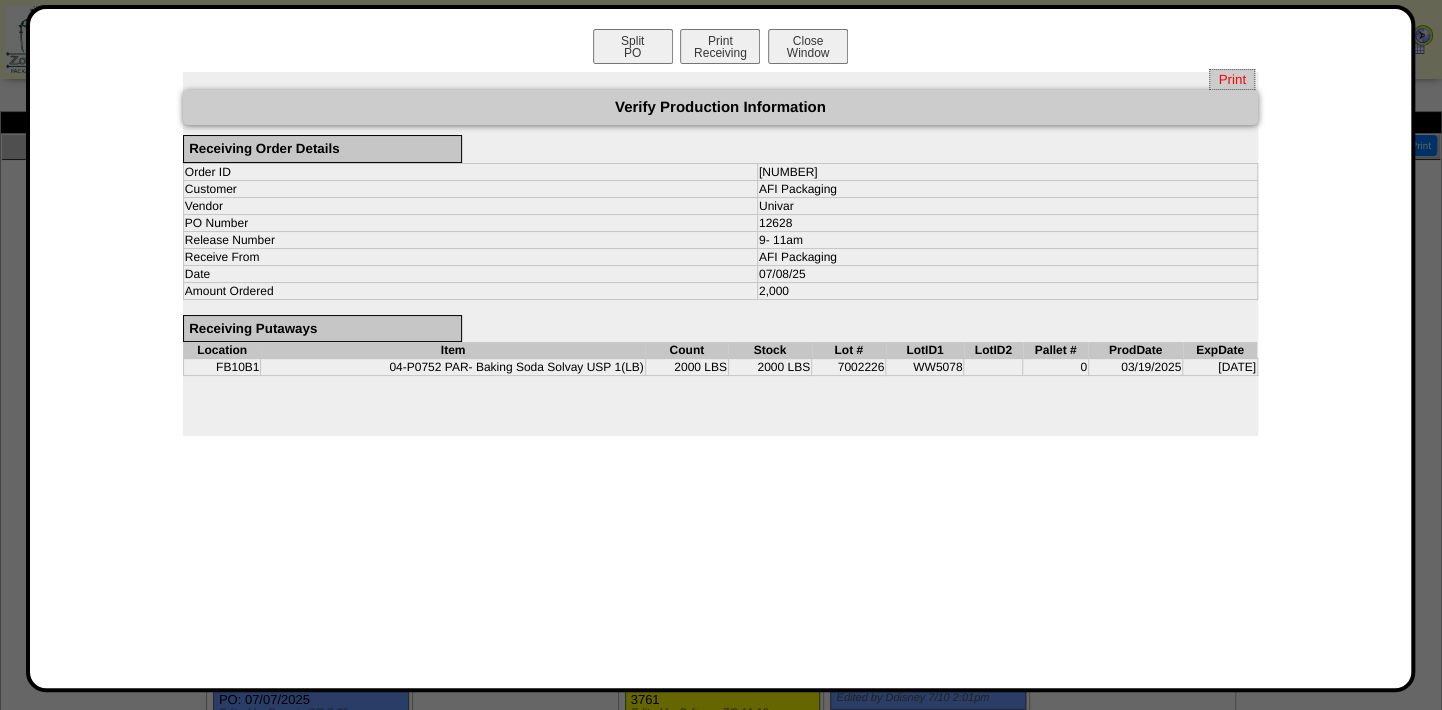 click on "Print" at bounding box center (1231, 79) 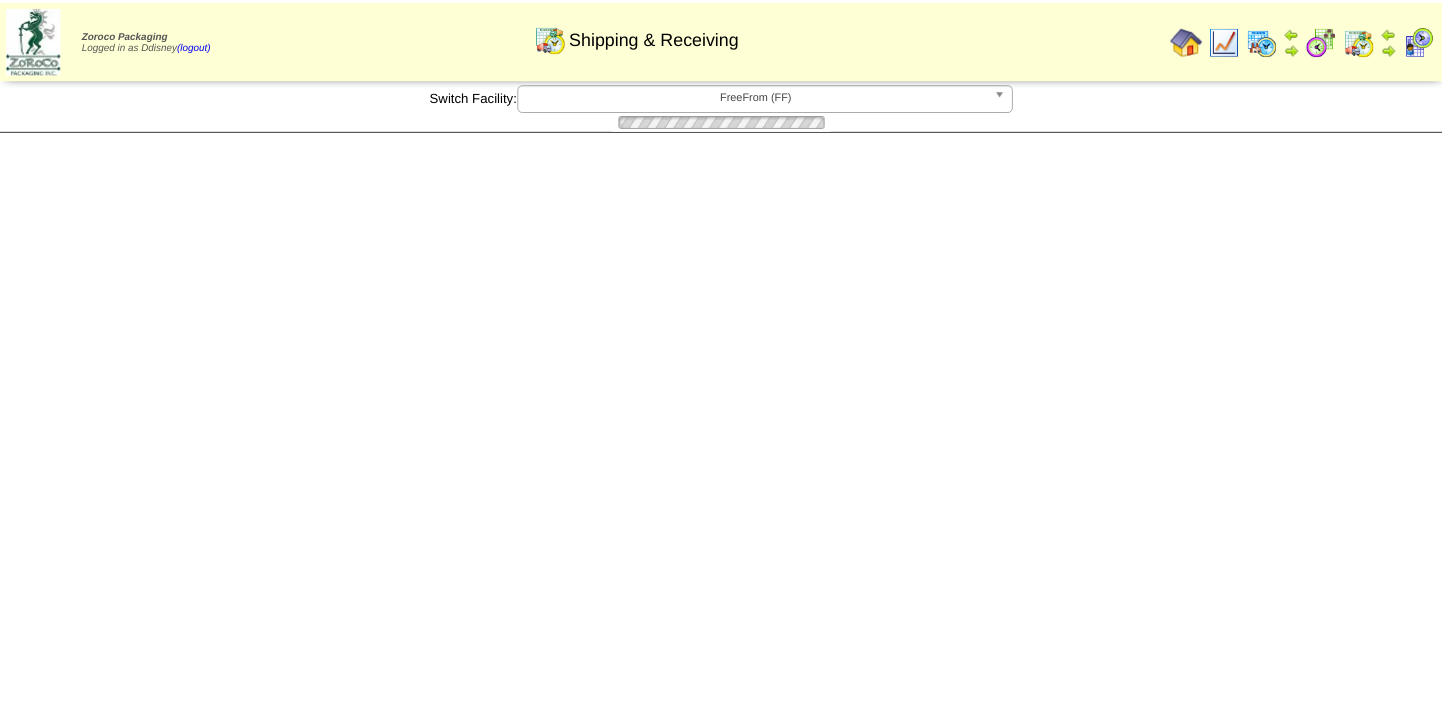 scroll, scrollTop: 0, scrollLeft: 0, axis: both 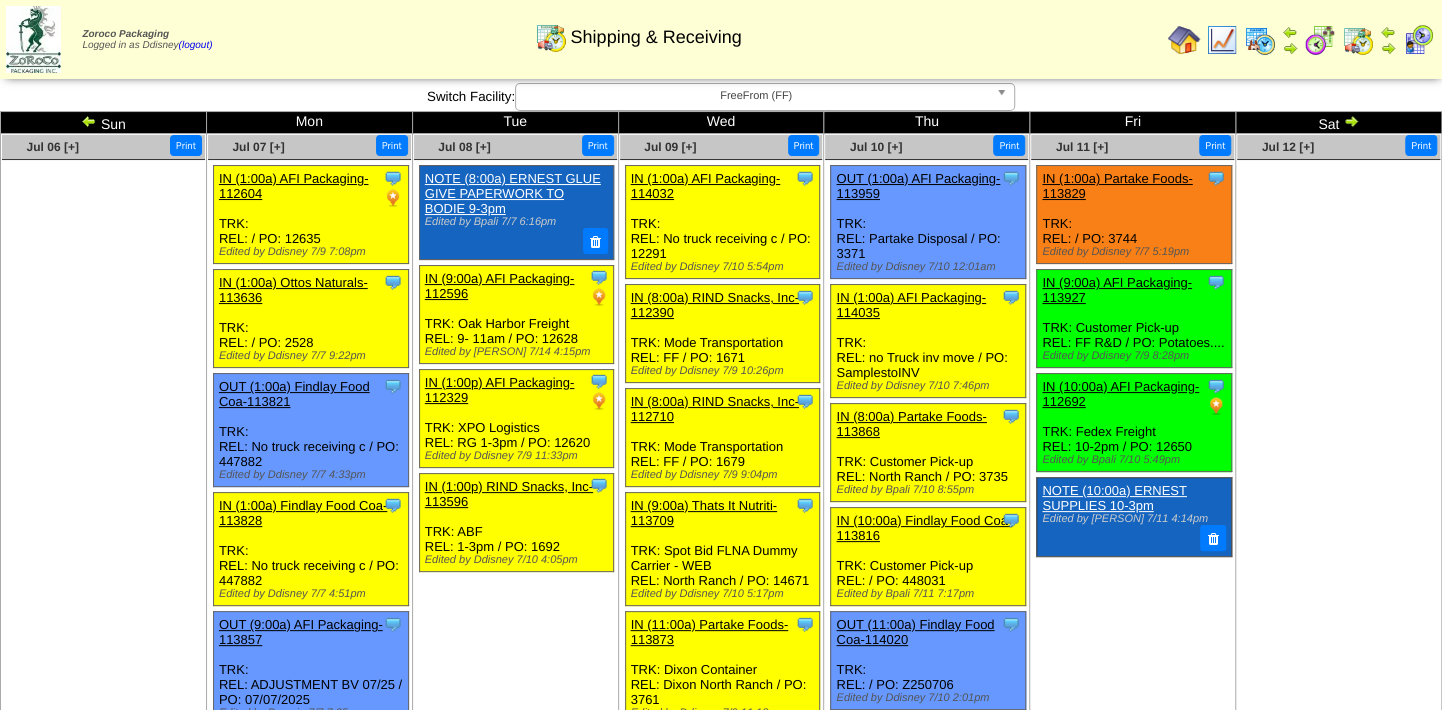 click on "IN
(9:00a)
AFI Packaging-112596" at bounding box center [500, 286] 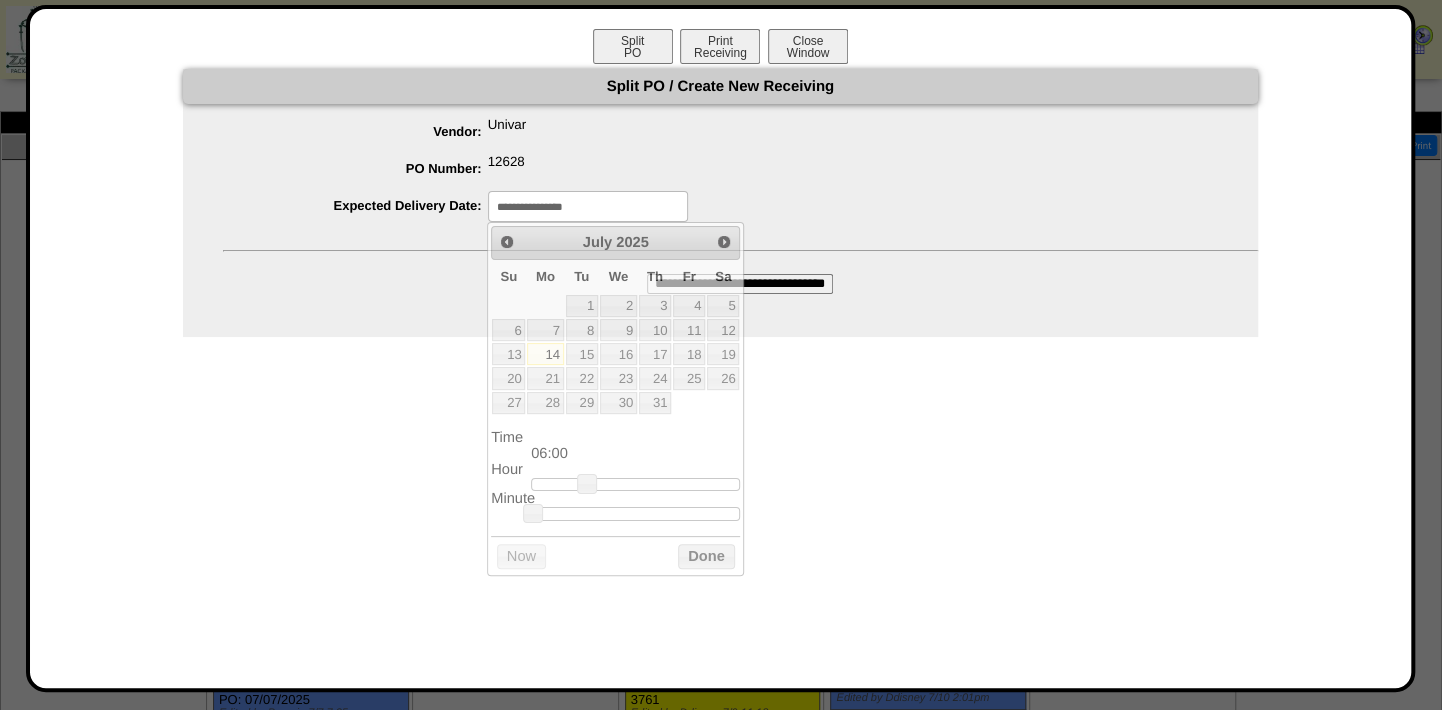 click on "**********" at bounding box center (588, 206) 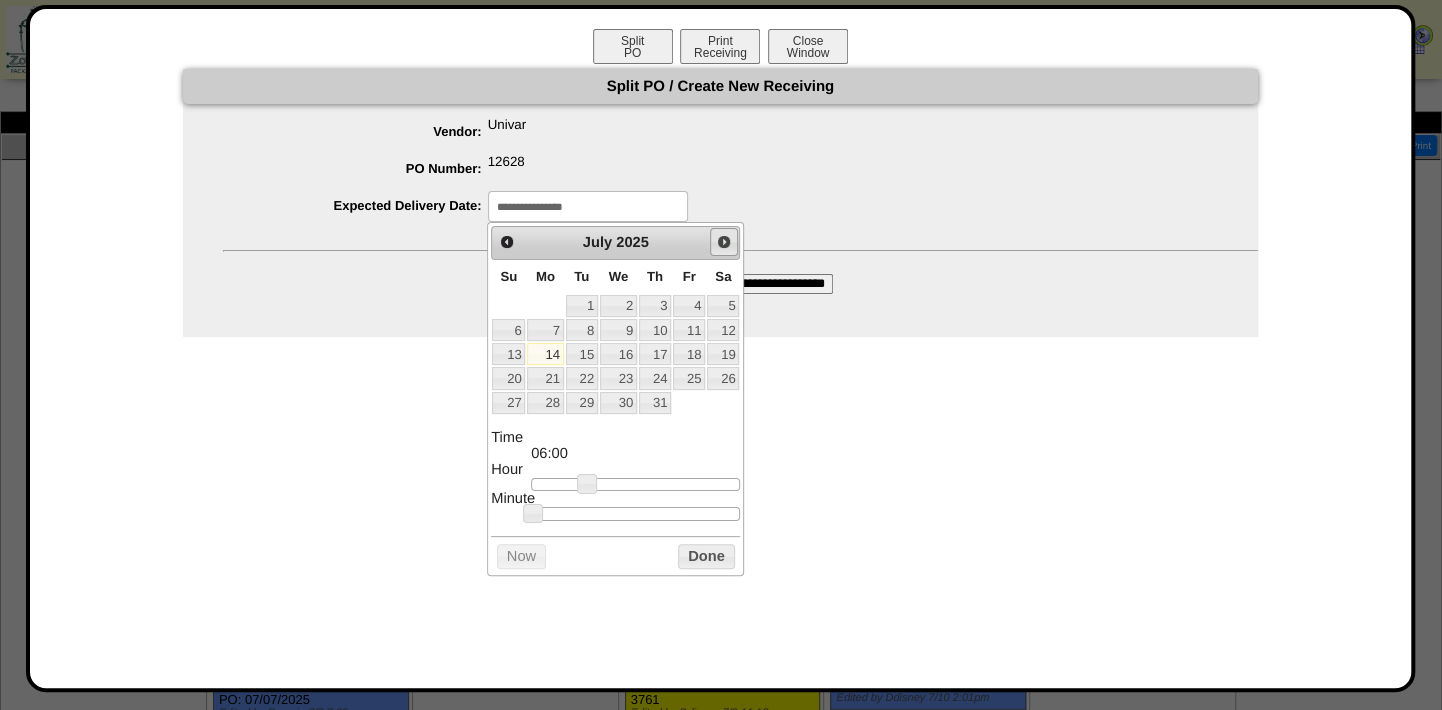 click on "Next" at bounding box center [724, 242] 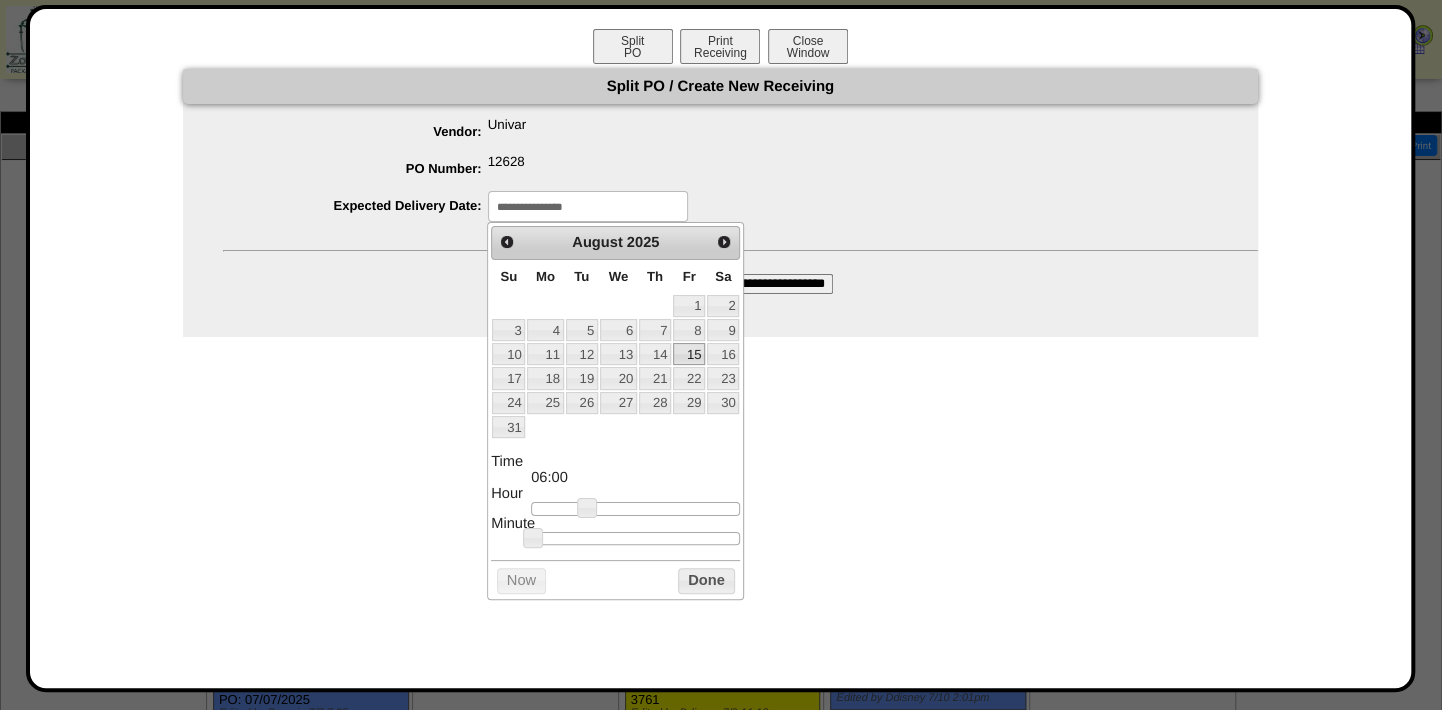 click on "15" at bounding box center (689, 354) 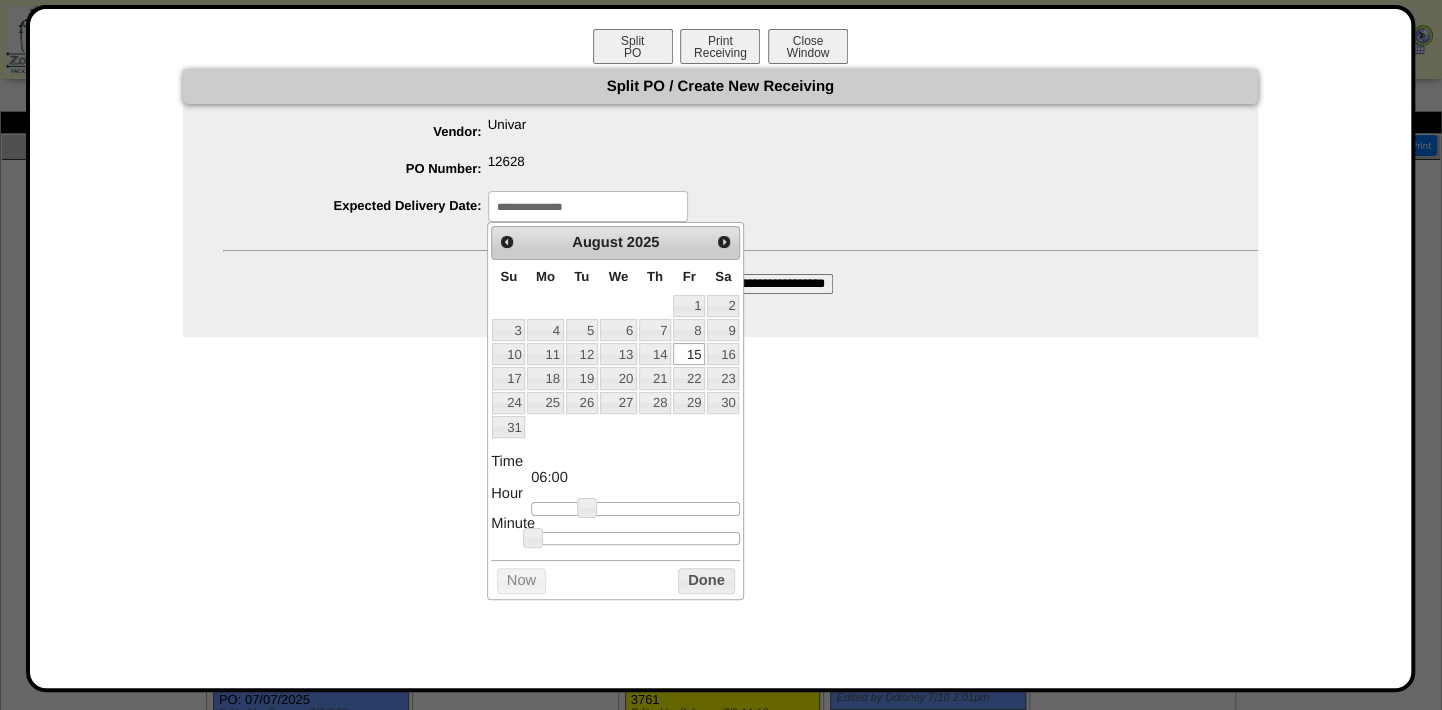 click on "**********" at bounding box center (740, 206) 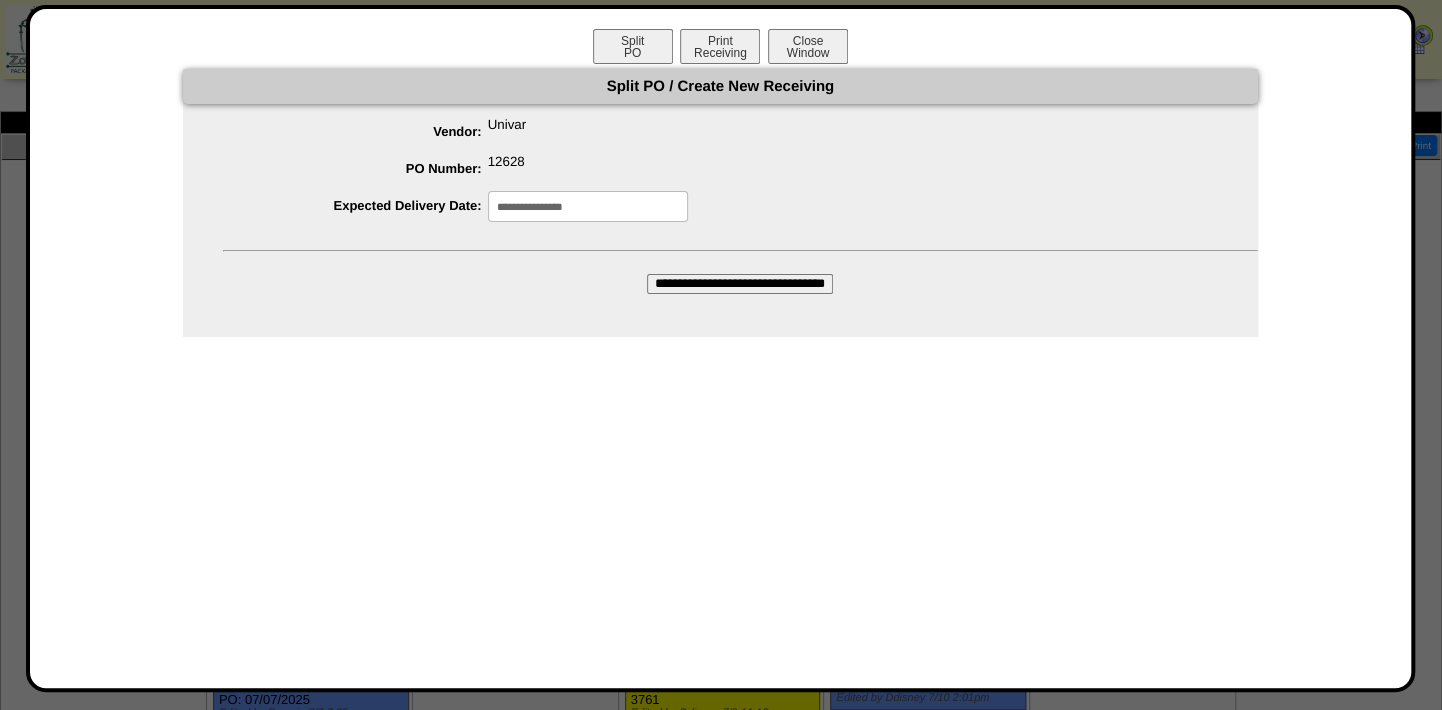 click on "**********" at bounding box center (740, 284) 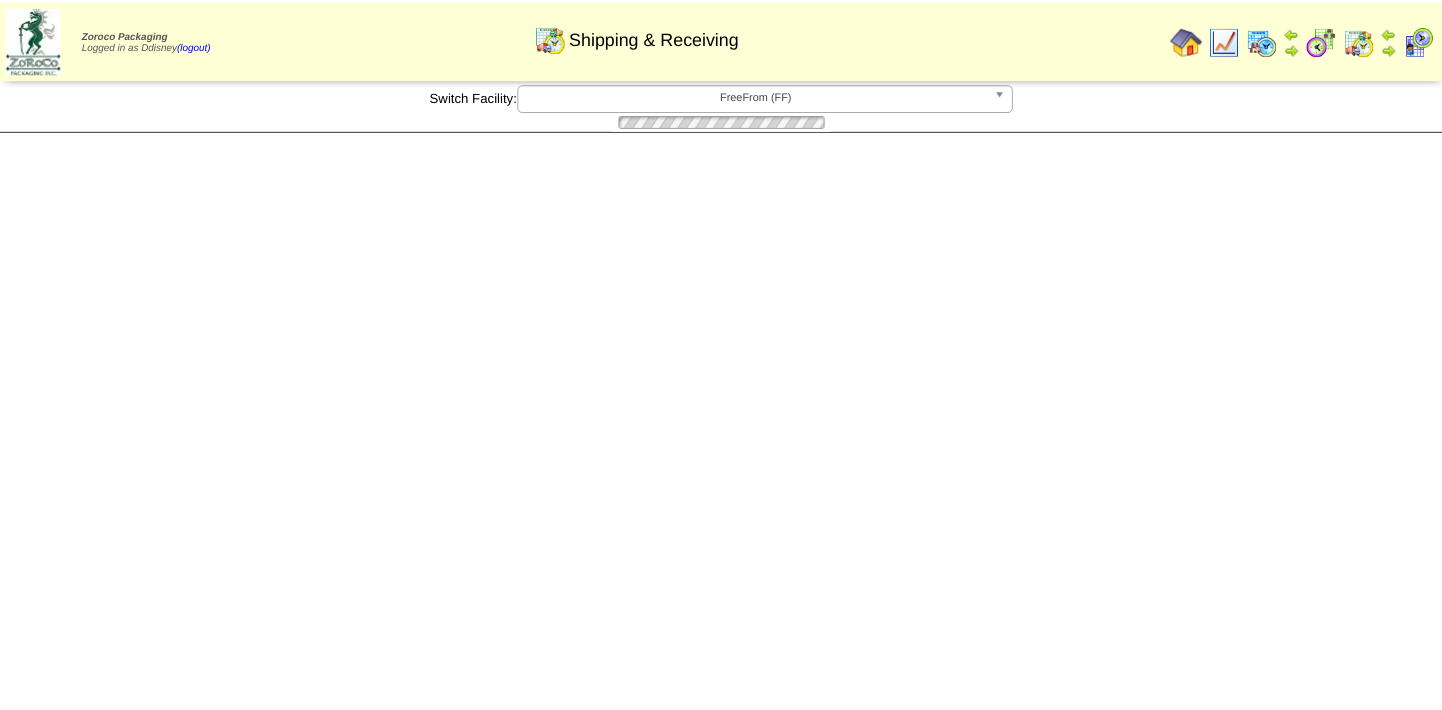 scroll, scrollTop: 0, scrollLeft: 0, axis: both 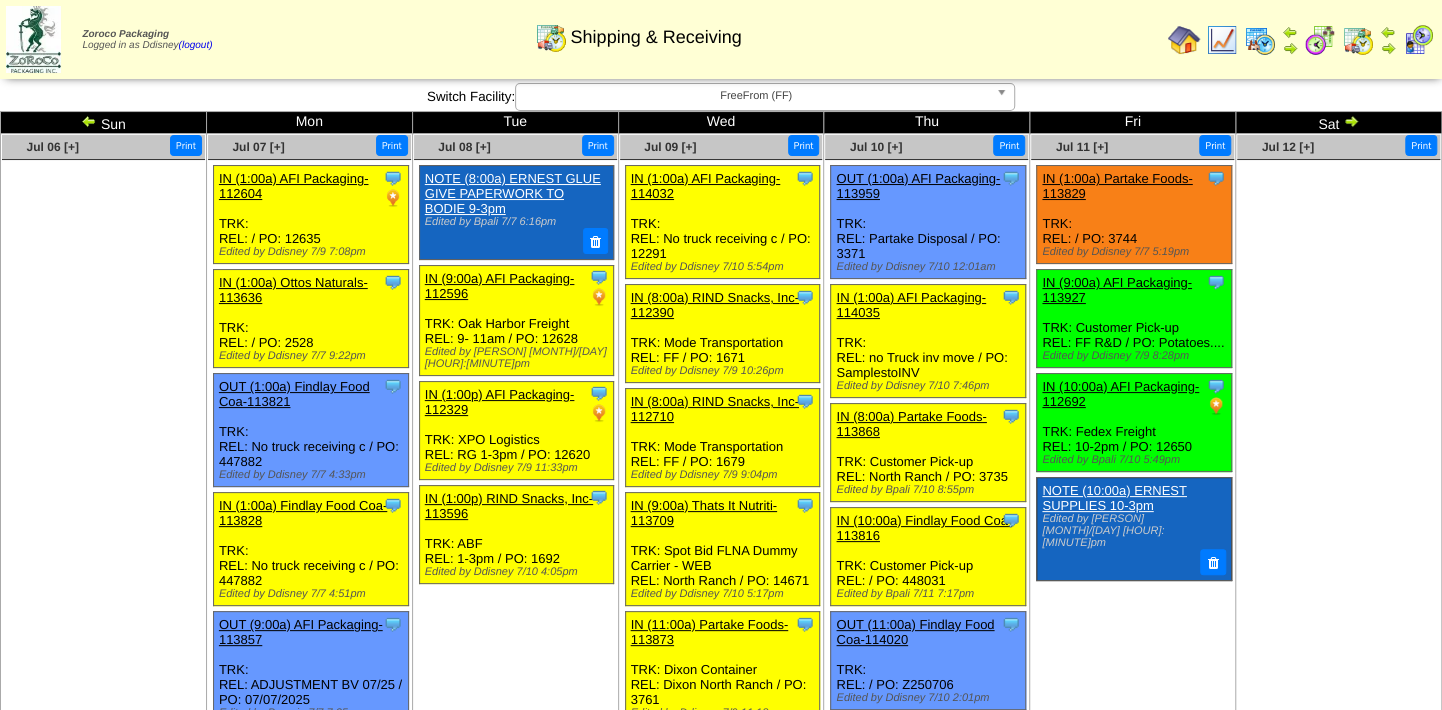 click at bounding box center (1351, 121) 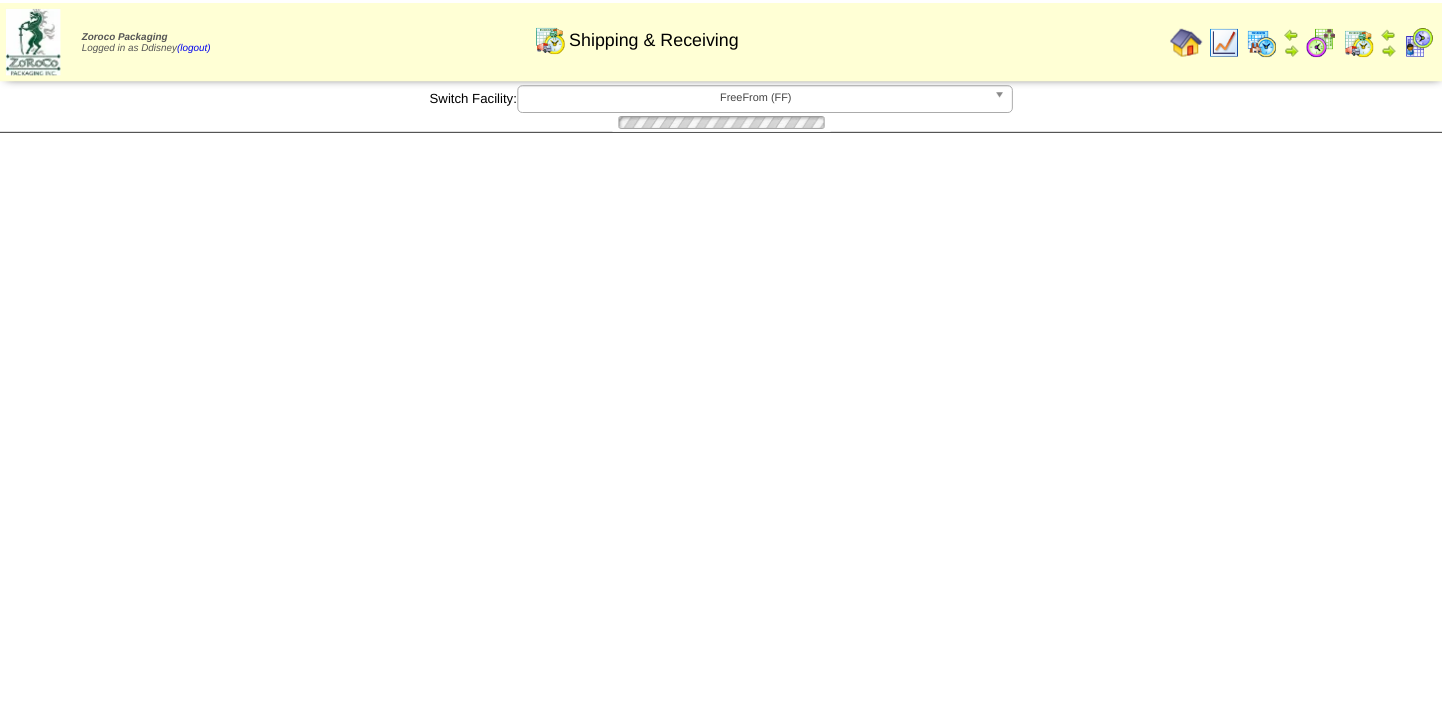 scroll, scrollTop: 0, scrollLeft: 0, axis: both 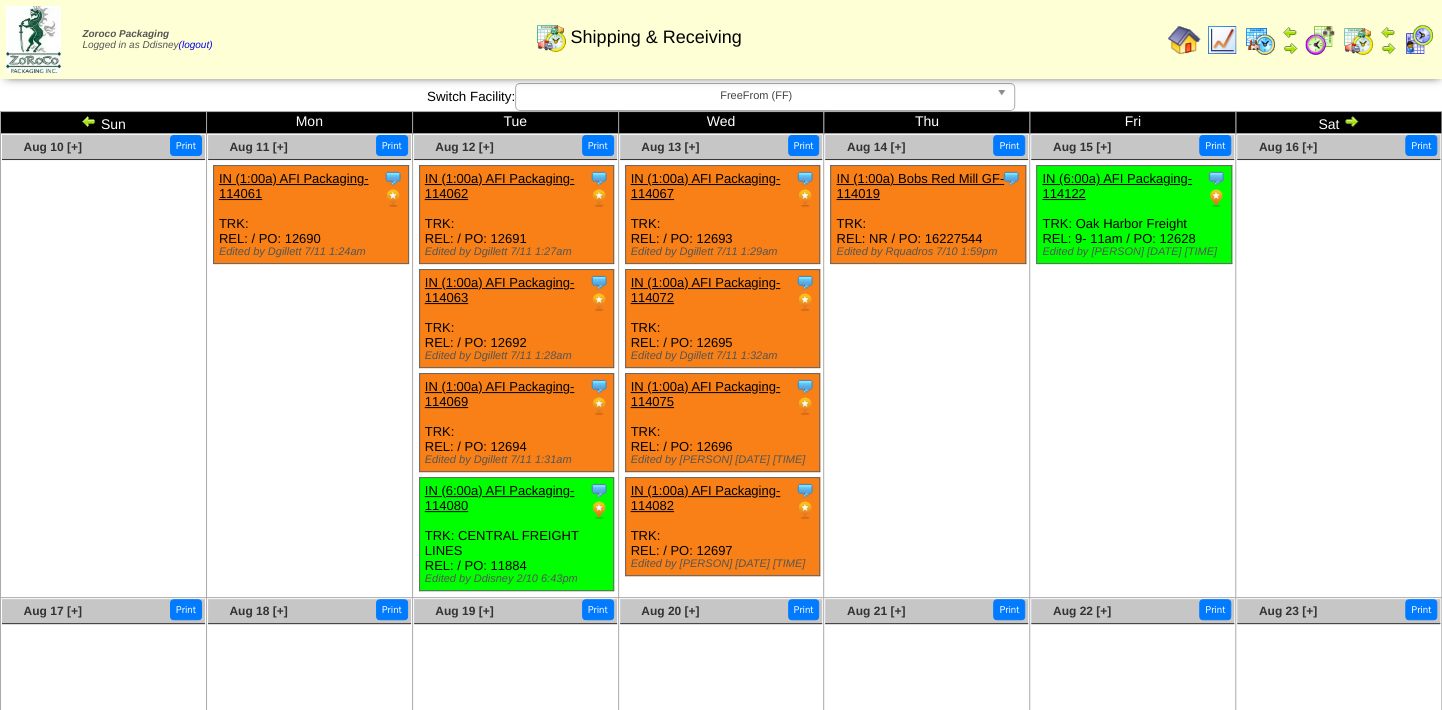 click on "IN
(6:00a)
AFI Packaging-114122" at bounding box center (1117, 186) 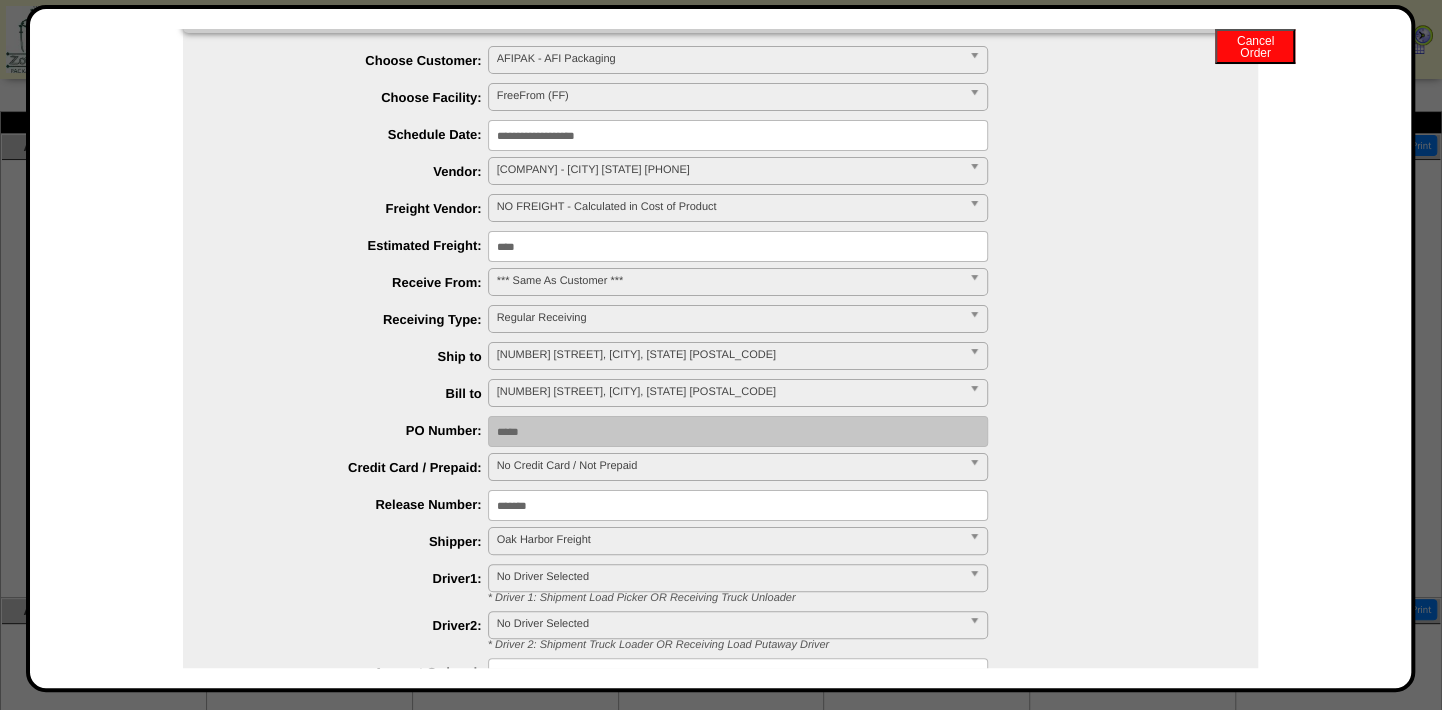 scroll, scrollTop: 181, scrollLeft: 0, axis: vertical 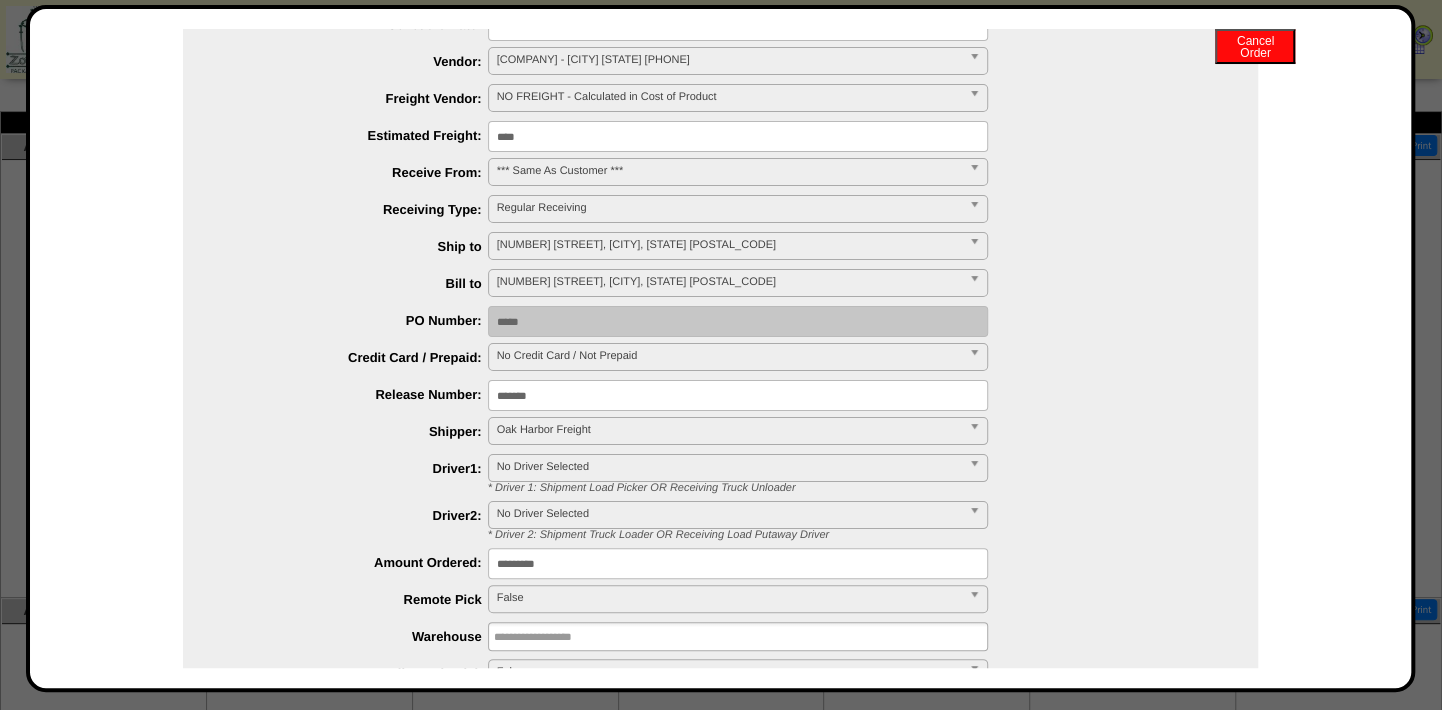 click on "Oak Harbor Freight" at bounding box center [729, 430] 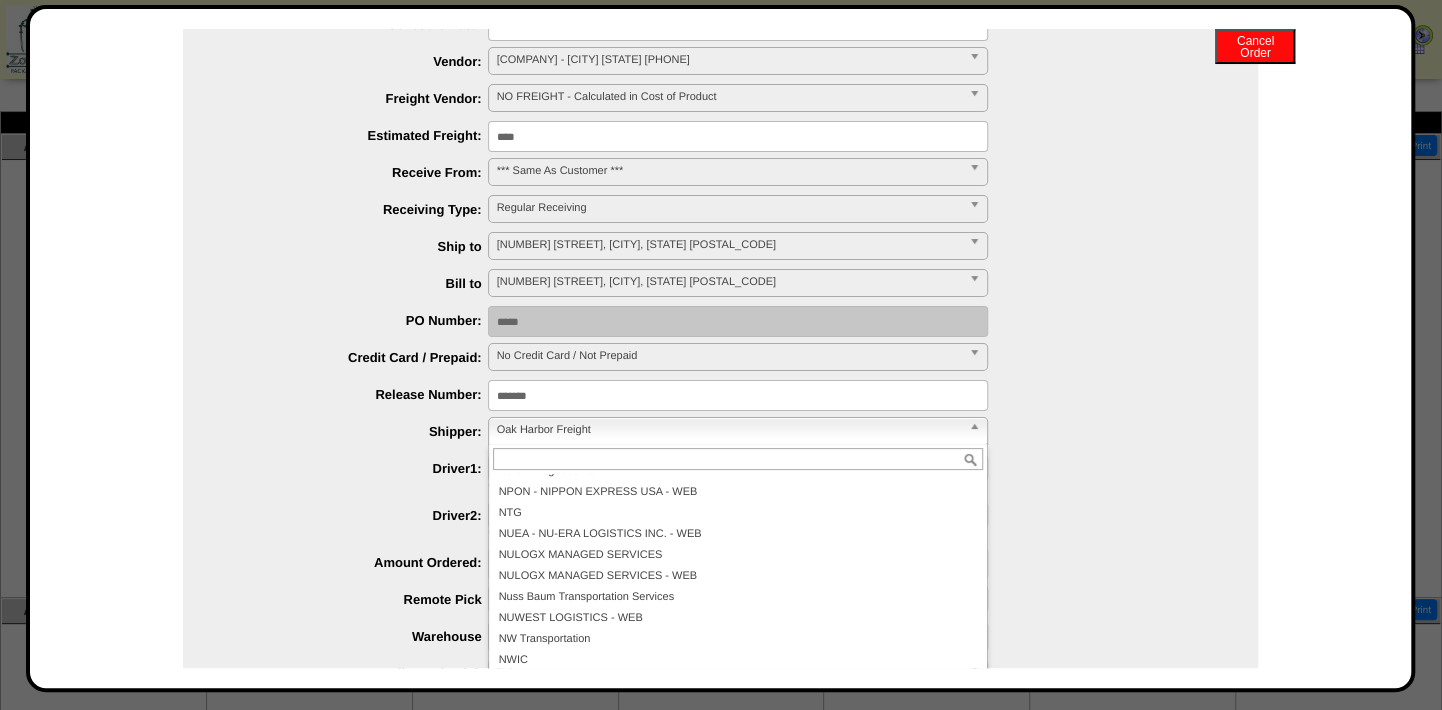 scroll, scrollTop: 0, scrollLeft: 0, axis: both 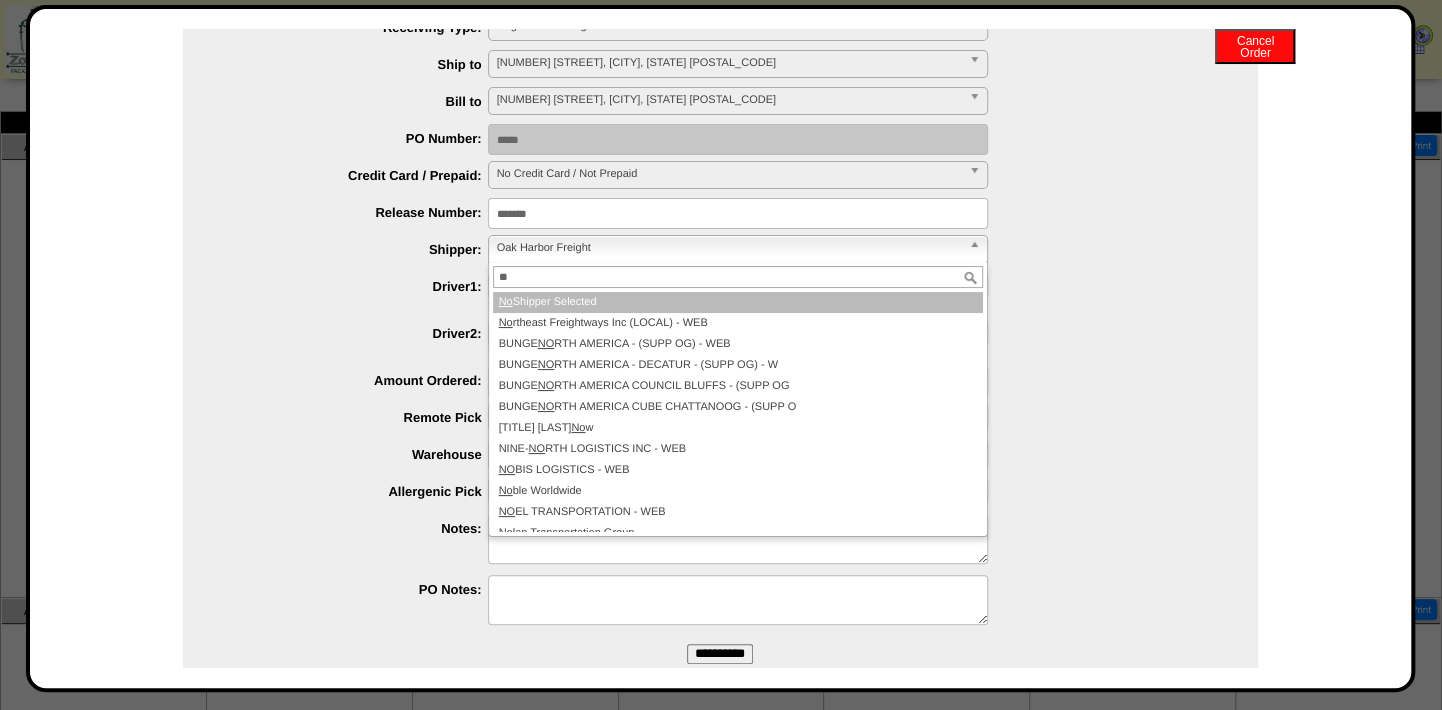 type on "**" 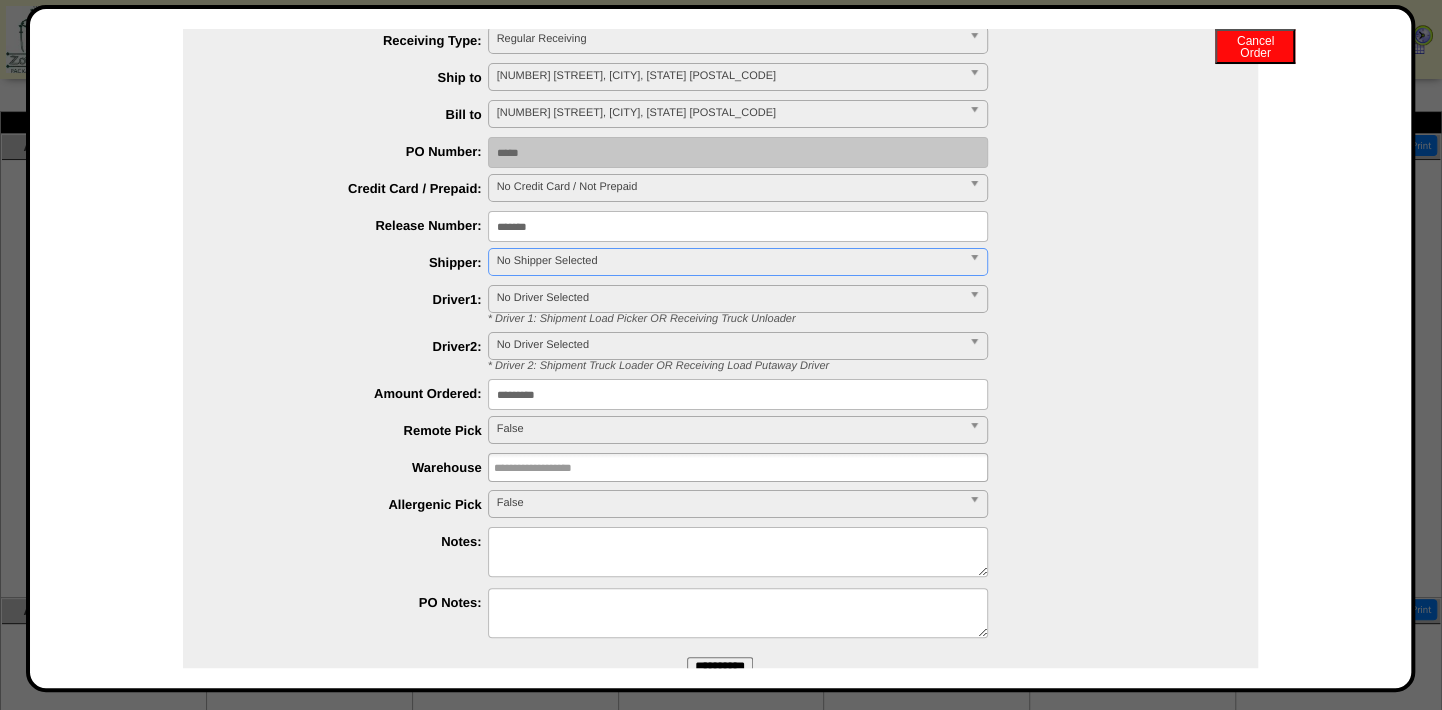 scroll, scrollTop: 405, scrollLeft: 0, axis: vertical 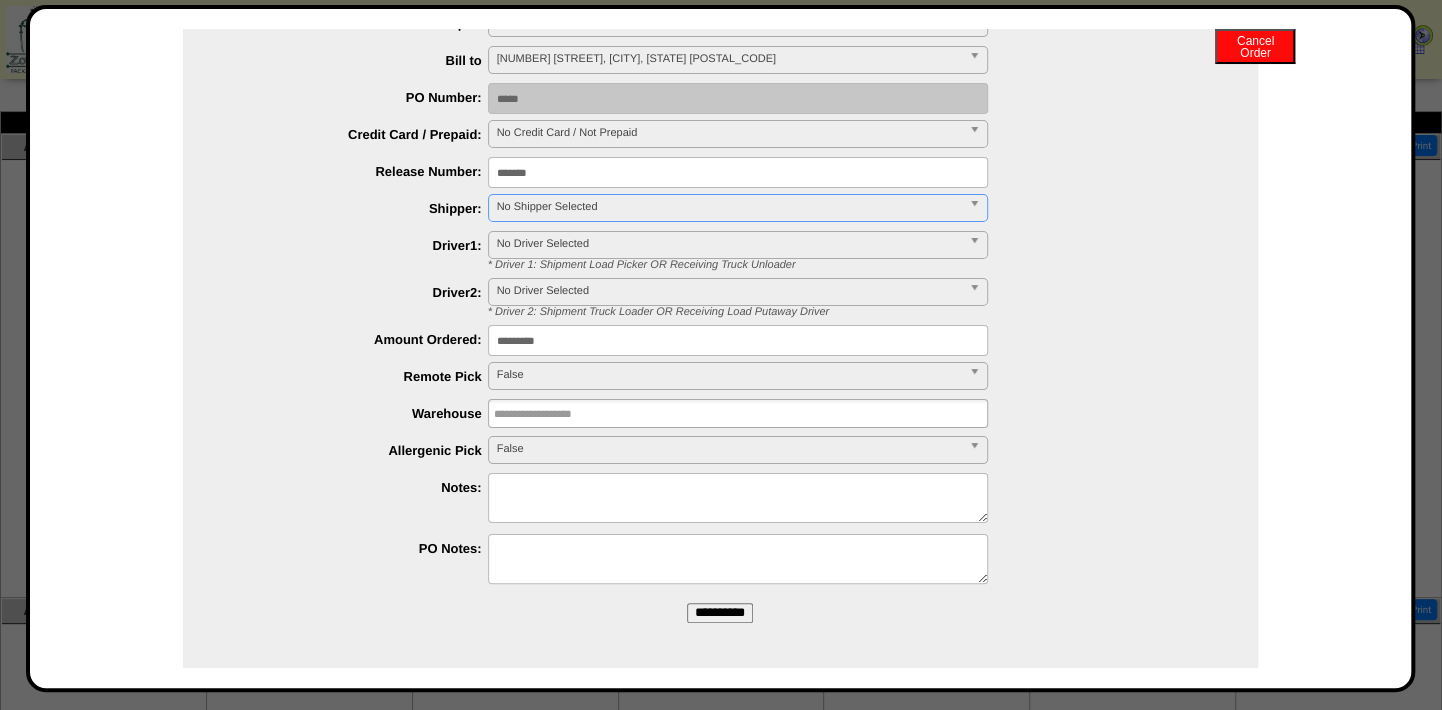 click at bounding box center (738, 498) 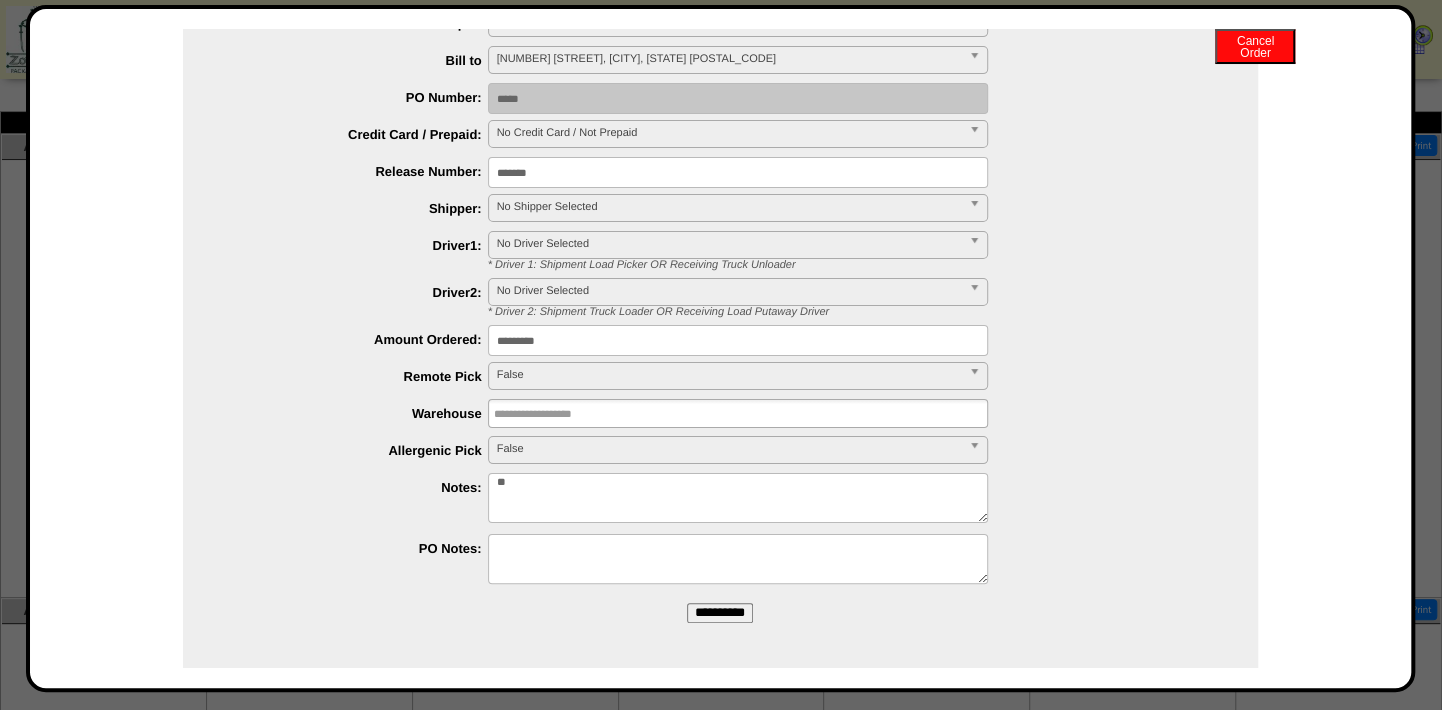 type on "*" 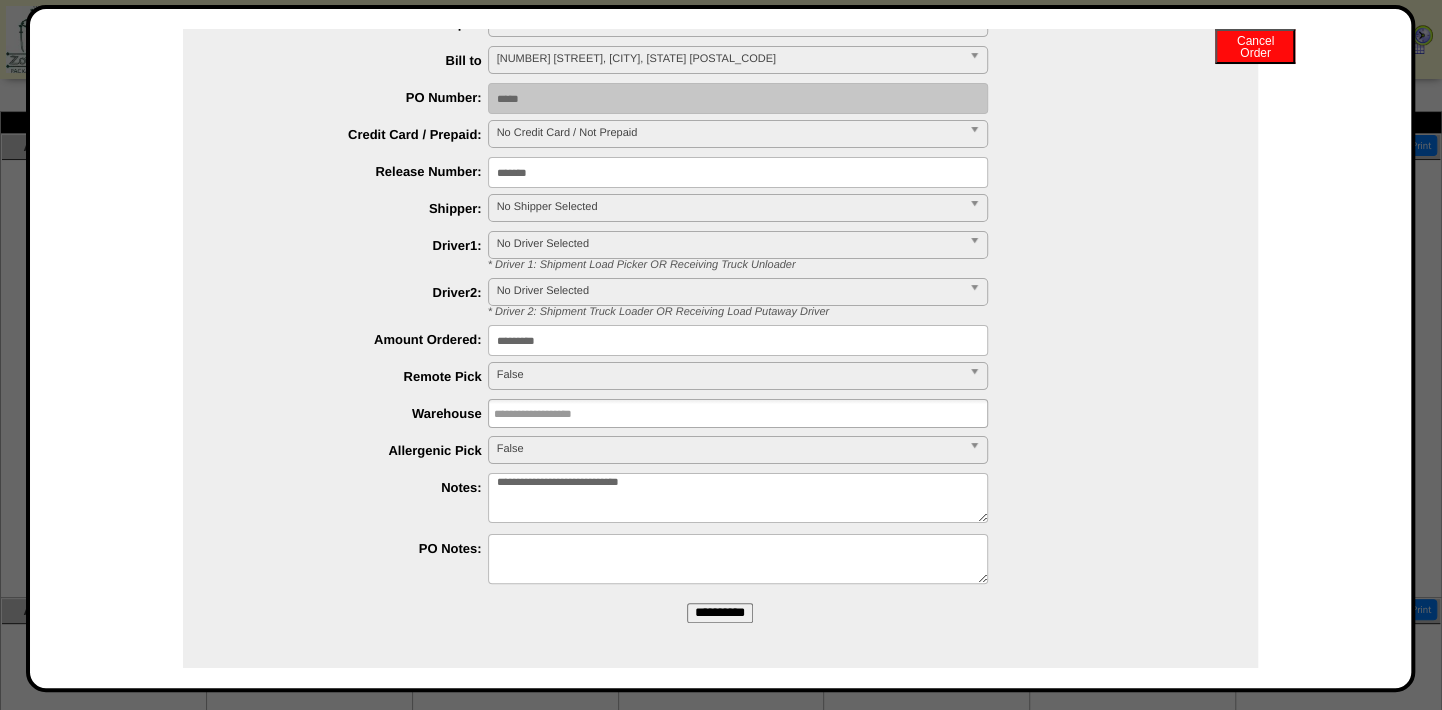click on "**********" at bounding box center (738, 498) 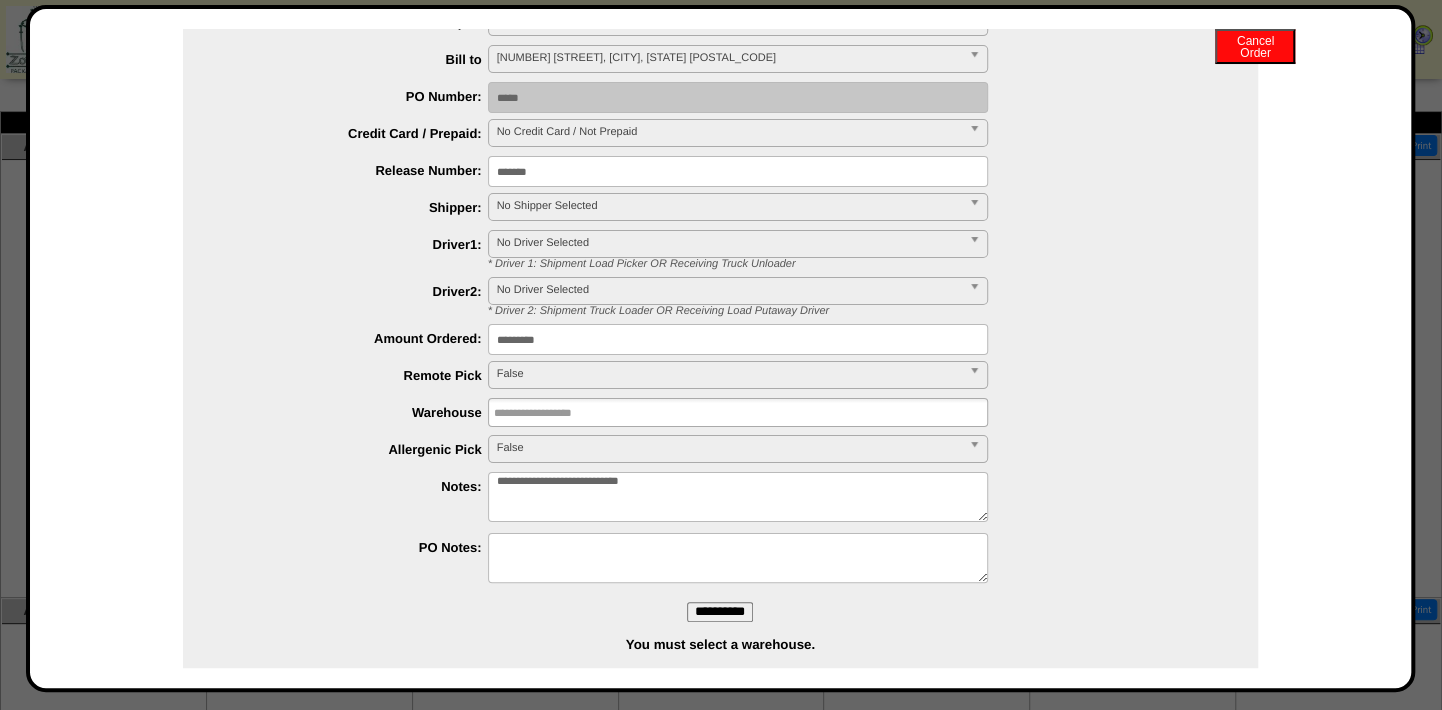 click on "False" at bounding box center [729, 374] 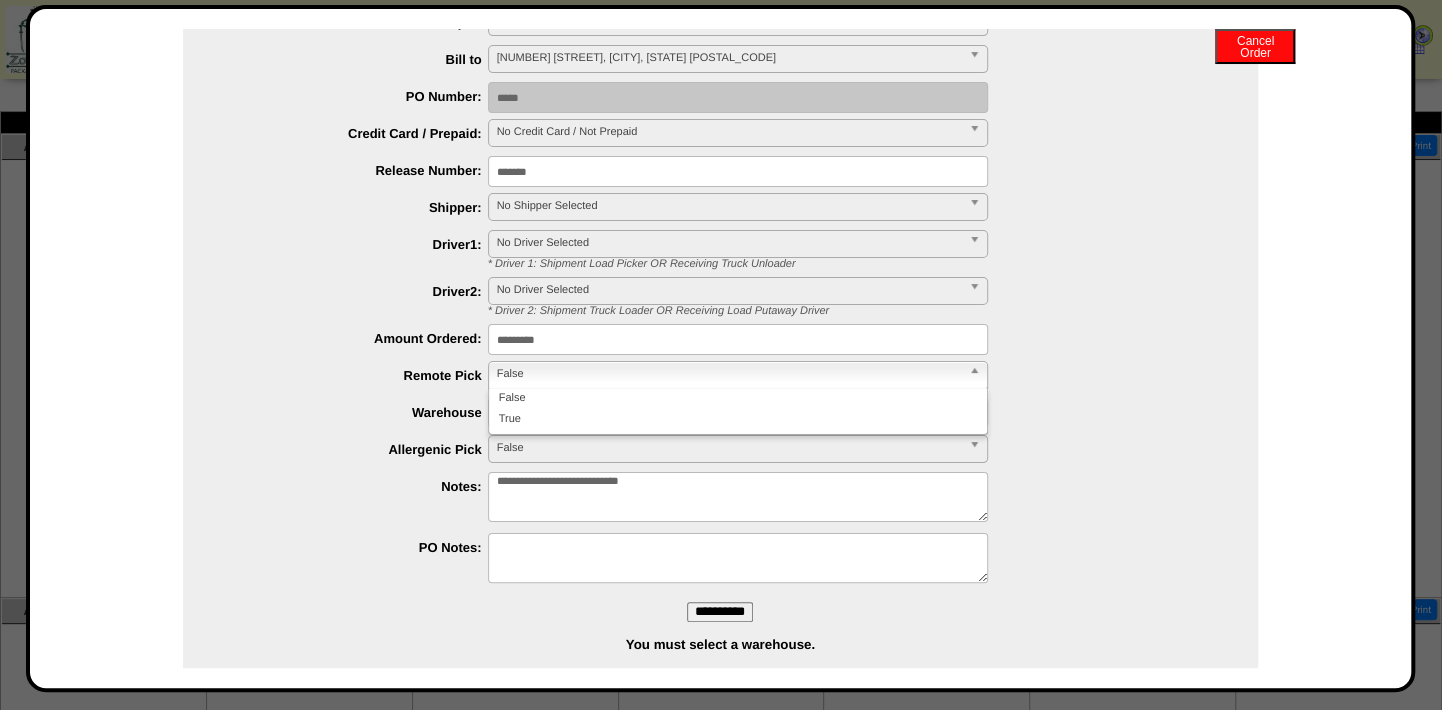 click on "**********" at bounding box center [740, 413] 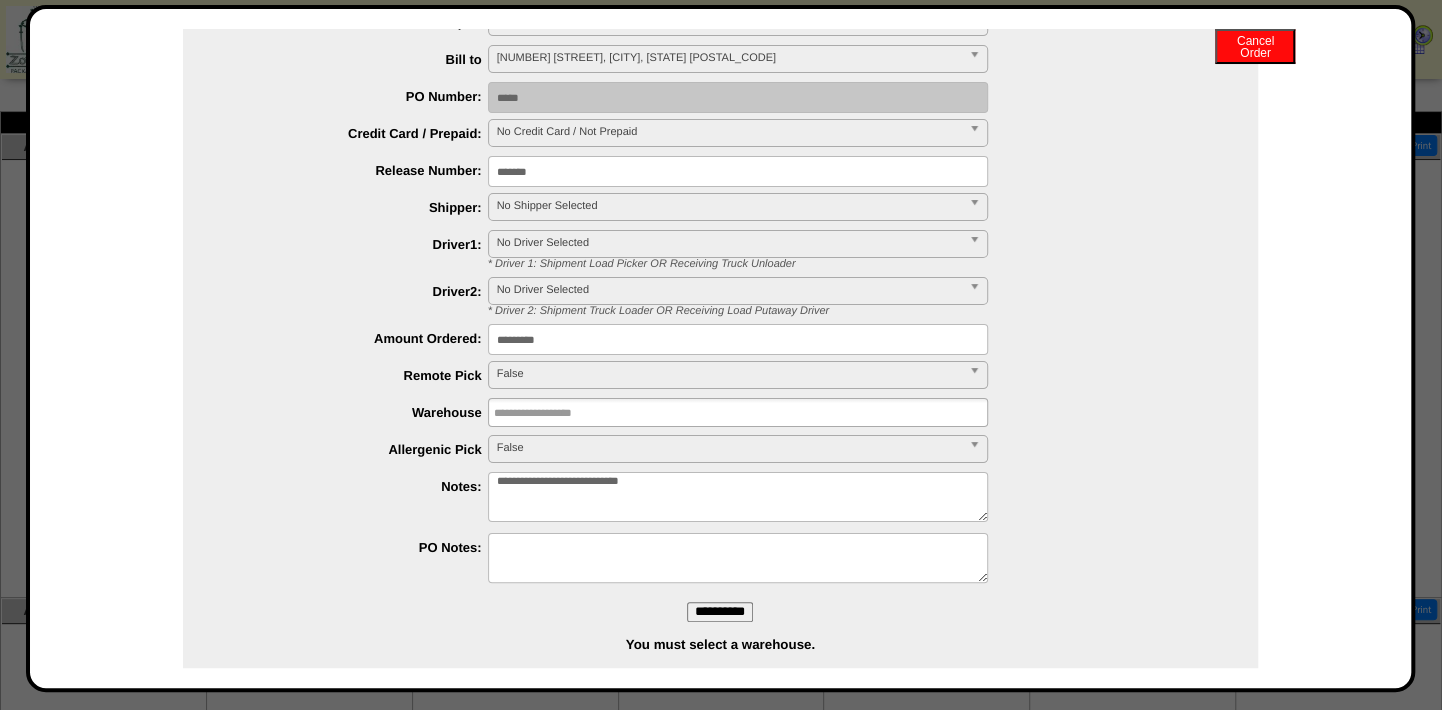 type 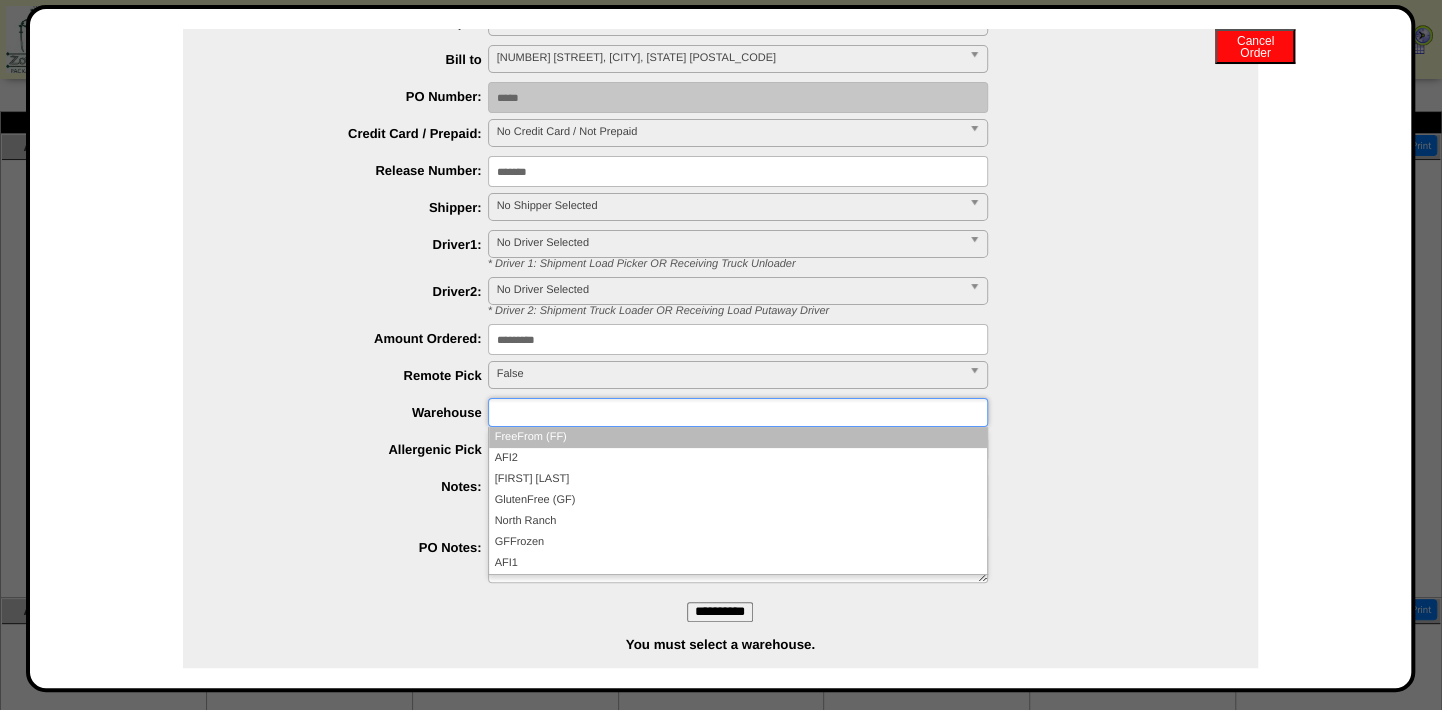 click at bounding box center [558, 412] 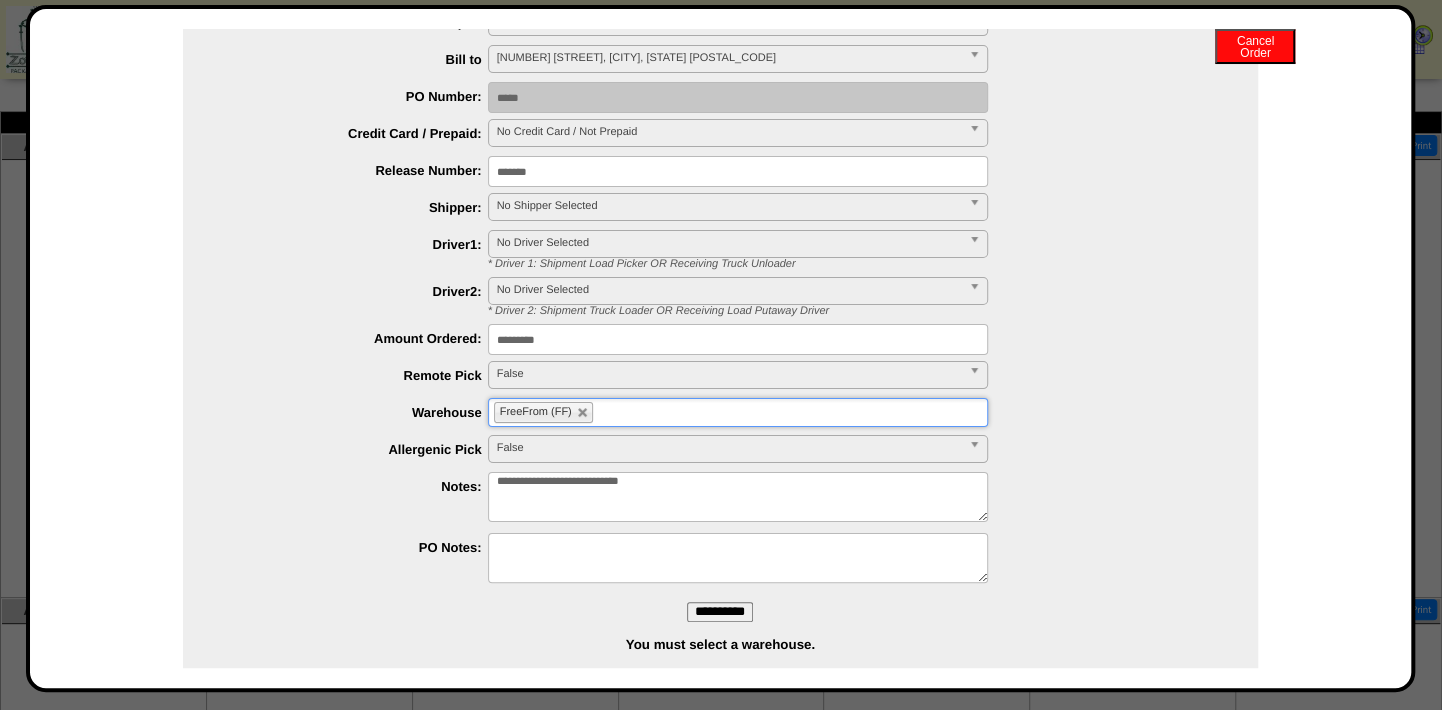 drag, startPoint x: 725, startPoint y: 617, endPoint x: 806, endPoint y: 132, distance: 491.7174 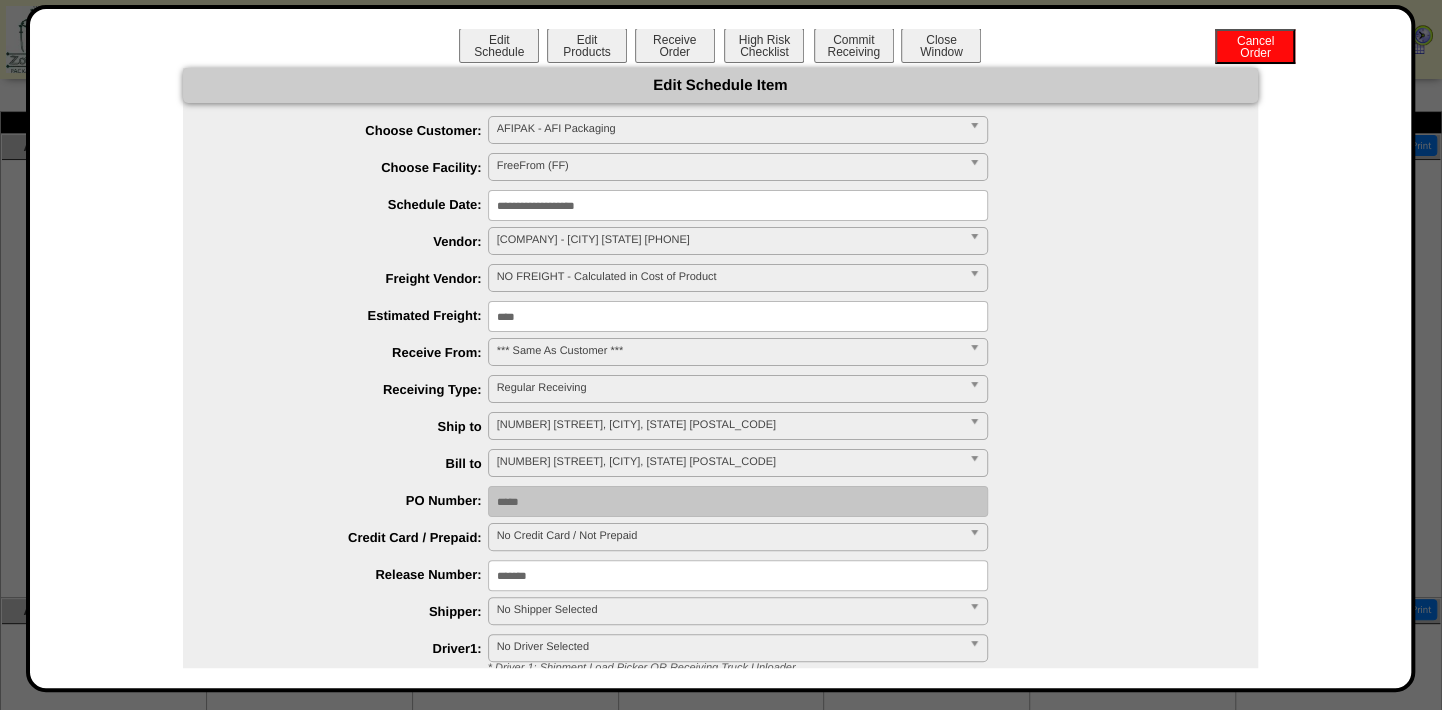 scroll, scrollTop: 0, scrollLeft: 0, axis: both 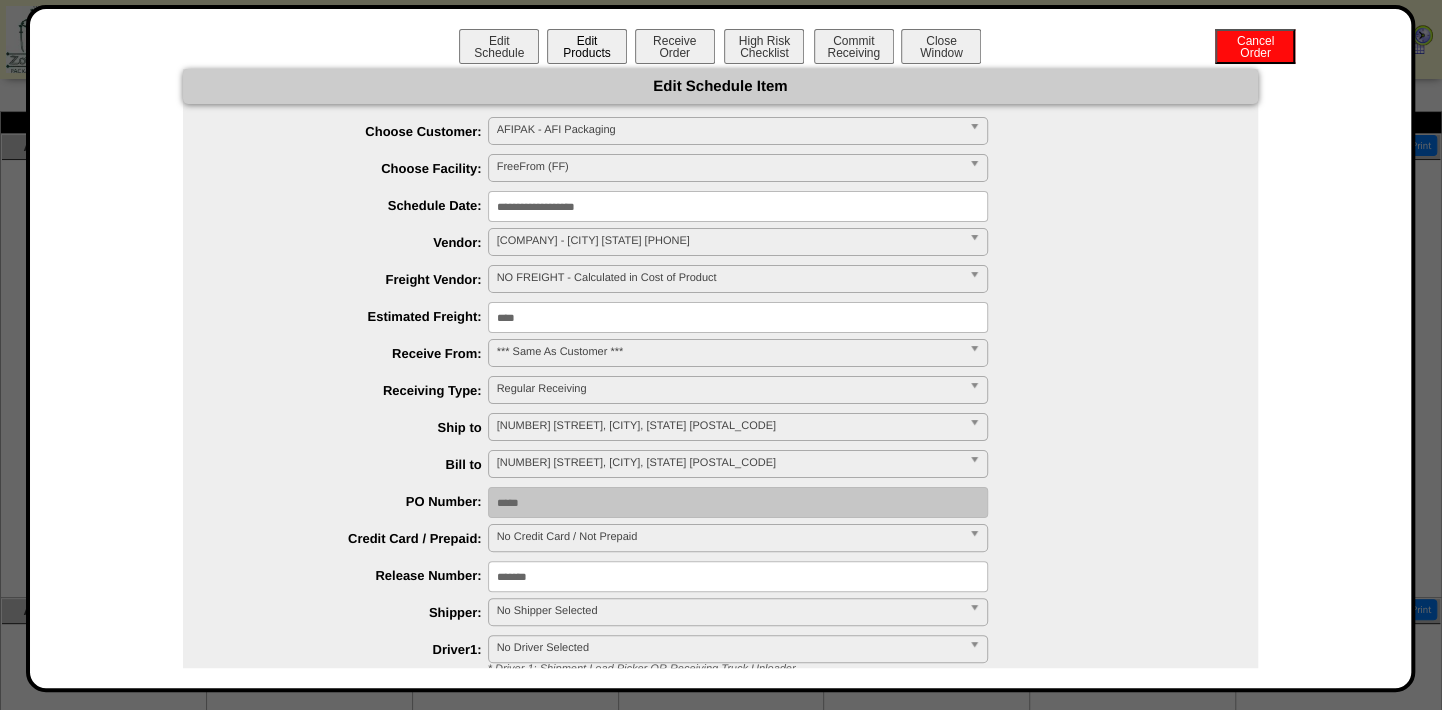 click on "Edit Products" at bounding box center (587, 46) 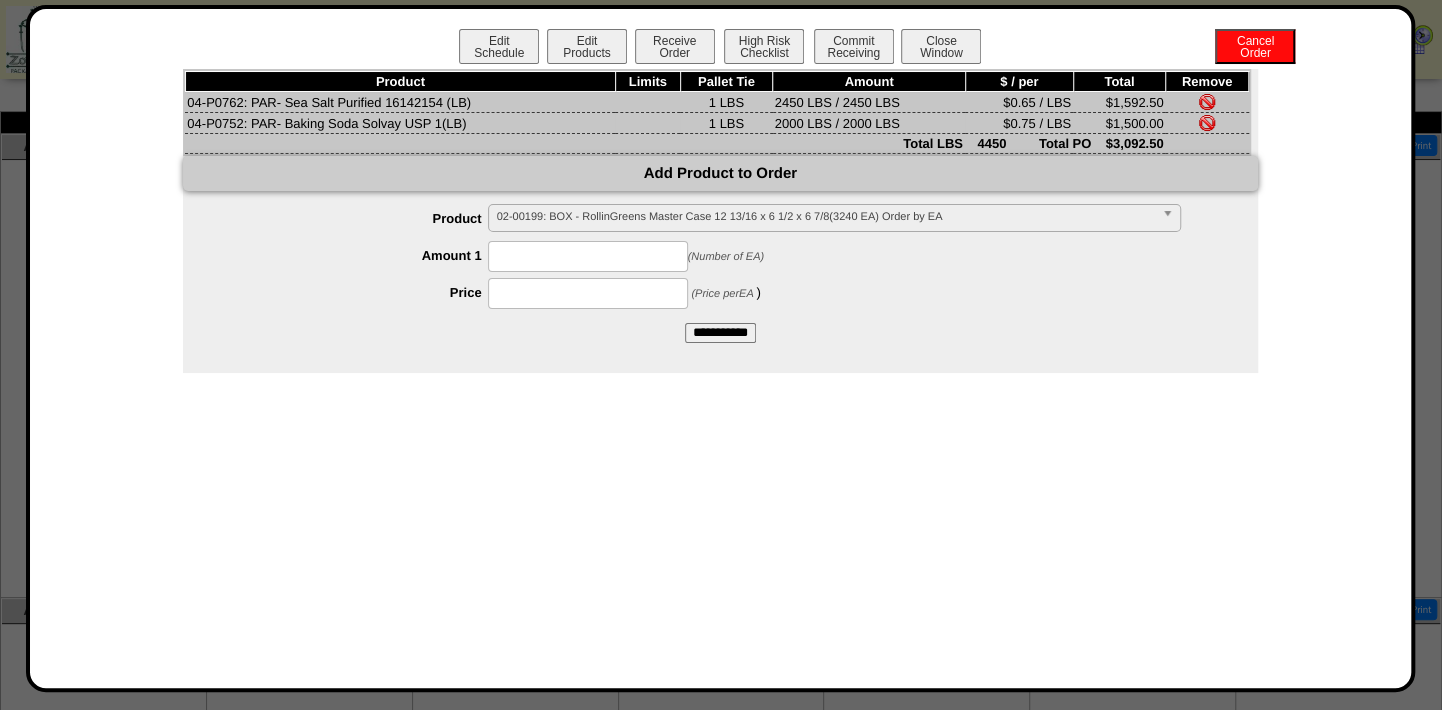 click at bounding box center [1207, 123] 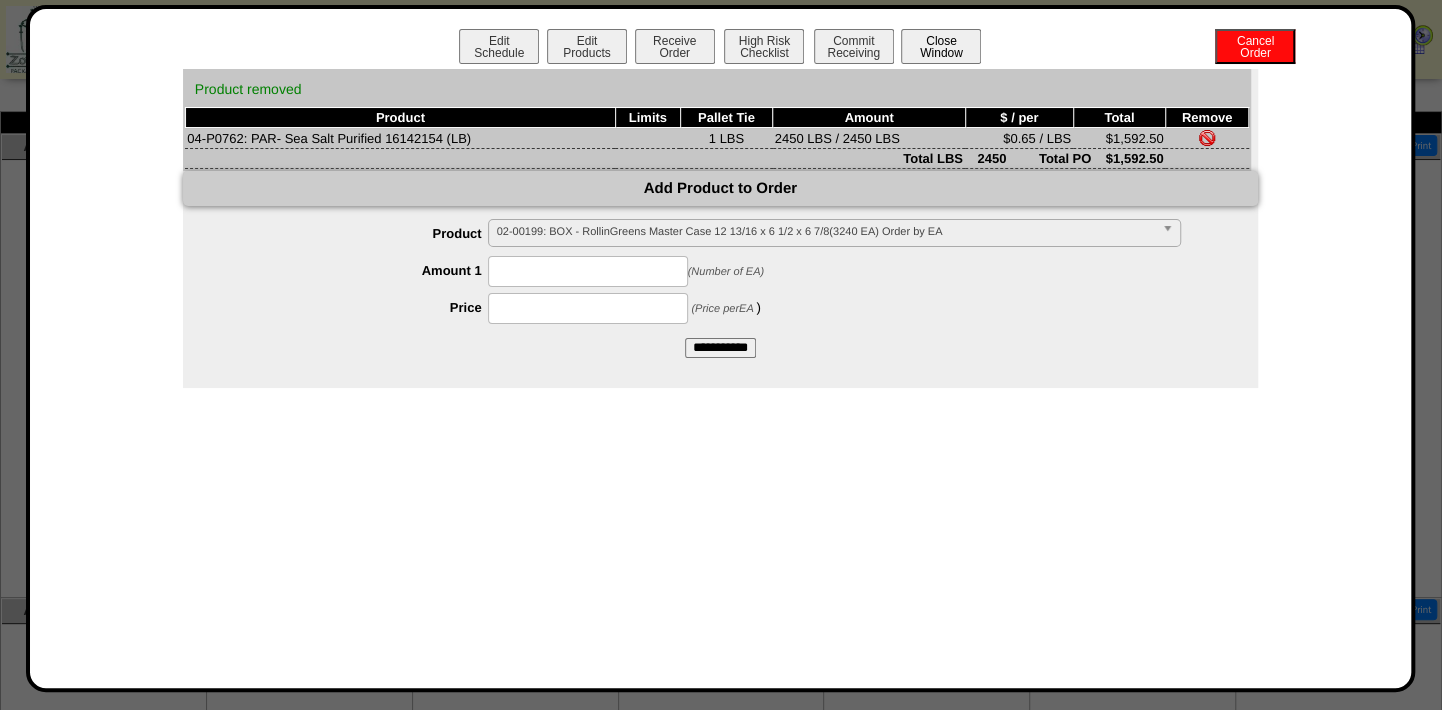 click on "Close Window" at bounding box center (941, 46) 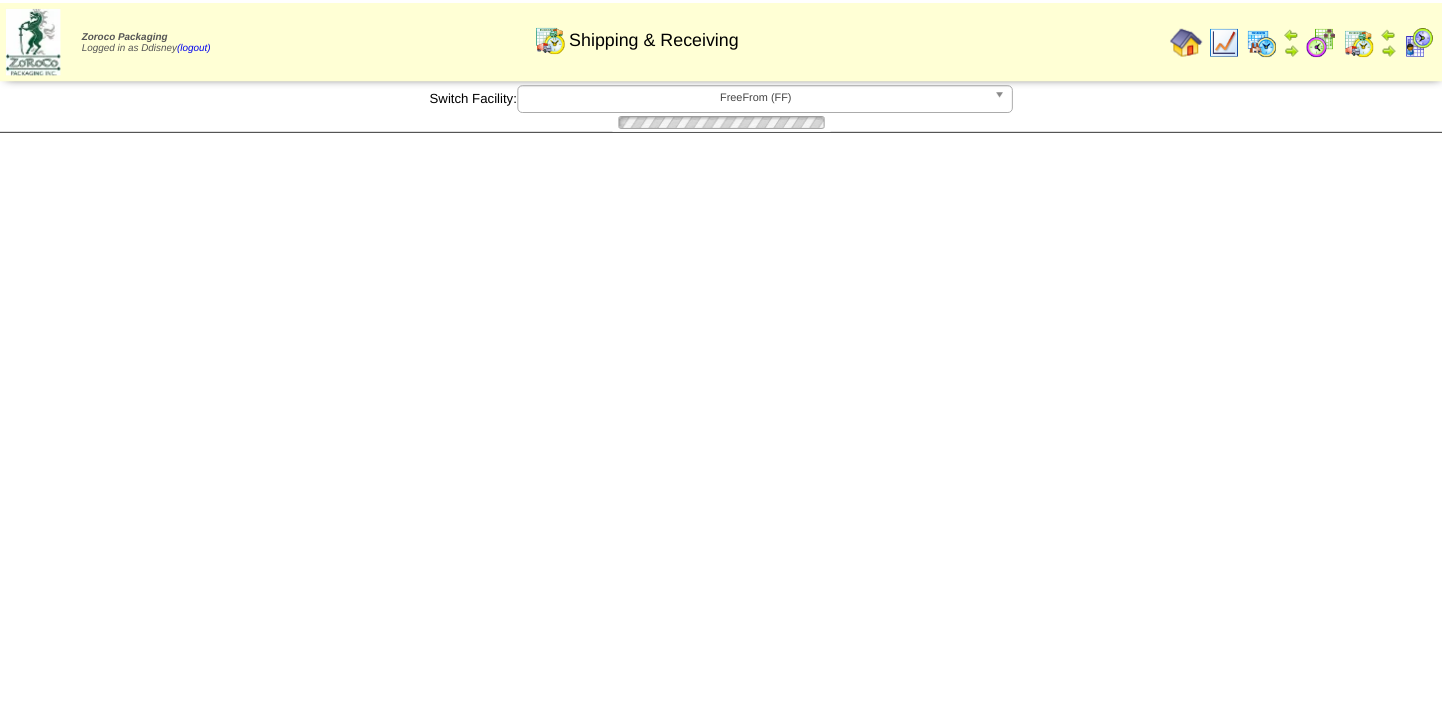 scroll, scrollTop: 0, scrollLeft: 0, axis: both 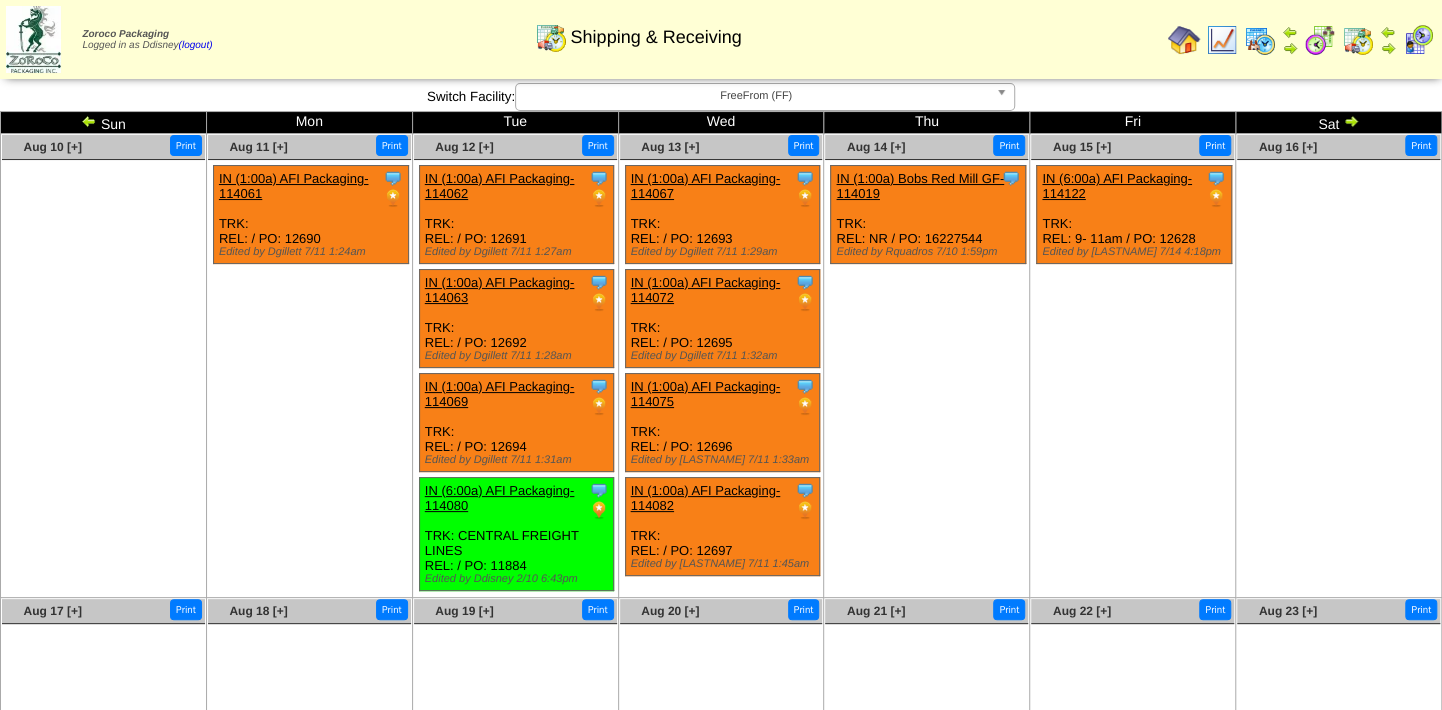 click at bounding box center (1358, 40) 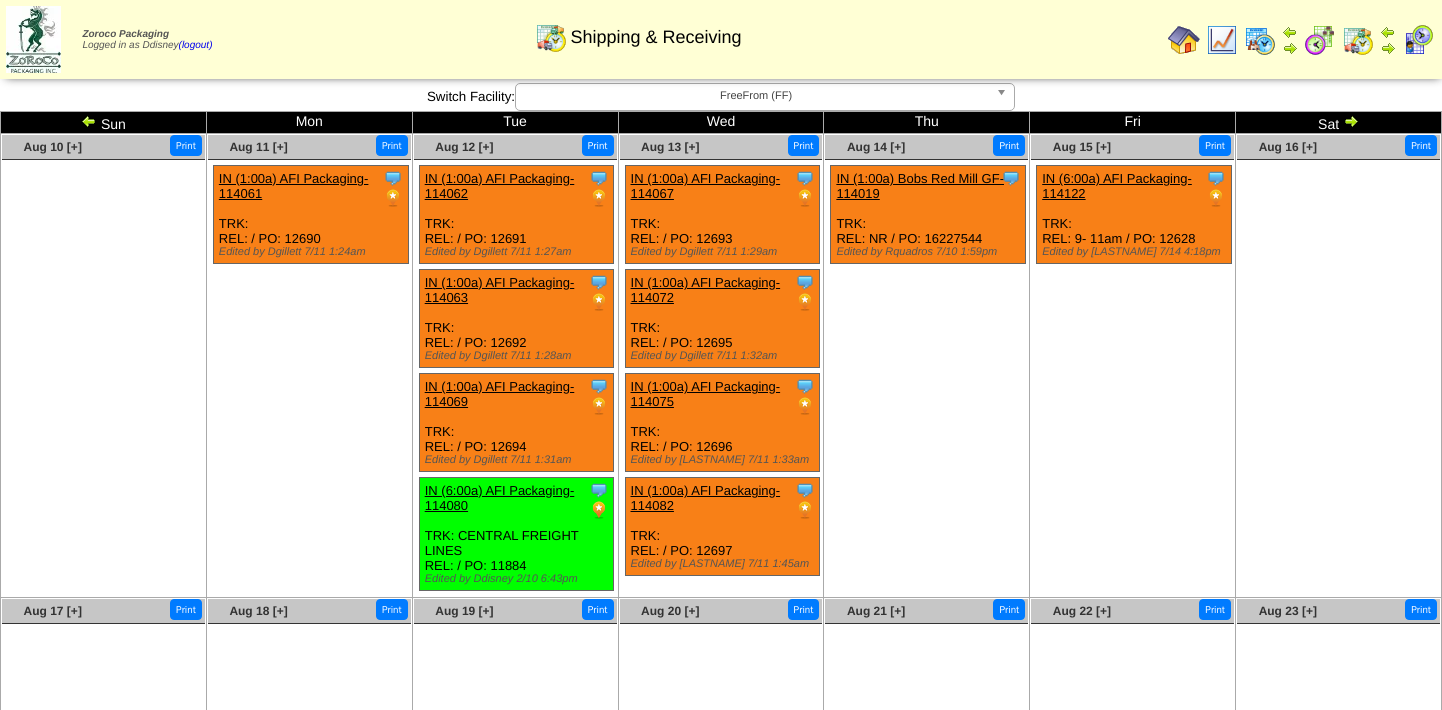 scroll, scrollTop: 0, scrollLeft: 0, axis: both 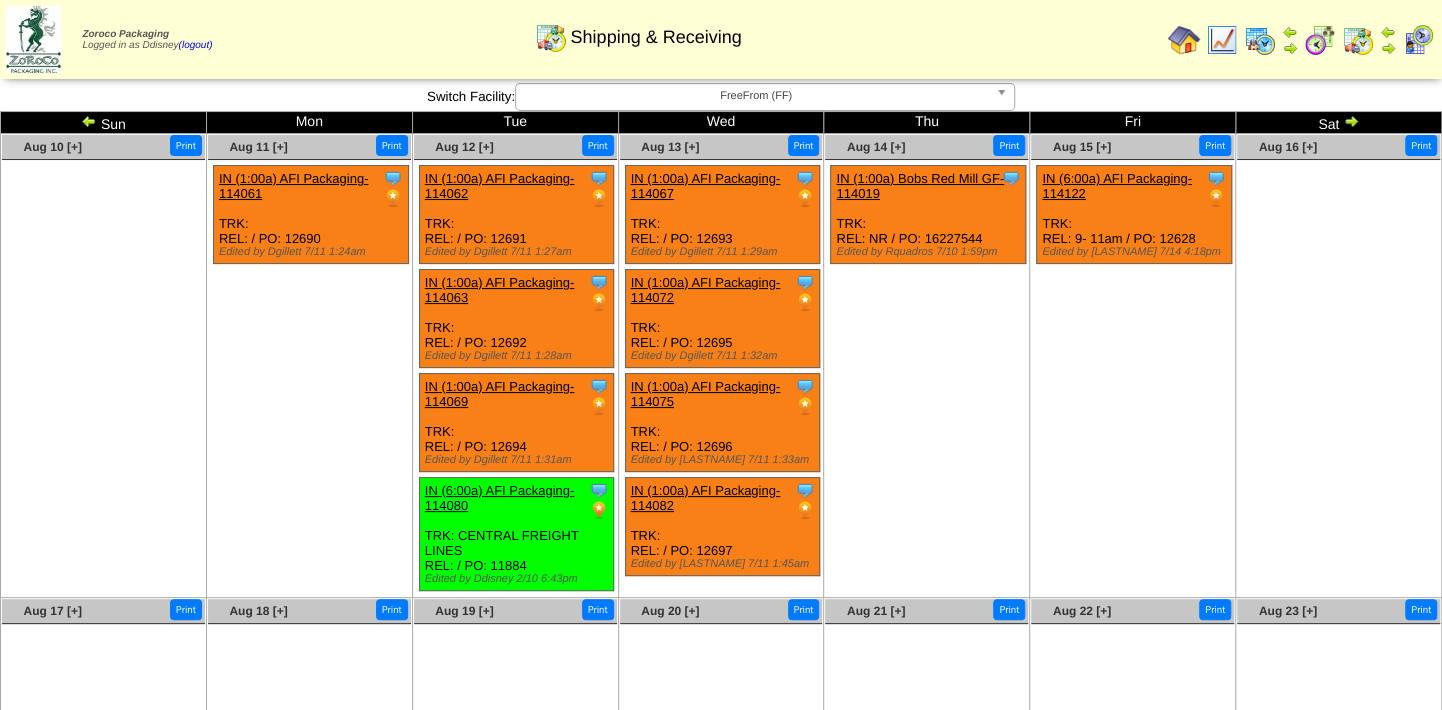 click at bounding box center (89, 121) 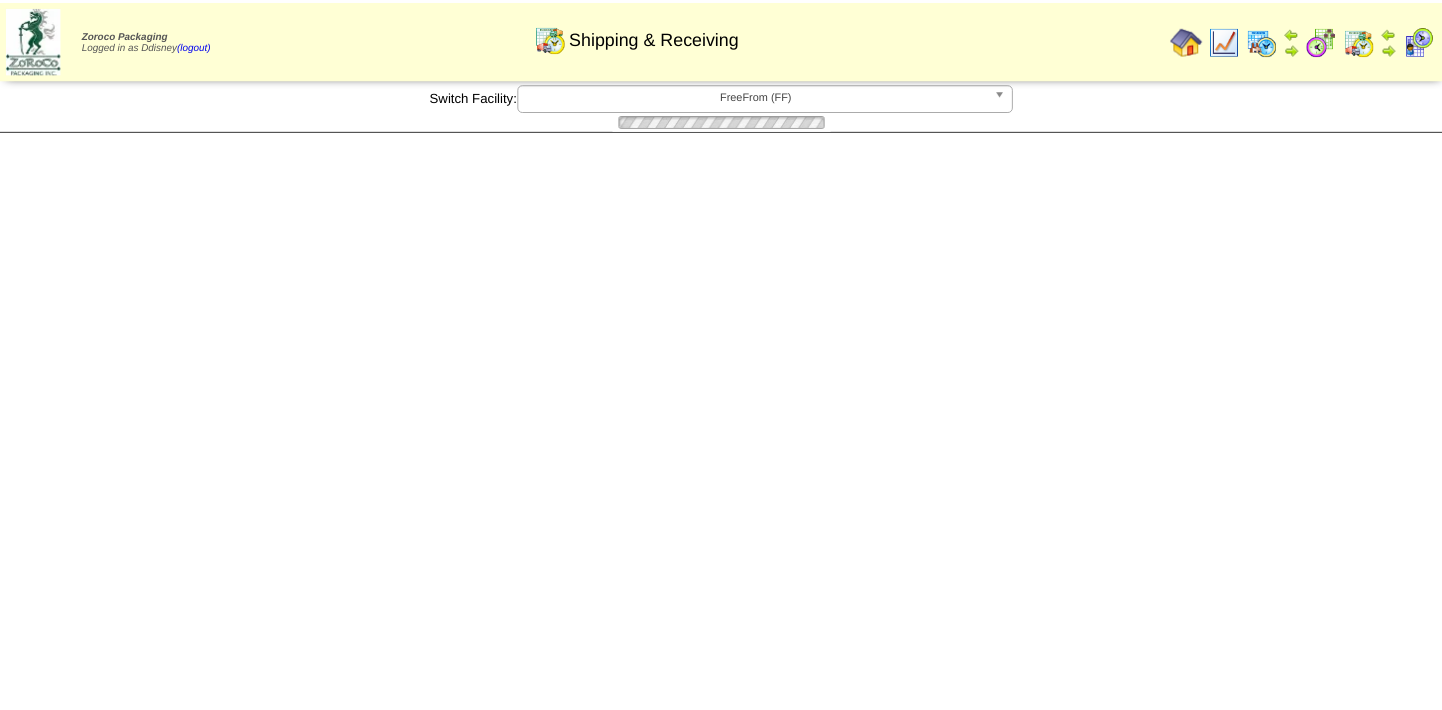 scroll, scrollTop: 0, scrollLeft: 0, axis: both 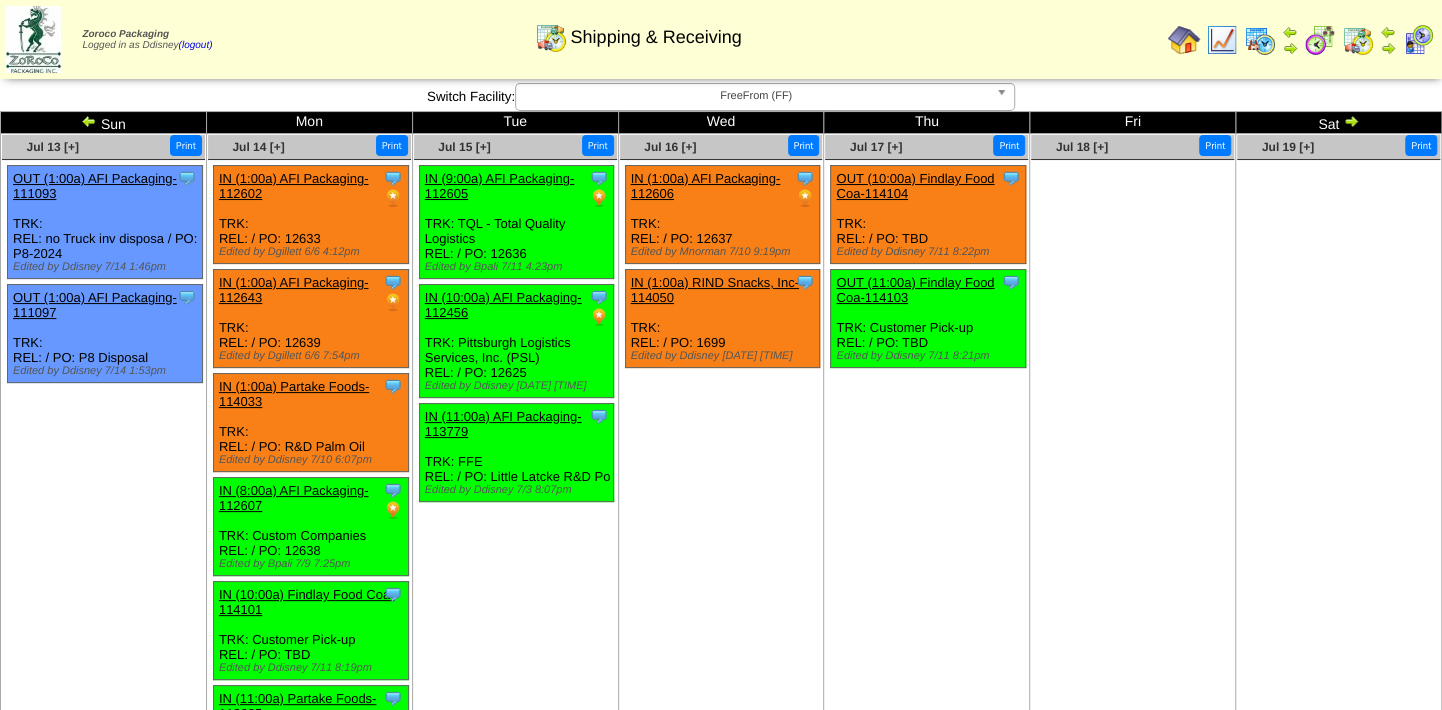 click on "IN
(1:00a)
AFI Packaging-112606" at bounding box center (706, 186) 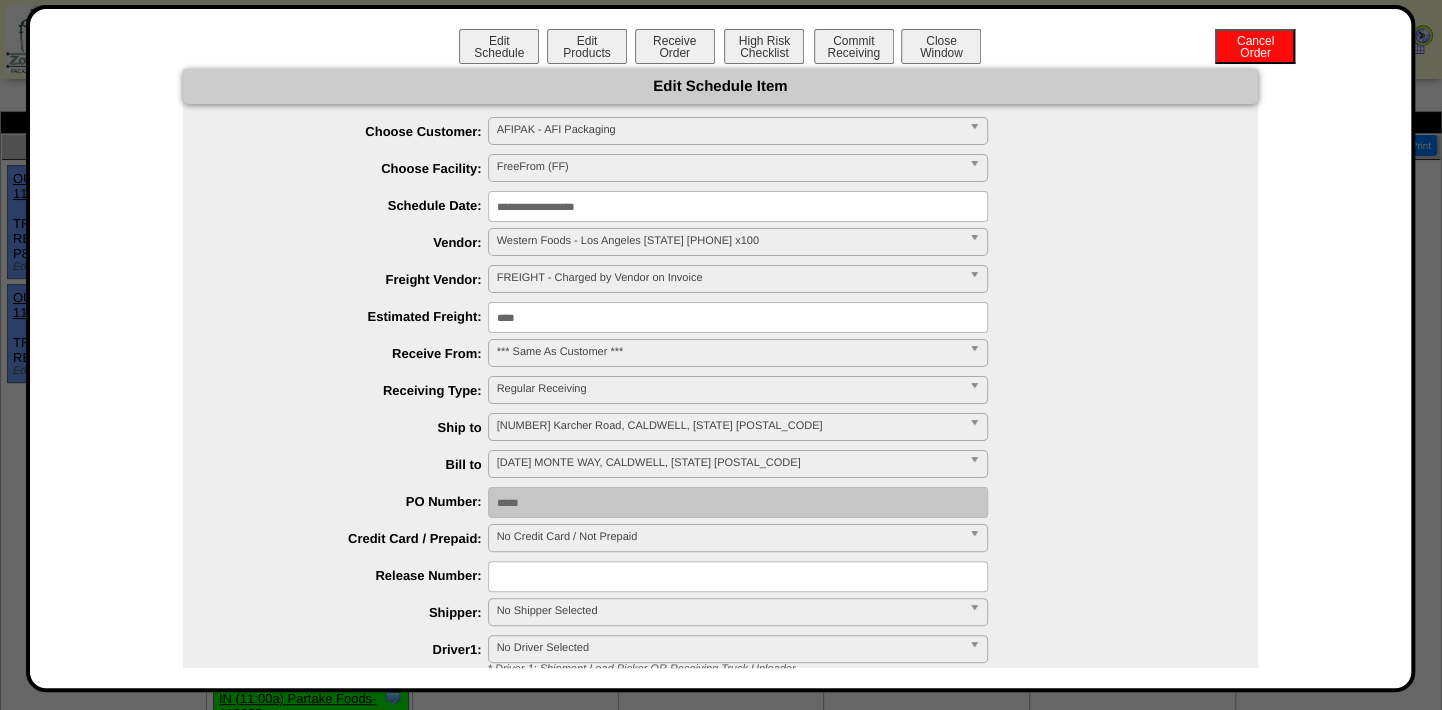 click on "**********" at bounding box center [738, 206] 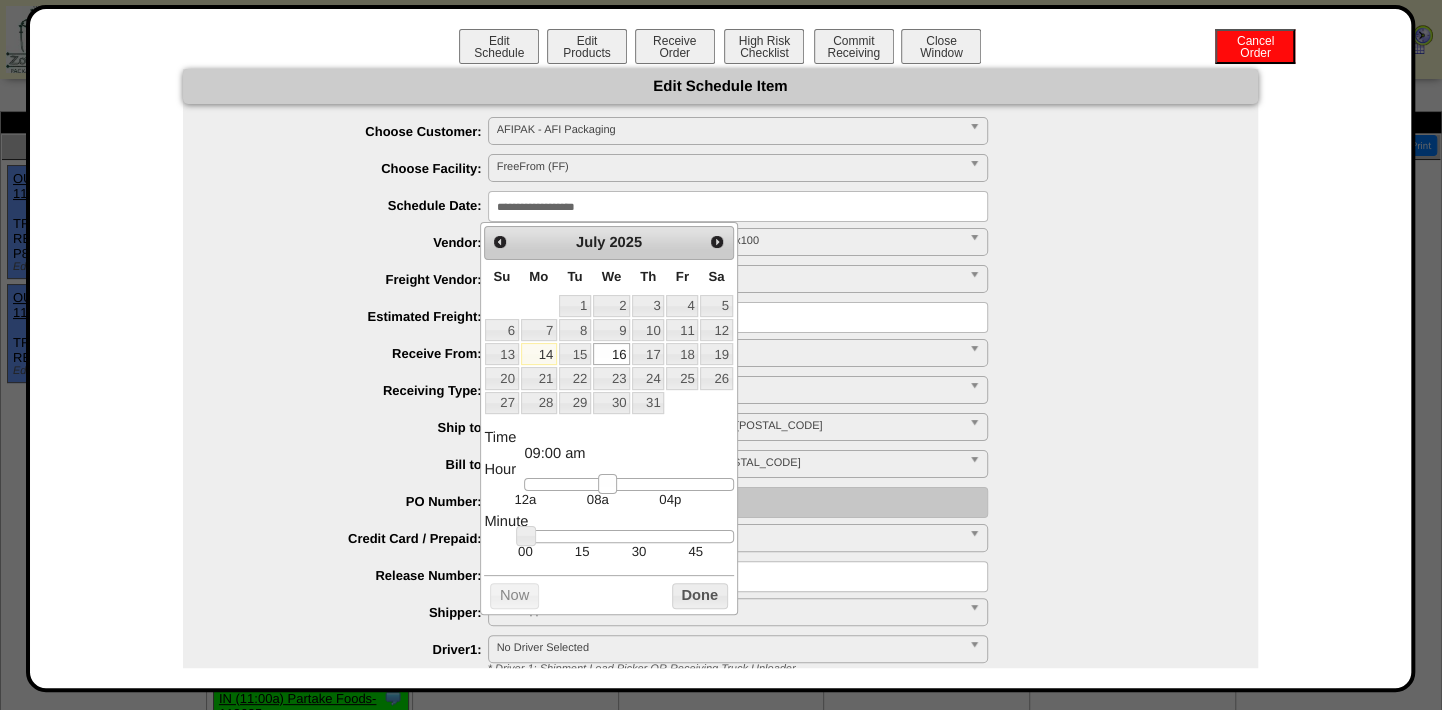 type on "**********" 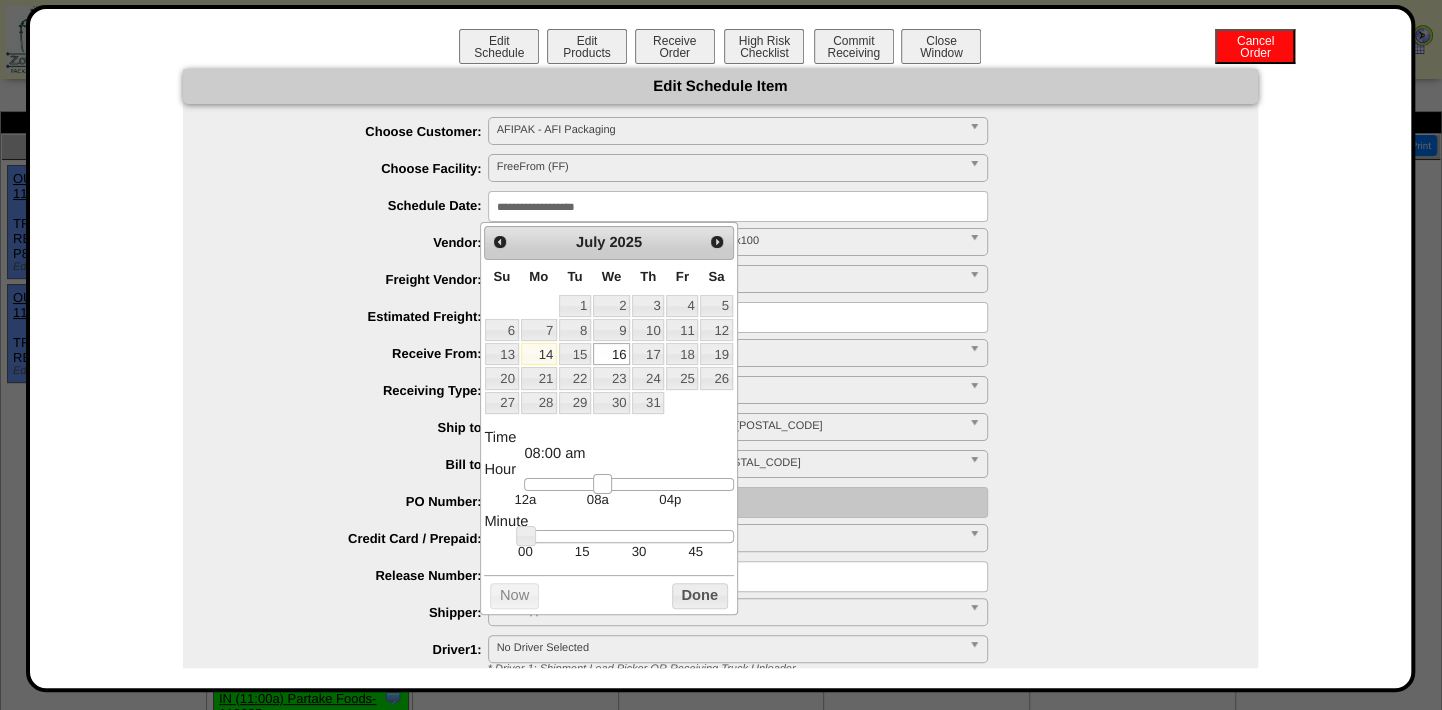 drag, startPoint x: 535, startPoint y: 492, endPoint x: 602, endPoint y: 491, distance: 67.00746 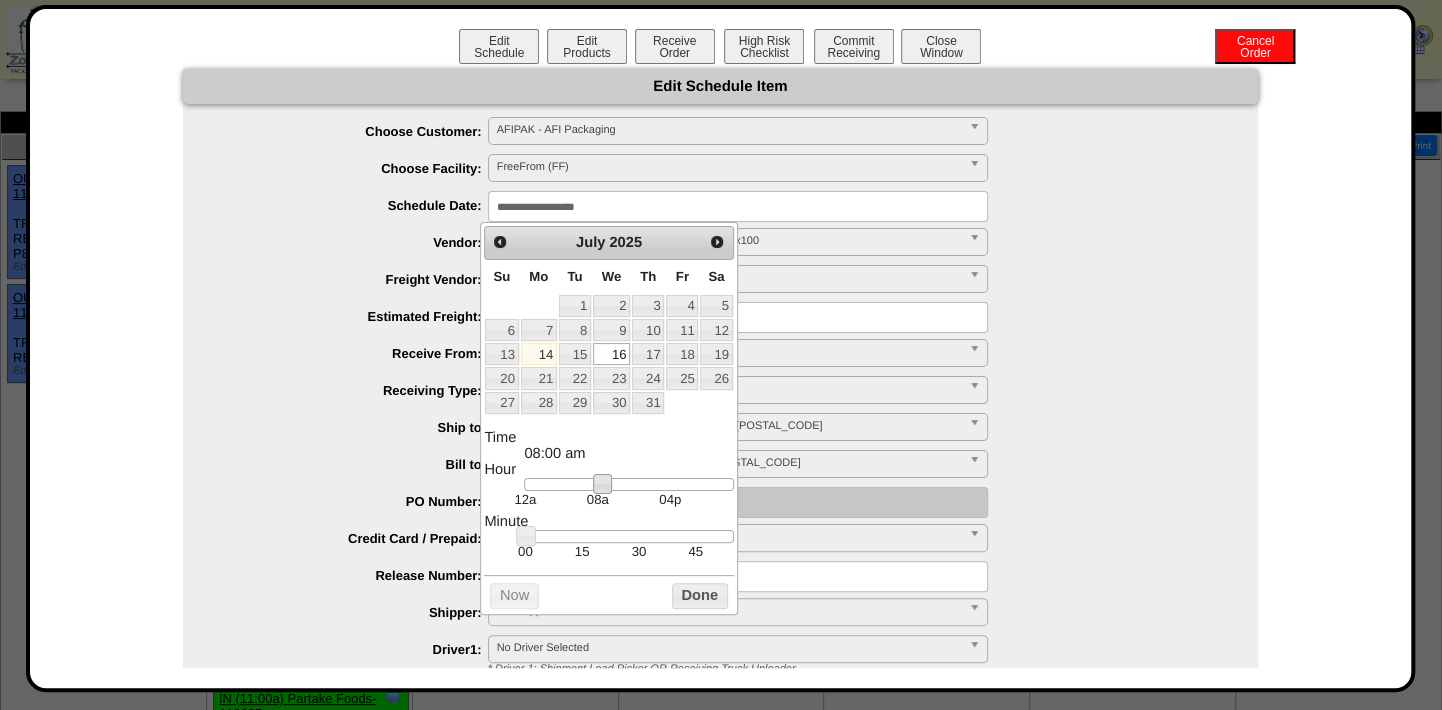 click on "**********" at bounding box center [720, 555] 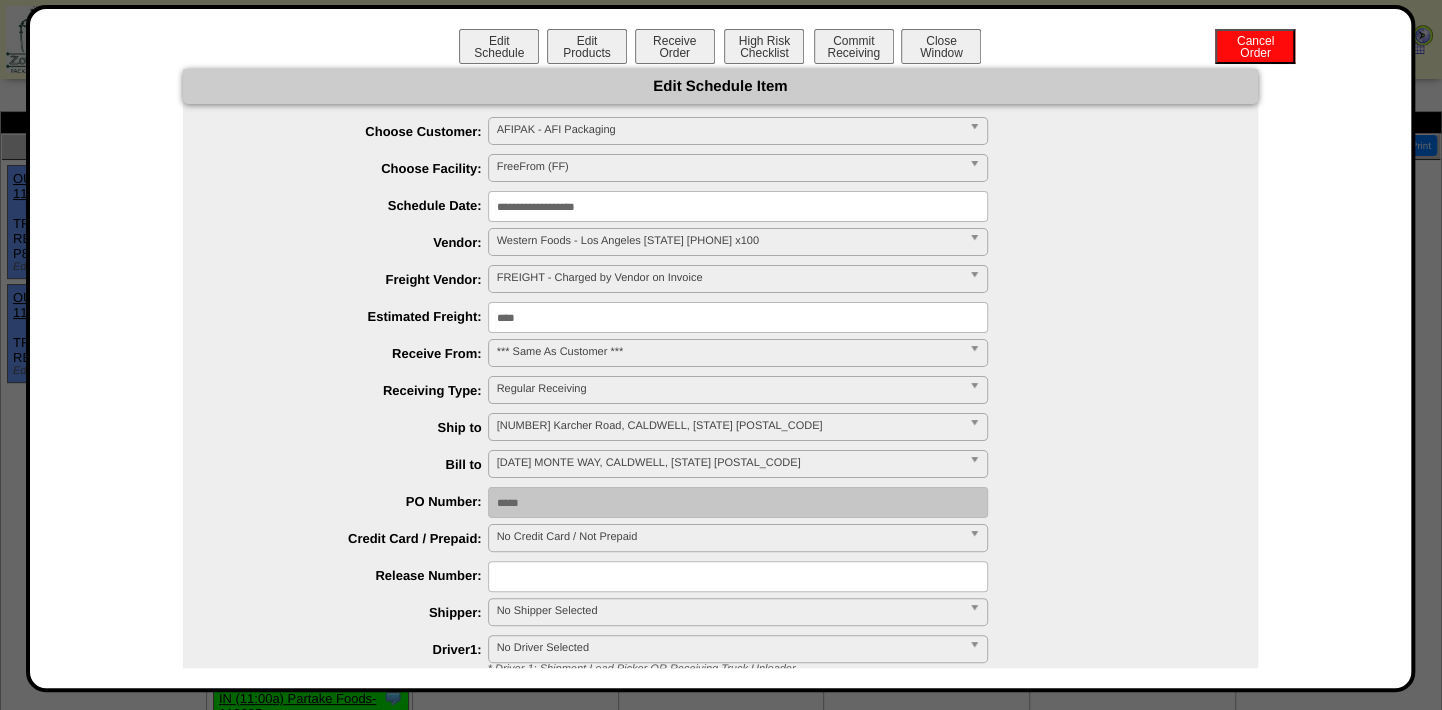 scroll, scrollTop: 90, scrollLeft: 0, axis: vertical 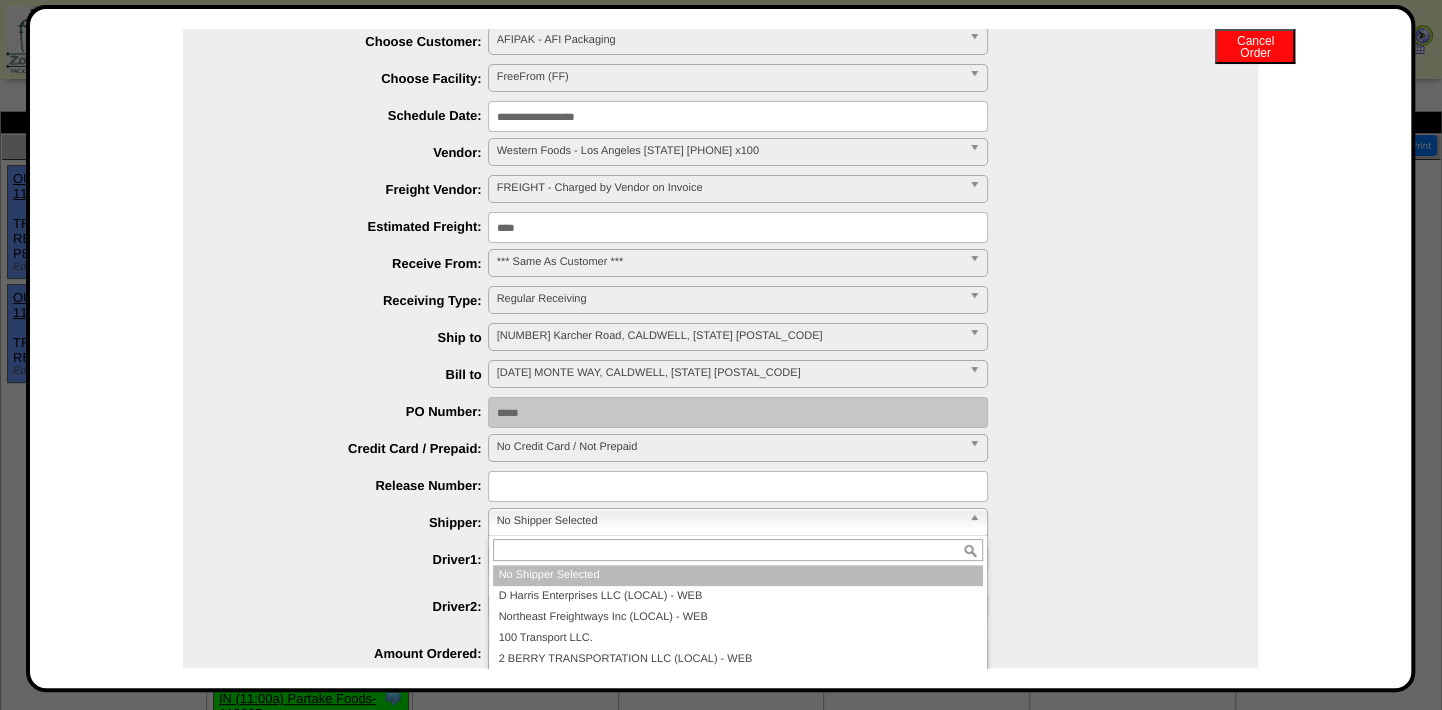 click on "No Shipper Selected" at bounding box center (729, 521) 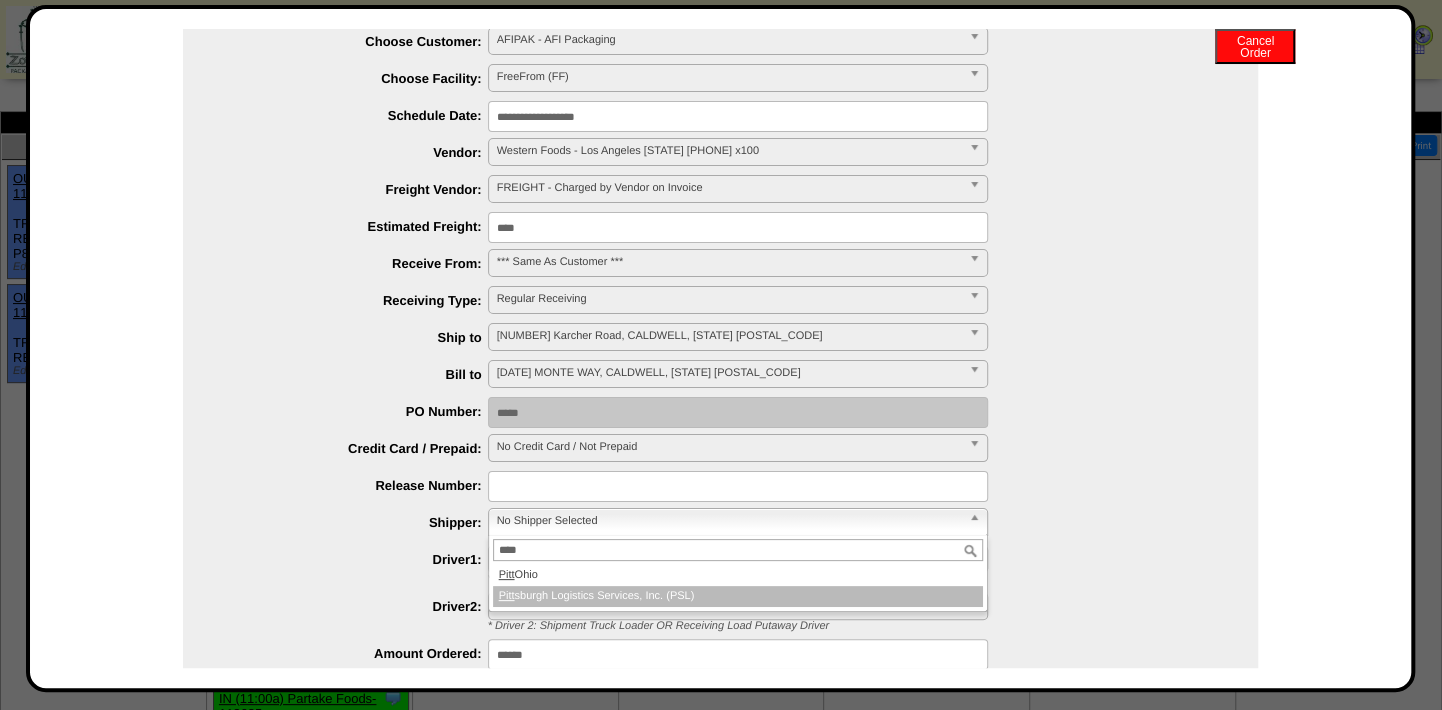 type on "****" 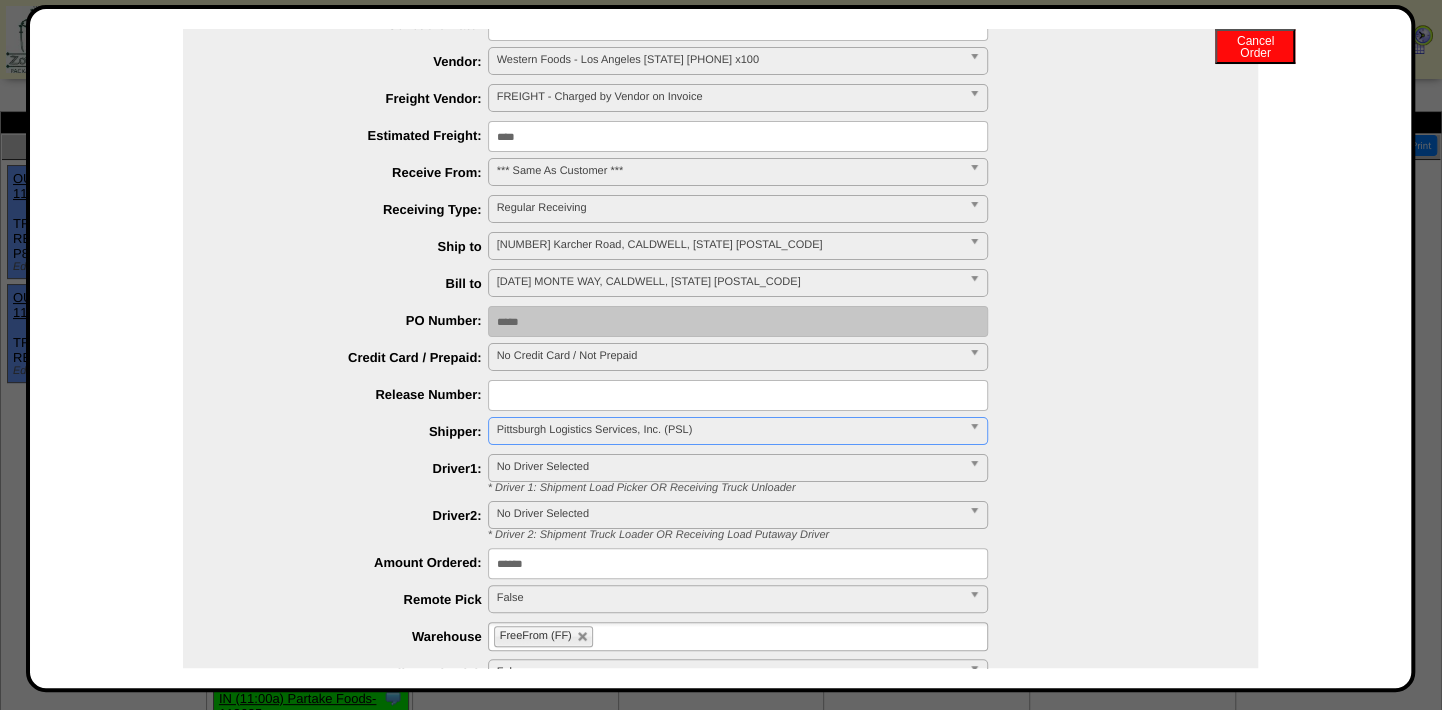 click on "**********" at bounding box center (740, 474) 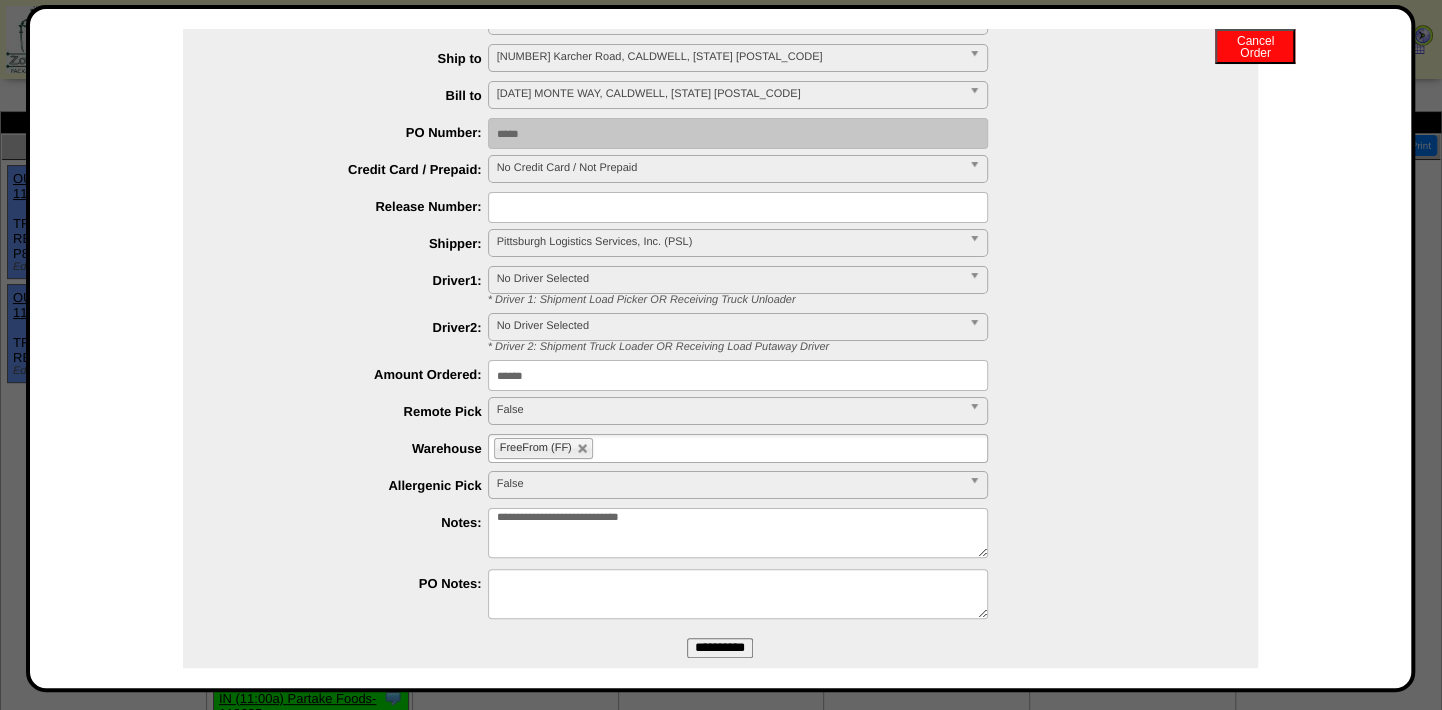 scroll, scrollTop: 405, scrollLeft: 0, axis: vertical 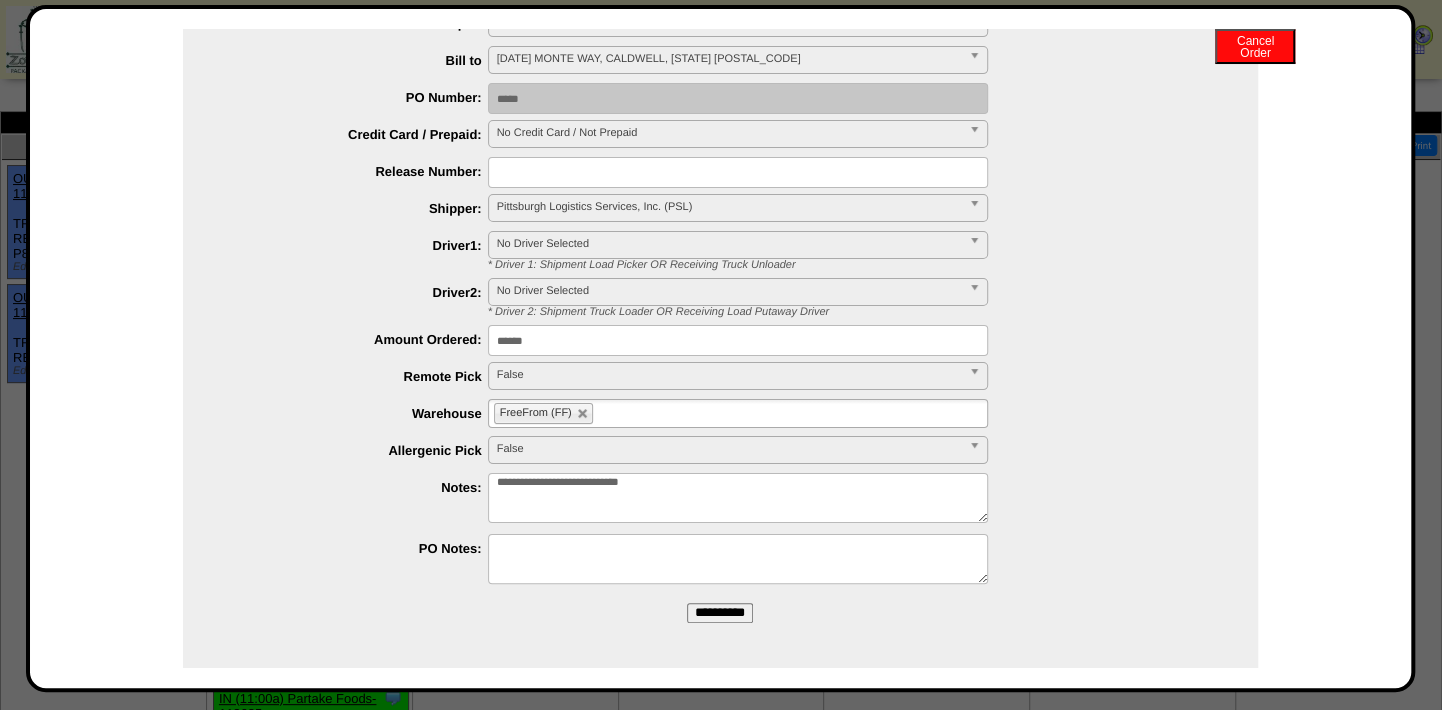 click on "**********" at bounding box center (720, 613) 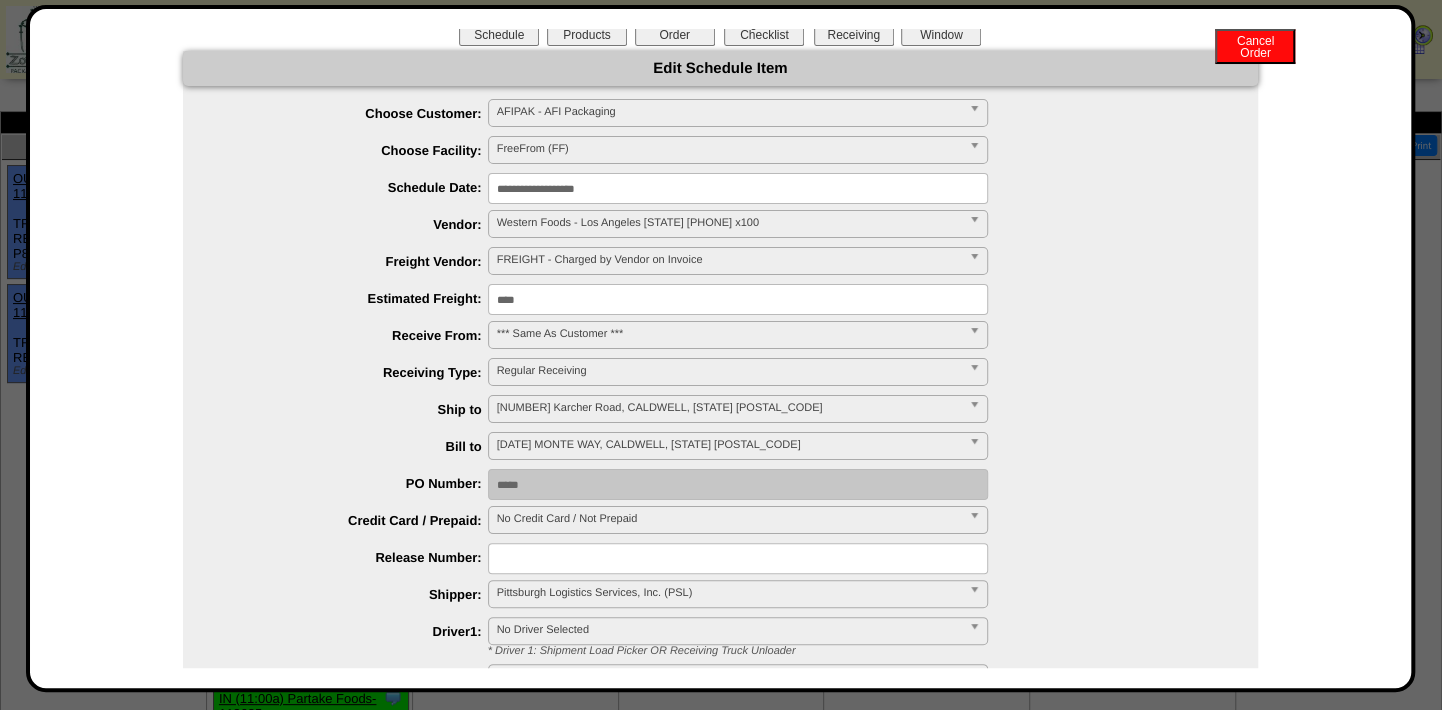 scroll, scrollTop: 0, scrollLeft: 0, axis: both 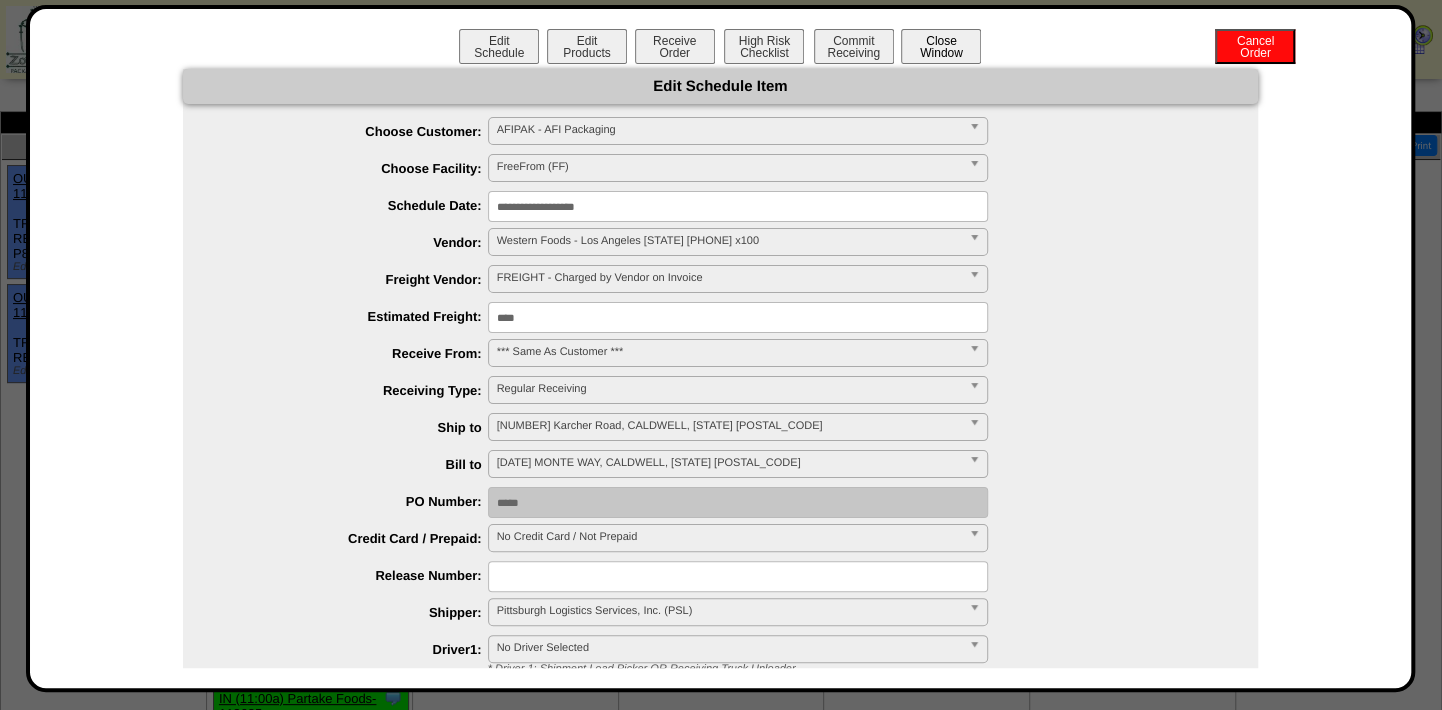 click on "Close Window" at bounding box center (941, 46) 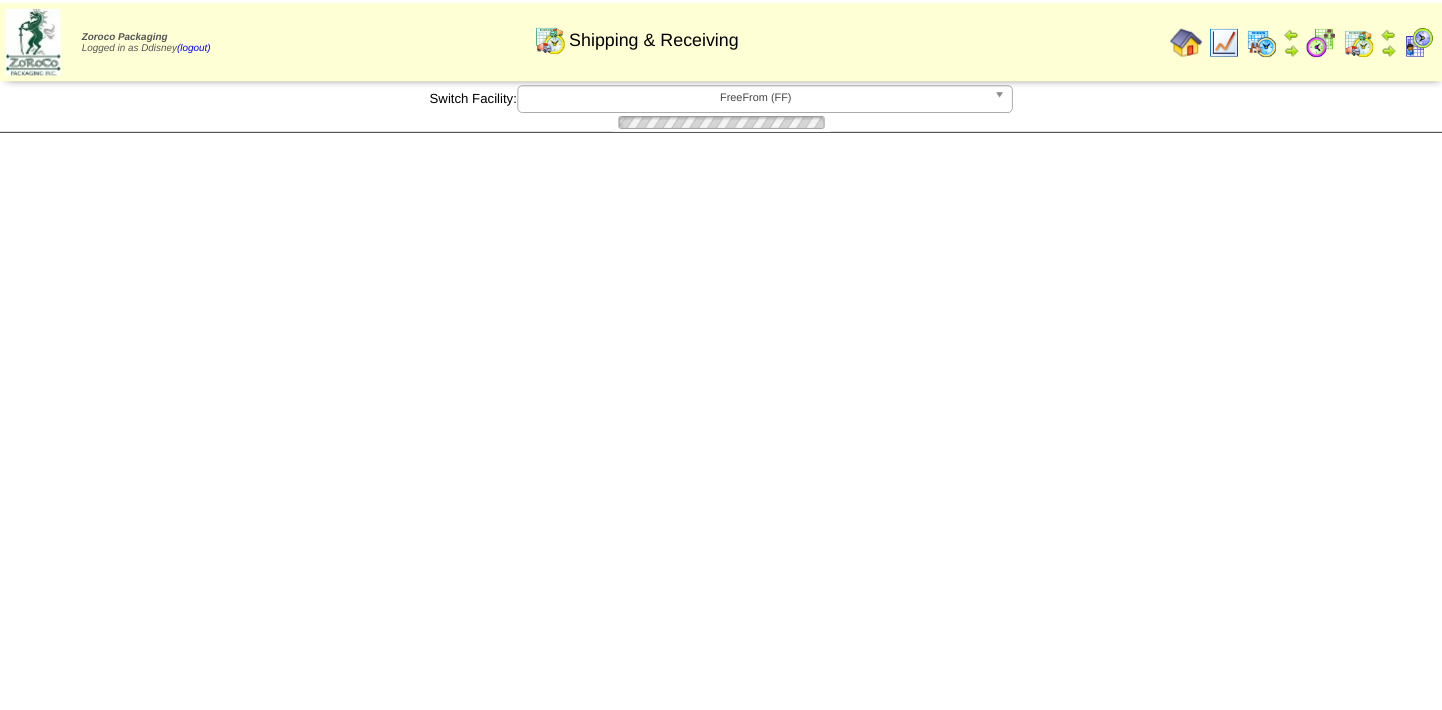 scroll, scrollTop: 0, scrollLeft: 0, axis: both 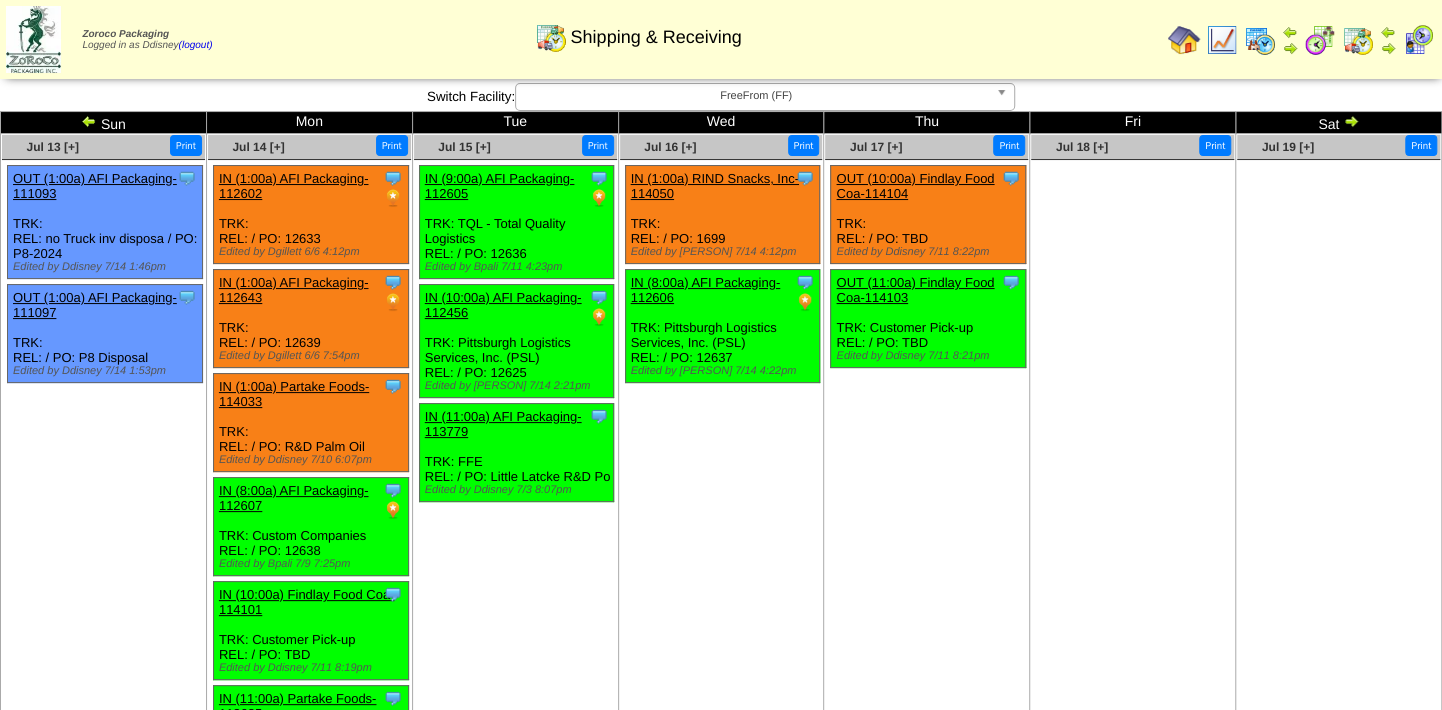click at bounding box center [89, 121] 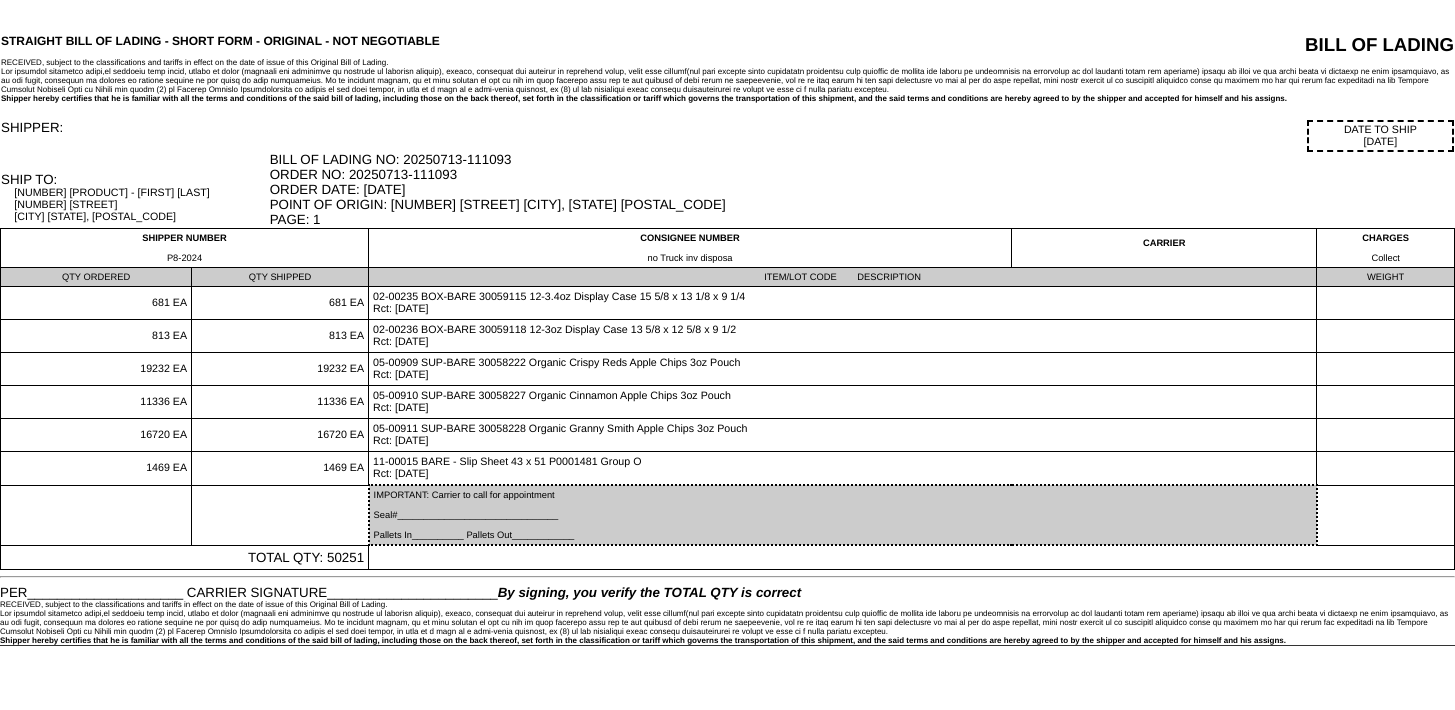 scroll, scrollTop: 0, scrollLeft: 0, axis: both 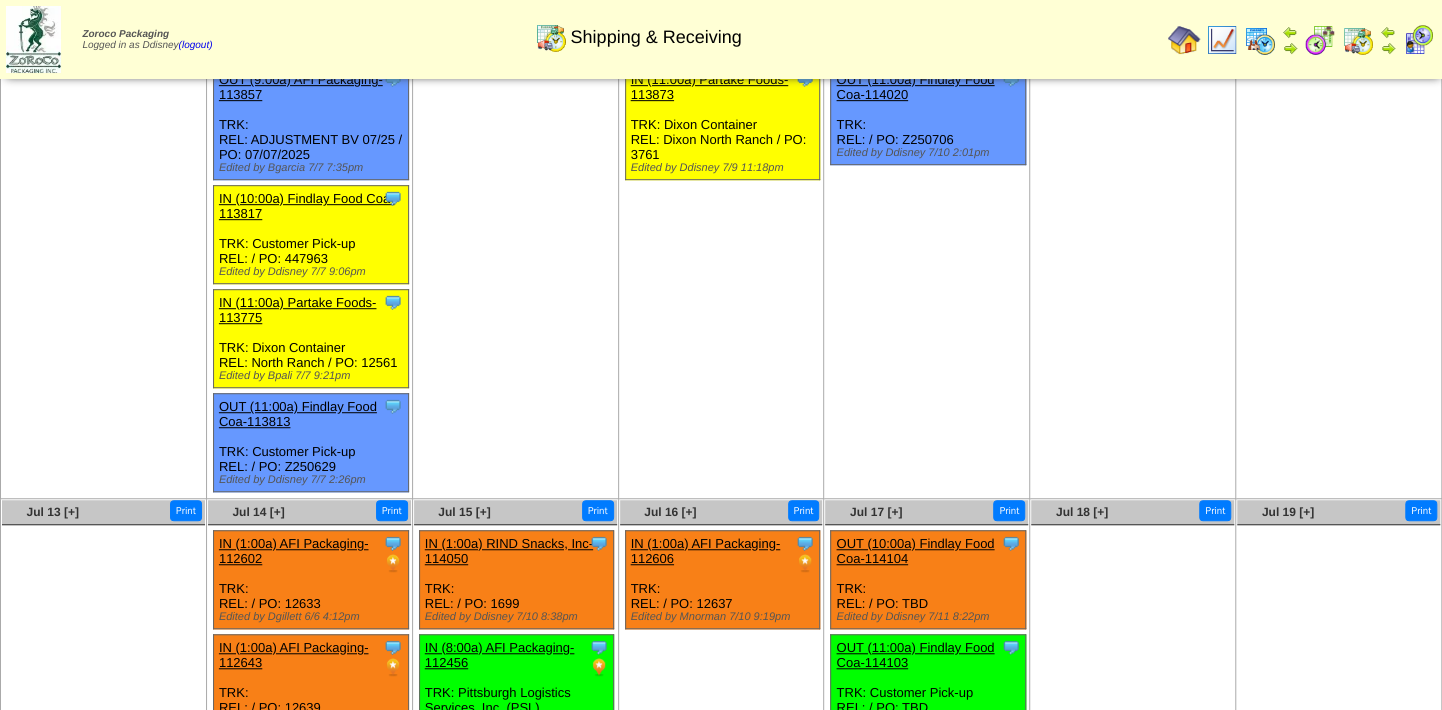 click at bounding box center [1358, 40] 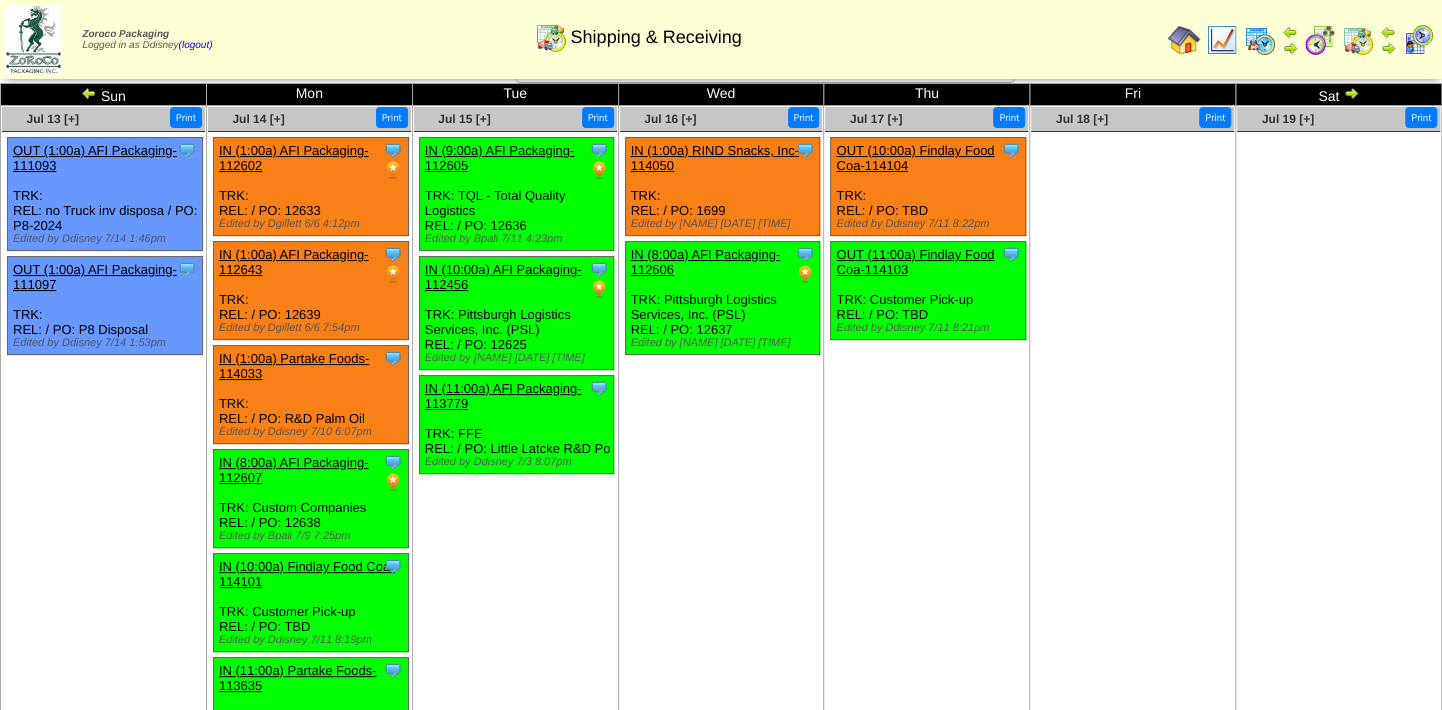 scroll, scrollTop: 0, scrollLeft: 0, axis: both 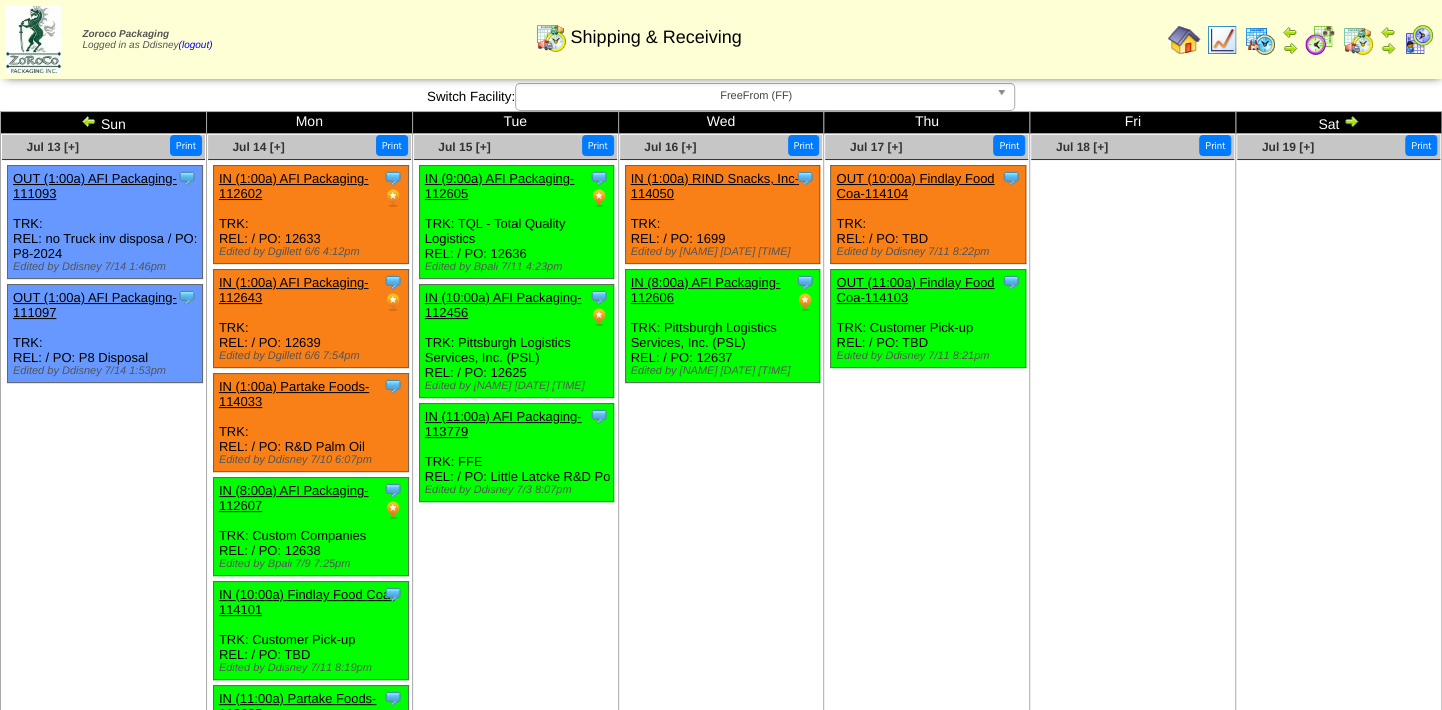 click at bounding box center [1132, 310] 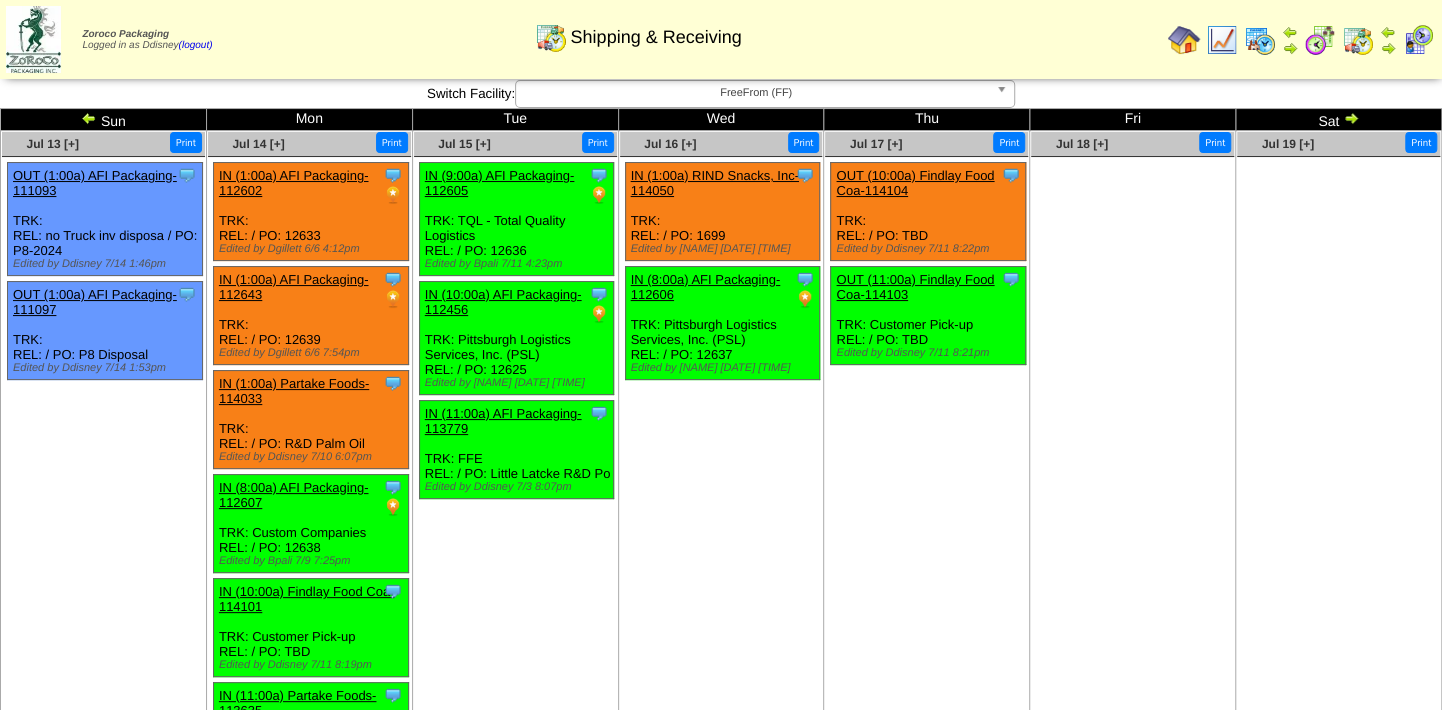 scroll, scrollTop: 0, scrollLeft: 0, axis: both 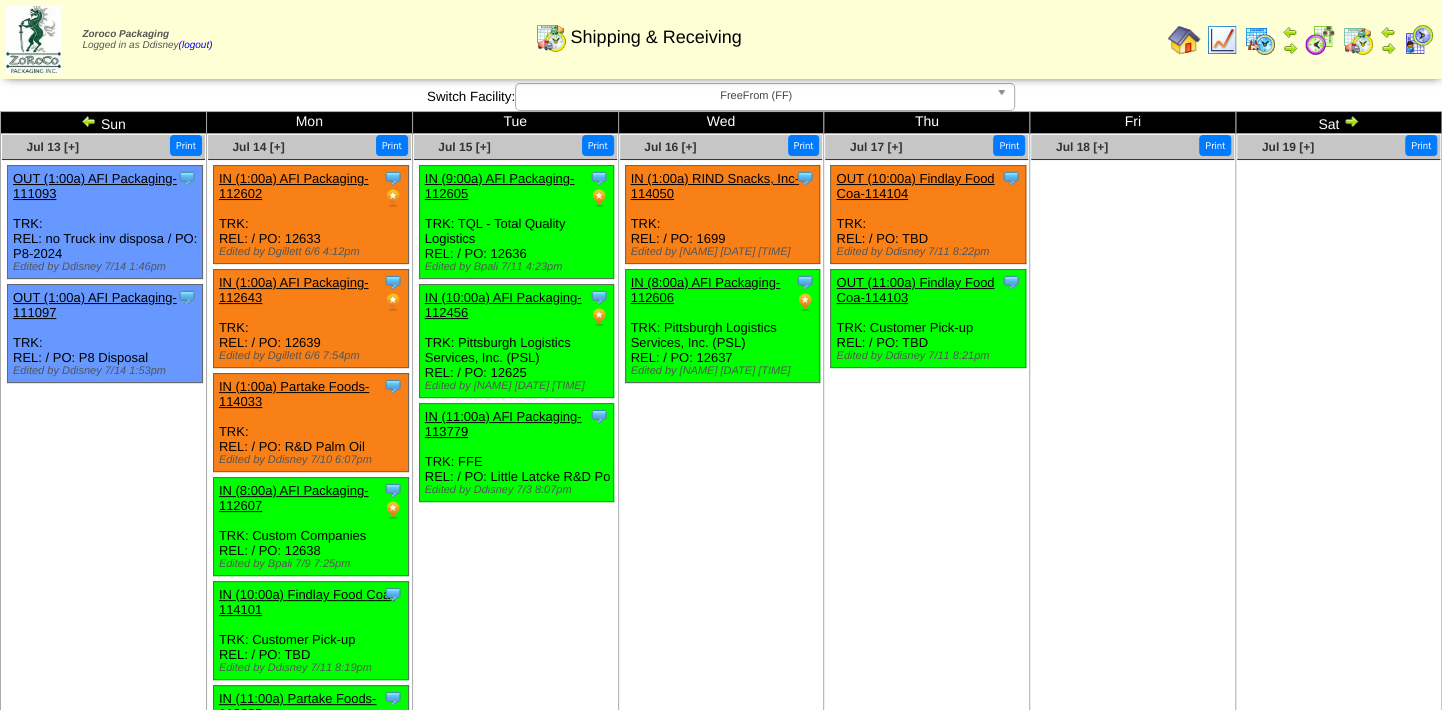click on "IN
(1:00a)
AFI Packaging-112602" at bounding box center (294, 186) 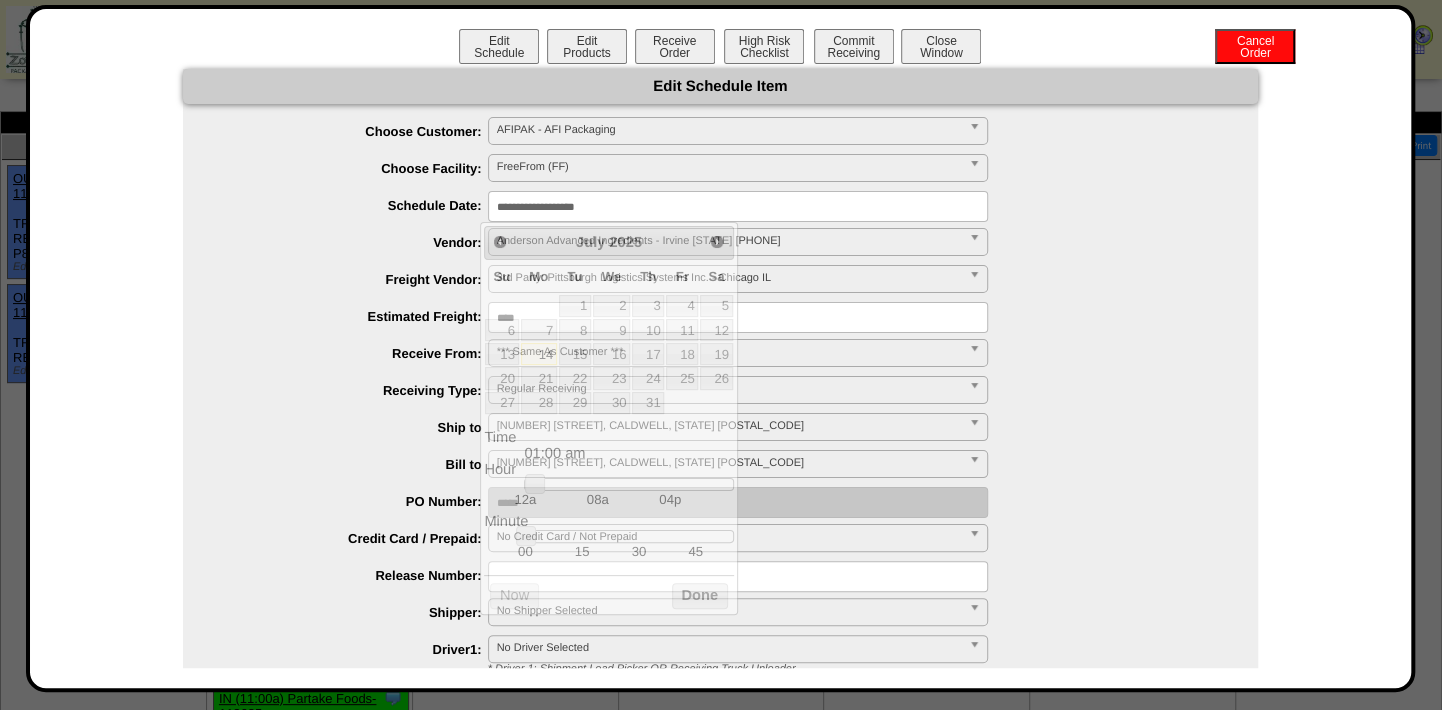 click on "**********" at bounding box center [738, 206] 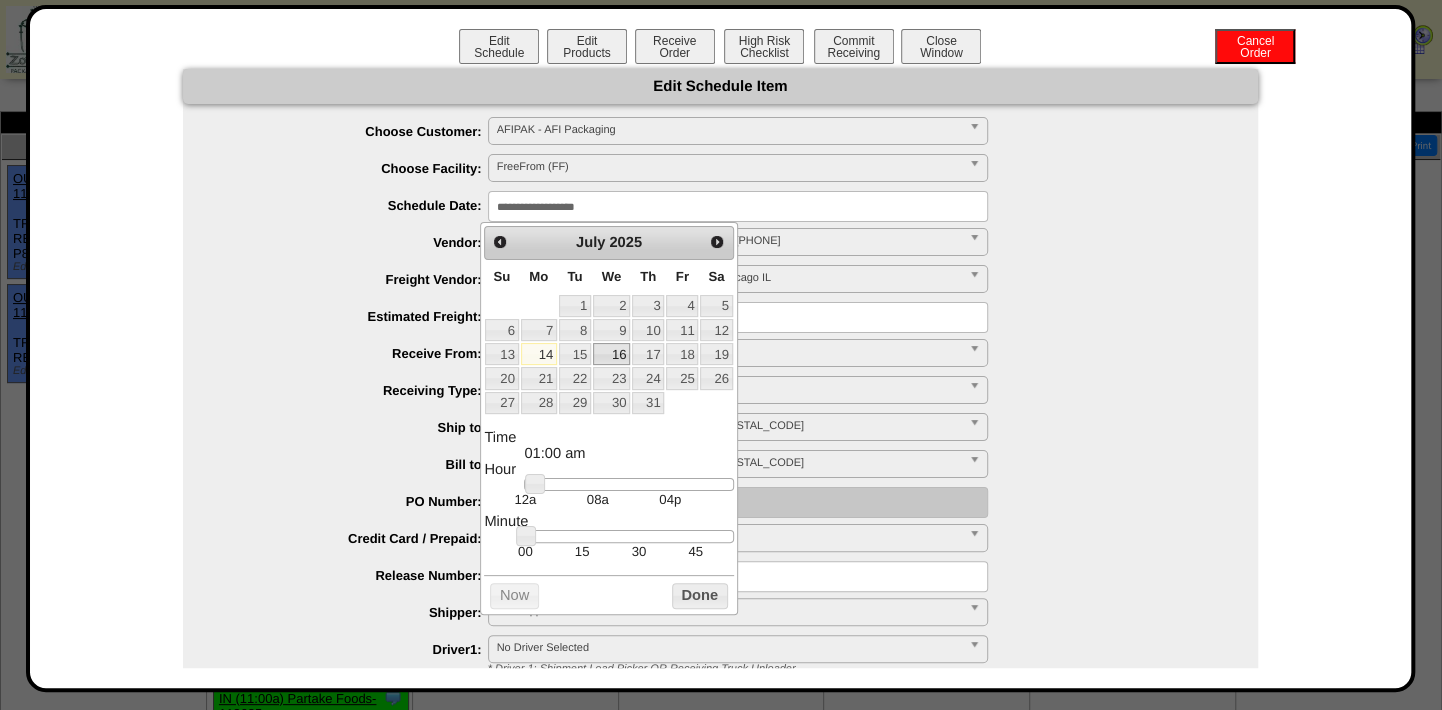 click on "16" at bounding box center [611, 354] 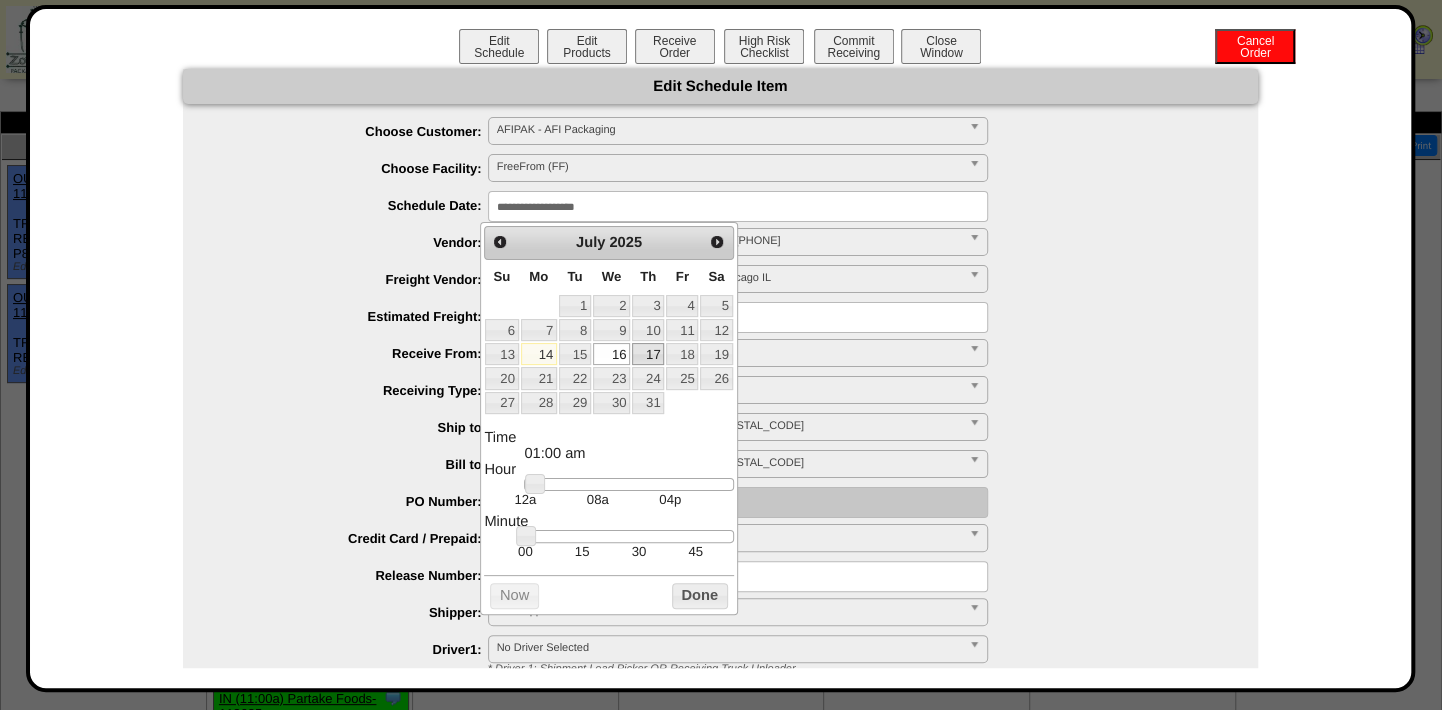 click on "17" at bounding box center [648, 354] 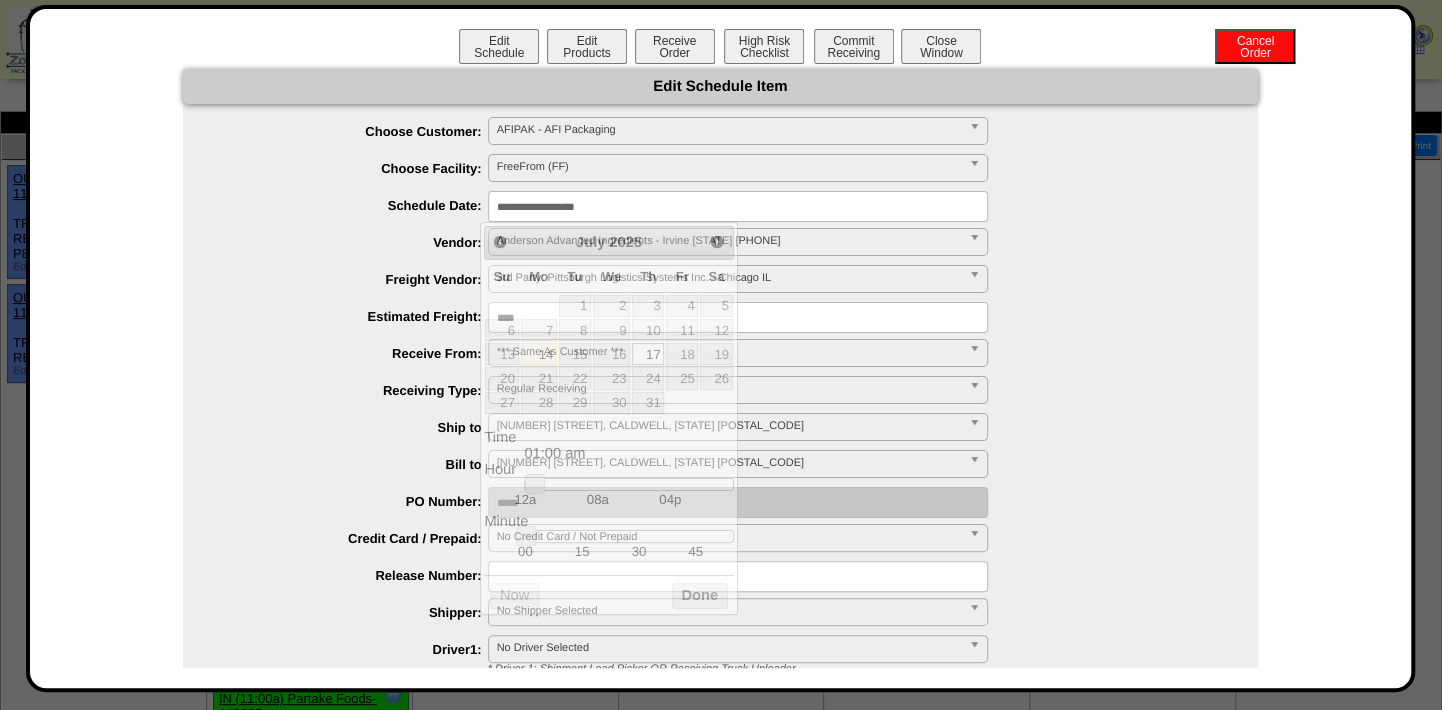 click on "**********" at bounding box center (740, 280) 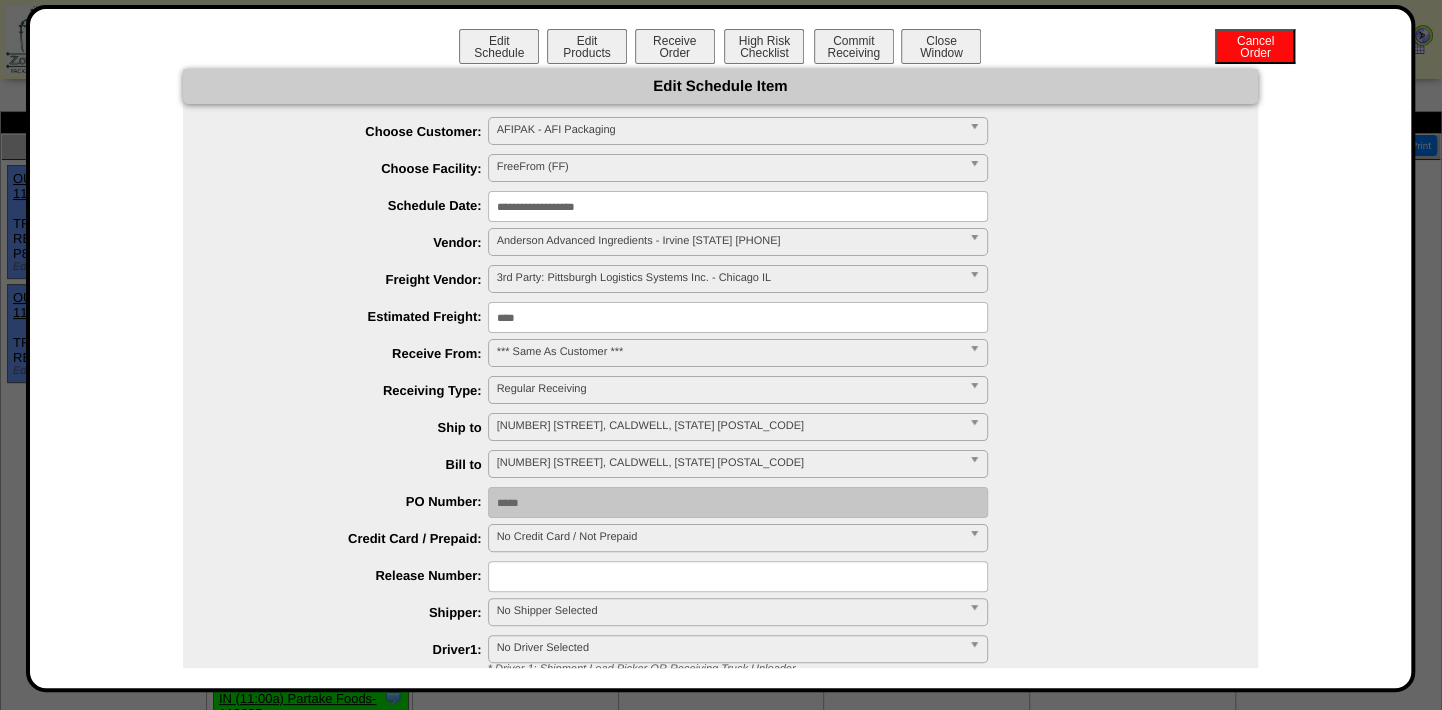 click on "**********" at bounding box center (738, 206) 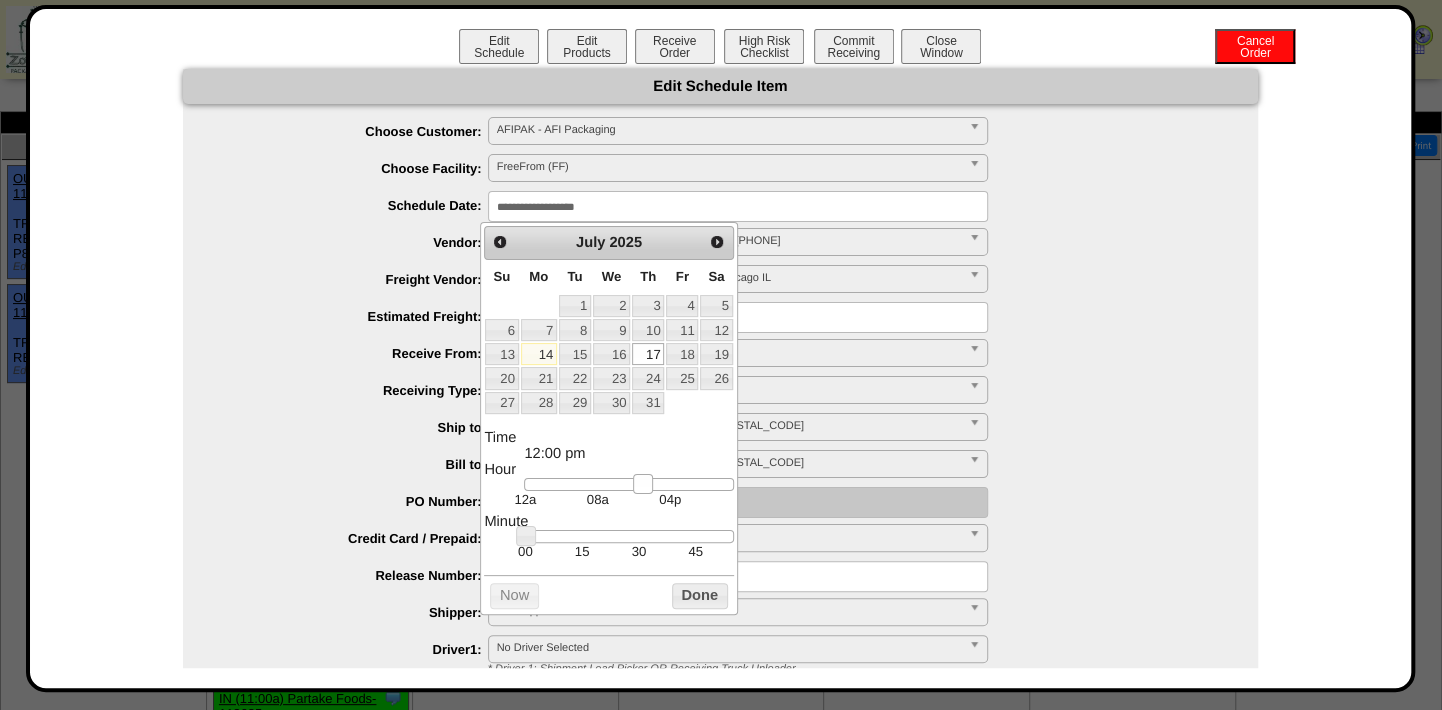 type on "**********" 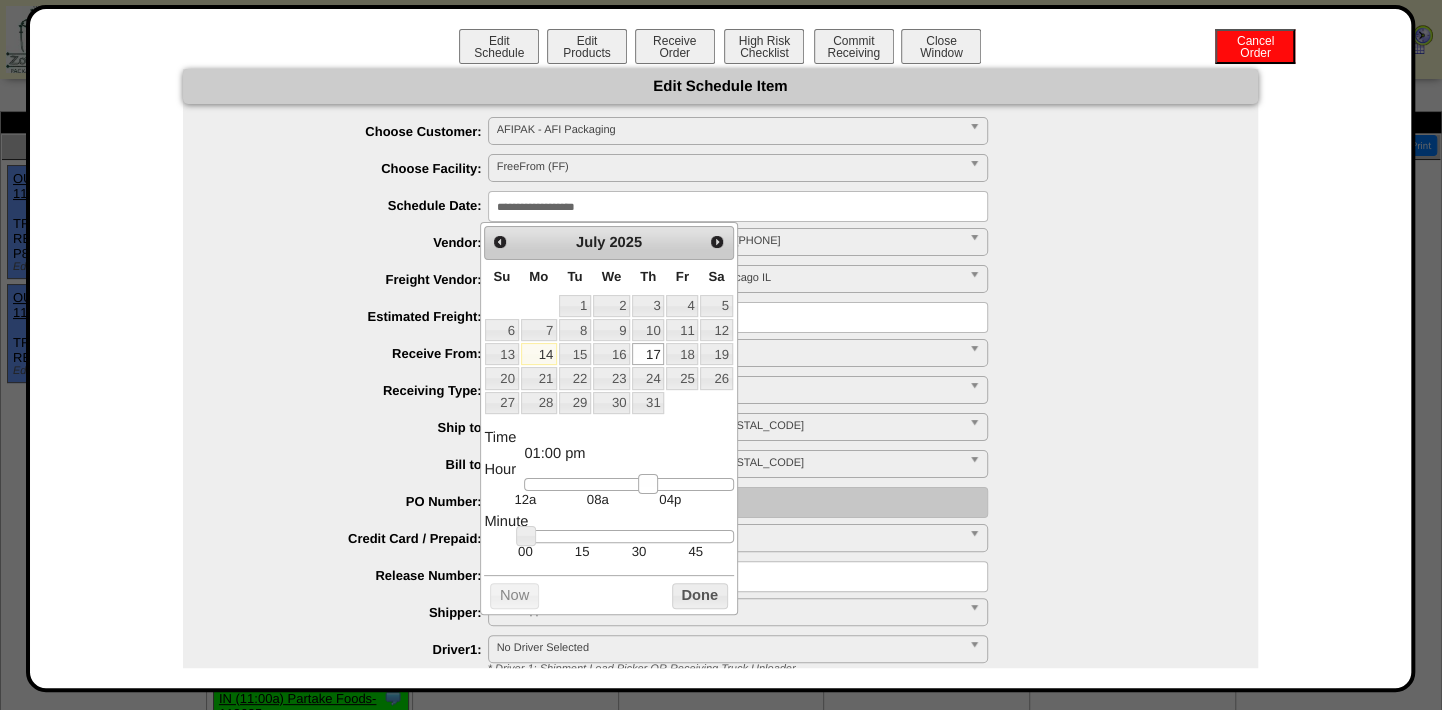 drag, startPoint x: 535, startPoint y: 486, endPoint x: 648, endPoint y: 495, distance: 113.35784 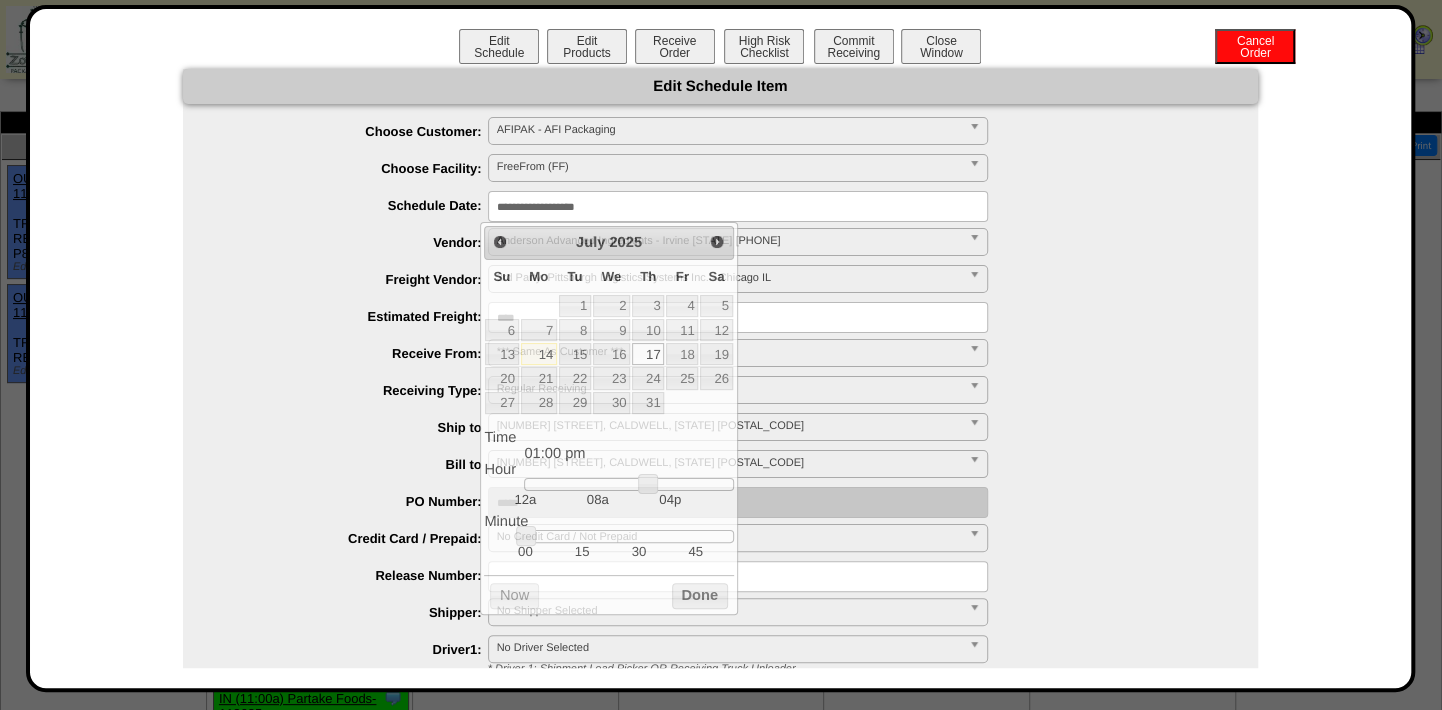 click on "**********" at bounding box center [740, 354] 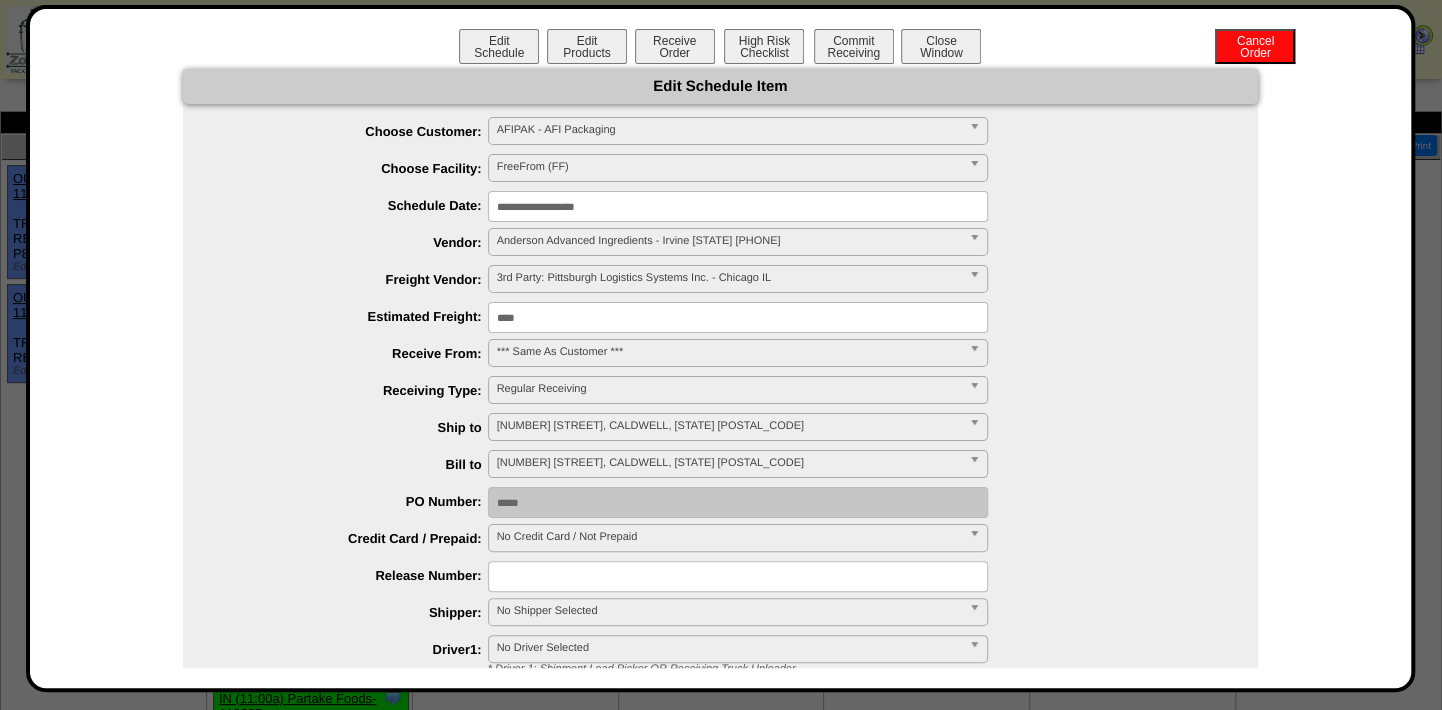click on "14702 Karcher Road, CALDWELL, ID 83607" at bounding box center [729, 426] 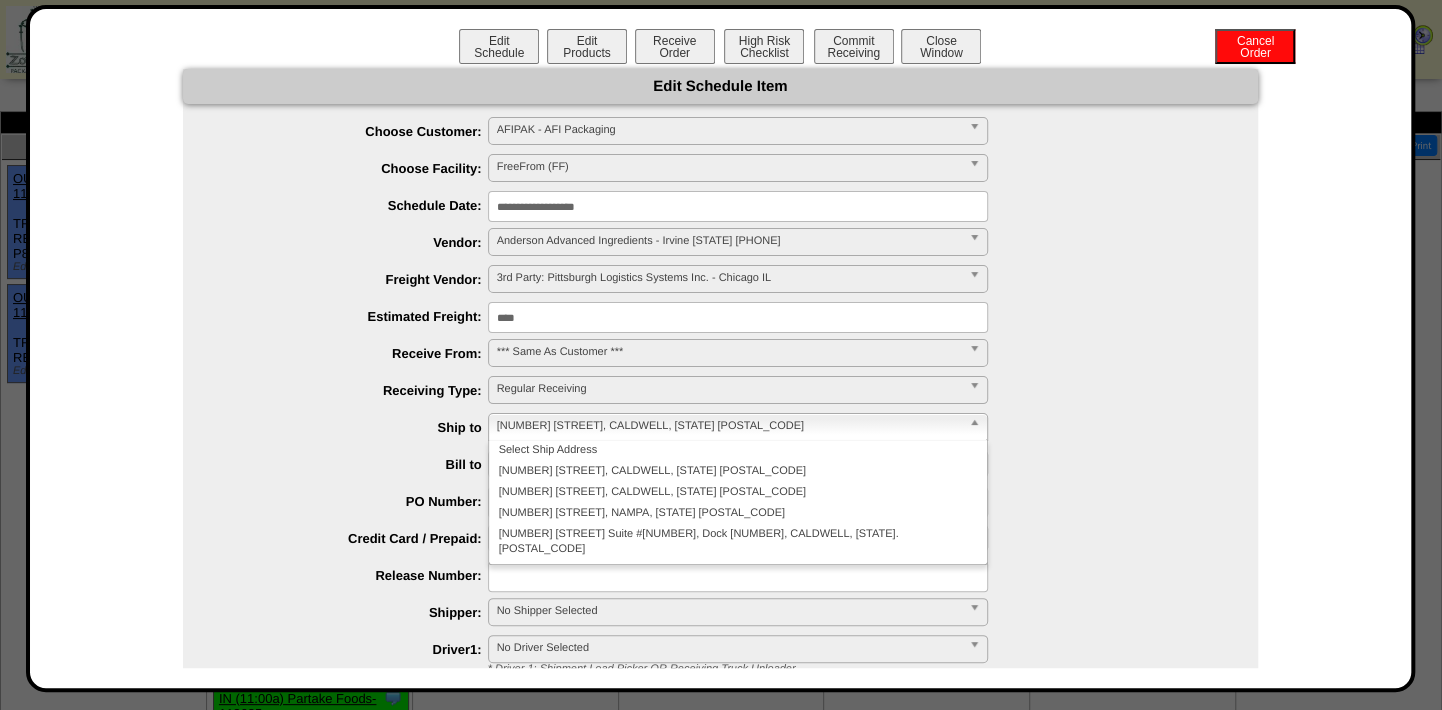 drag, startPoint x: 1220, startPoint y: 533, endPoint x: 1162, endPoint y: 535, distance: 58.034473 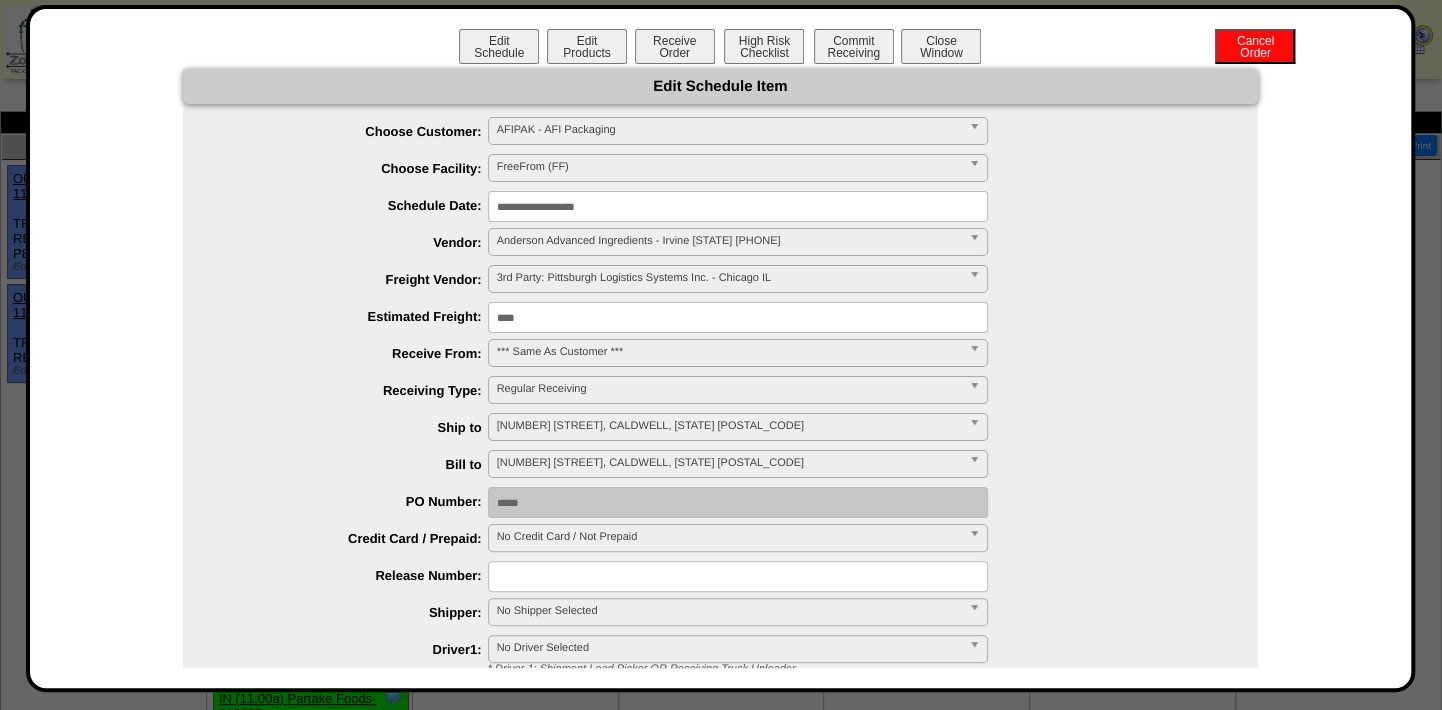 click on "No Shipper Selected" at bounding box center (729, 611) 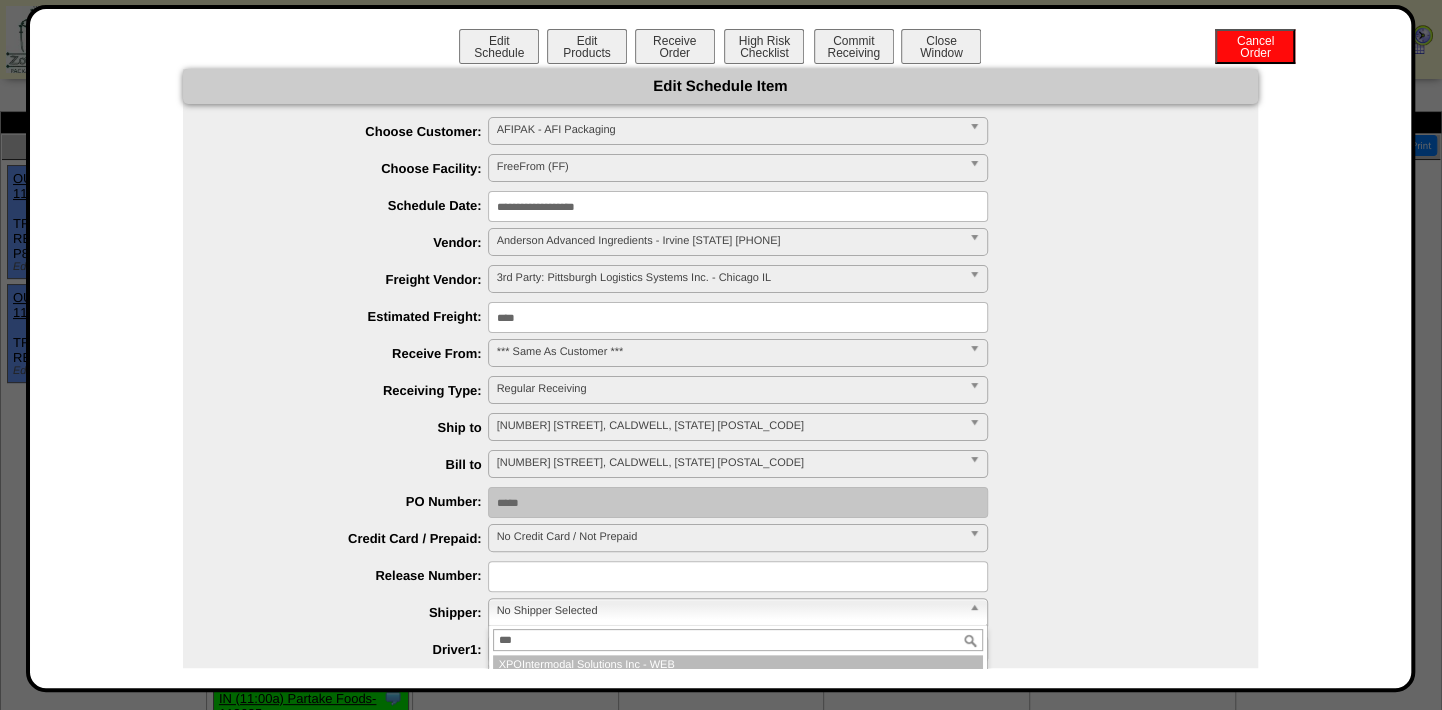 type on "***" 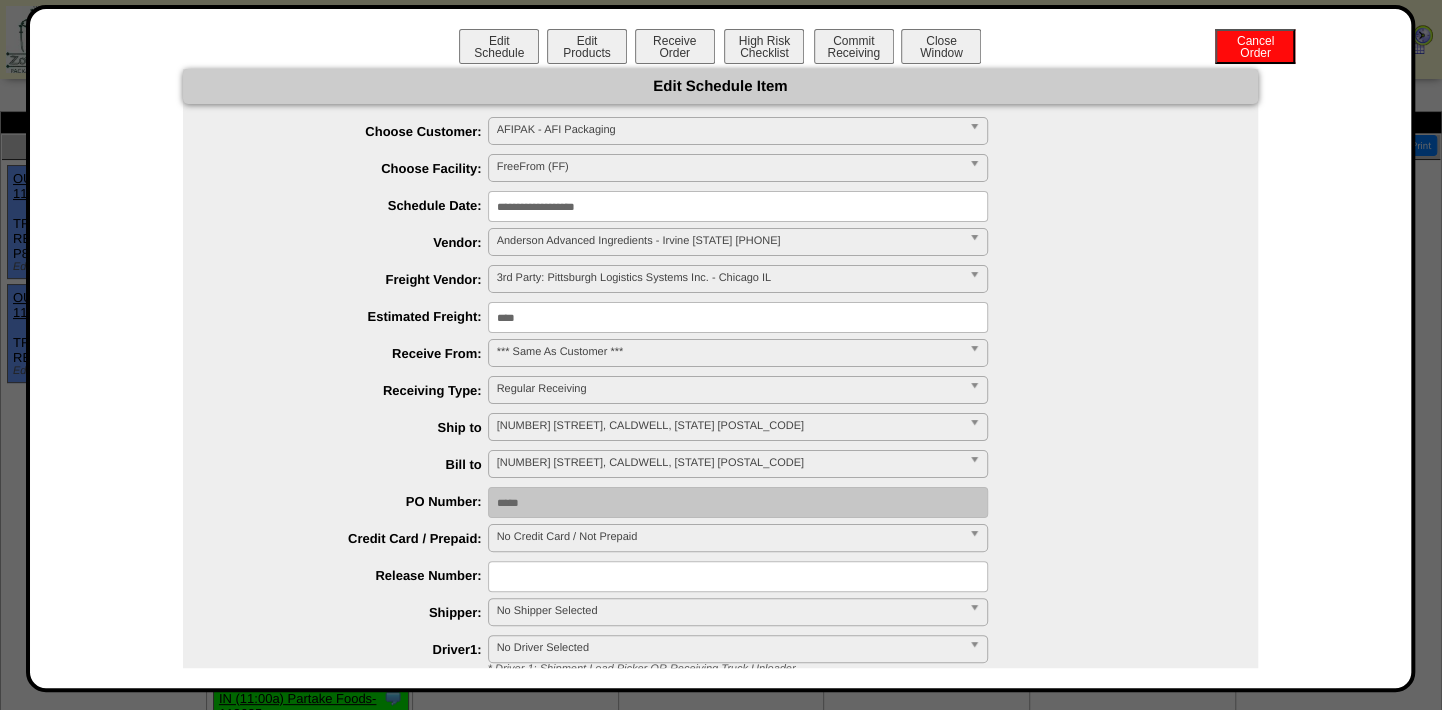 scroll, scrollTop: 90, scrollLeft: 0, axis: vertical 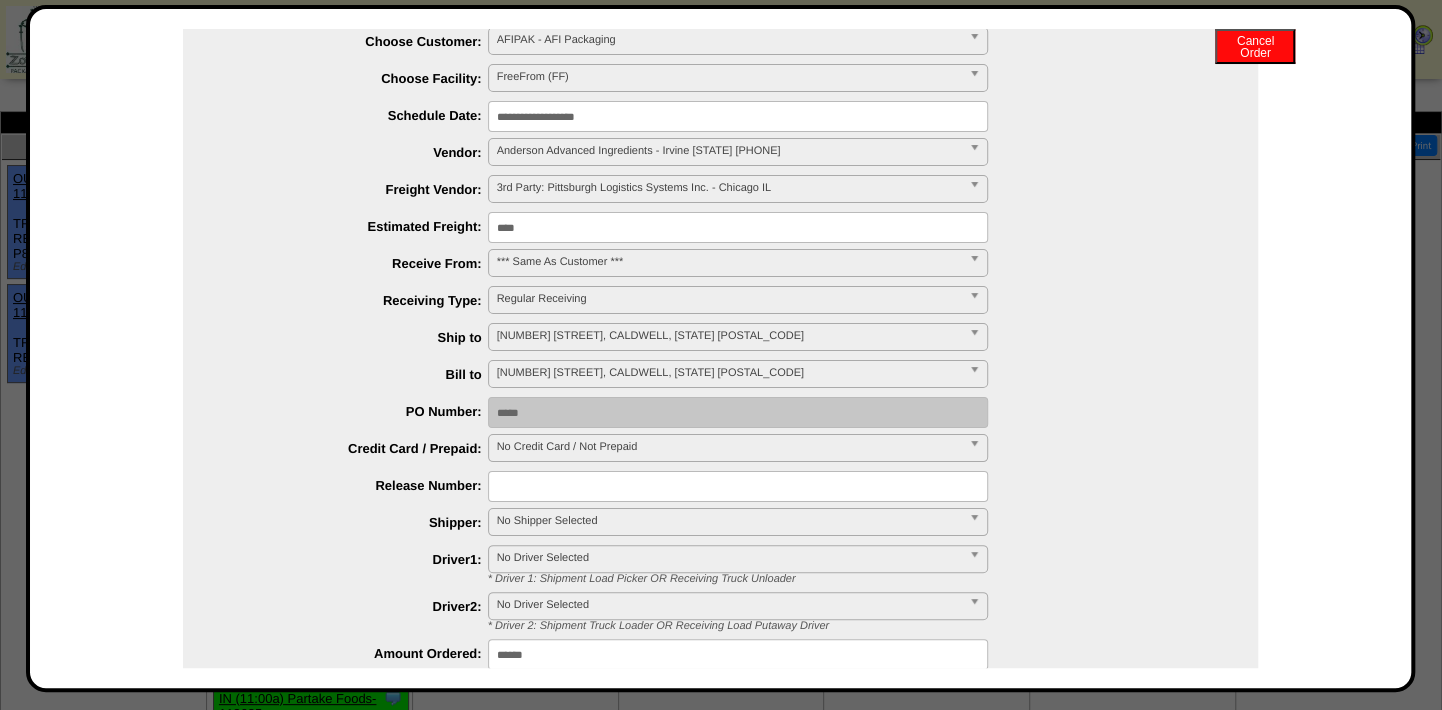 click on "No Shipper Selected" at bounding box center [729, 521] 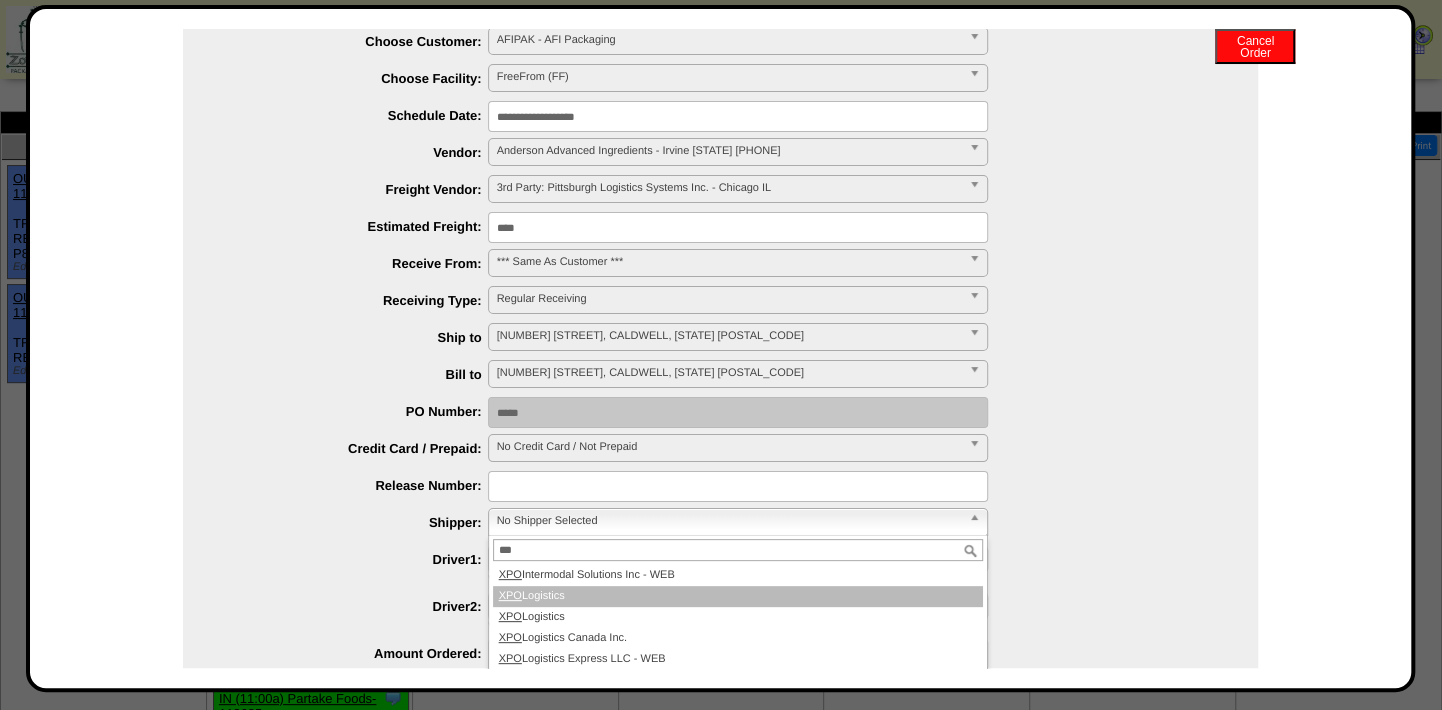 type on "***" 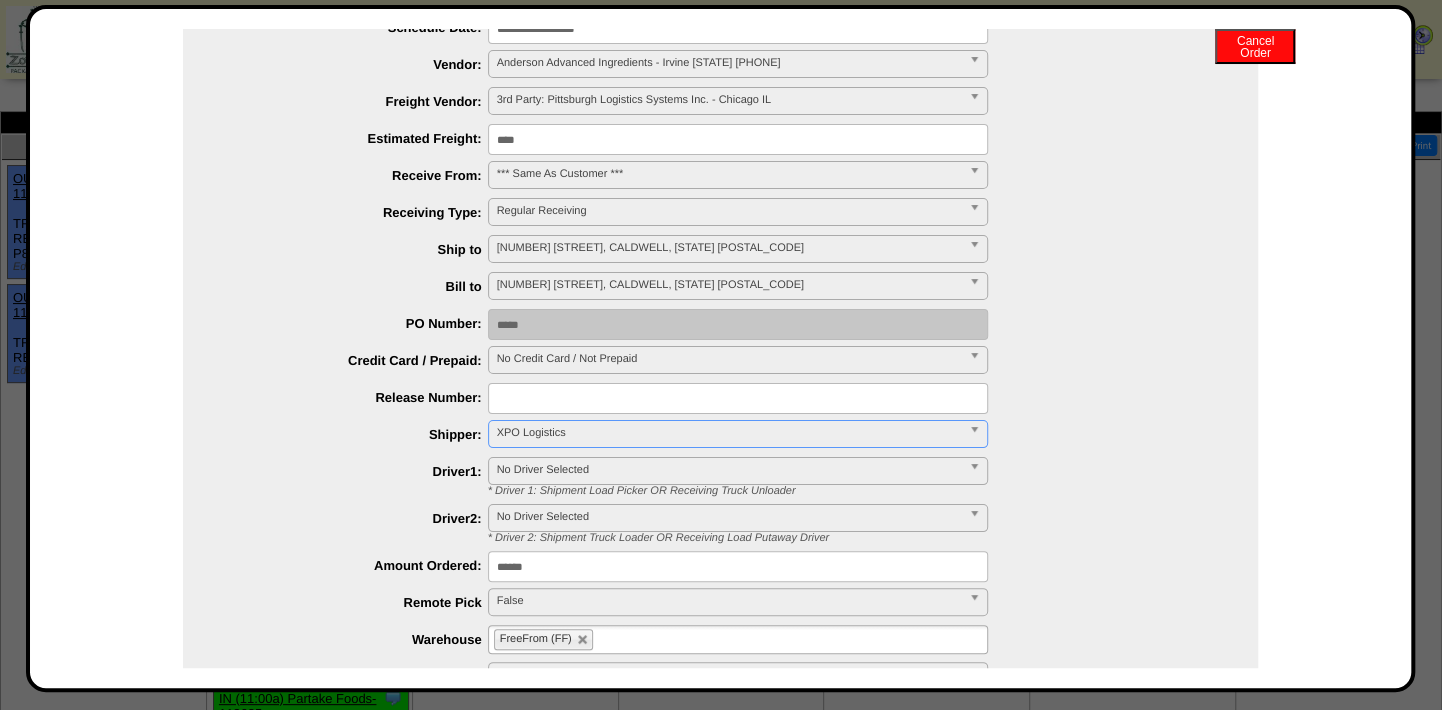 scroll, scrollTop: 405, scrollLeft: 0, axis: vertical 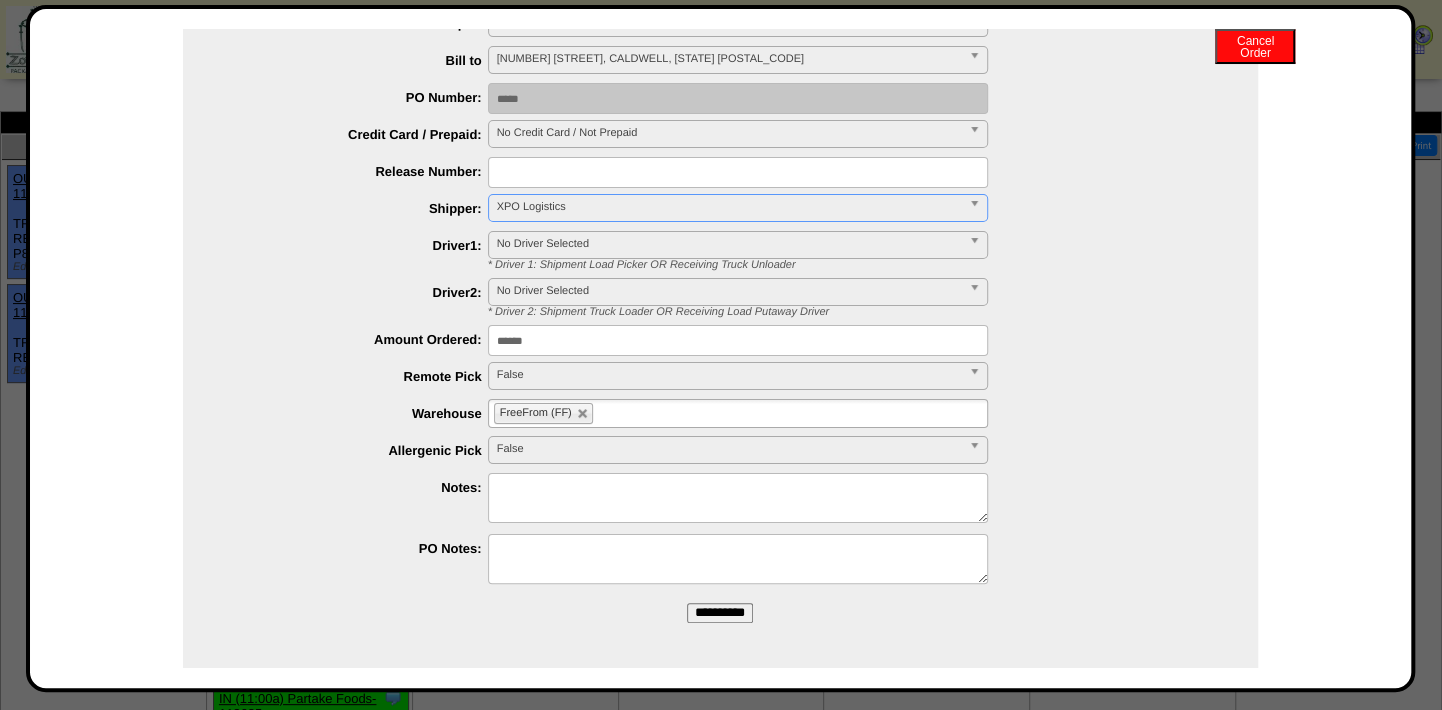 click on "**********" at bounding box center (720, 613) 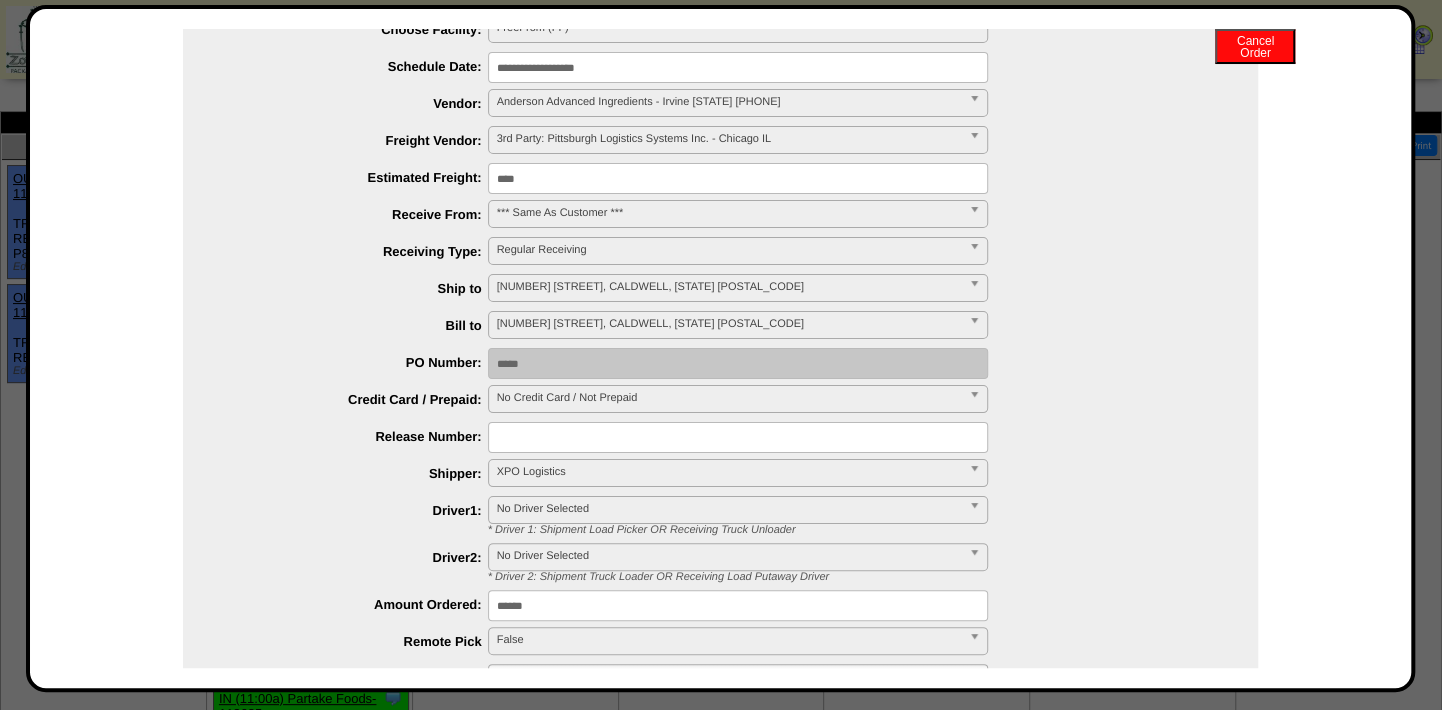 scroll, scrollTop: 0, scrollLeft: 0, axis: both 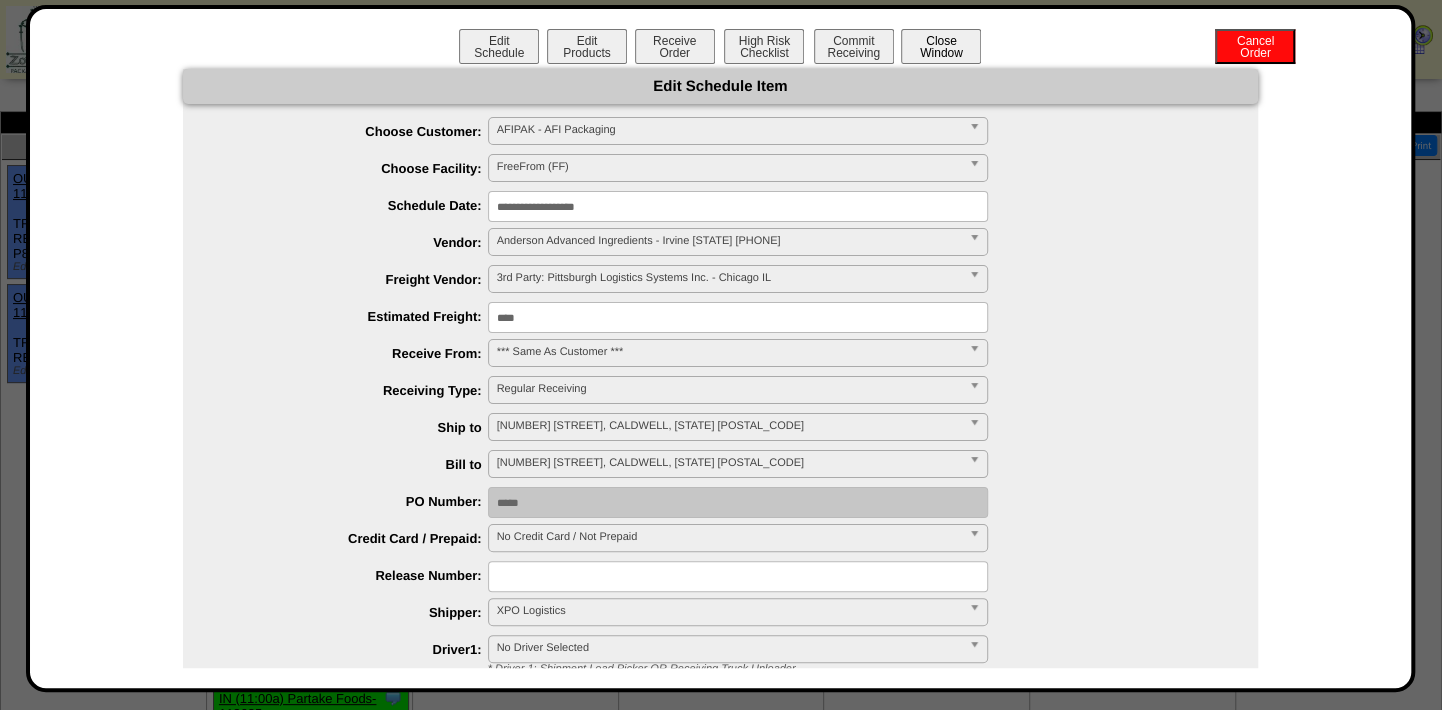 click on "Close Window" at bounding box center [941, 46] 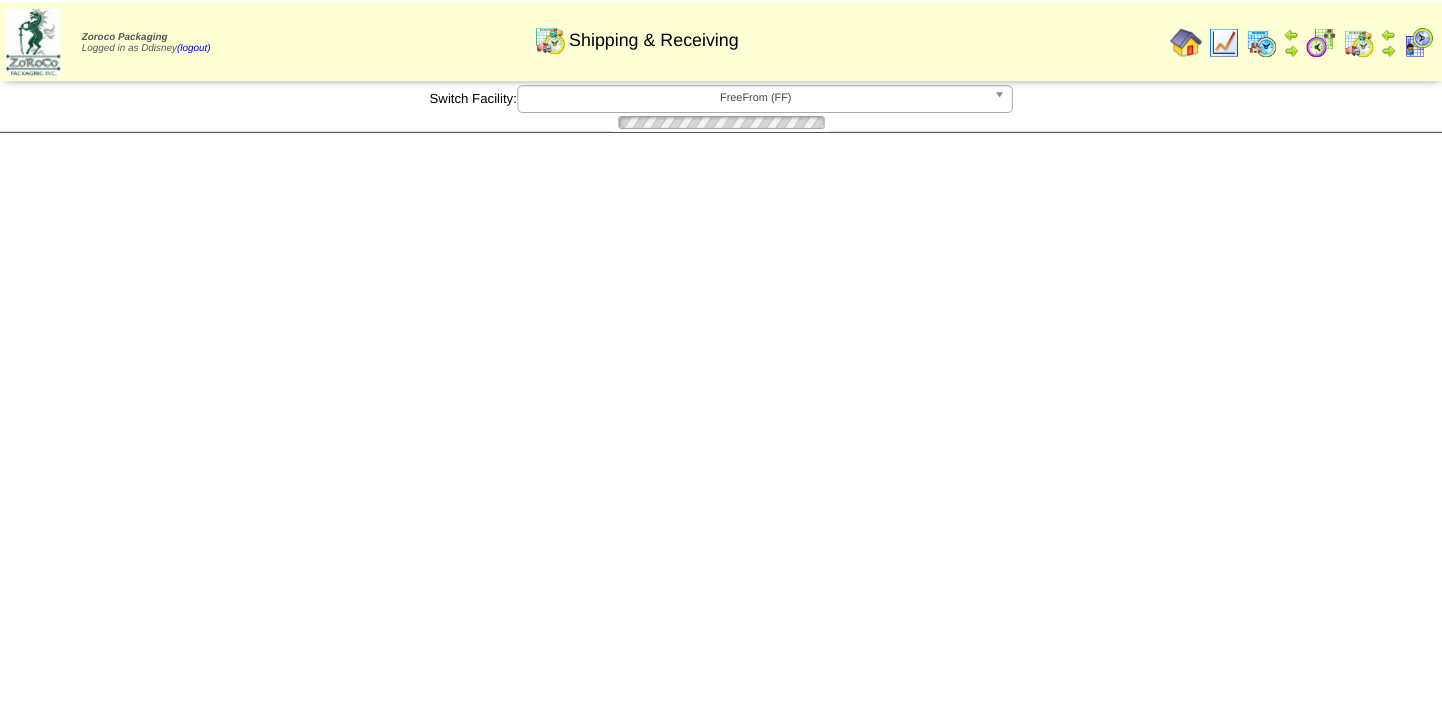 scroll, scrollTop: 0, scrollLeft: 0, axis: both 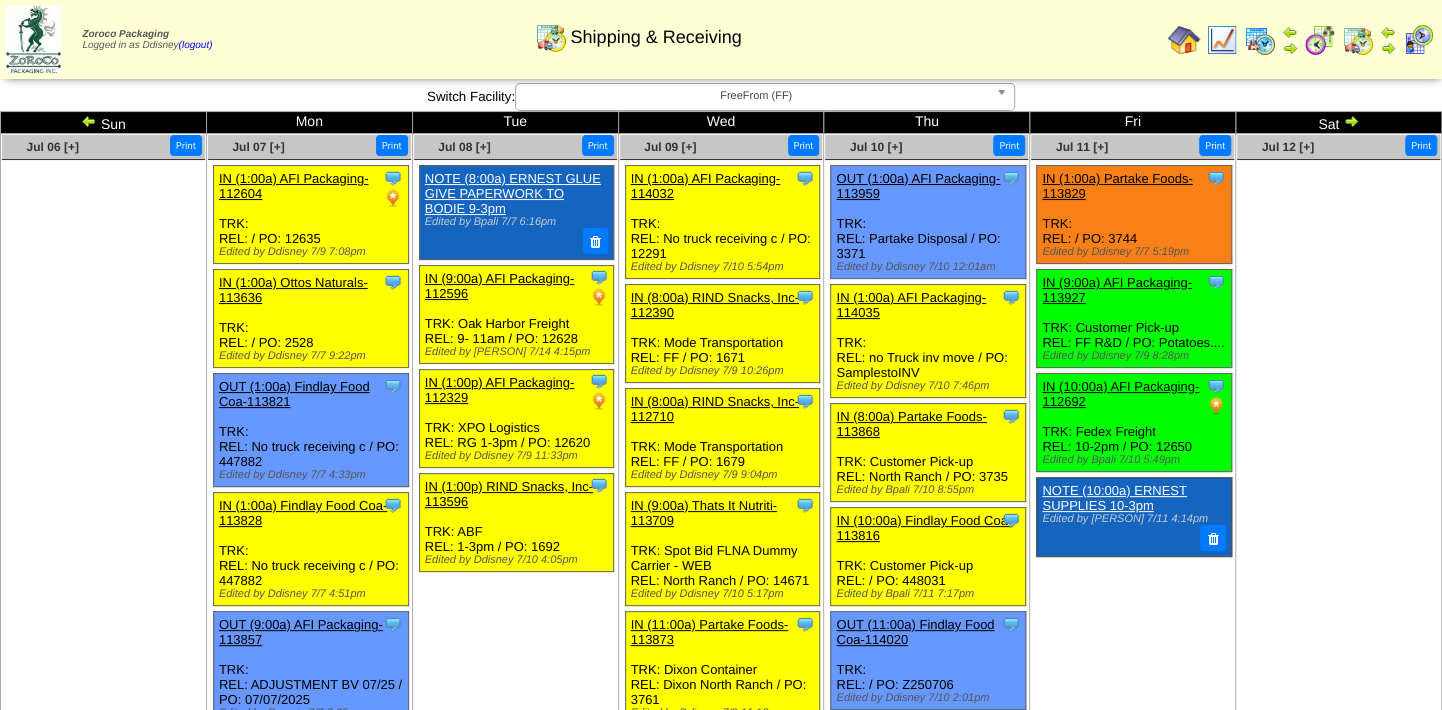 click at bounding box center [1260, 40] 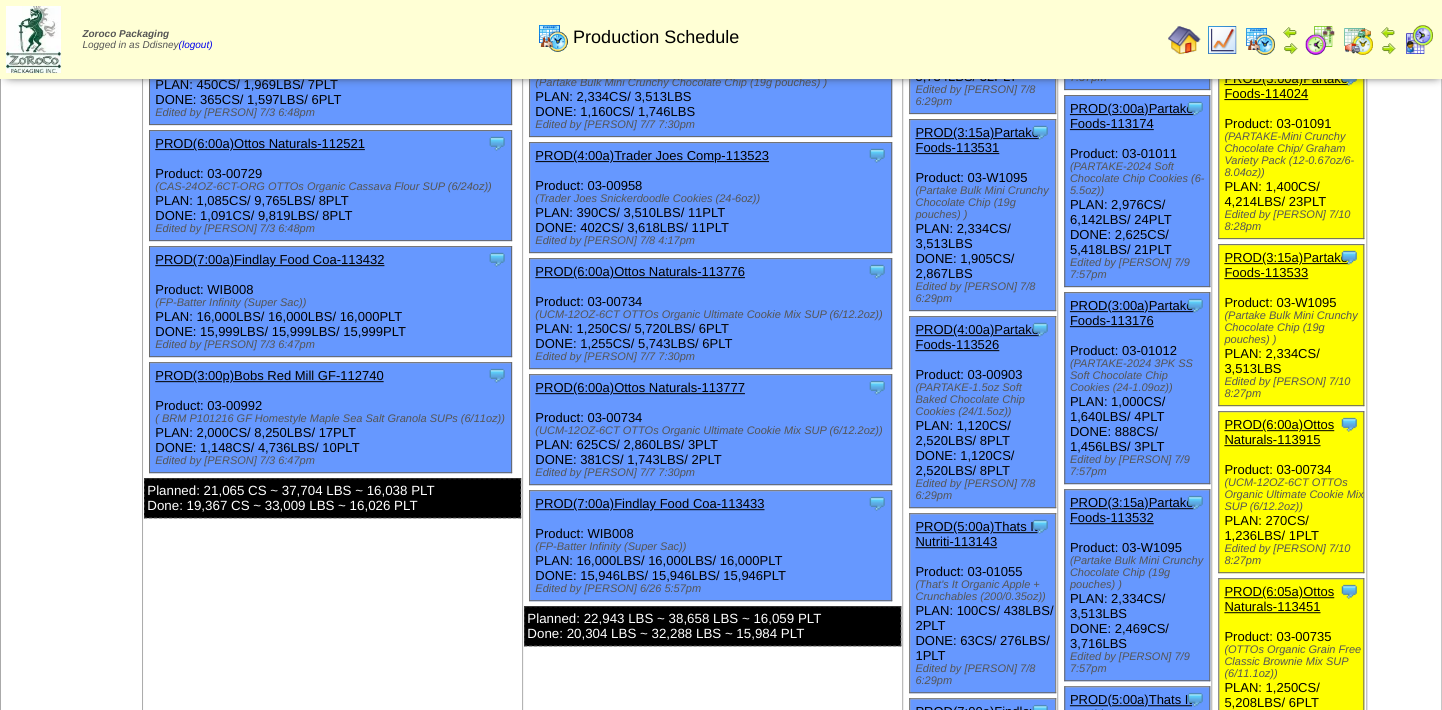 scroll, scrollTop: 0, scrollLeft: 0, axis: both 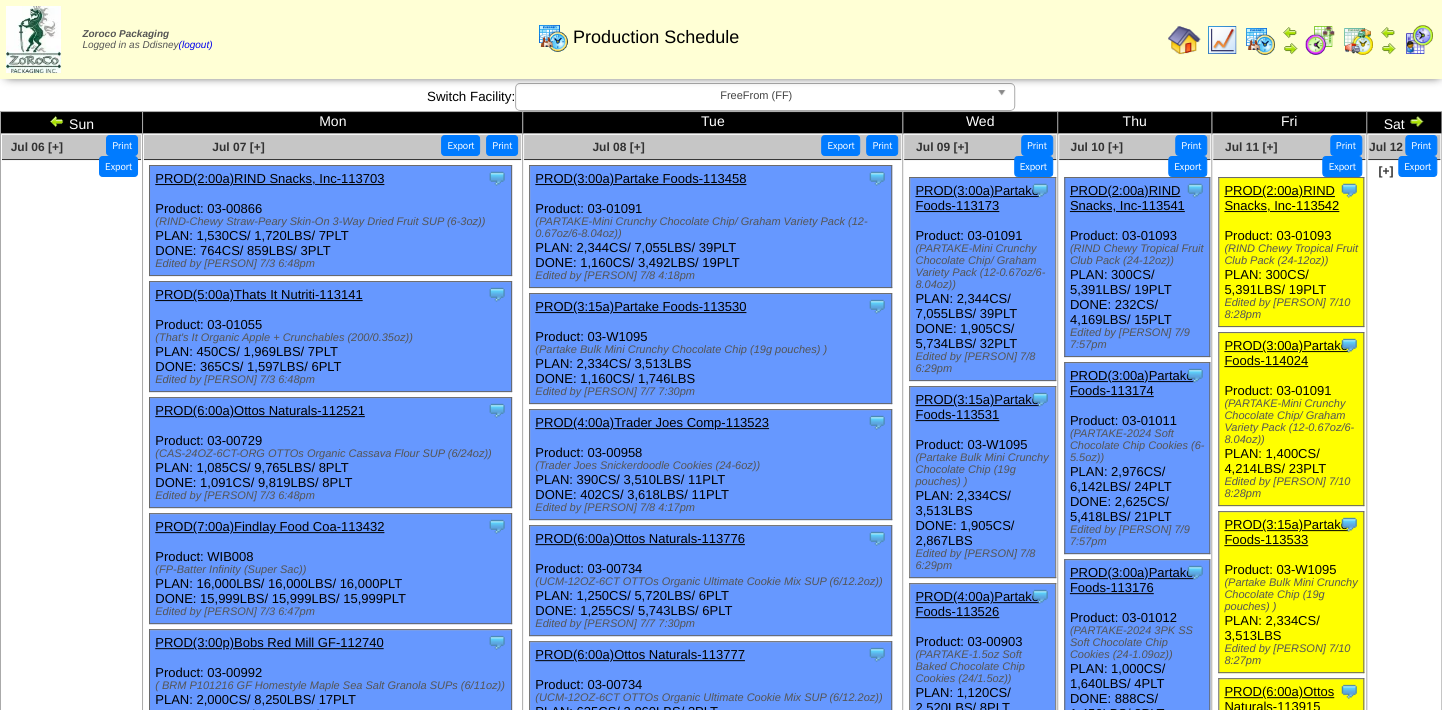 click at bounding box center (1418, 40) 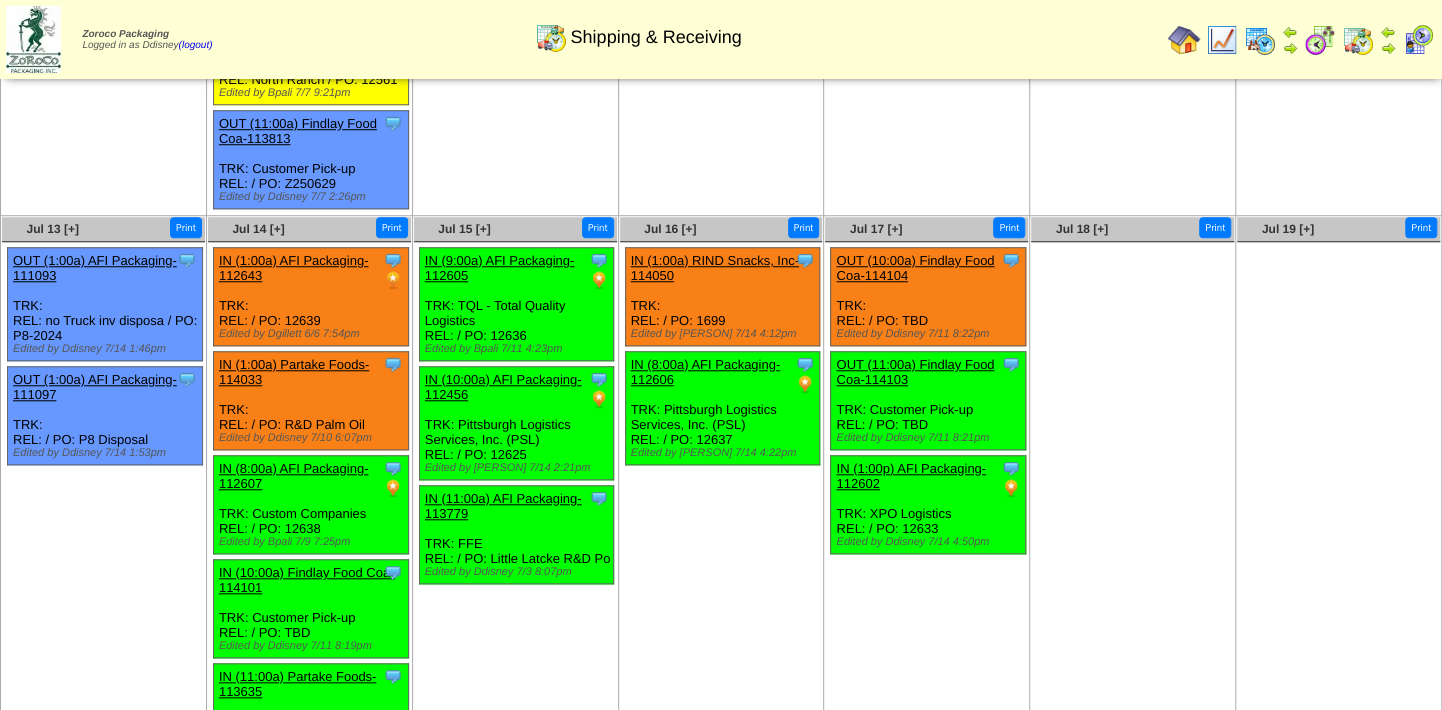 scroll, scrollTop: 818, scrollLeft: 0, axis: vertical 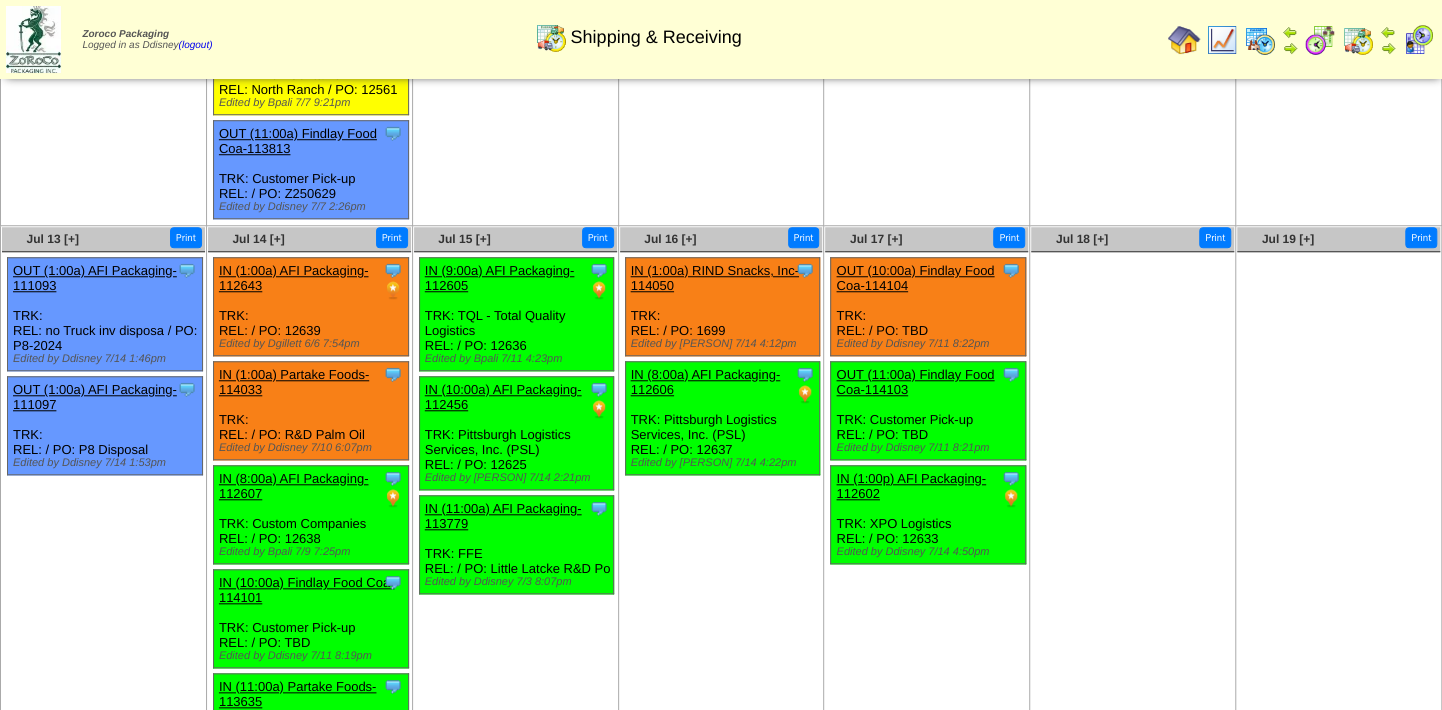 click at bounding box center [1222, 40] 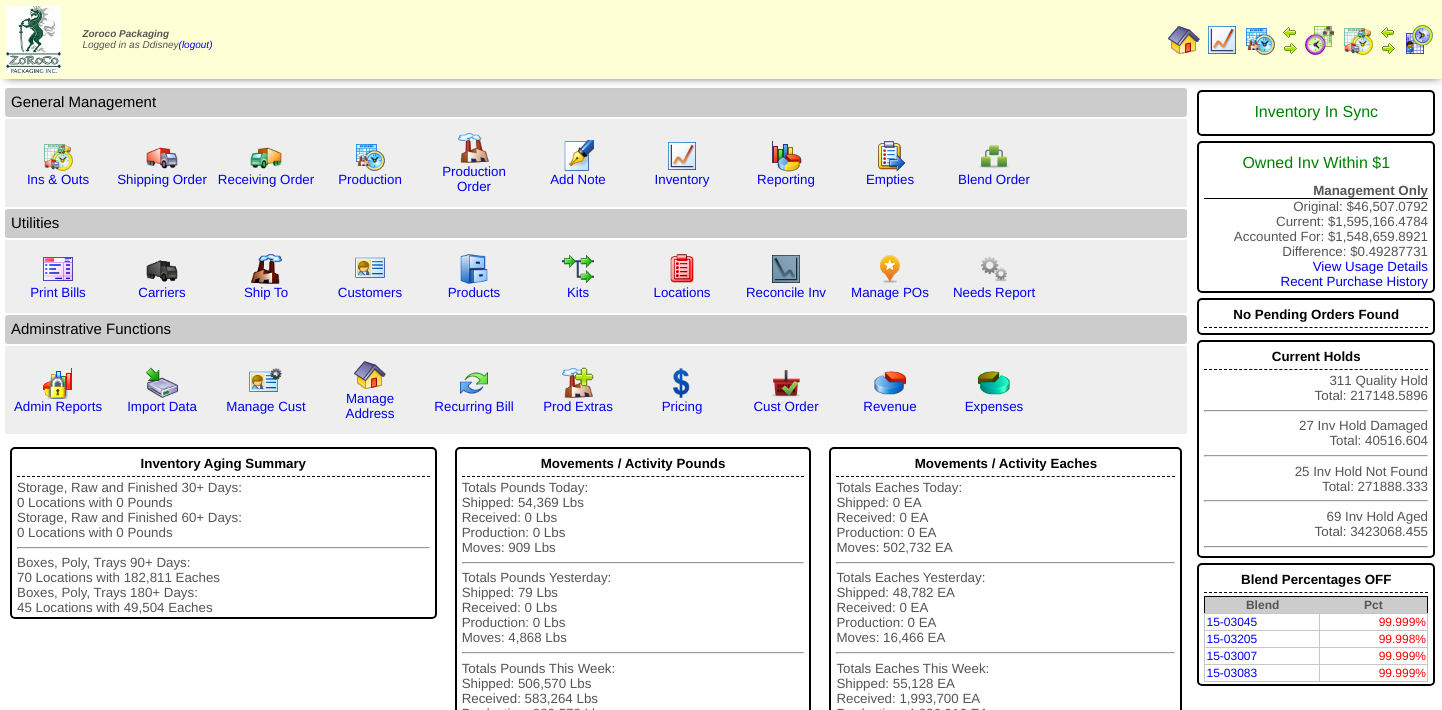 scroll, scrollTop: 0, scrollLeft: 0, axis: both 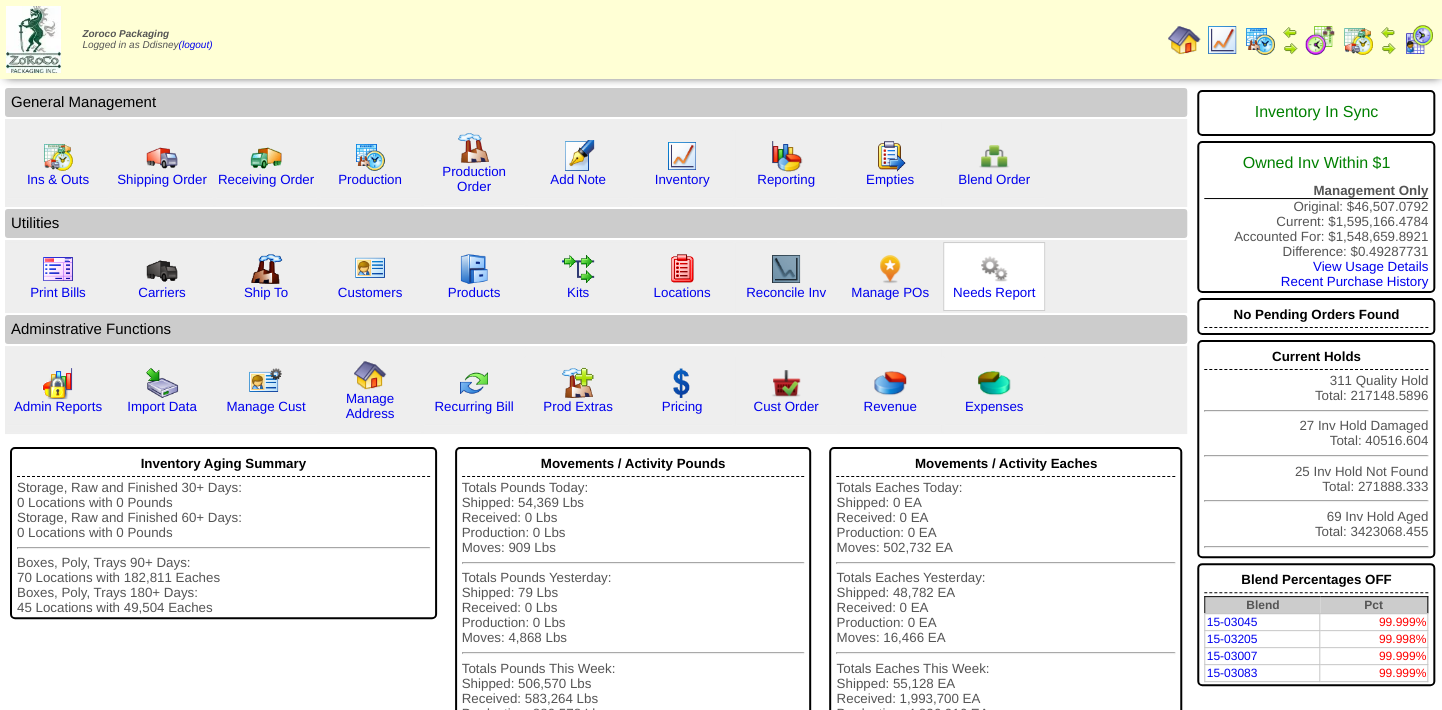 click at bounding box center (994, 269) 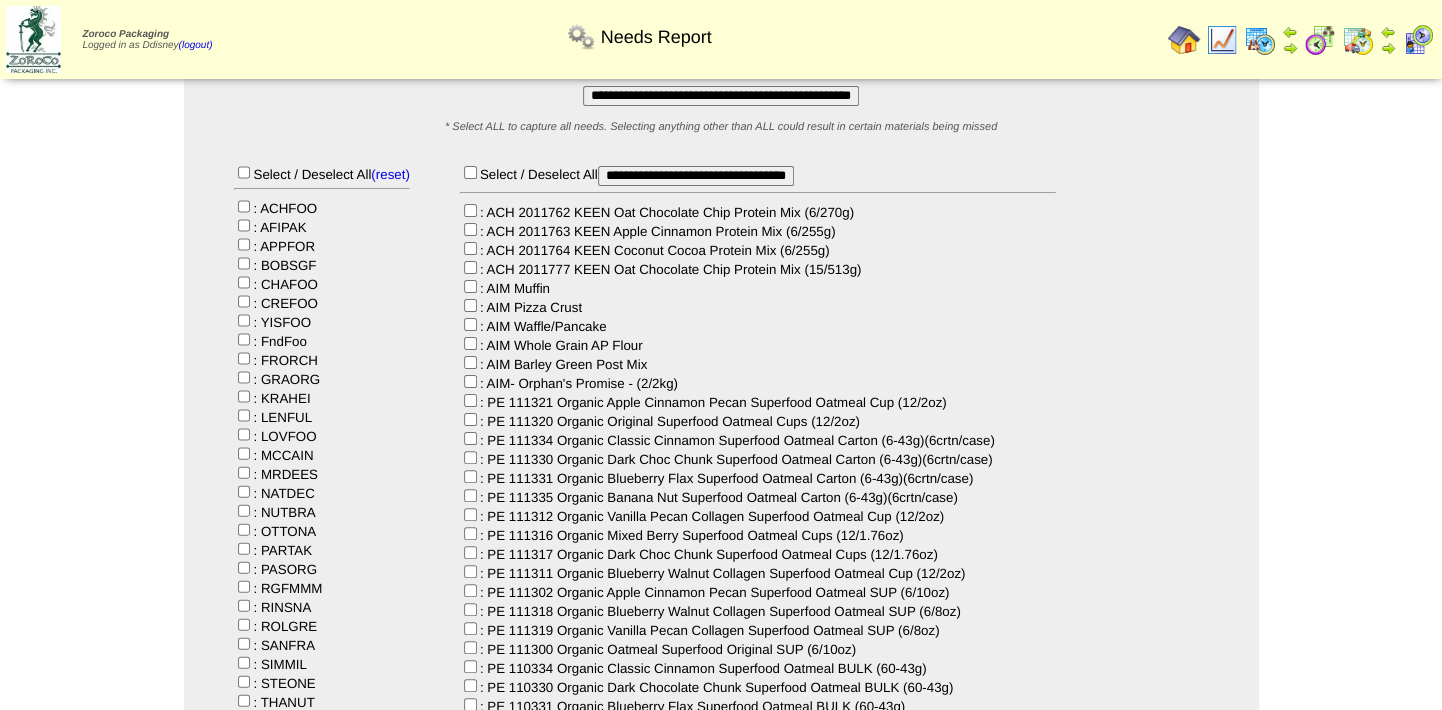 scroll, scrollTop: 181, scrollLeft: 0, axis: vertical 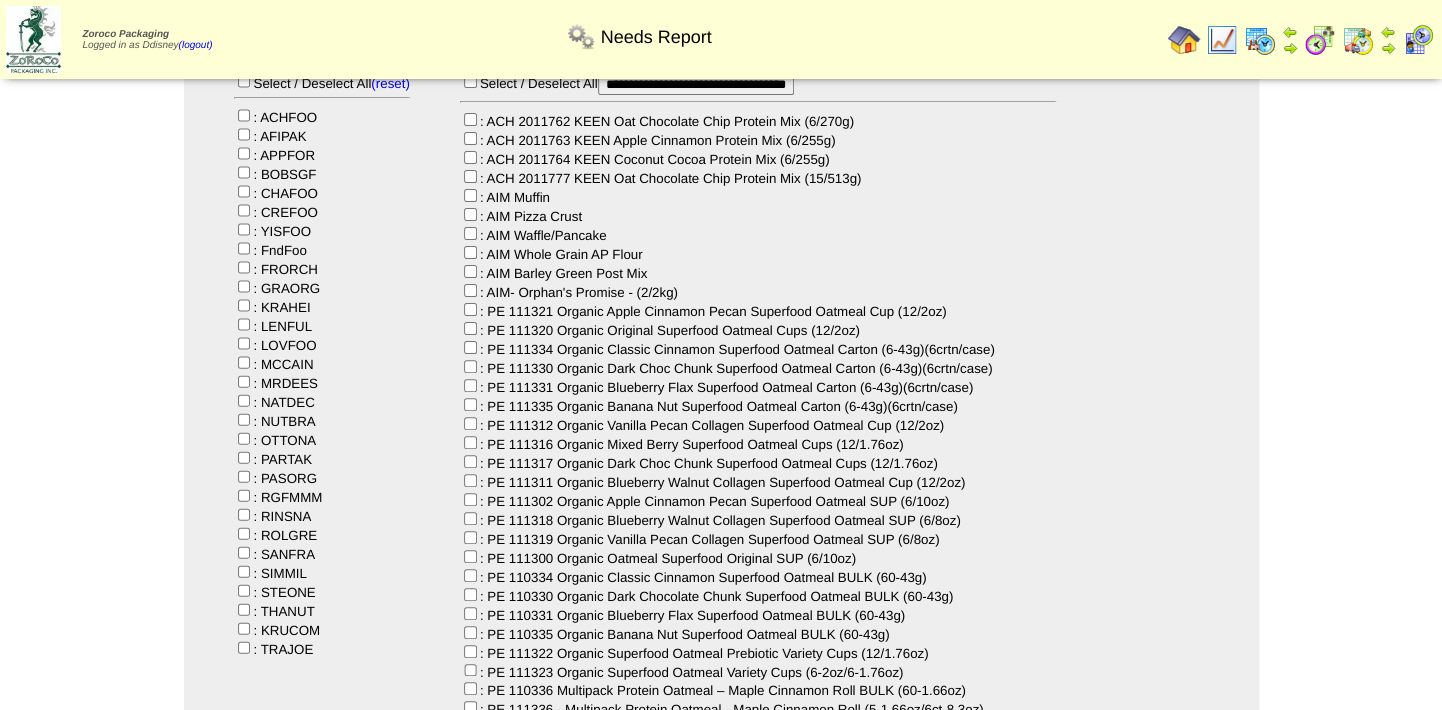 click on "Select / Deselect All
(reset)
:
ACHFOO
:
AFIPAK
:
APPFOR
:
BOBSGF
:
CHAFOO
:
CREFOO
:
YISFOO
:
FndFoo
:
FRORCH
:
GRAORG
:
KRAHEI
:
LENFUL
:
LOVFOO
:
MCCAIN
:
MRDEES" at bounding box center [721, 6519] 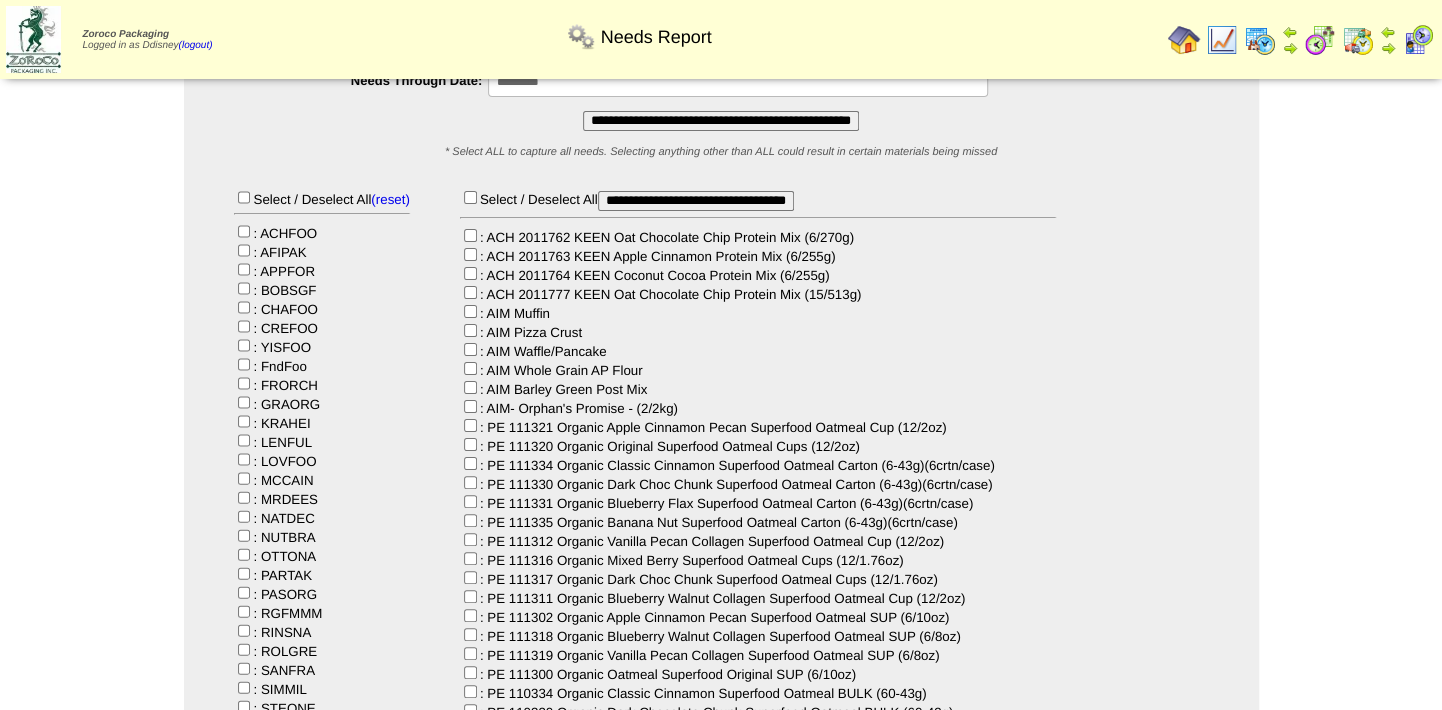 scroll, scrollTop: 0, scrollLeft: 0, axis: both 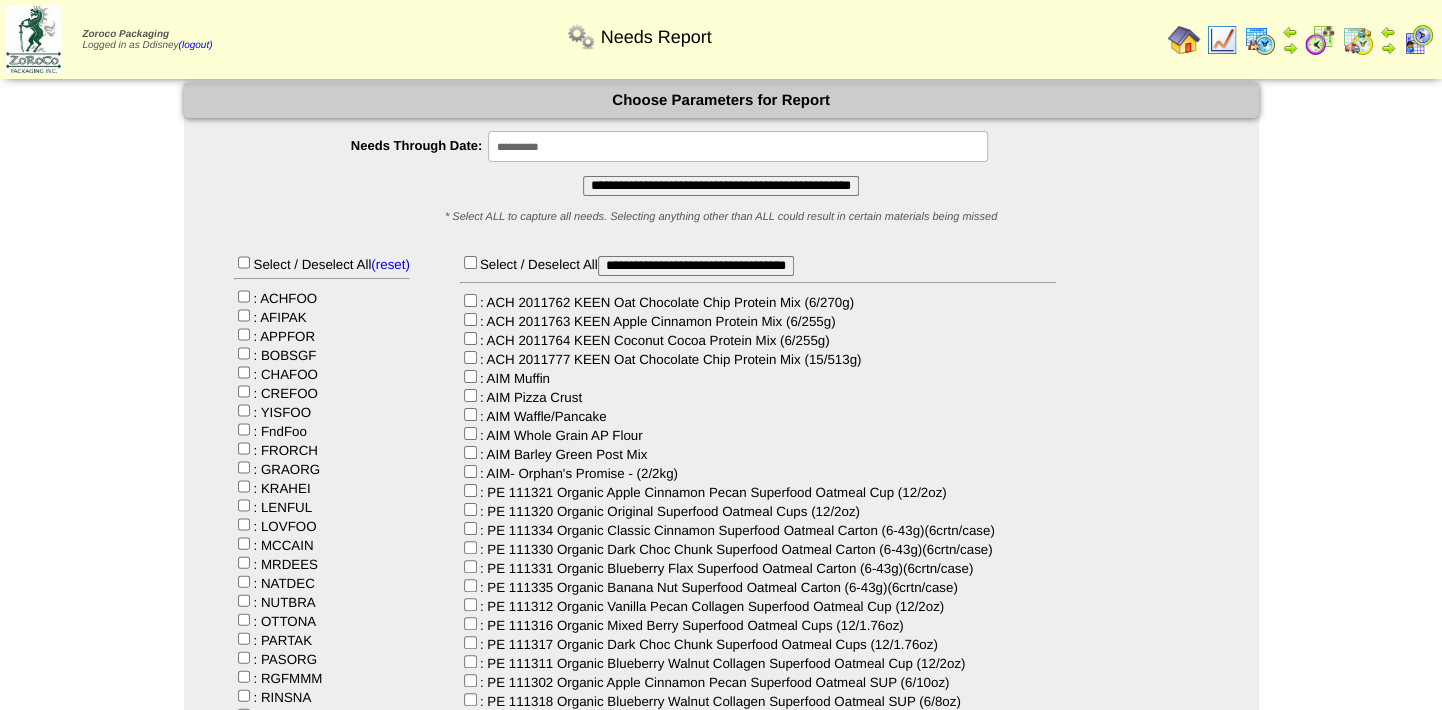 click on "**********" at bounding box center [721, 186] 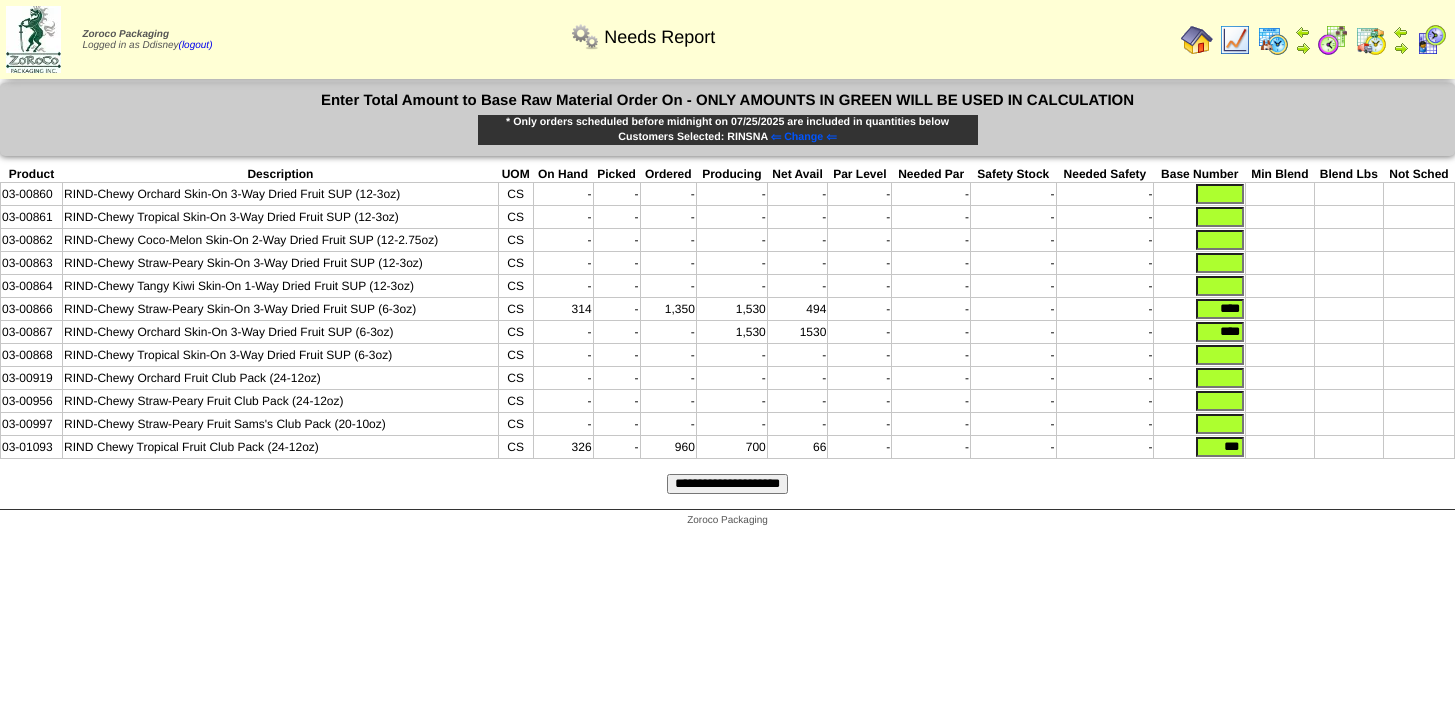scroll, scrollTop: 0, scrollLeft: 0, axis: both 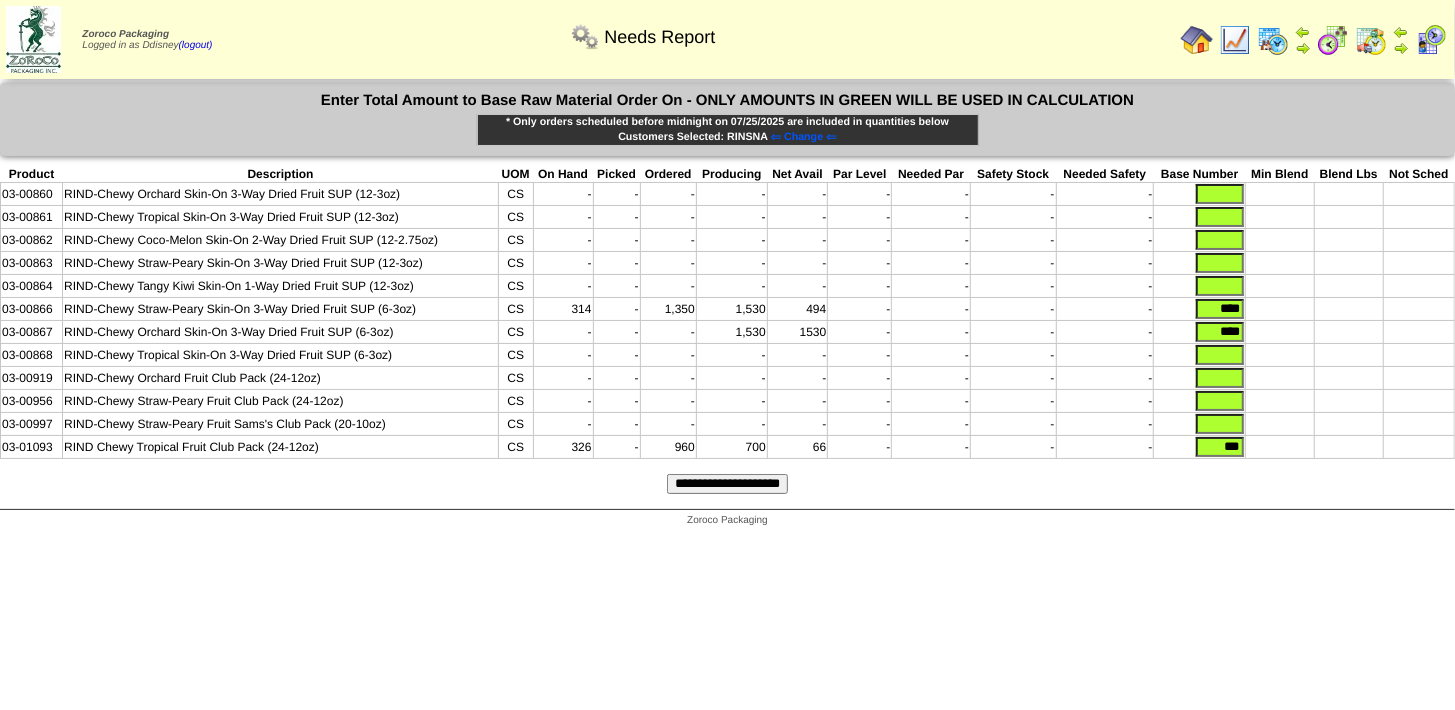drag, startPoint x: 1196, startPoint y: 309, endPoint x: 1207, endPoint y: 308, distance: 11.045361 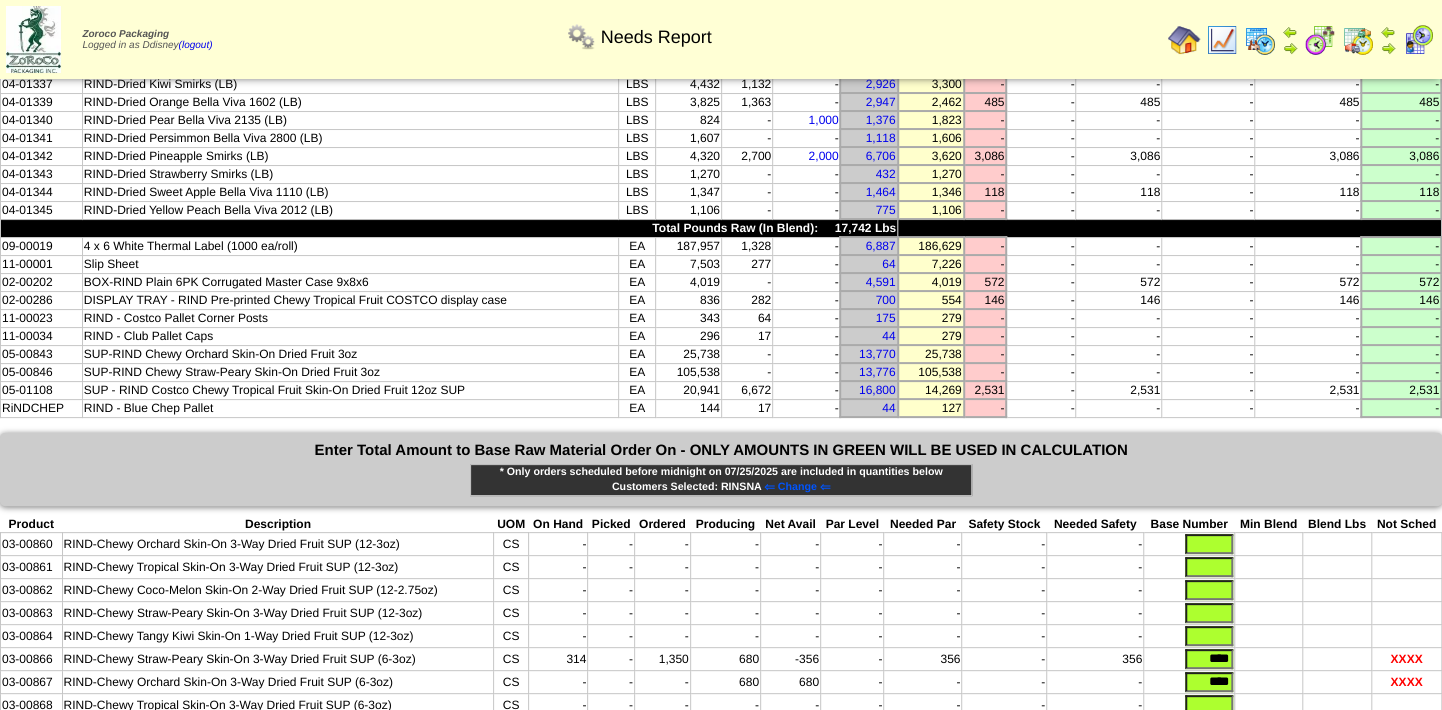 scroll, scrollTop: 240, scrollLeft: 0, axis: vertical 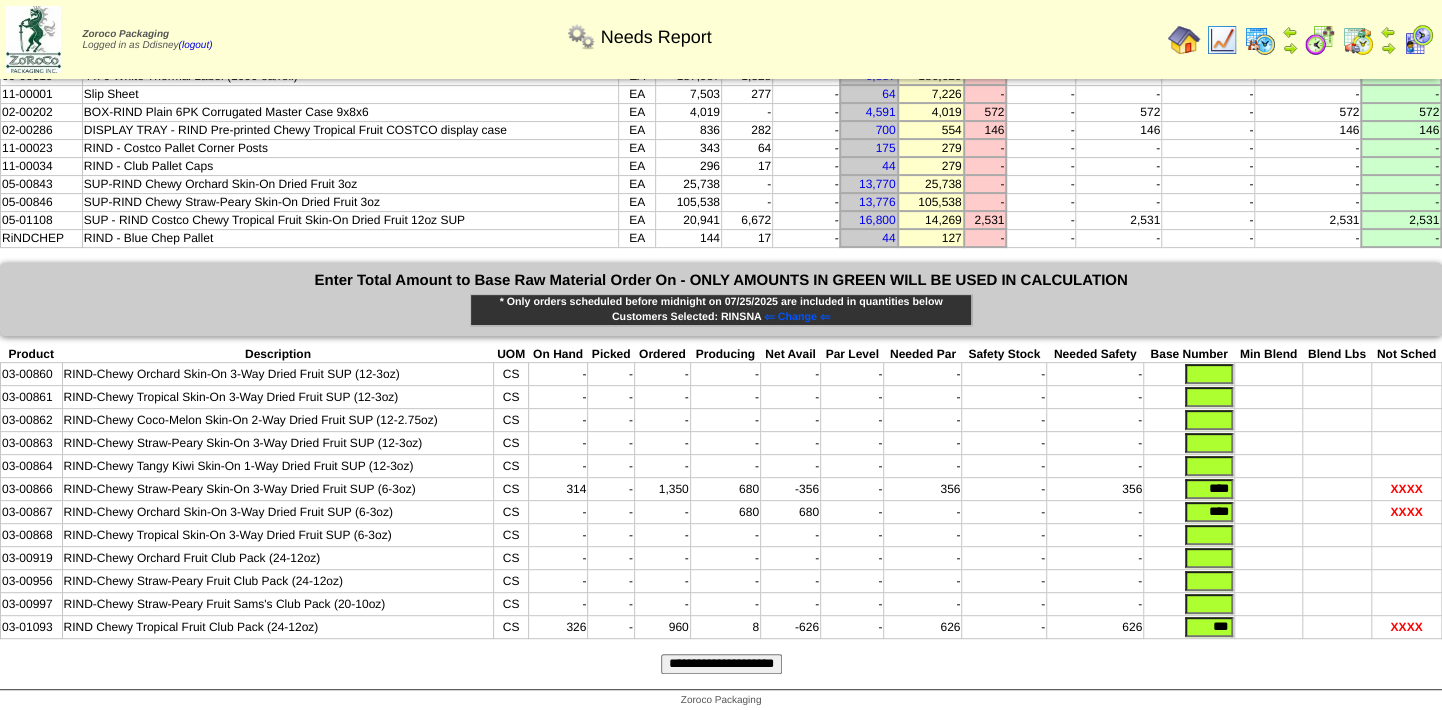 drag, startPoint x: 1199, startPoint y: 614, endPoint x: 1303, endPoint y: 620, distance: 104.172935 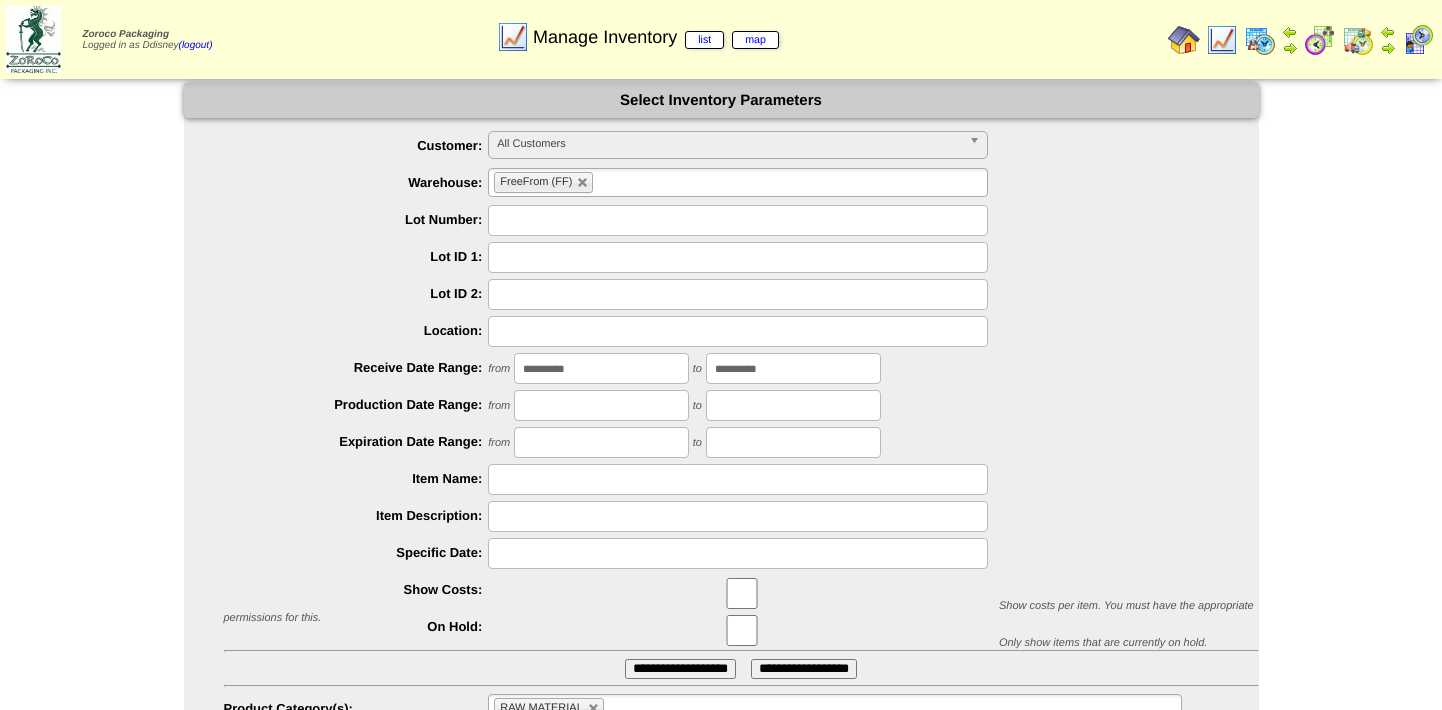 scroll, scrollTop: 0, scrollLeft: 0, axis: both 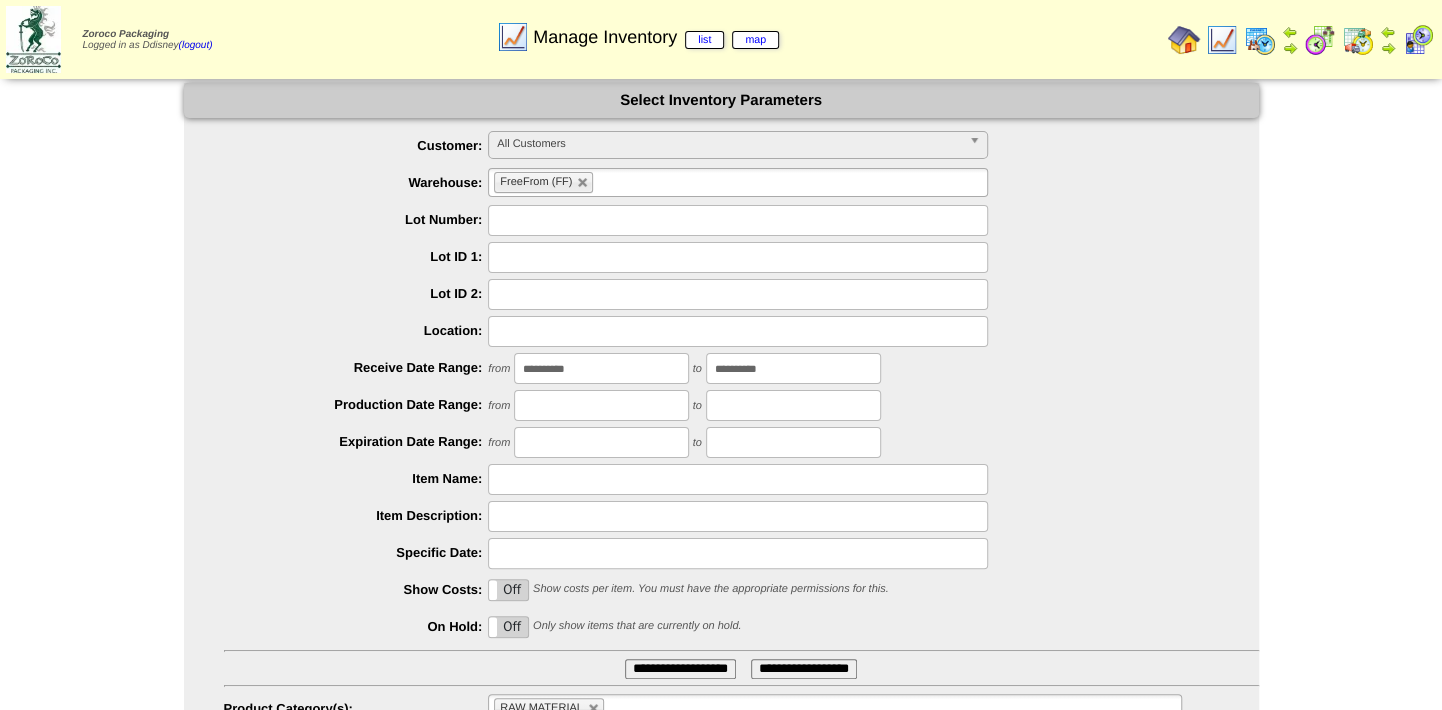 click on "All Customers" at bounding box center (729, 144) 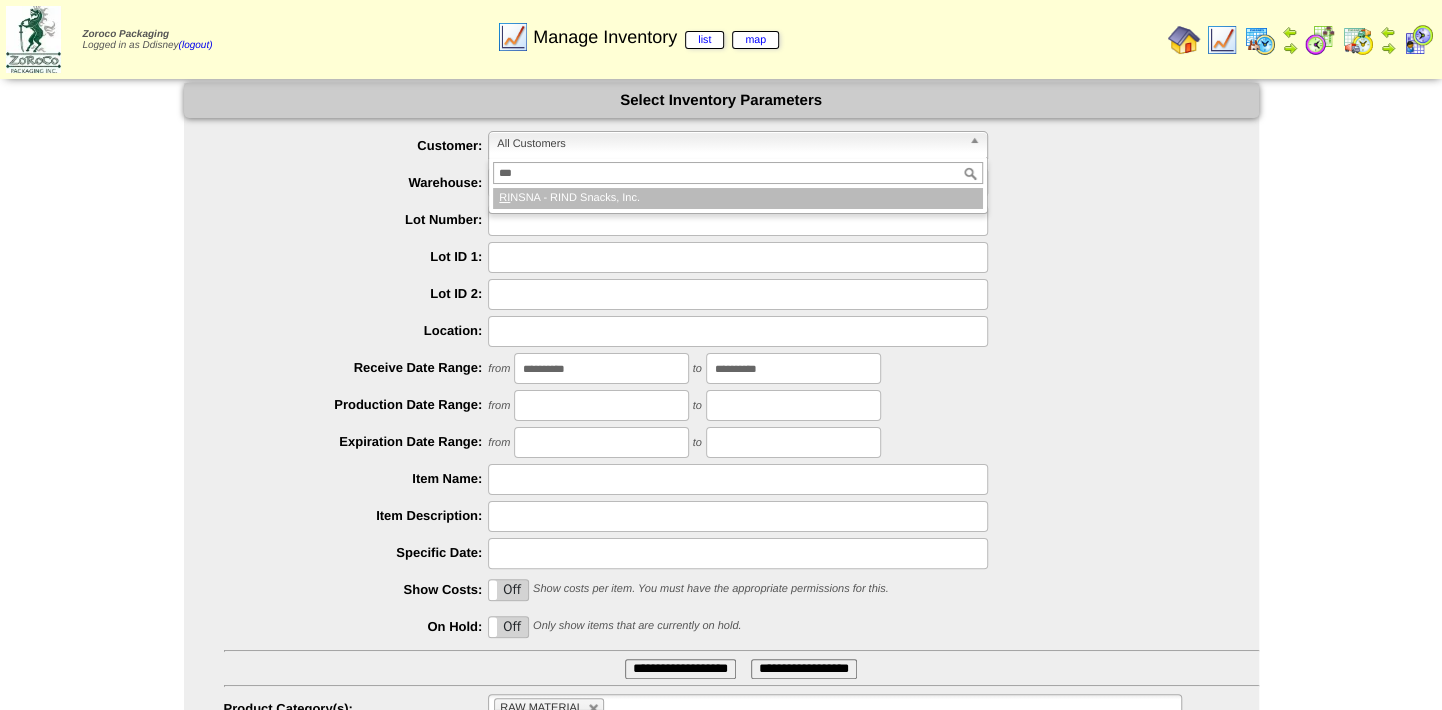 type on "****" 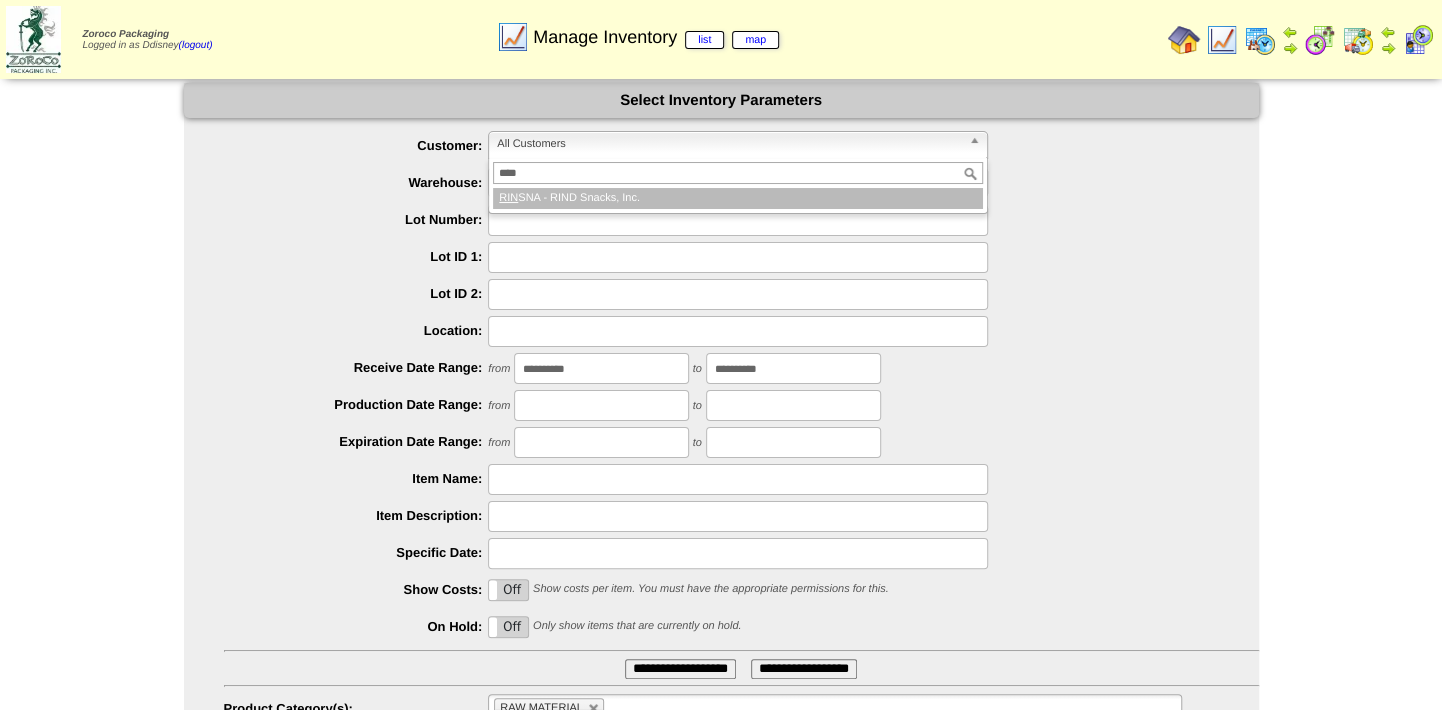 type 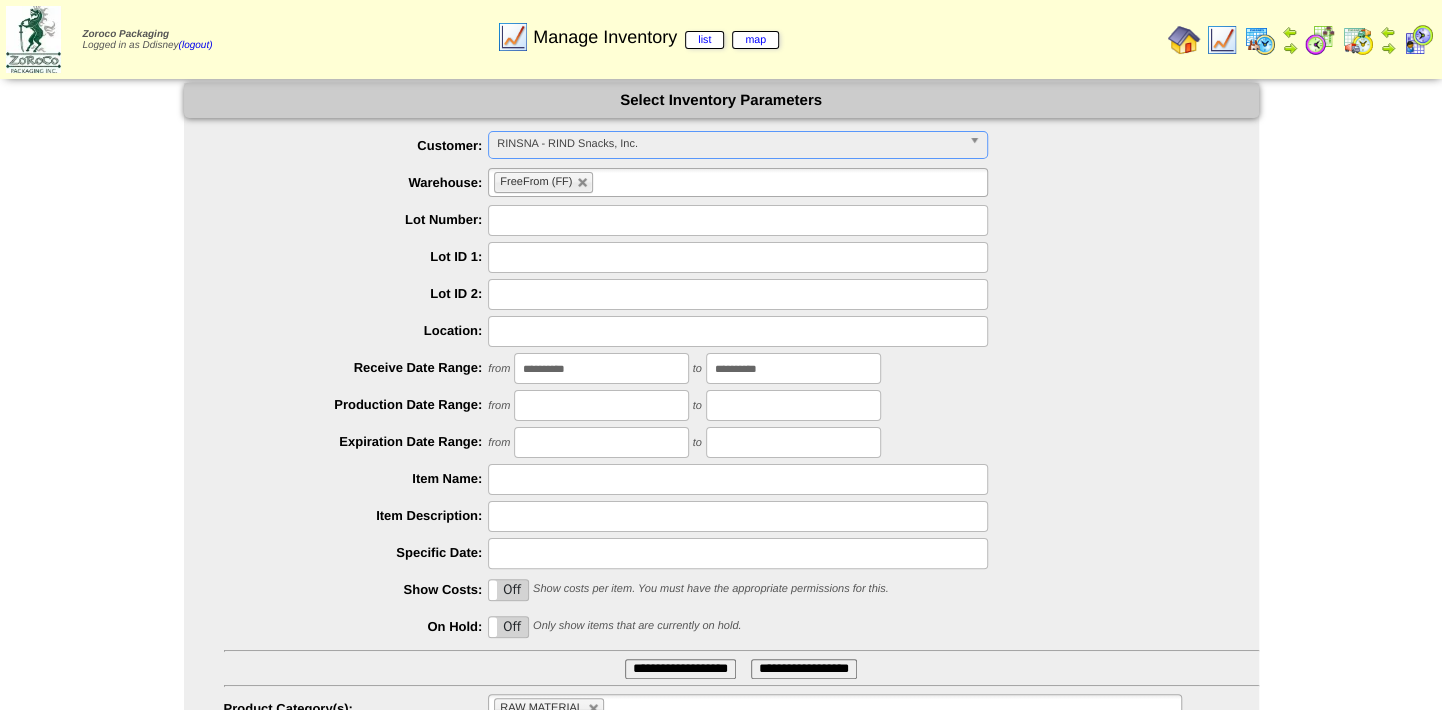 click at bounding box center [583, 183] 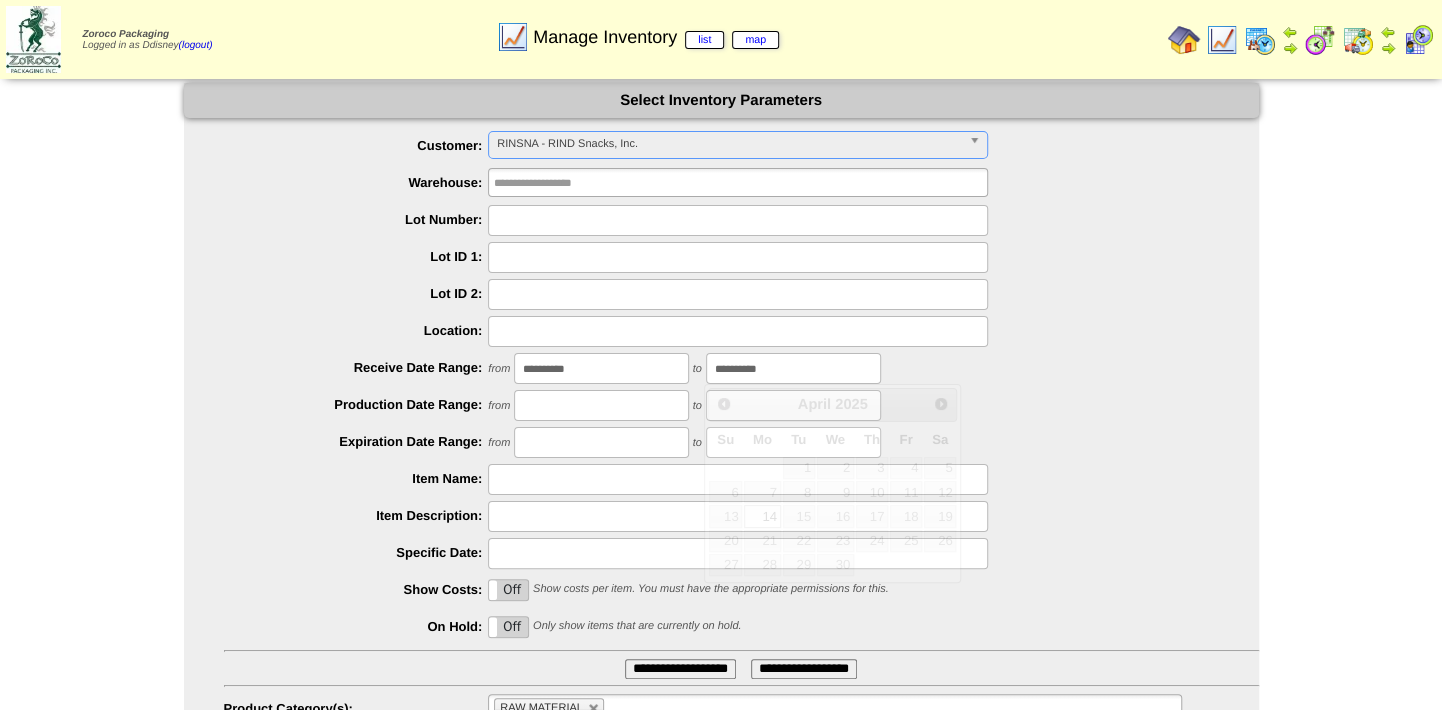 drag, startPoint x: 791, startPoint y: 383, endPoint x: 671, endPoint y: 379, distance: 120.06665 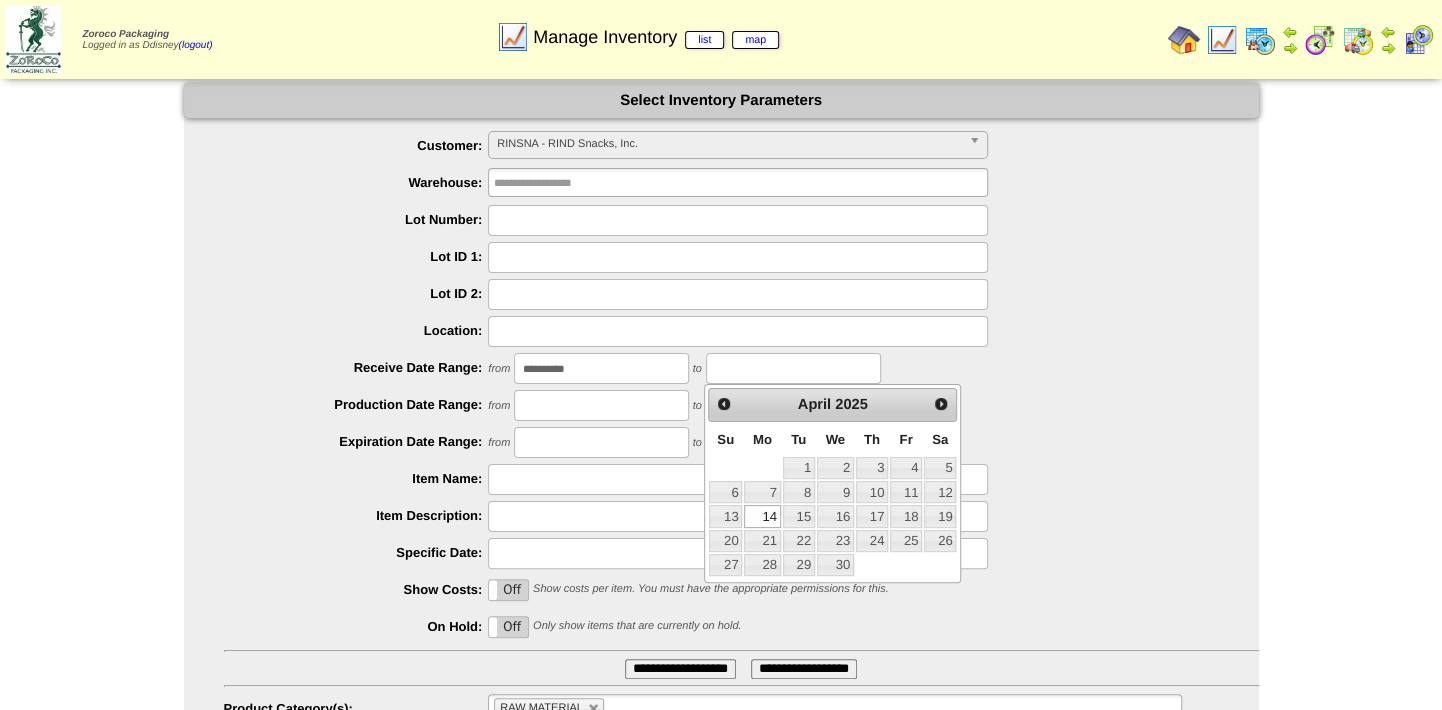 type 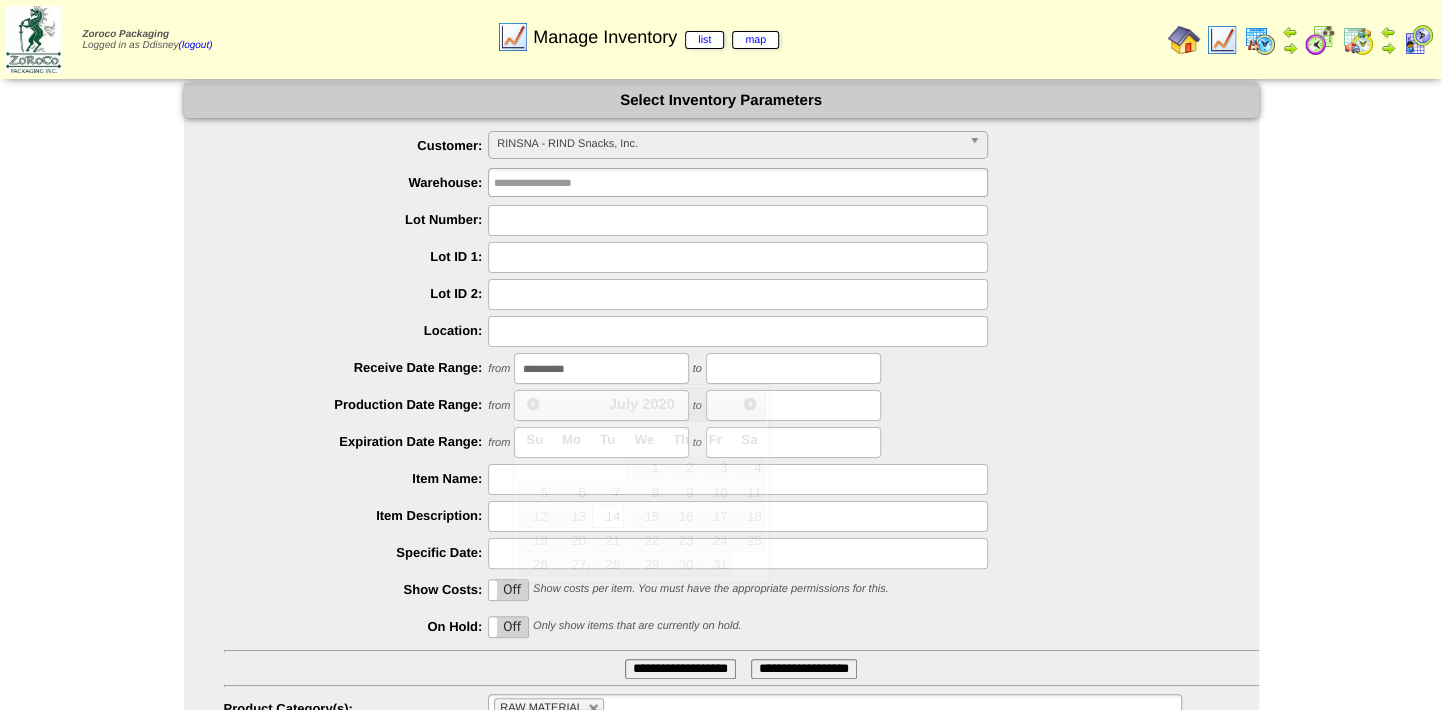 drag, startPoint x: 627, startPoint y: 374, endPoint x: 471, endPoint y: 354, distance: 157.27682 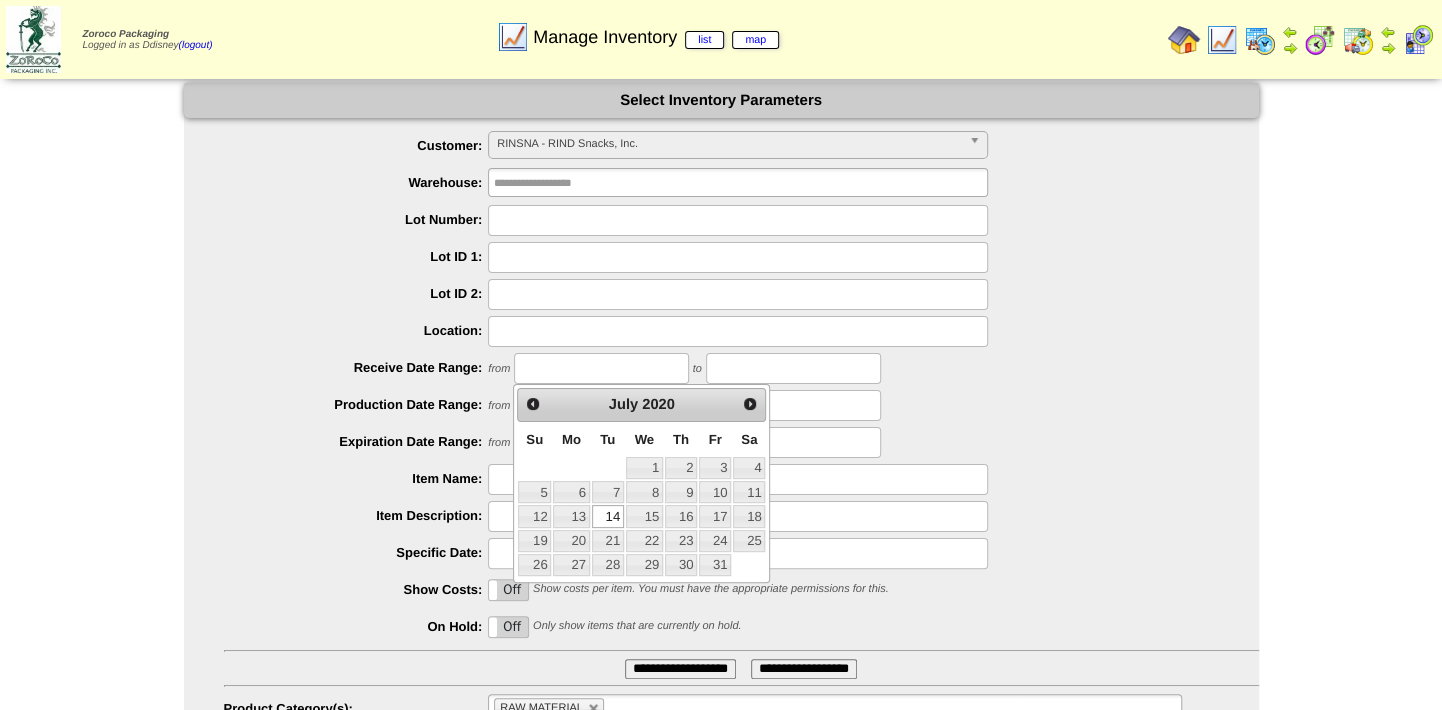 type 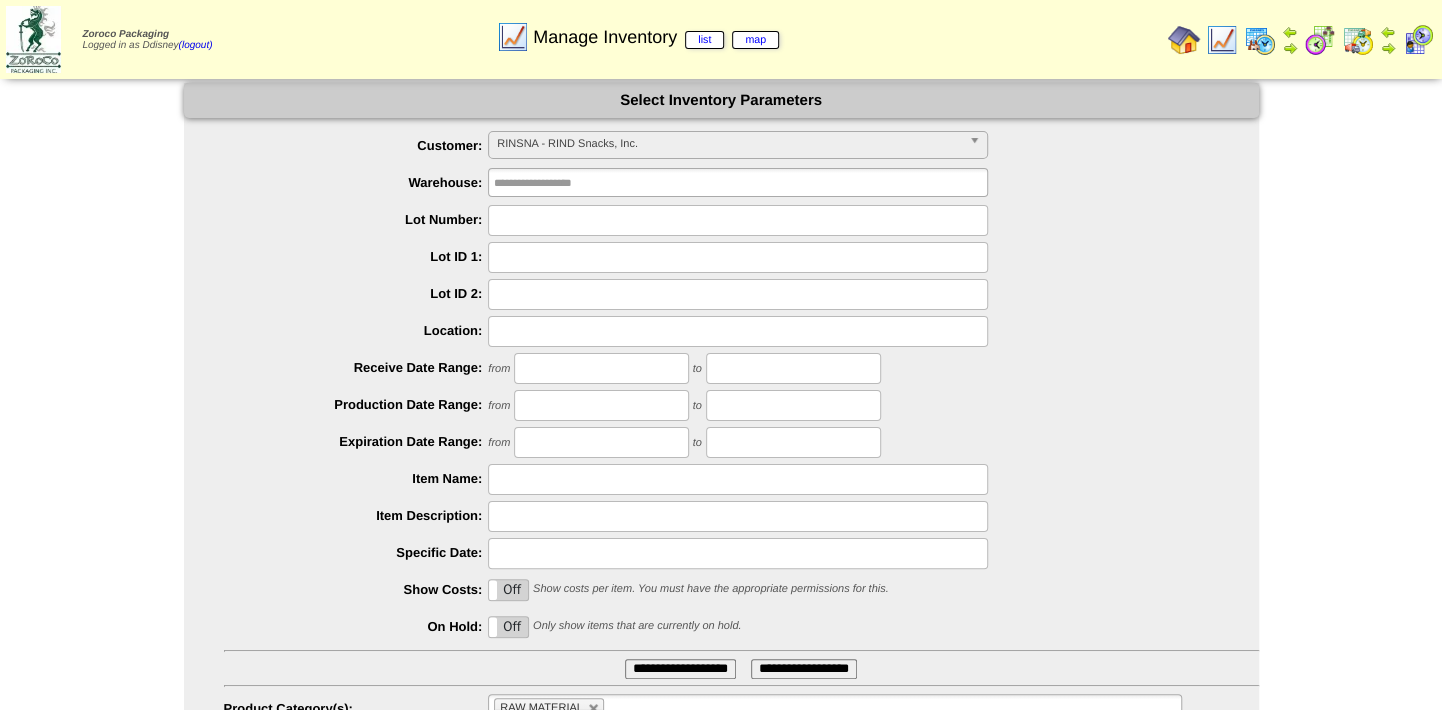 scroll, scrollTop: 123, scrollLeft: 0, axis: vertical 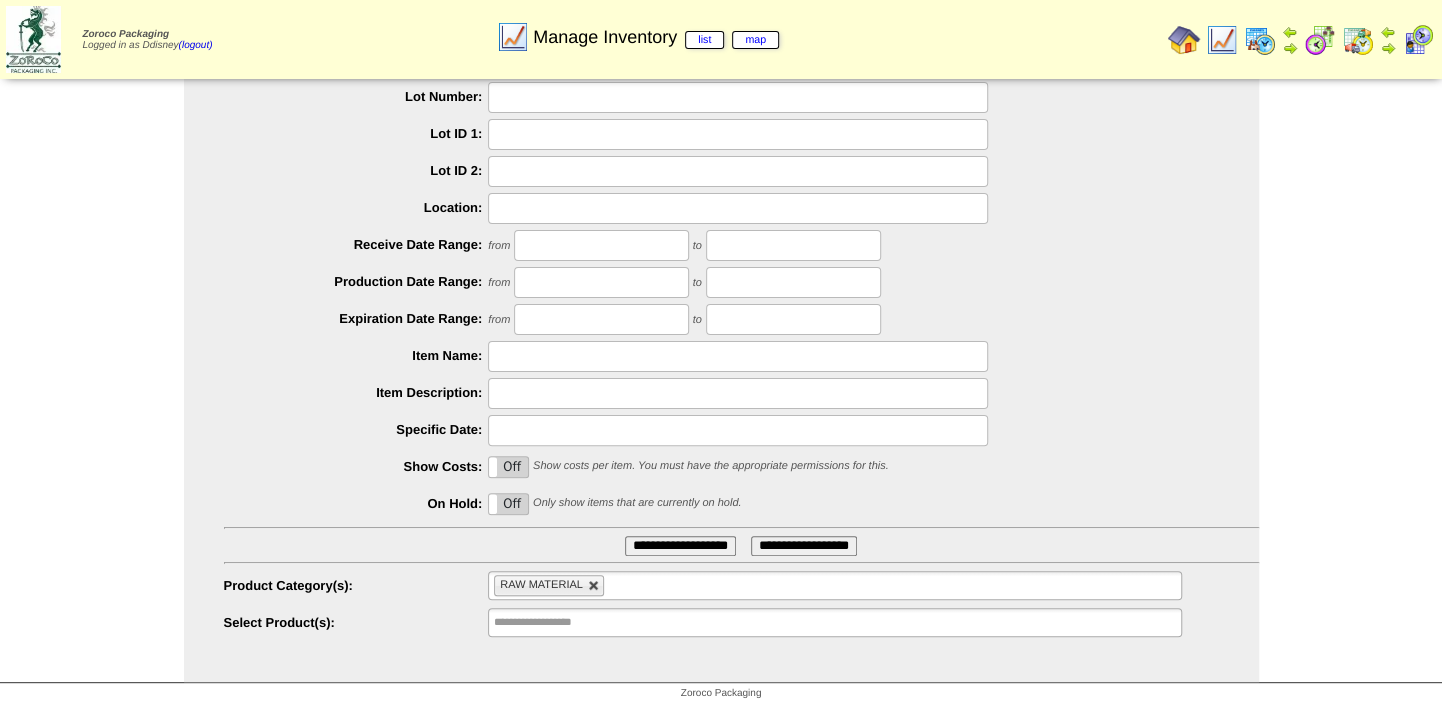 click at bounding box center (594, 586) 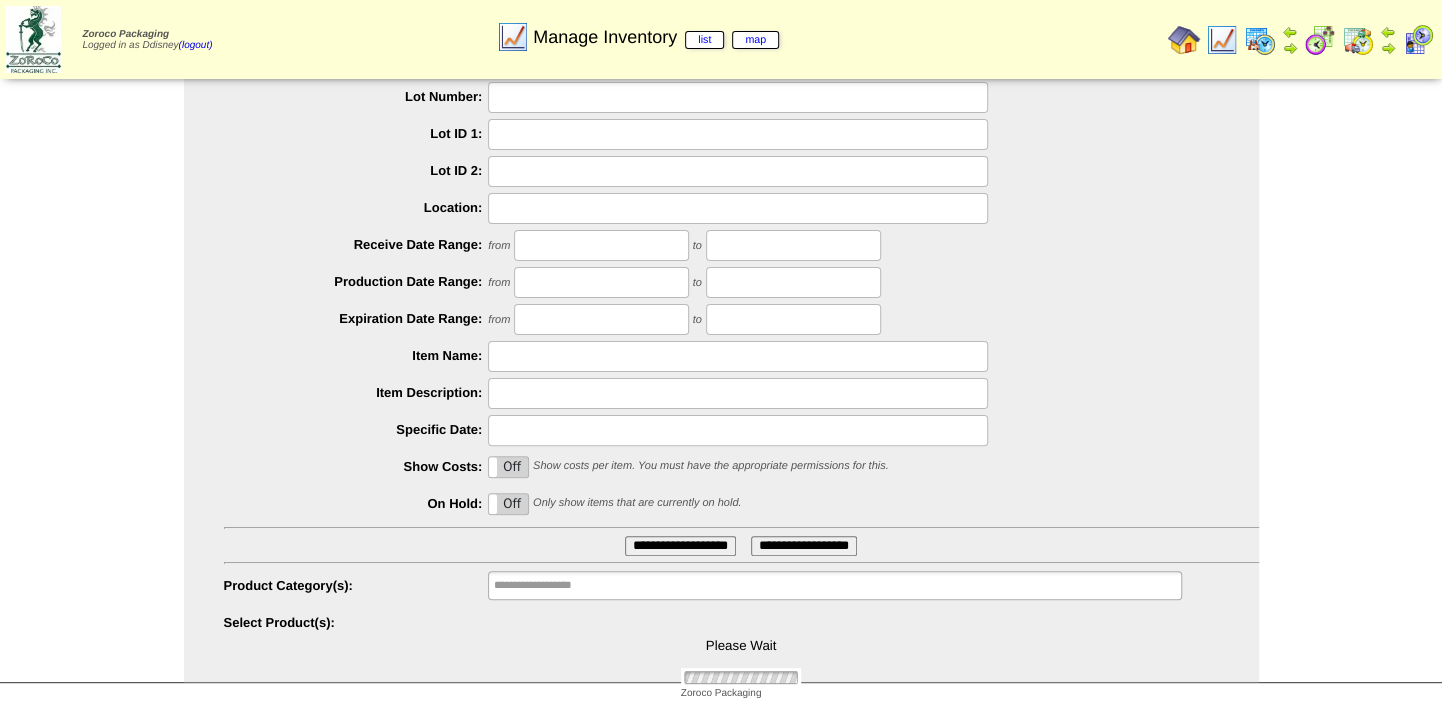 type 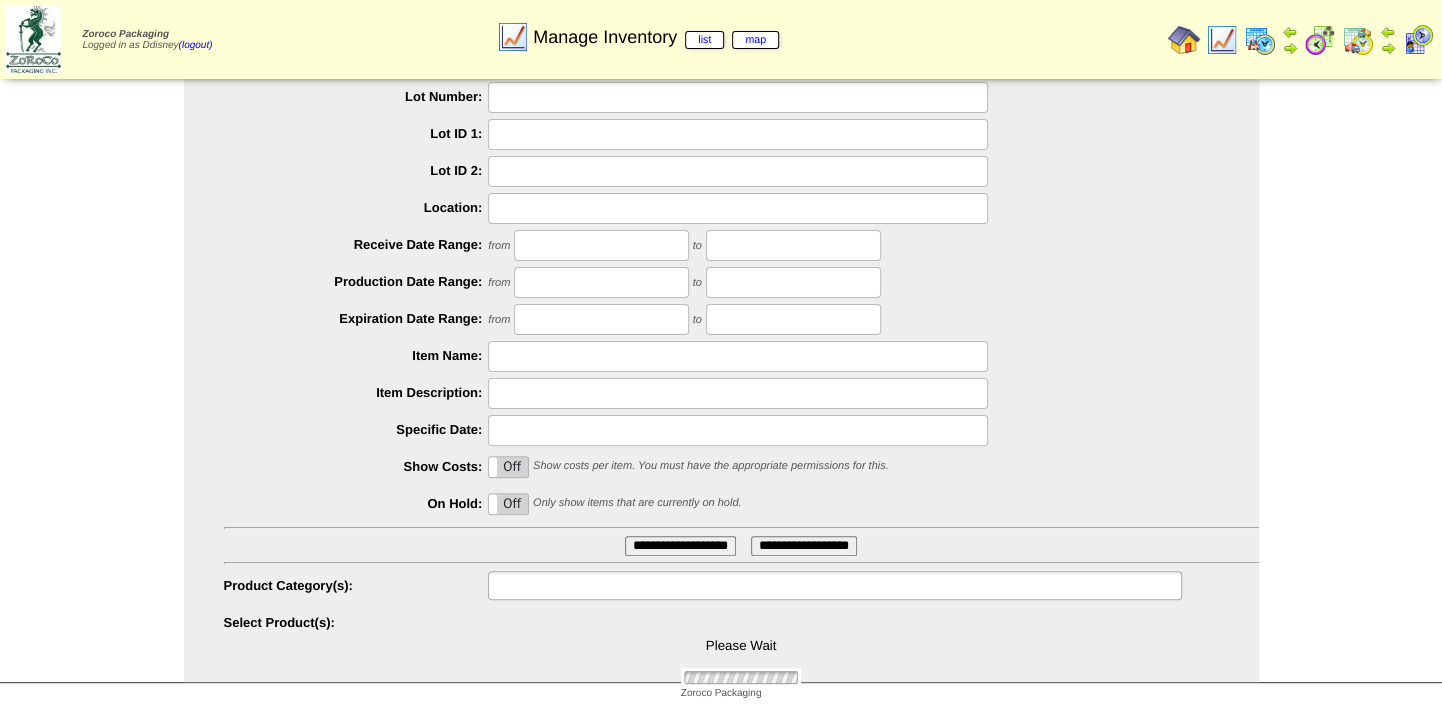 click at bounding box center (558, 585) 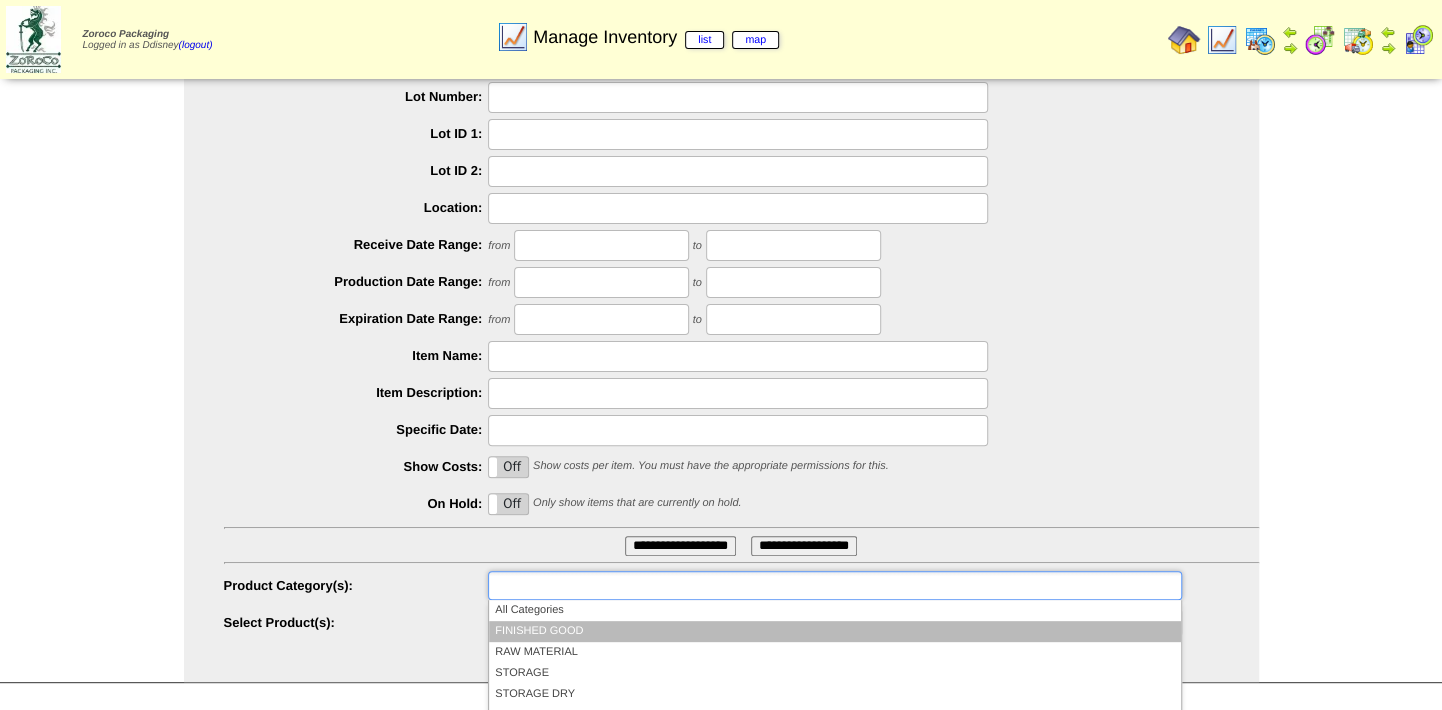 click on "FINISHED GOOD" at bounding box center [834, 631] 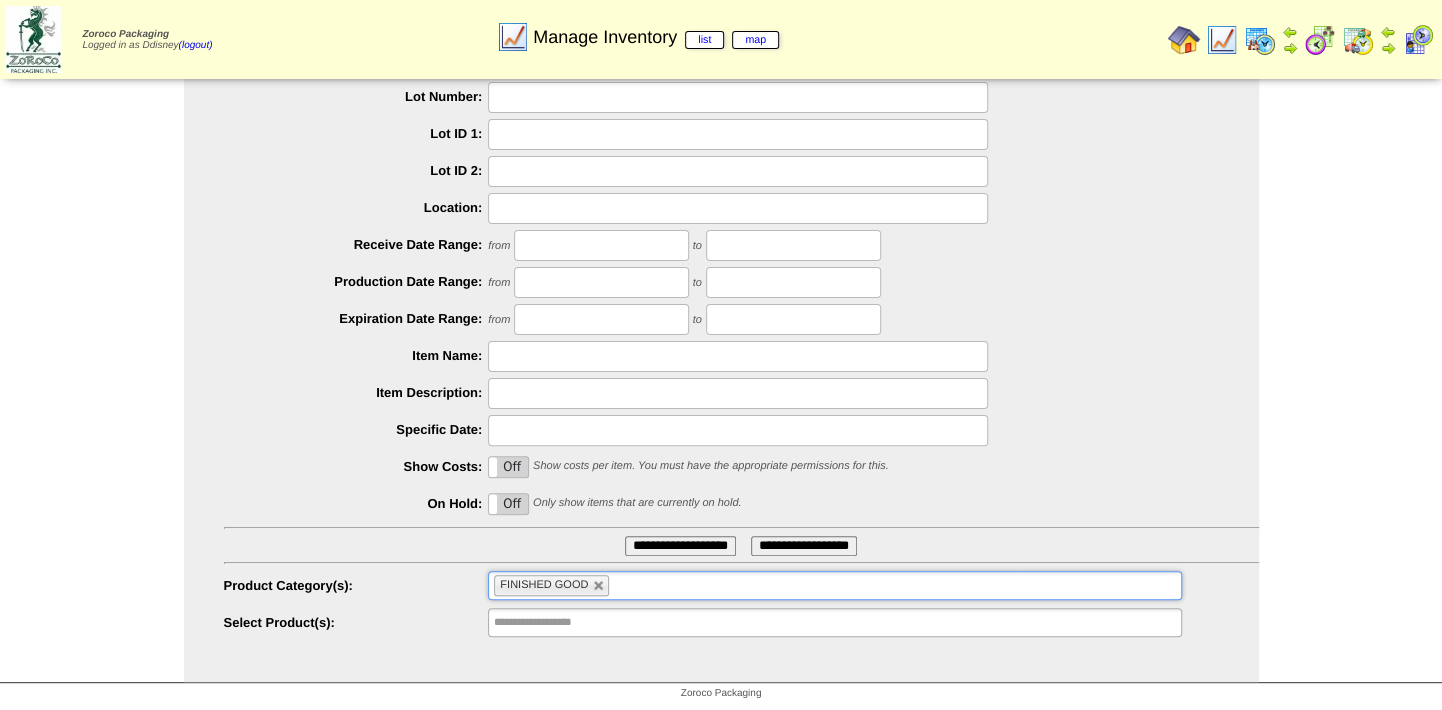 click on "**********" at bounding box center [680, 546] 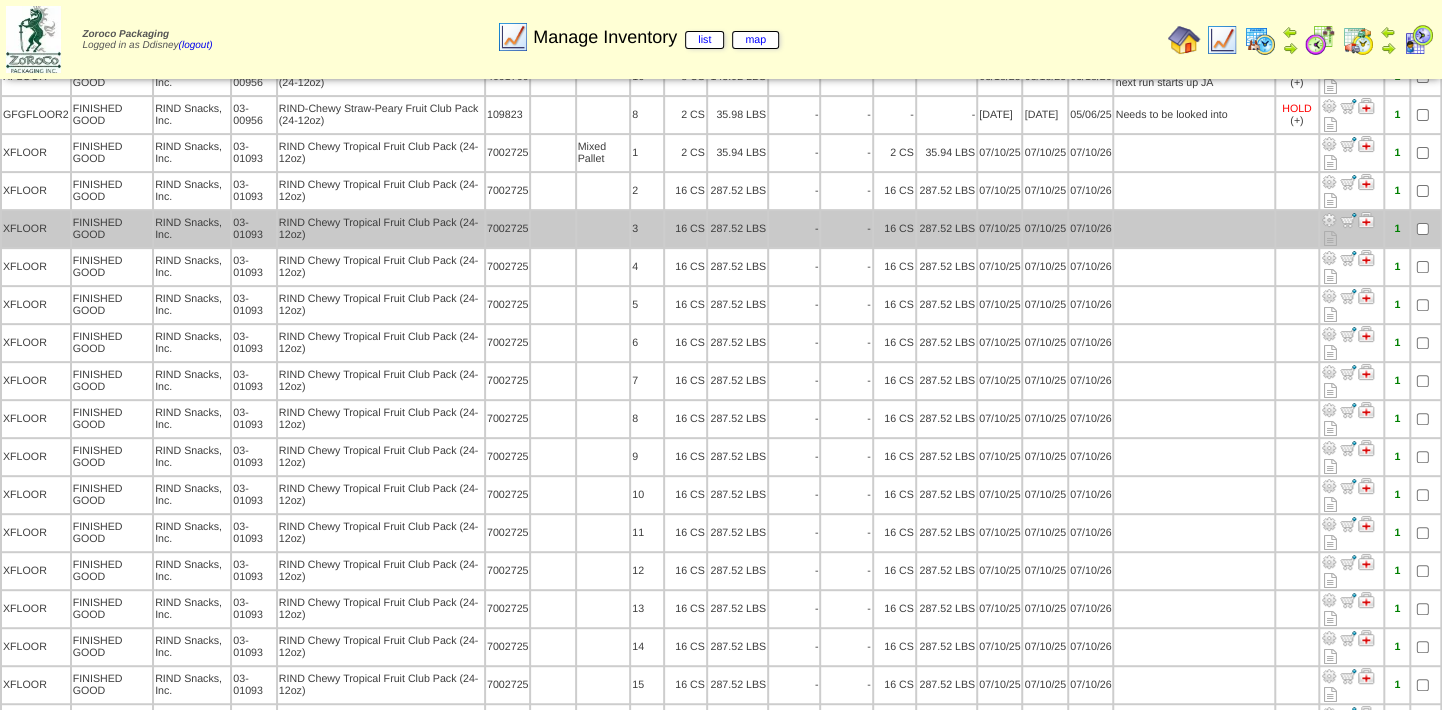 scroll, scrollTop: 0, scrollLeft: 0, axis: both 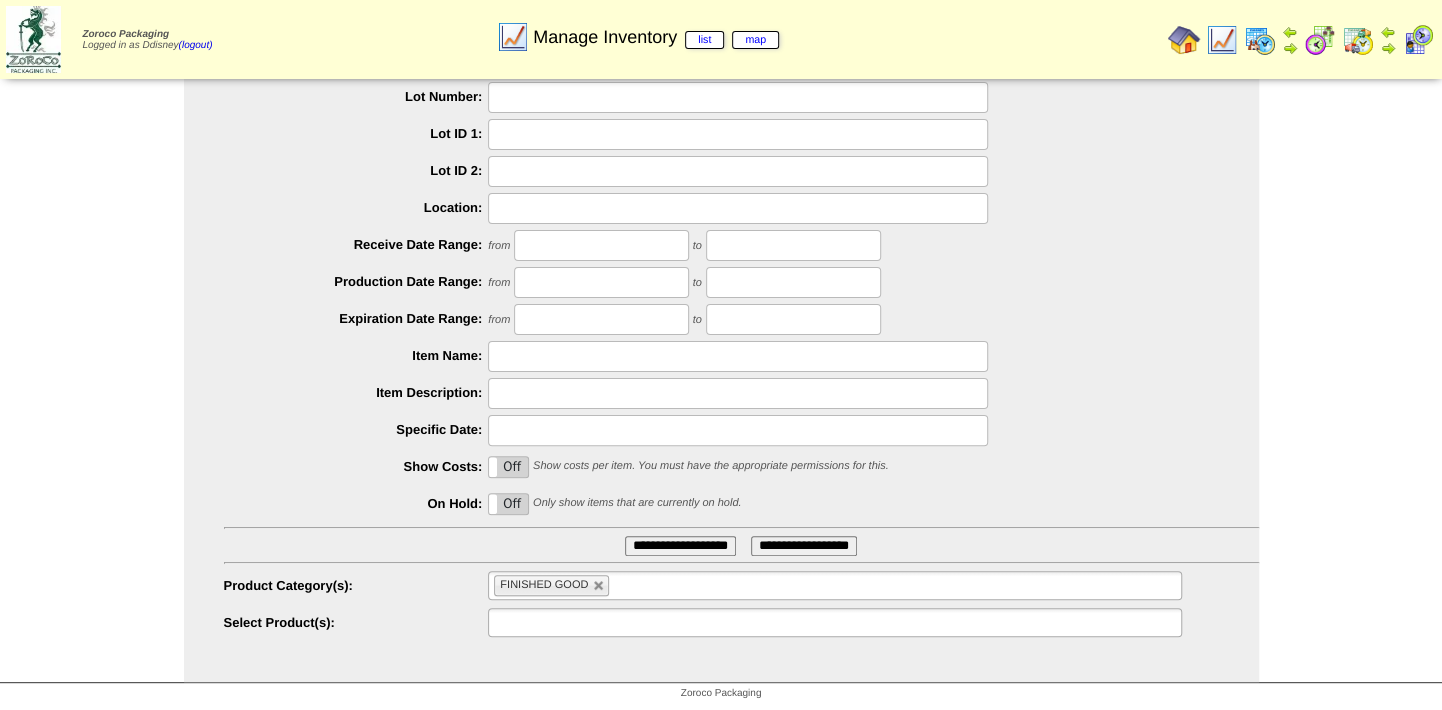 click at bounding box center [558, 622] 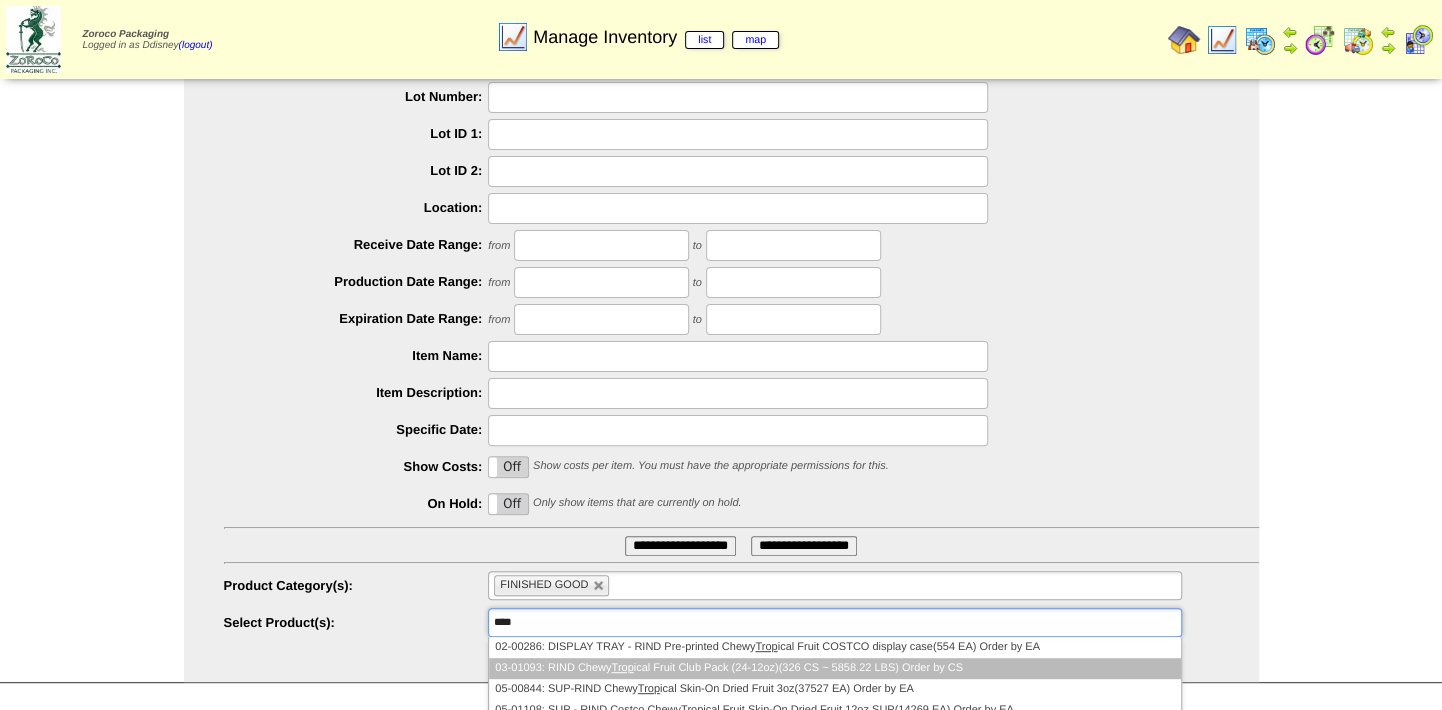 type on "****" 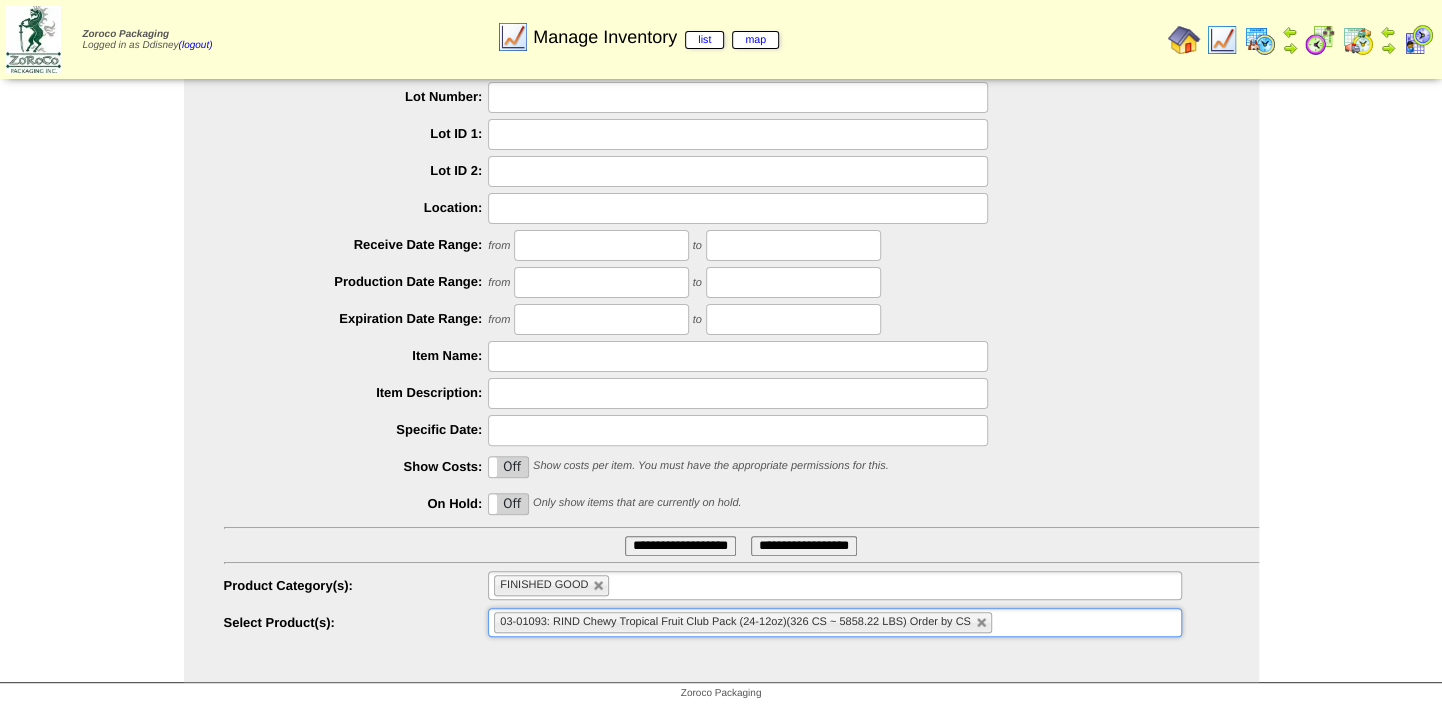click on "**********" at bounding box center (680, 546) 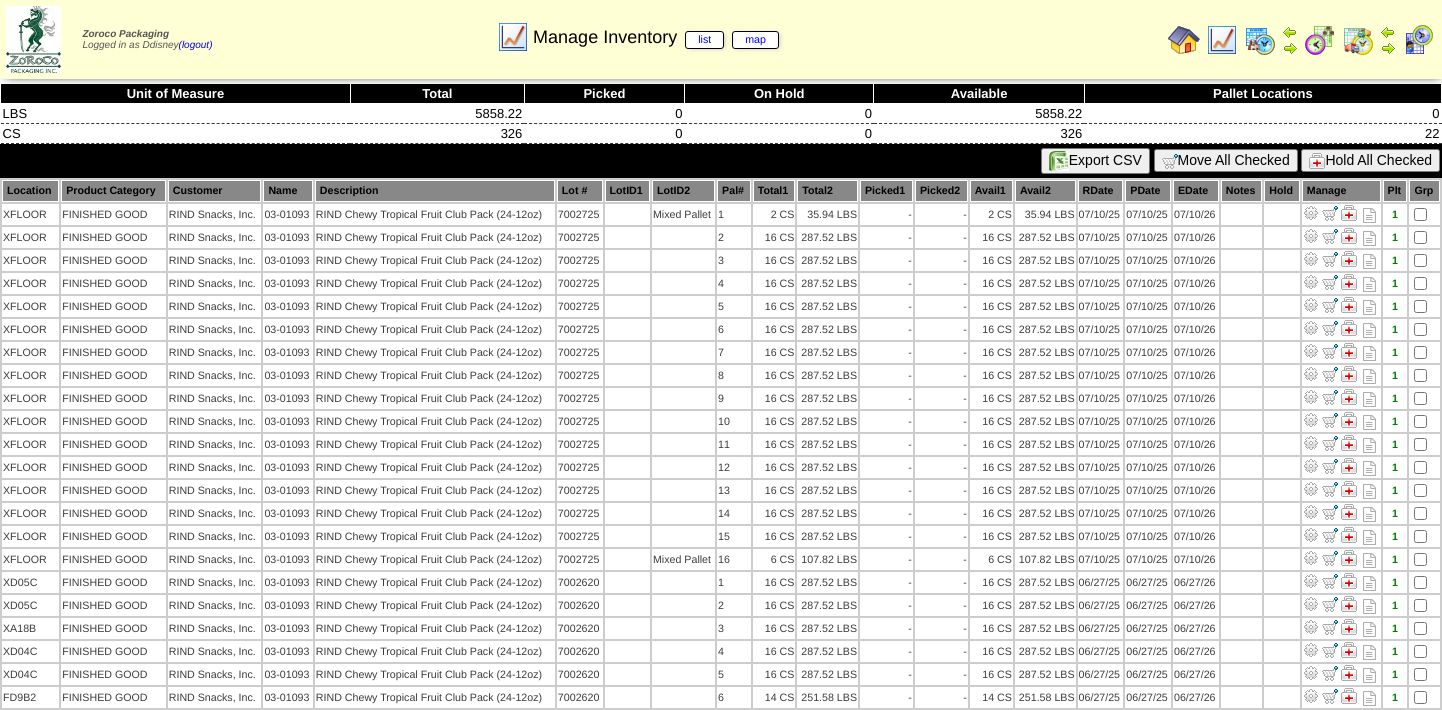 scroll, scrollTop: 0, scrollLeft: 0, axis: both 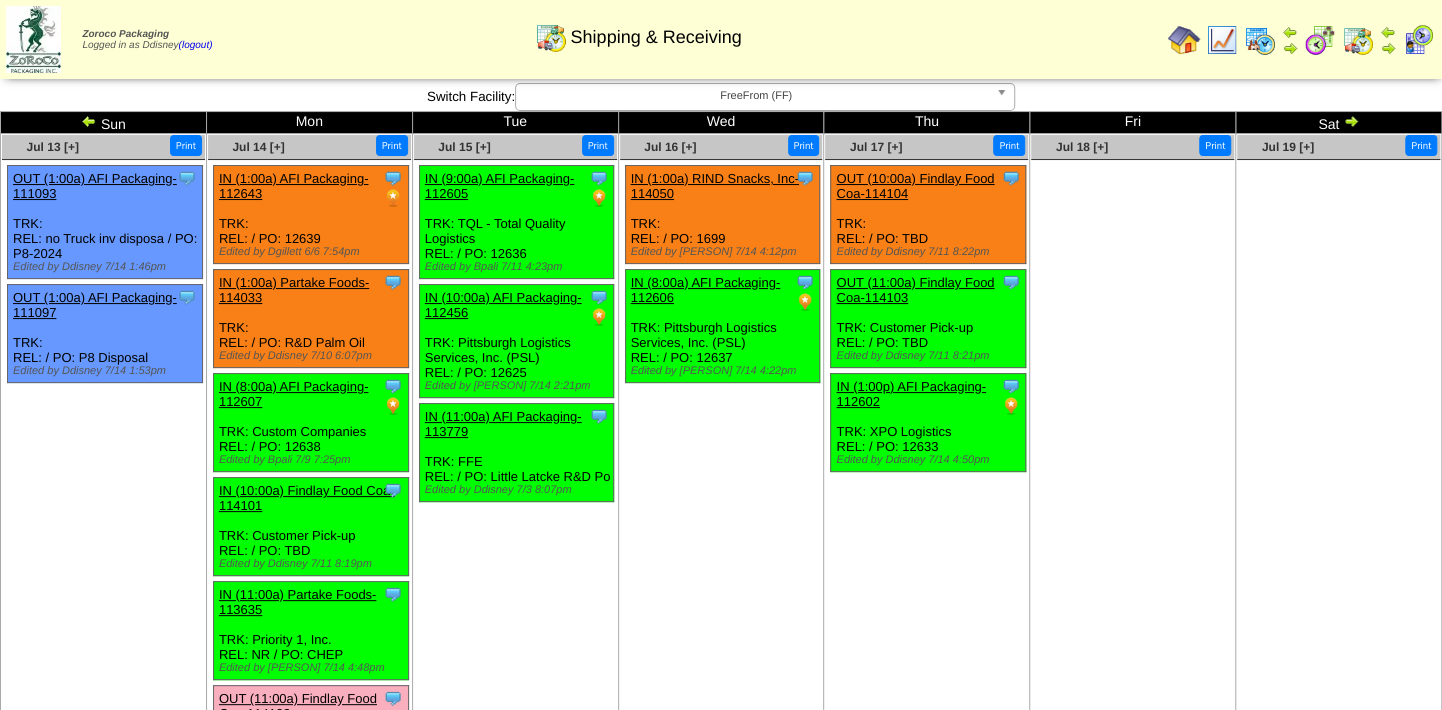 click at bounding box center [1418, 40] 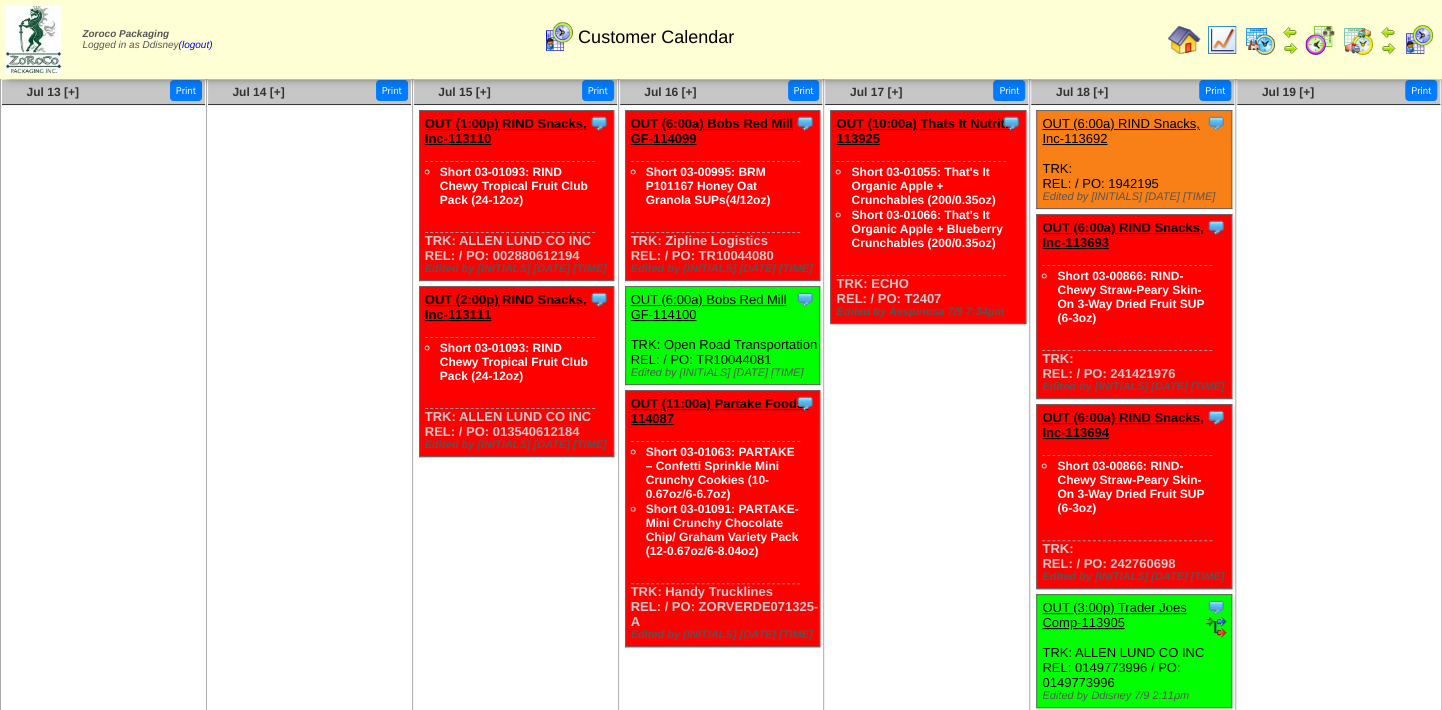 scroll, scrollTop: 0, scrollLeft: 0, axis: both 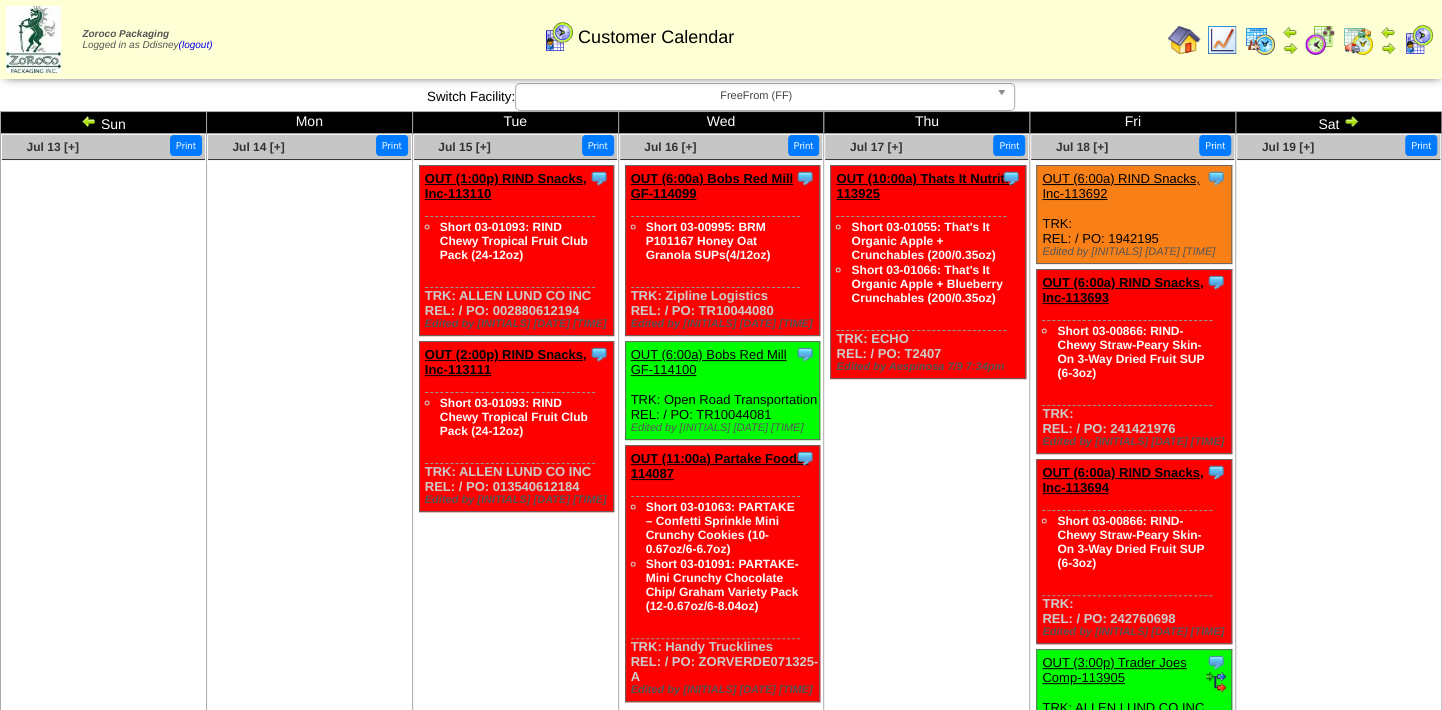click at bounding box center [89, 121] 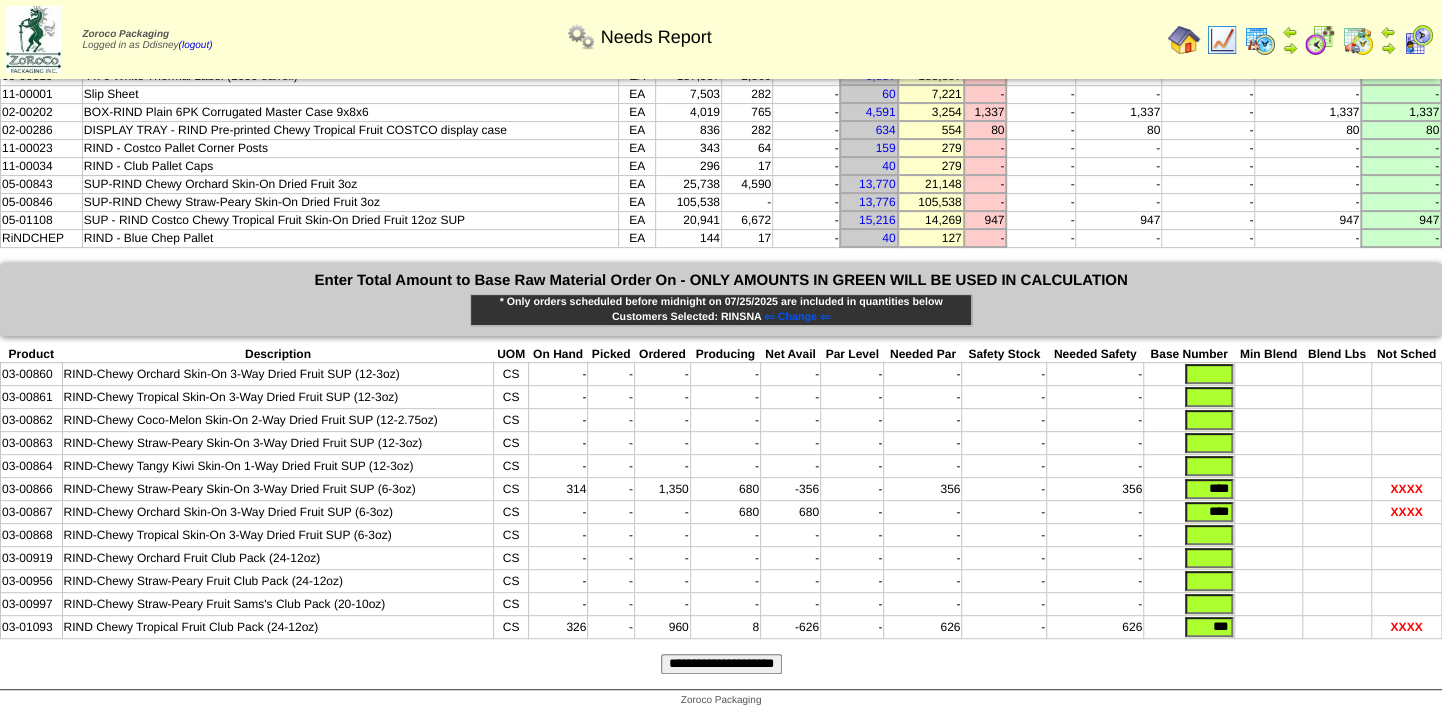scroll, scrollTop: 240, scrollLeft: 0, axis: vertical 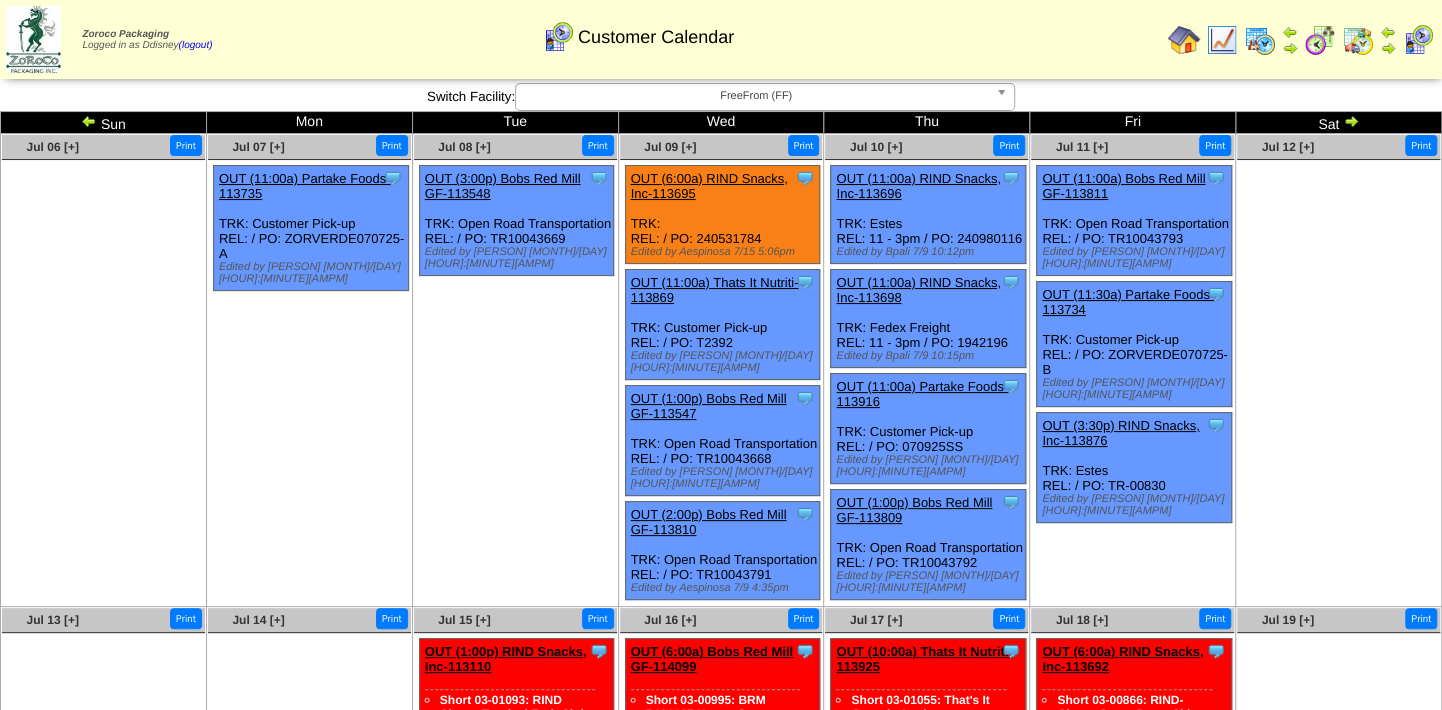 click at bounding box center (1260, 40) 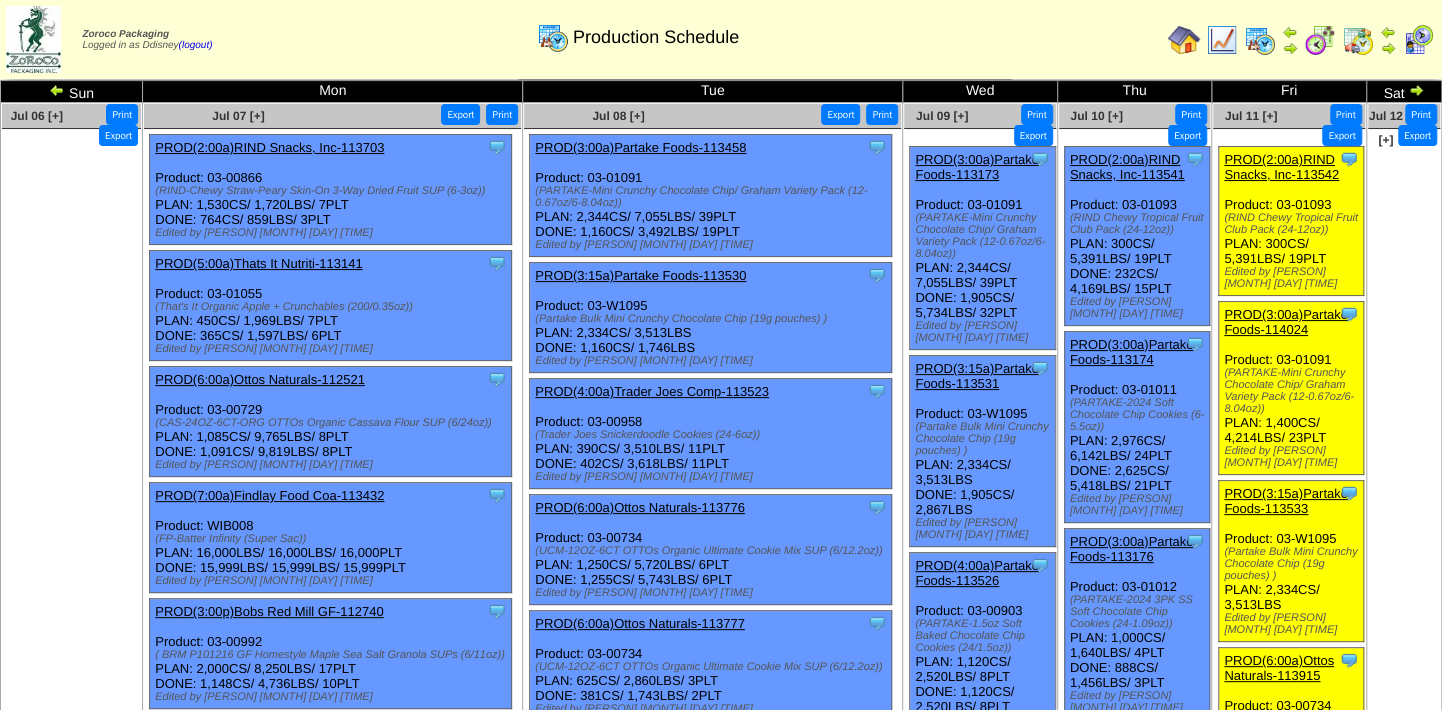 scroll, scrollTop: 0, scrollLeft: 0, axis: both 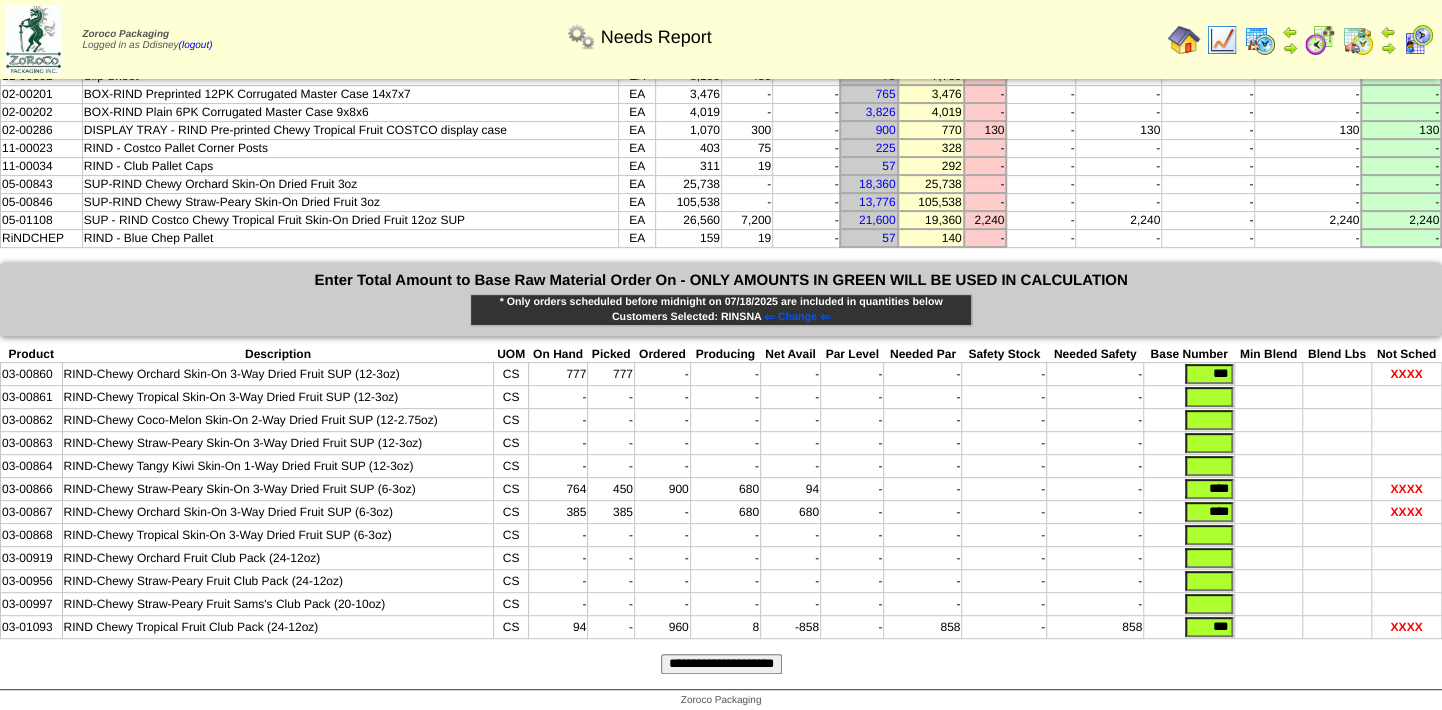 click on "**********" at bounding box center (721, 664) 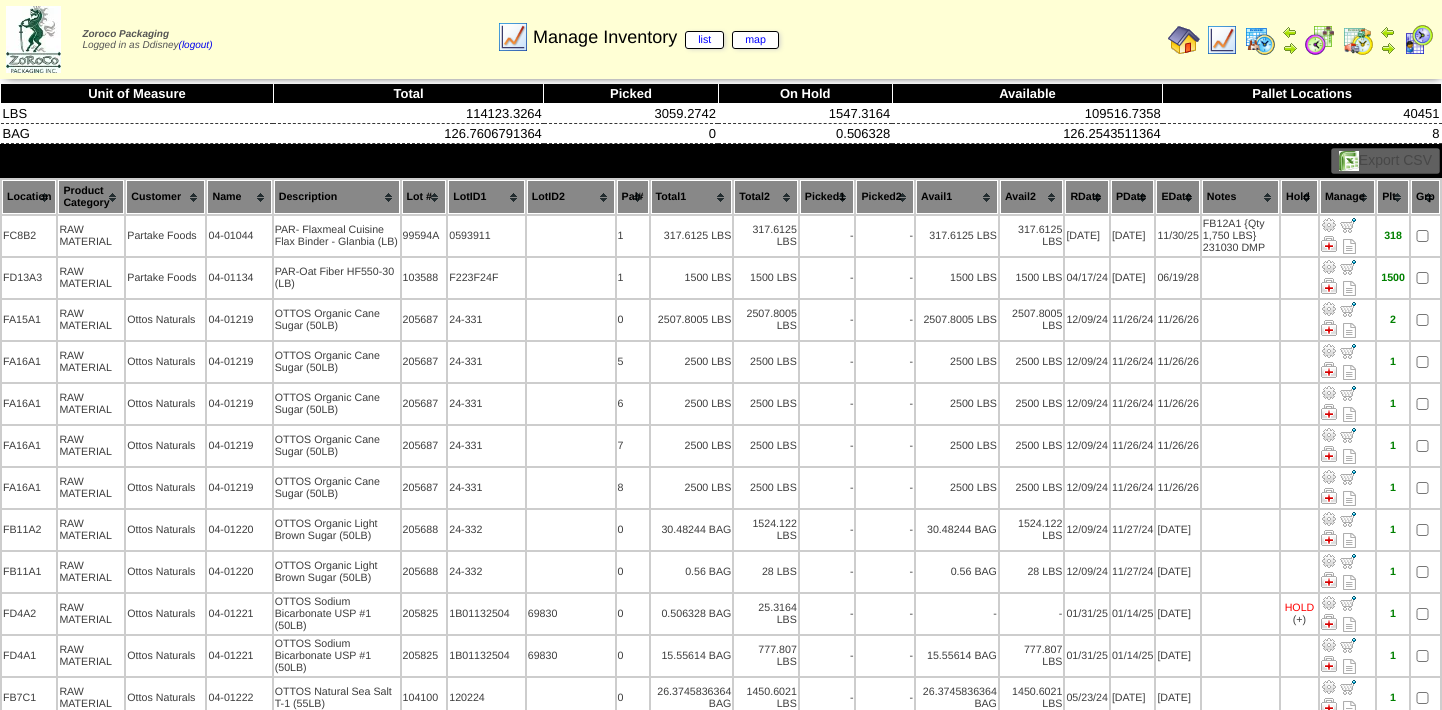 scroll, scrollTop: 1272, scrollLeft: 0, axis: vertical 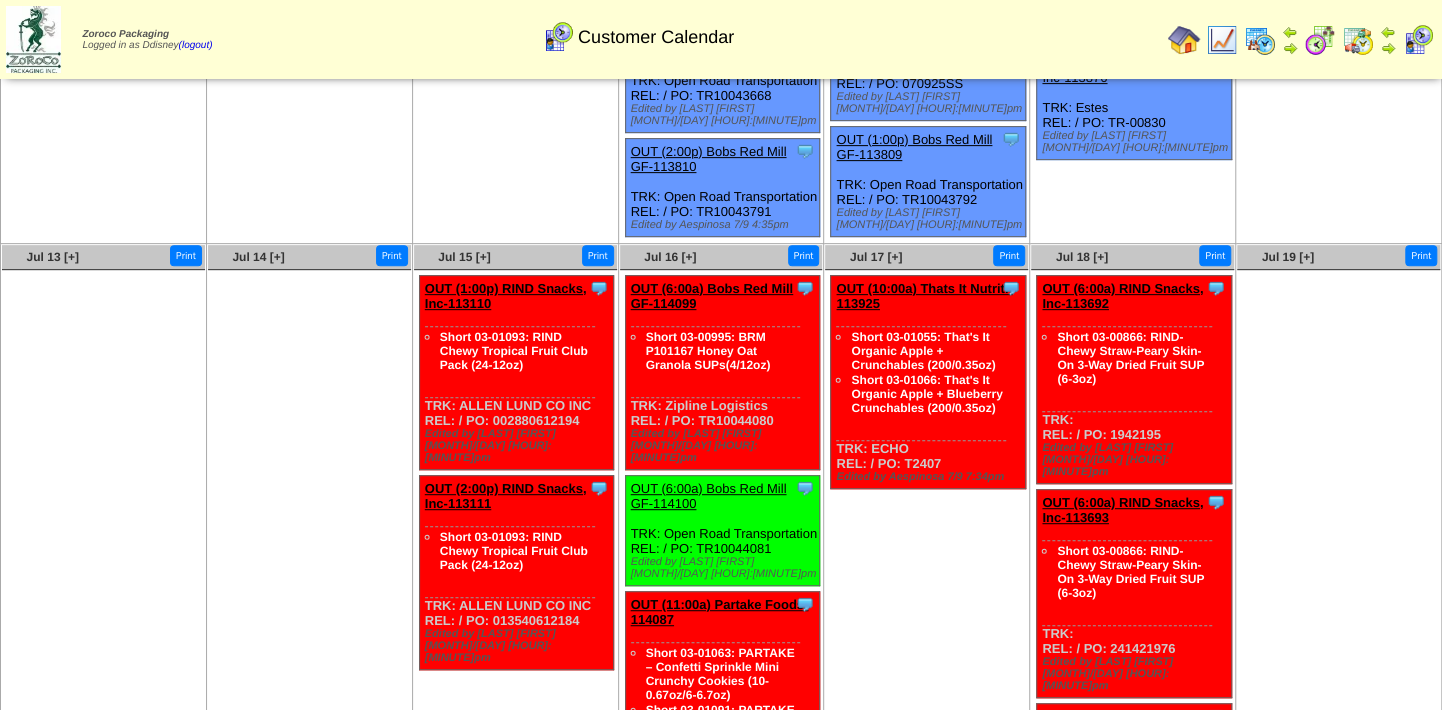 drag, startPoint x: 580, startPoint y: 595, endPoint x: 502, endPoint y: 595, distance: 78 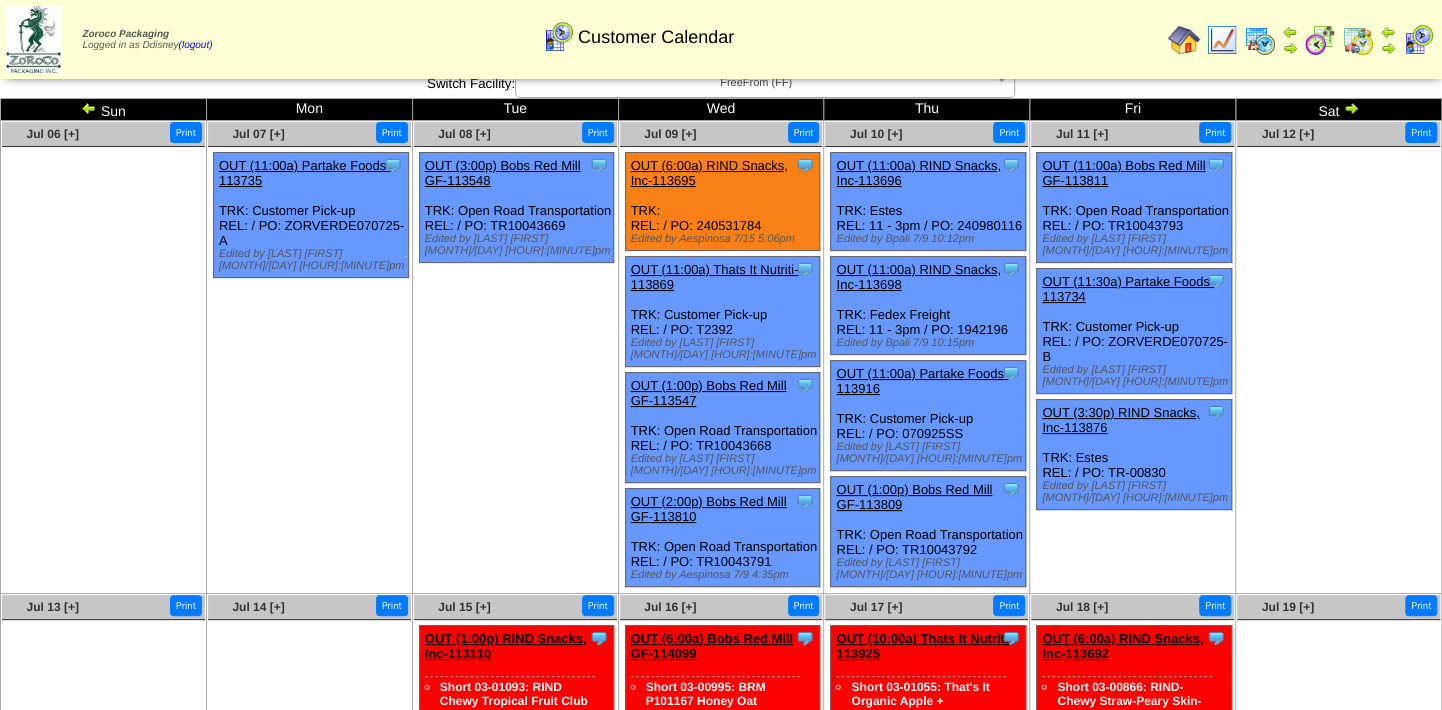 scroll, scrollTop: 0, scrollLeft: 0, axis: both 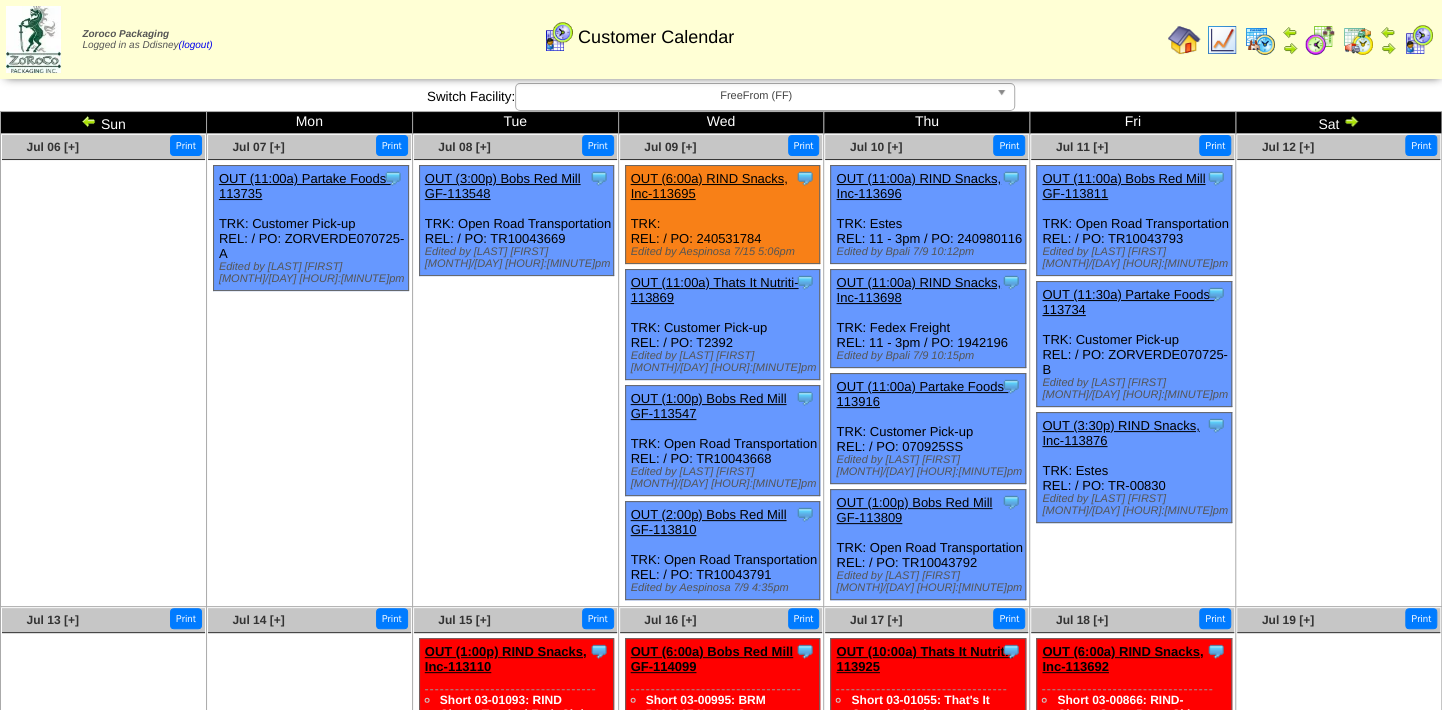 click at bounding box center [89, 121] 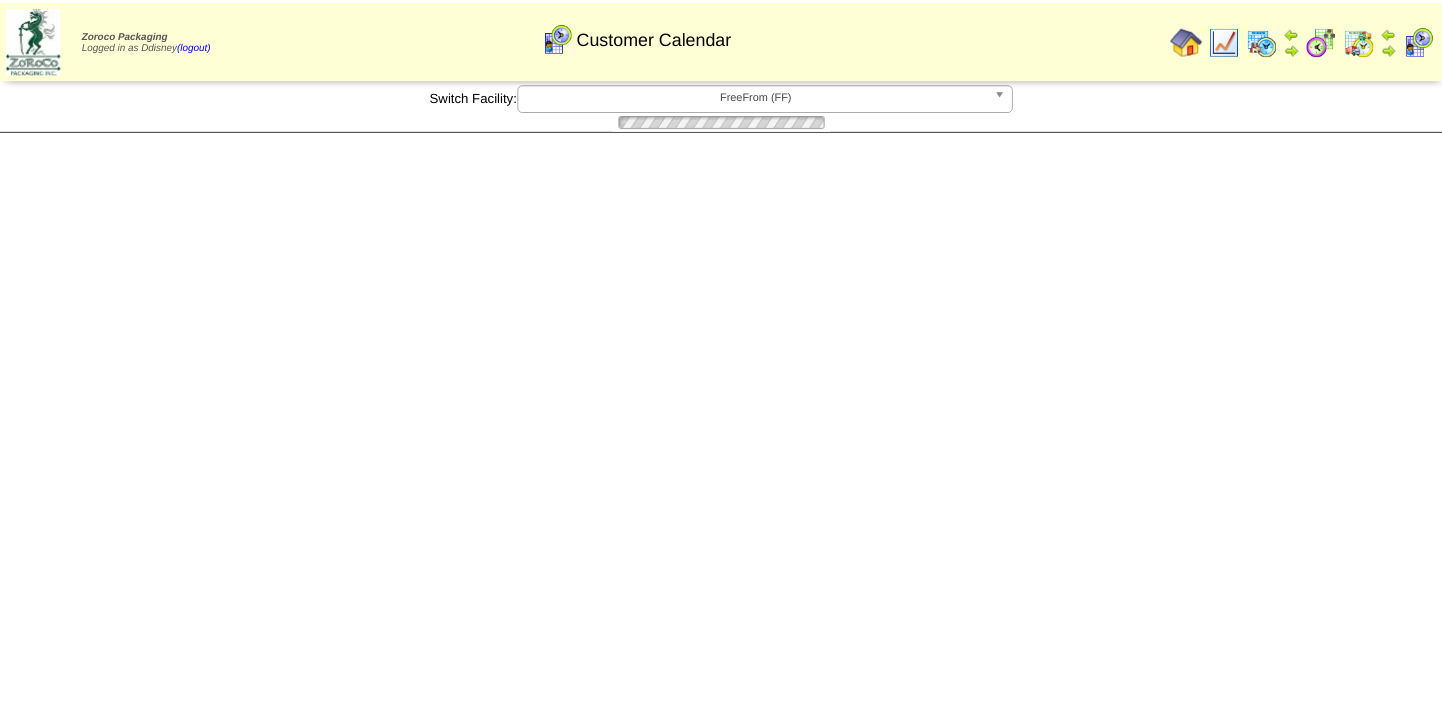 scroll, scrollTop: 0, scrollLeft: 0, axis: both 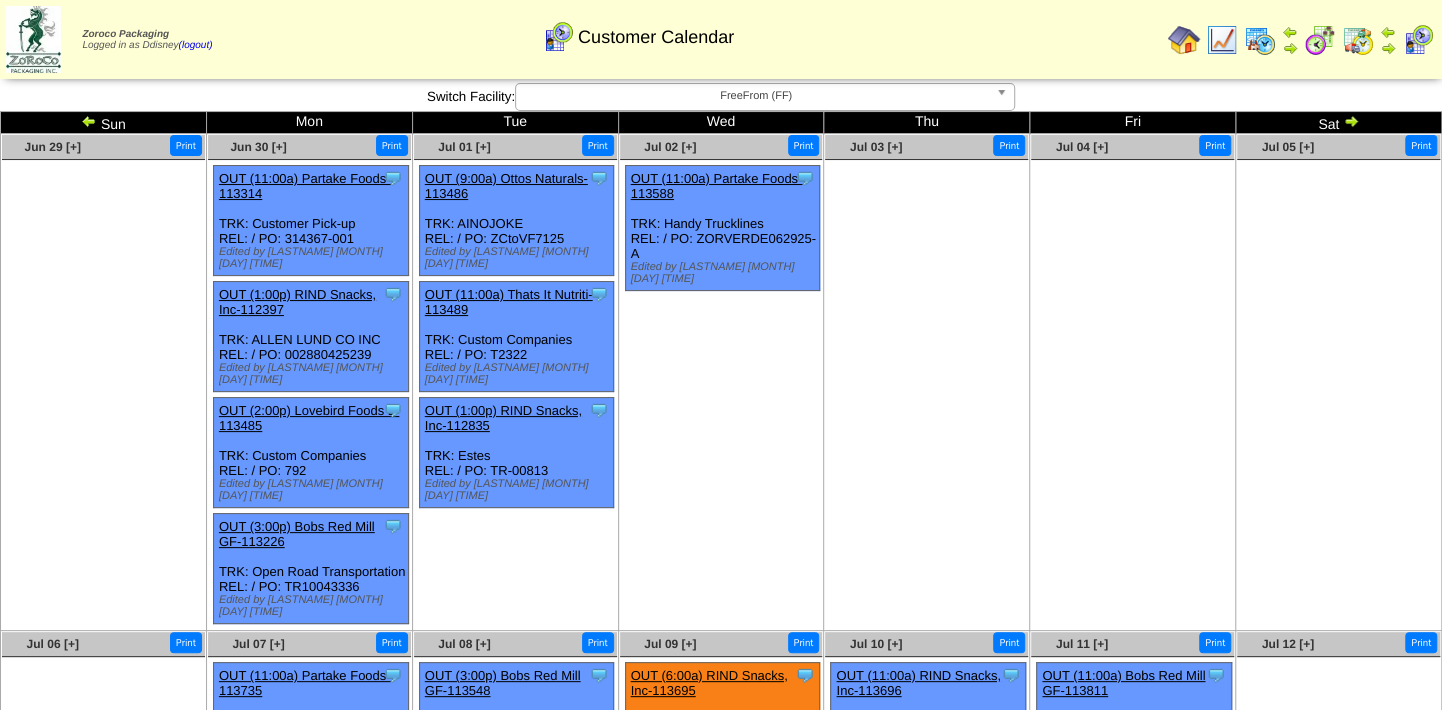 click at bounding box center [1418, 40] 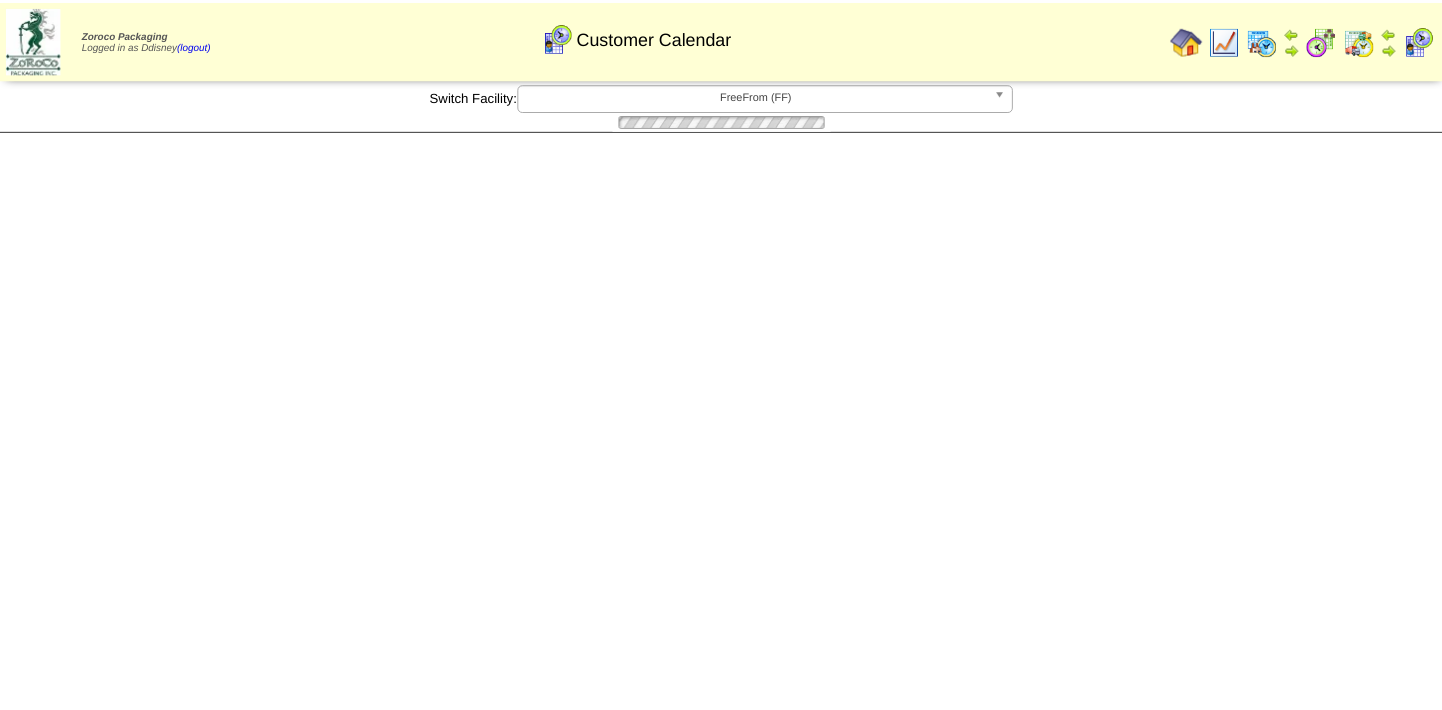 scroll, scrollTop: 0, scrollLeft: 0, axis: both 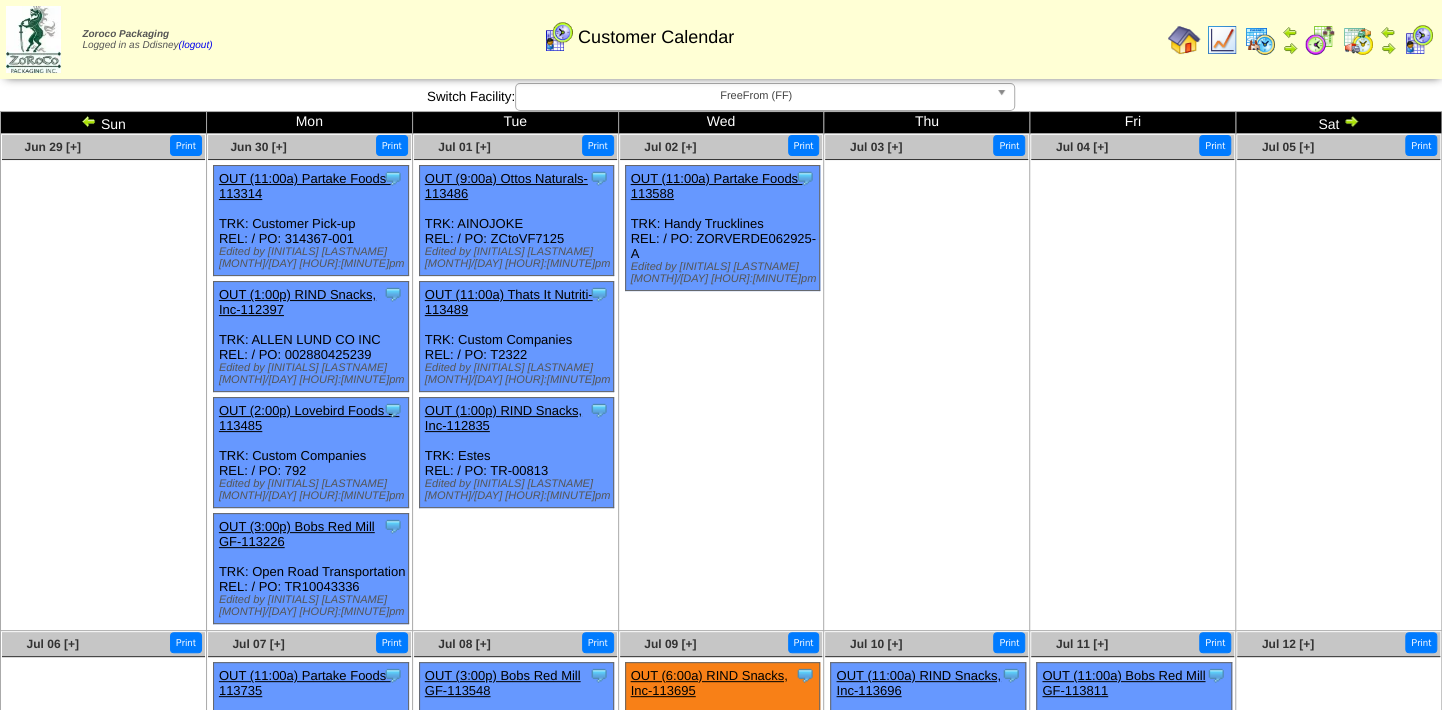click at bounding box center (1388, 32) 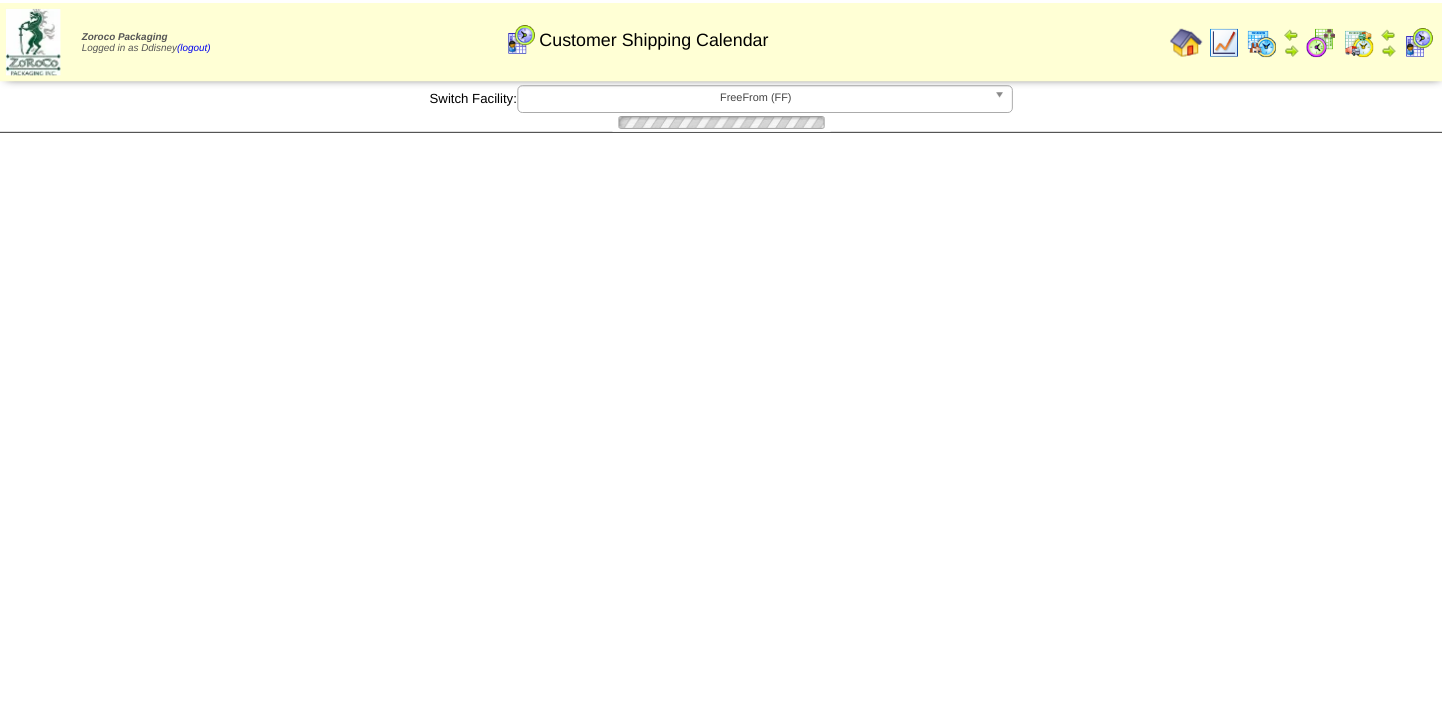 scroll, scrollTop: 0, scrollLeft: 0, axis: both 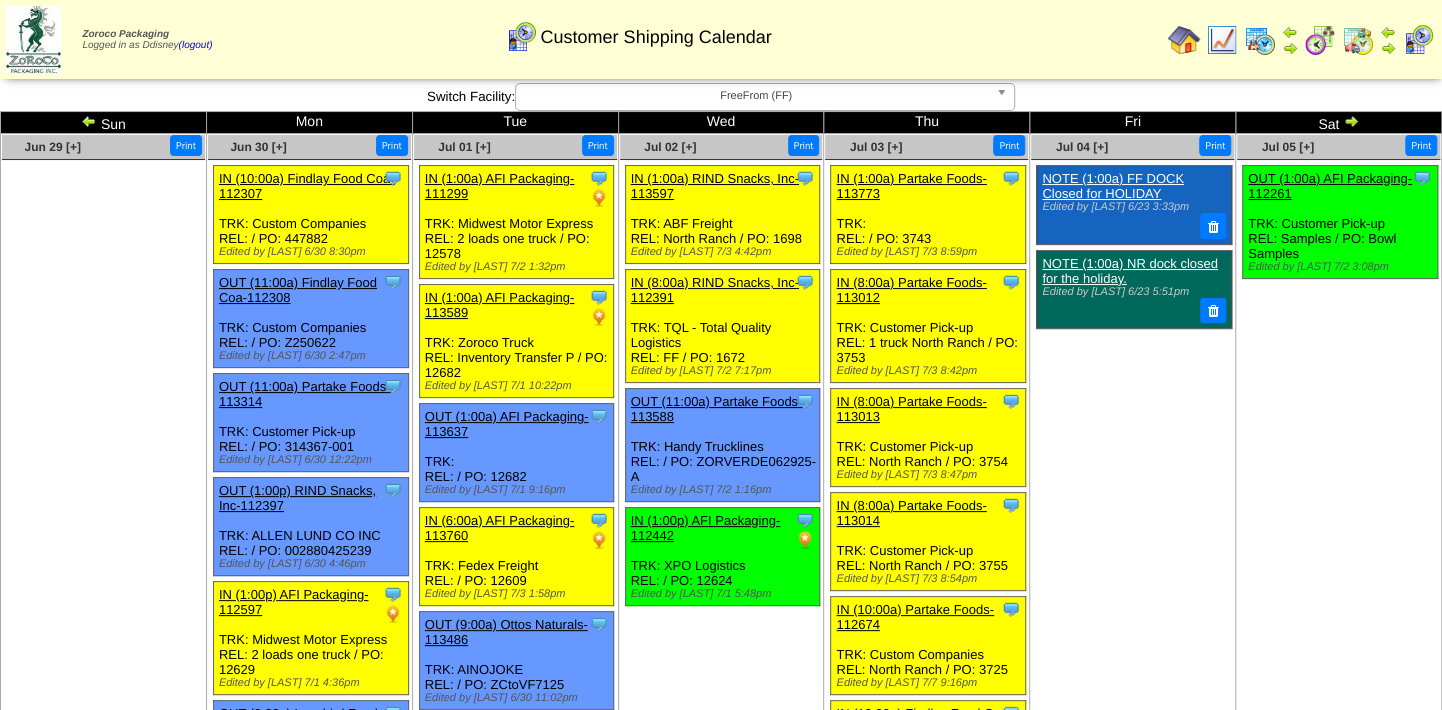click on "OUT
(1:00a)
AFI Packaging-112261" at bounding box center [1330, 186] 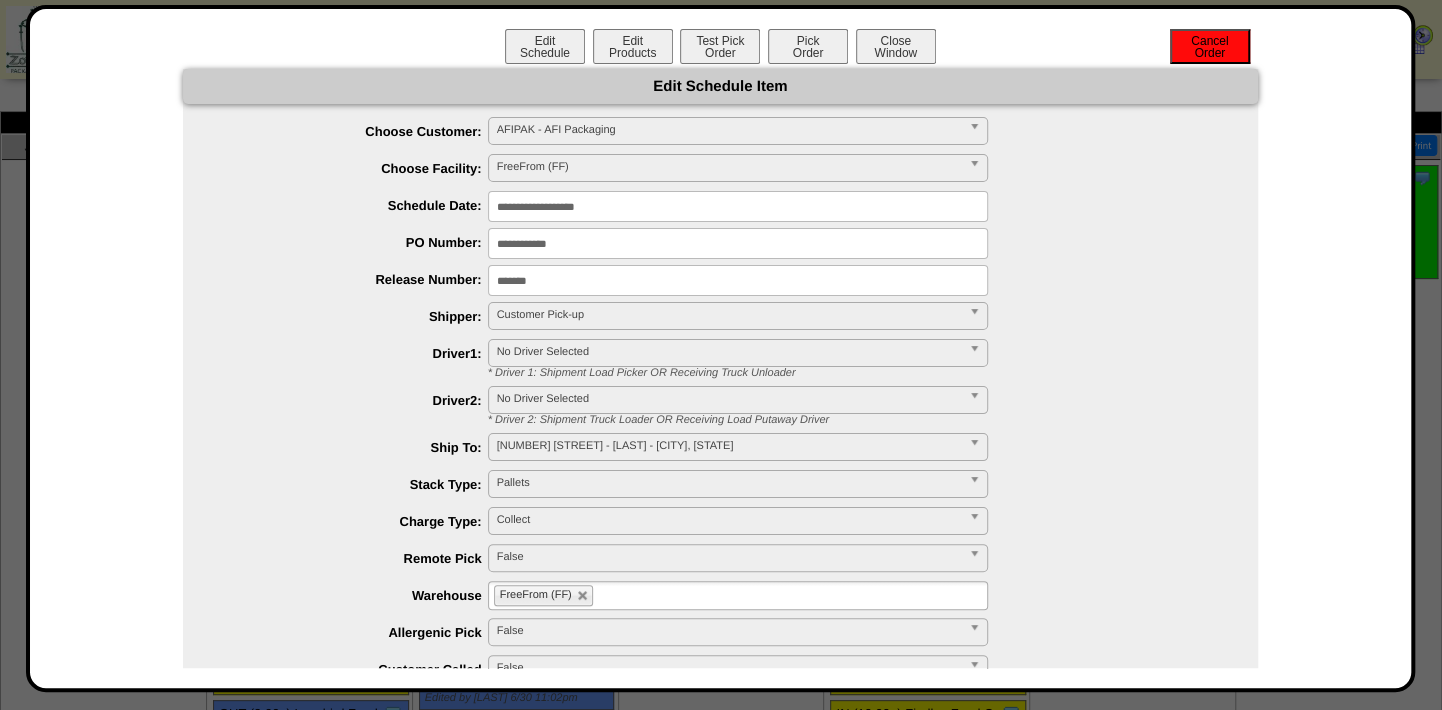 click on "Cancel Order" at bounding box center [1210, 46] 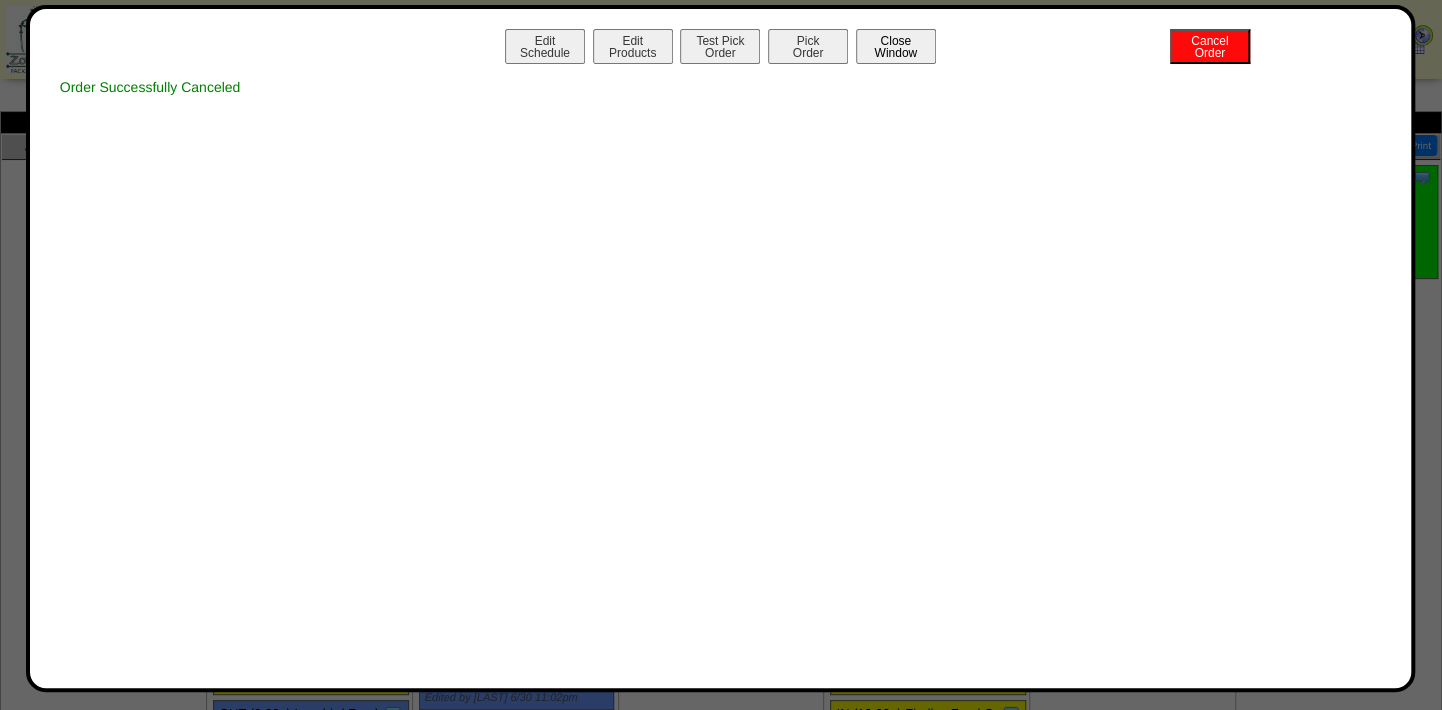 click on "Close Window" at bounding box center [896, 46] 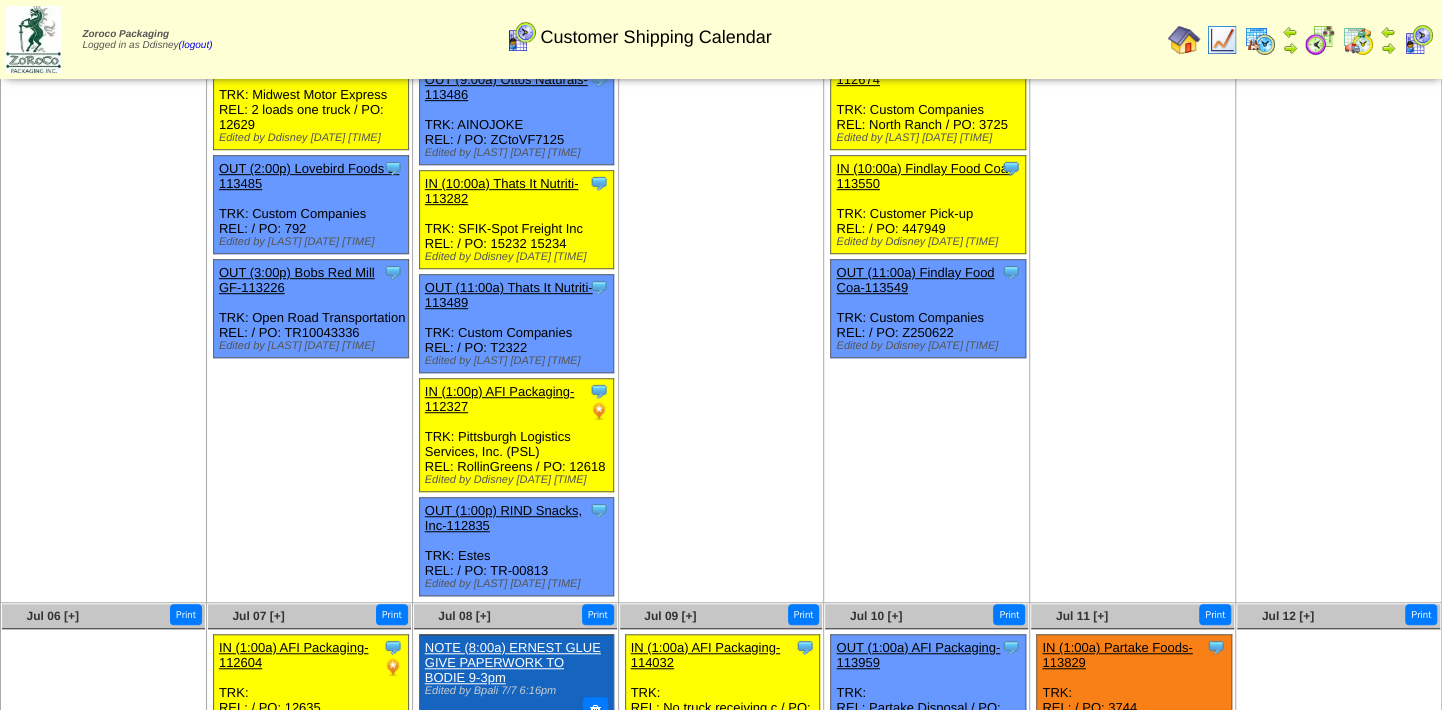 scroll, scrollTop: 999, scrollLeft: 0, axis: vertical 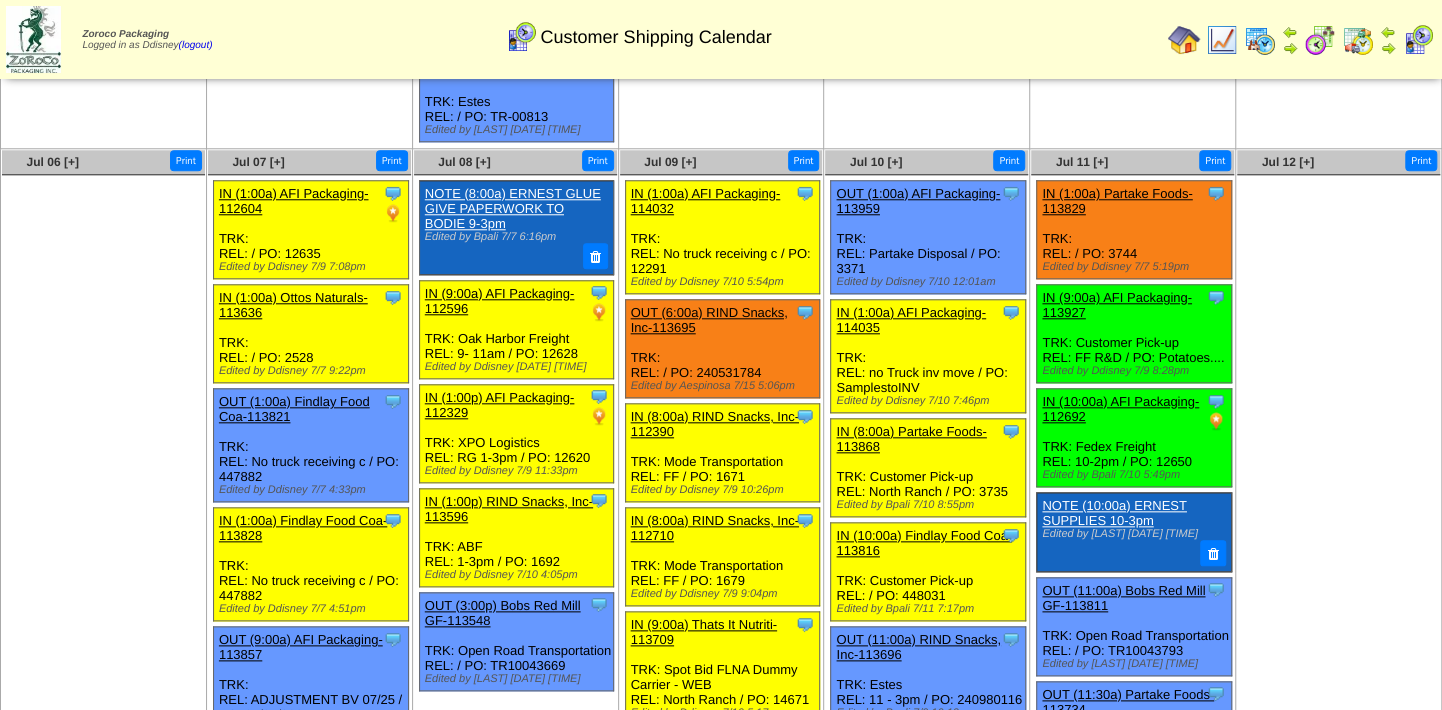 click at bounding box center (1260, 40) 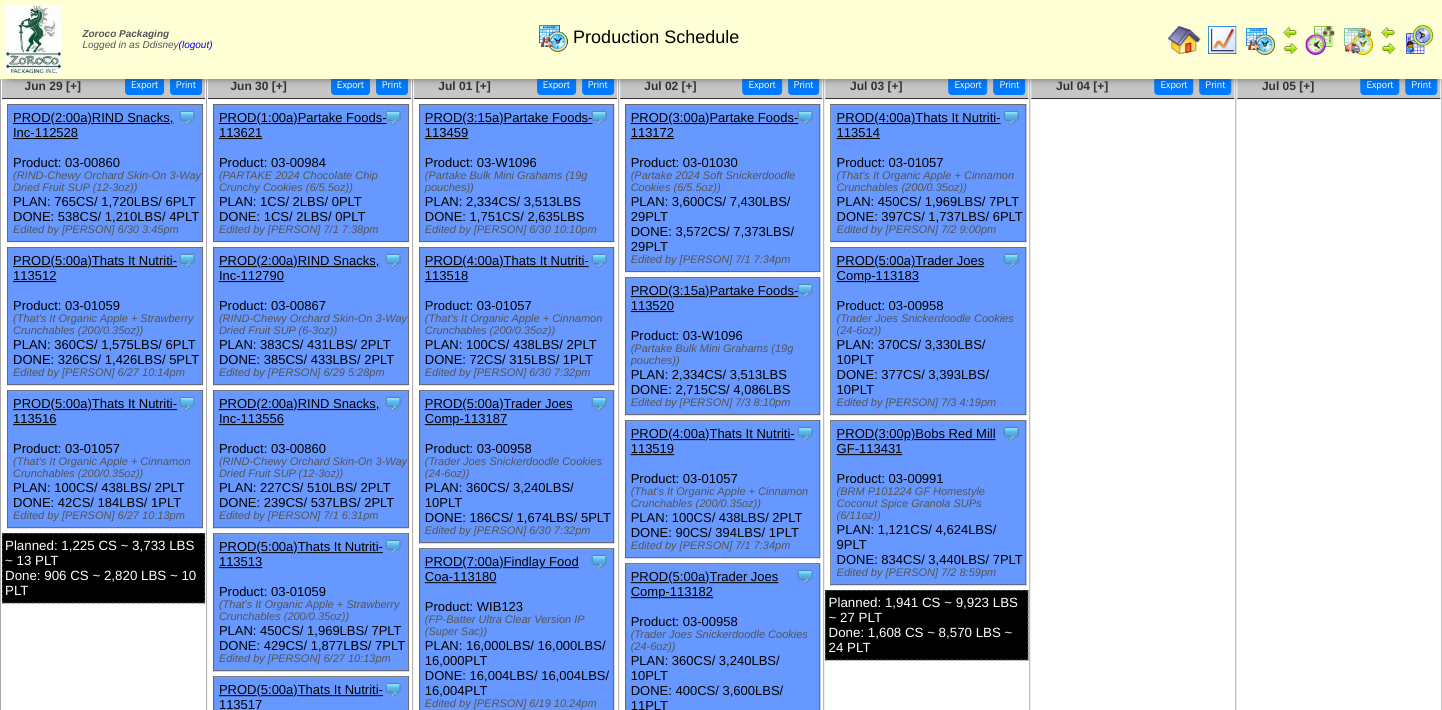 scroll, scrollTop: 0, scrollLeft: 0, axis: both 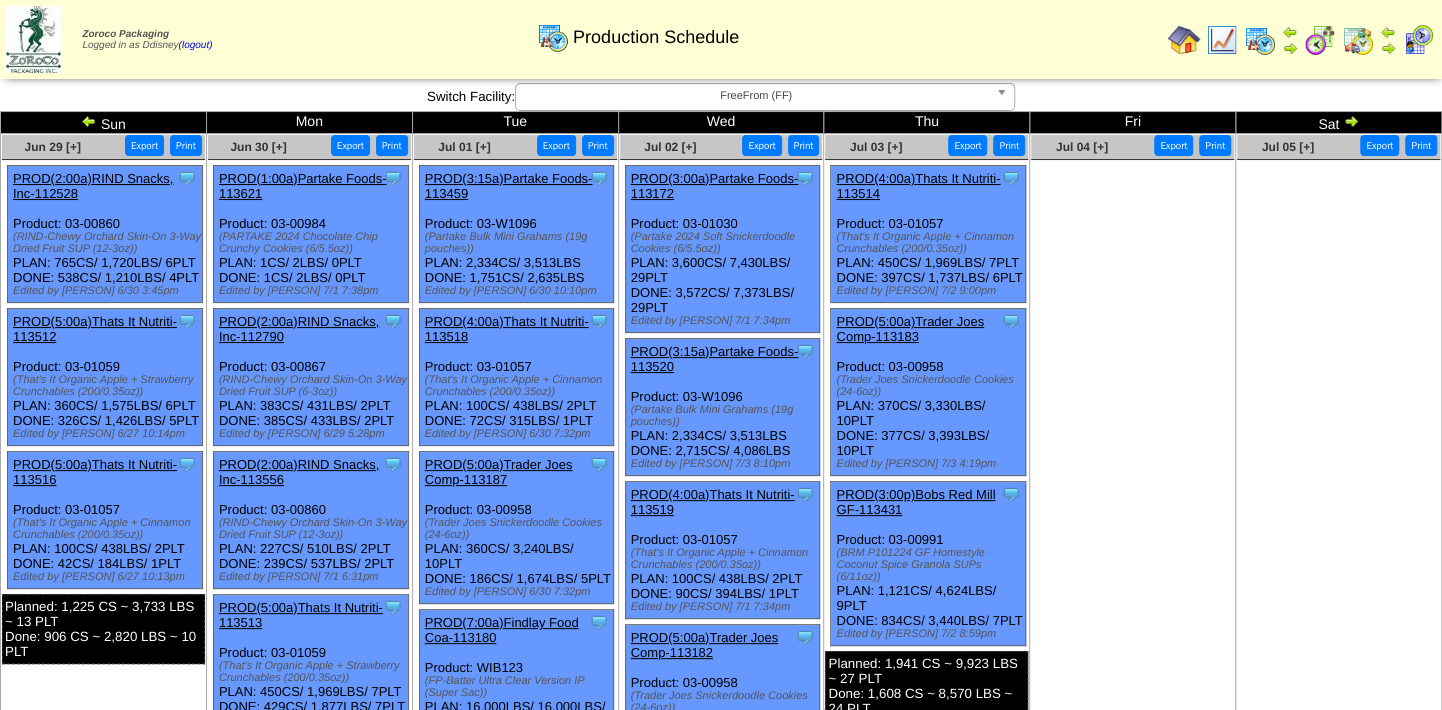 click at bounding box center [89, 121] 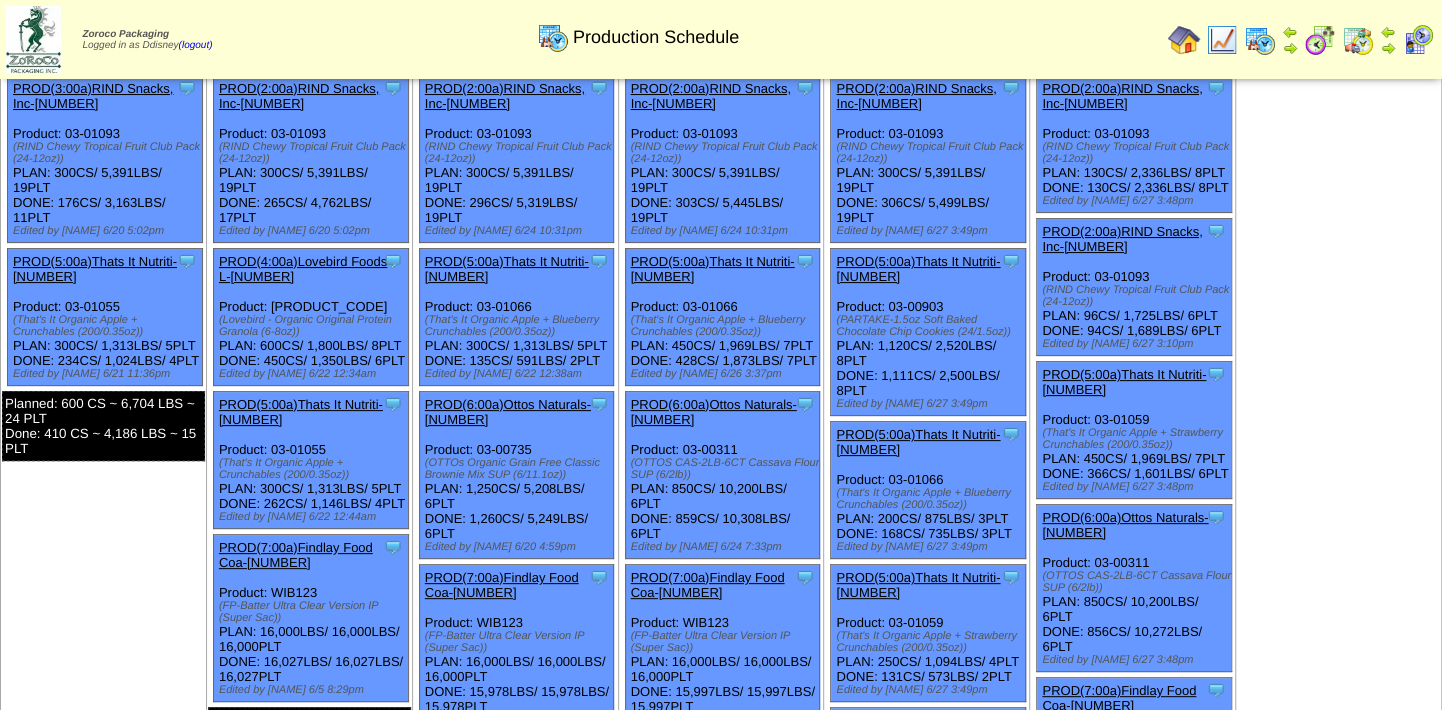 scroll, scrollTop: 0, scrollLeft: 0, axis: both 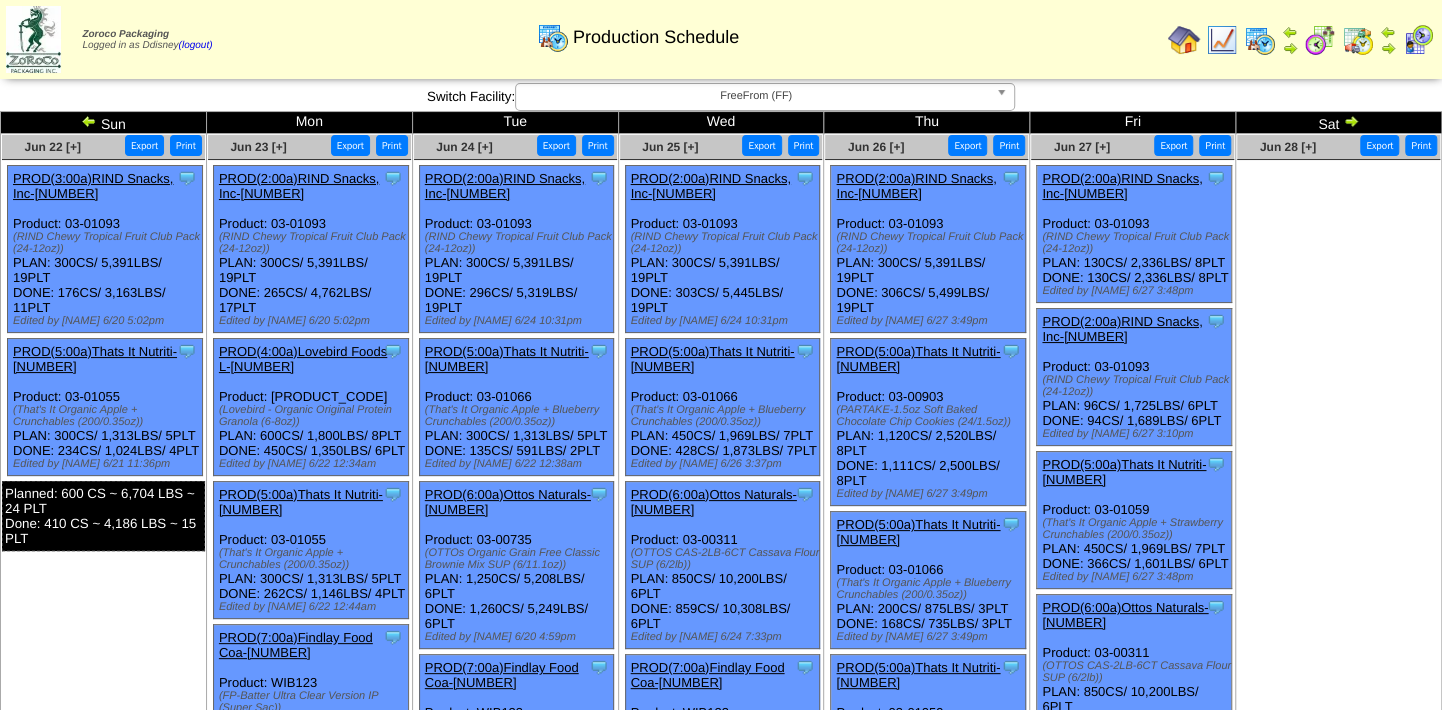click at bounding box center (1351, 121) 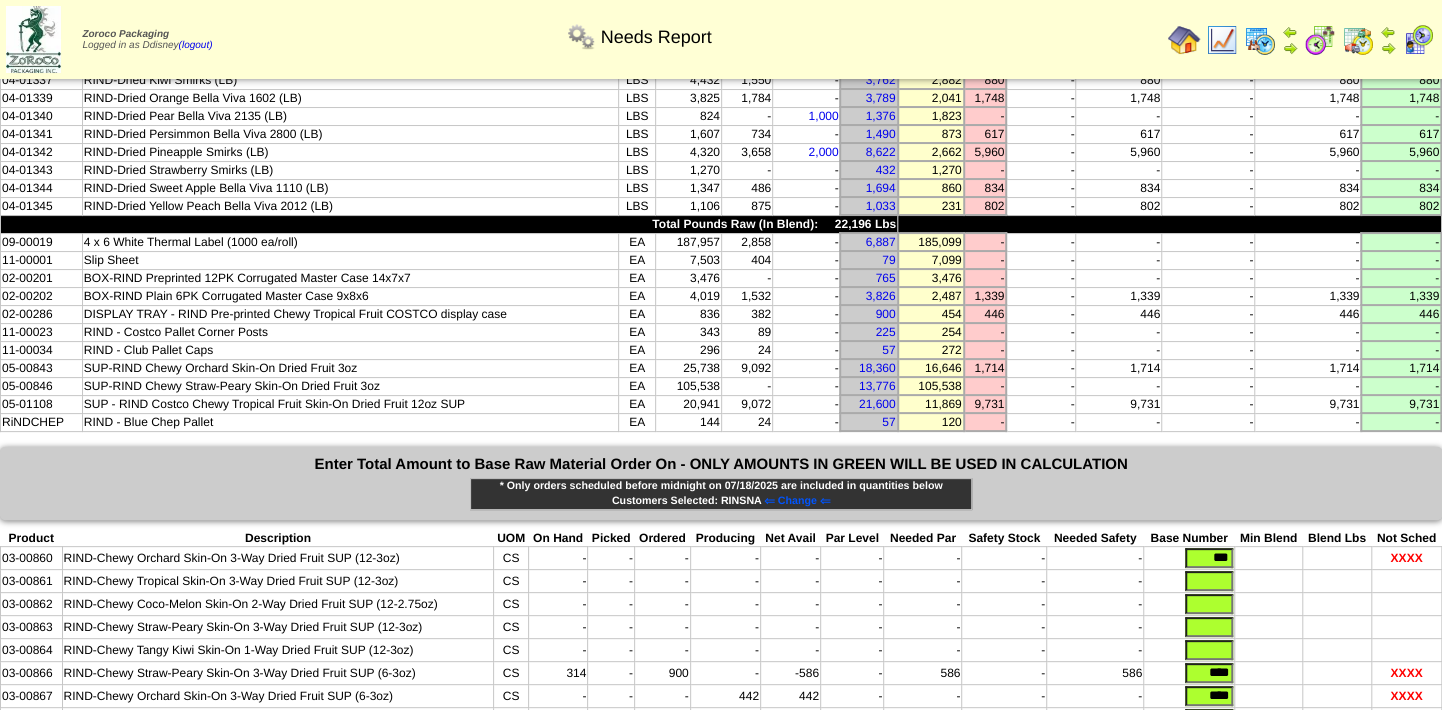 scroll, scrollTop: 258, scrollLeft: 0, axis: vertical 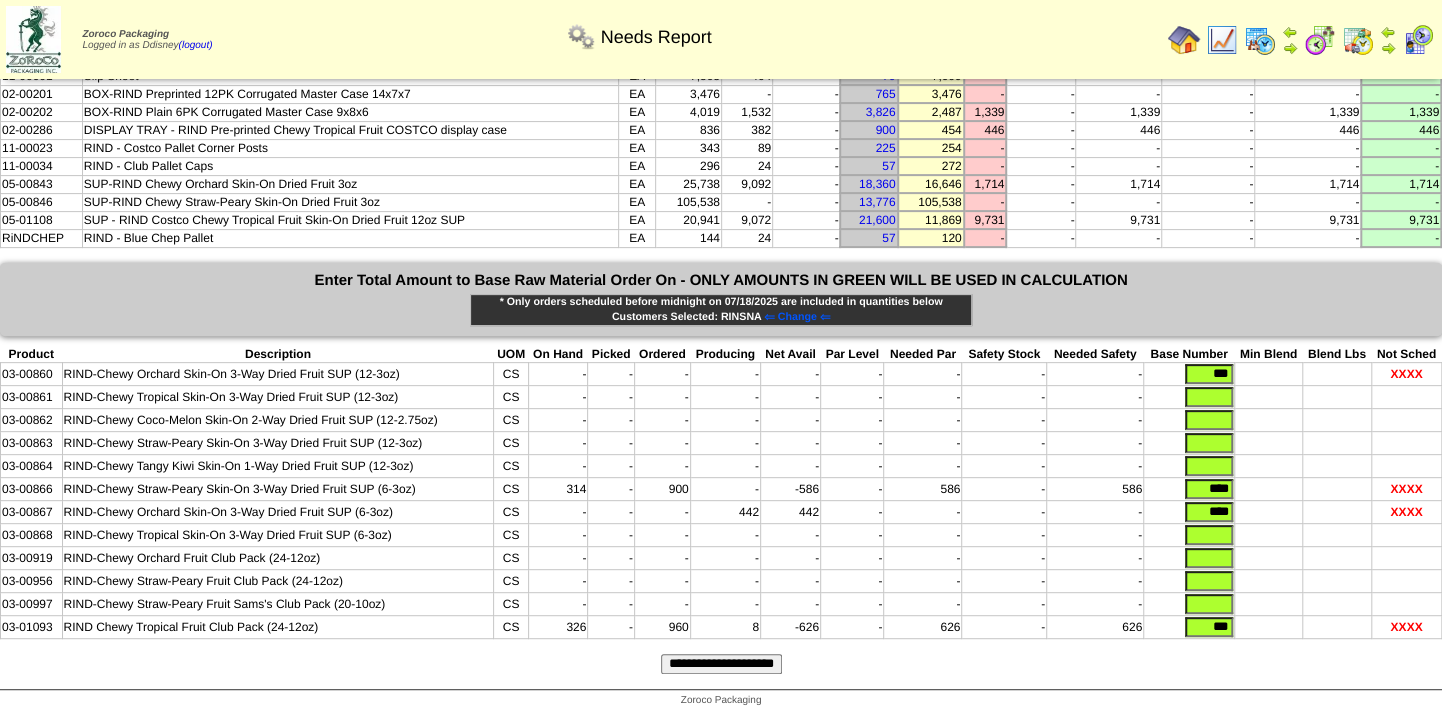 drag, startPoint x: 1200, startPoint y: 618, endPoint x: 1284, endPoint y: 628, distance: 84.59315 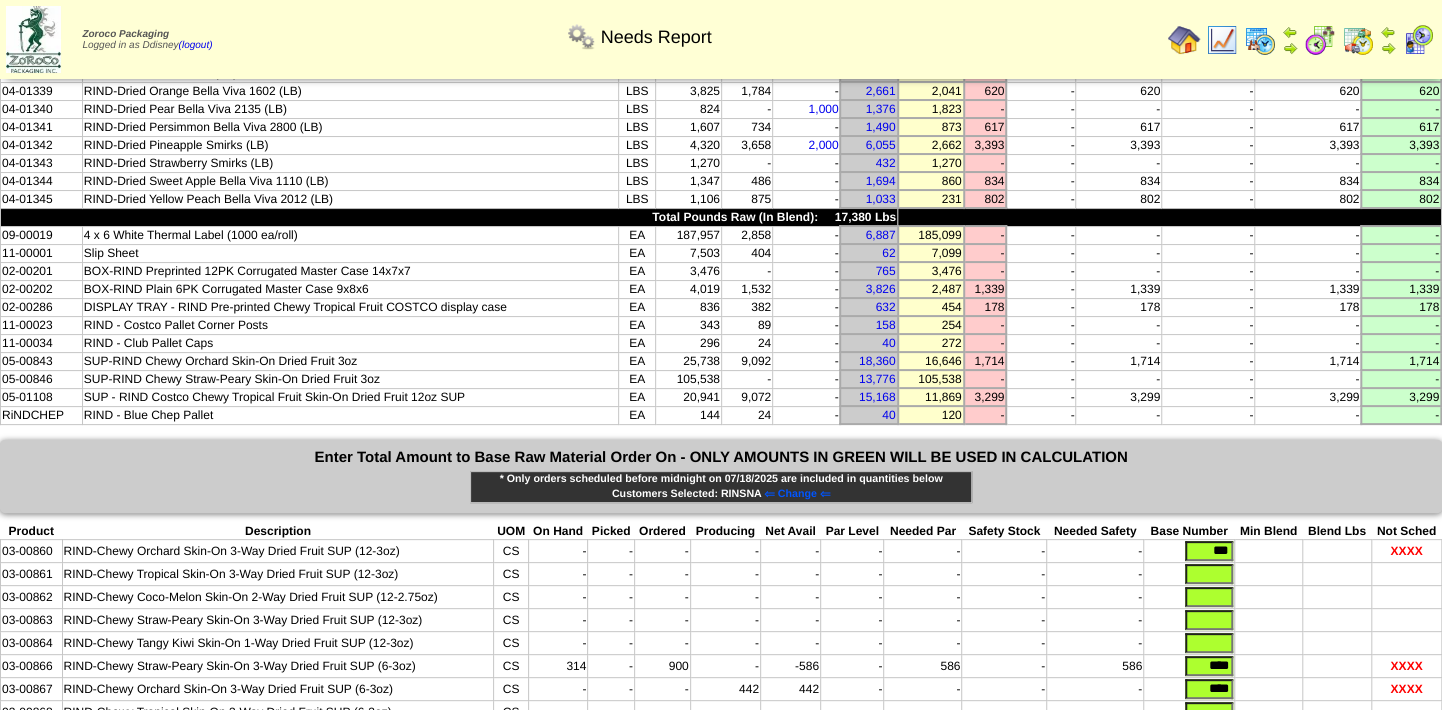 scroll, scrollTop: 258, scrollLeft: 0, axis: vertical 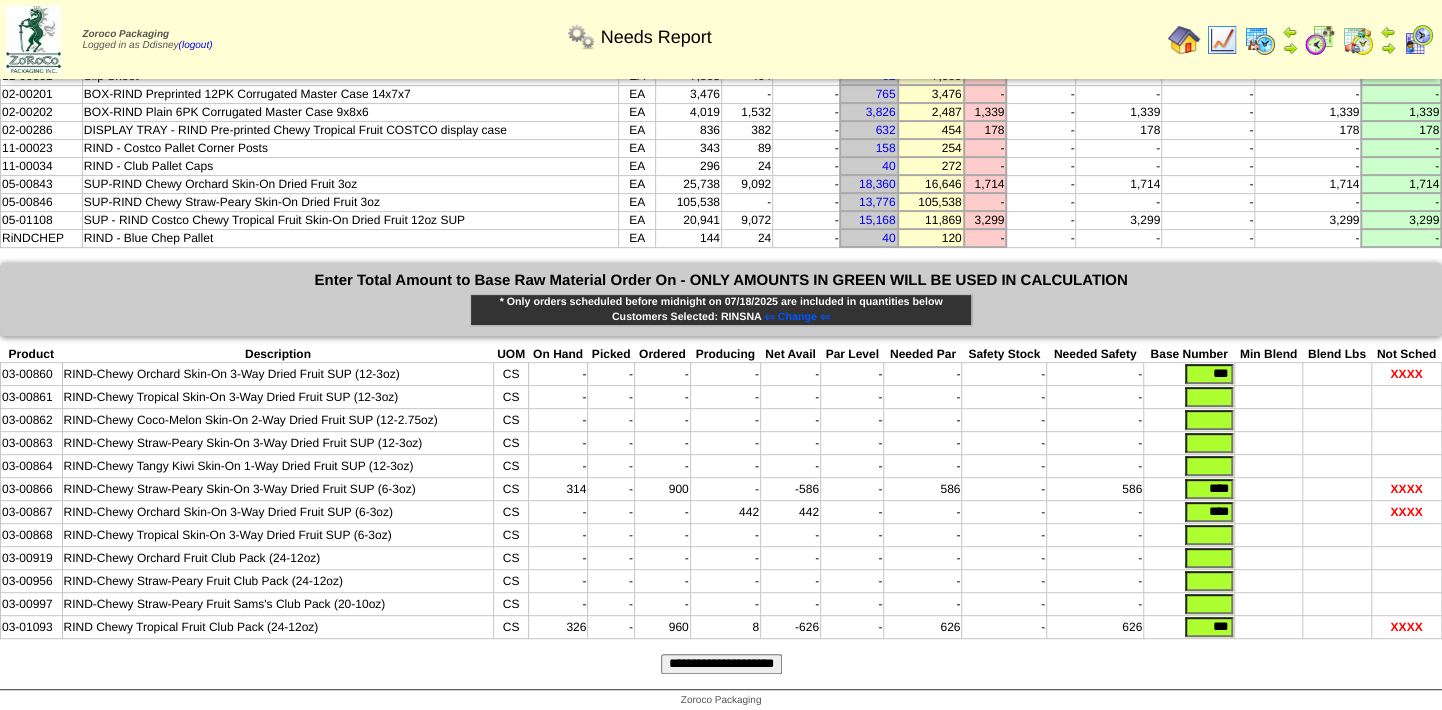 drag, startPoint x: 1200, startPoint y: 611, endPoint x: 1321, endPoint y: 615, distance: 121.0661 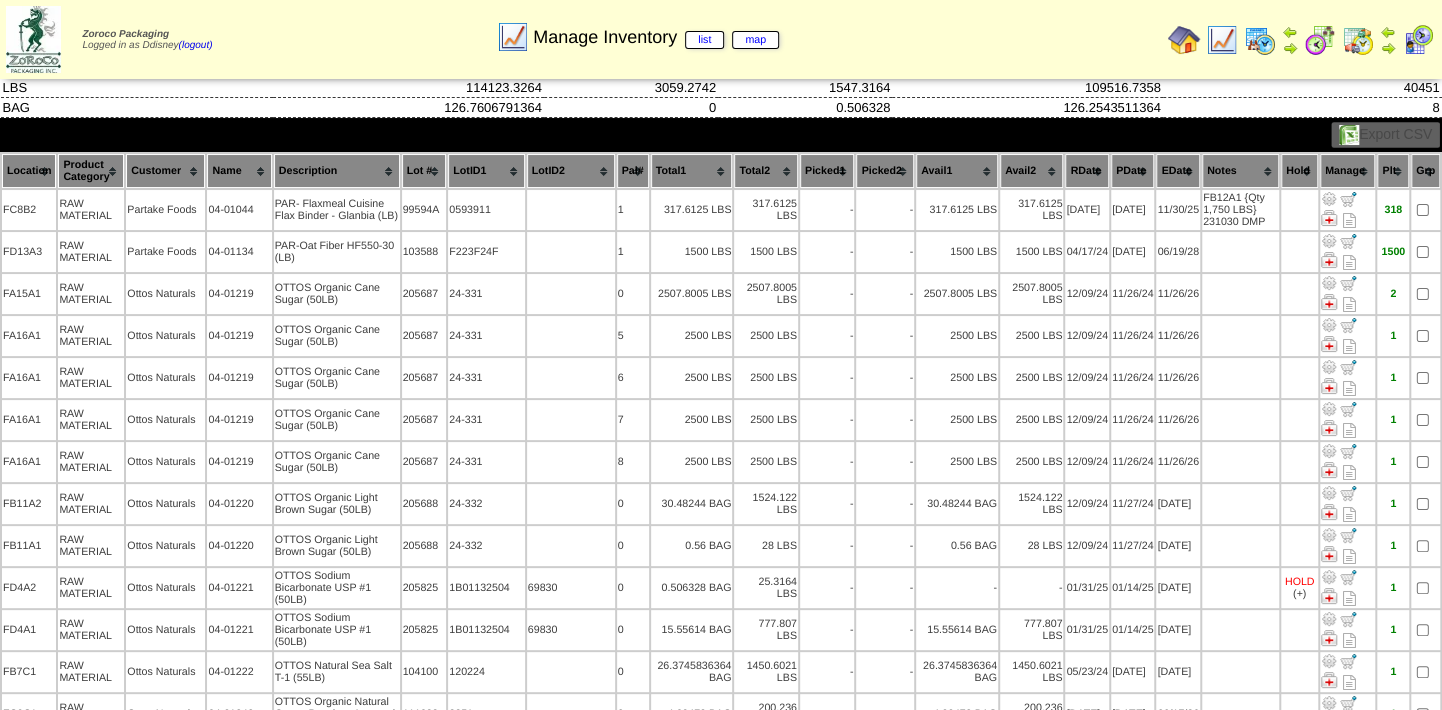 scroll, scrollTop: 0, scrollLeft: 0, axis: both 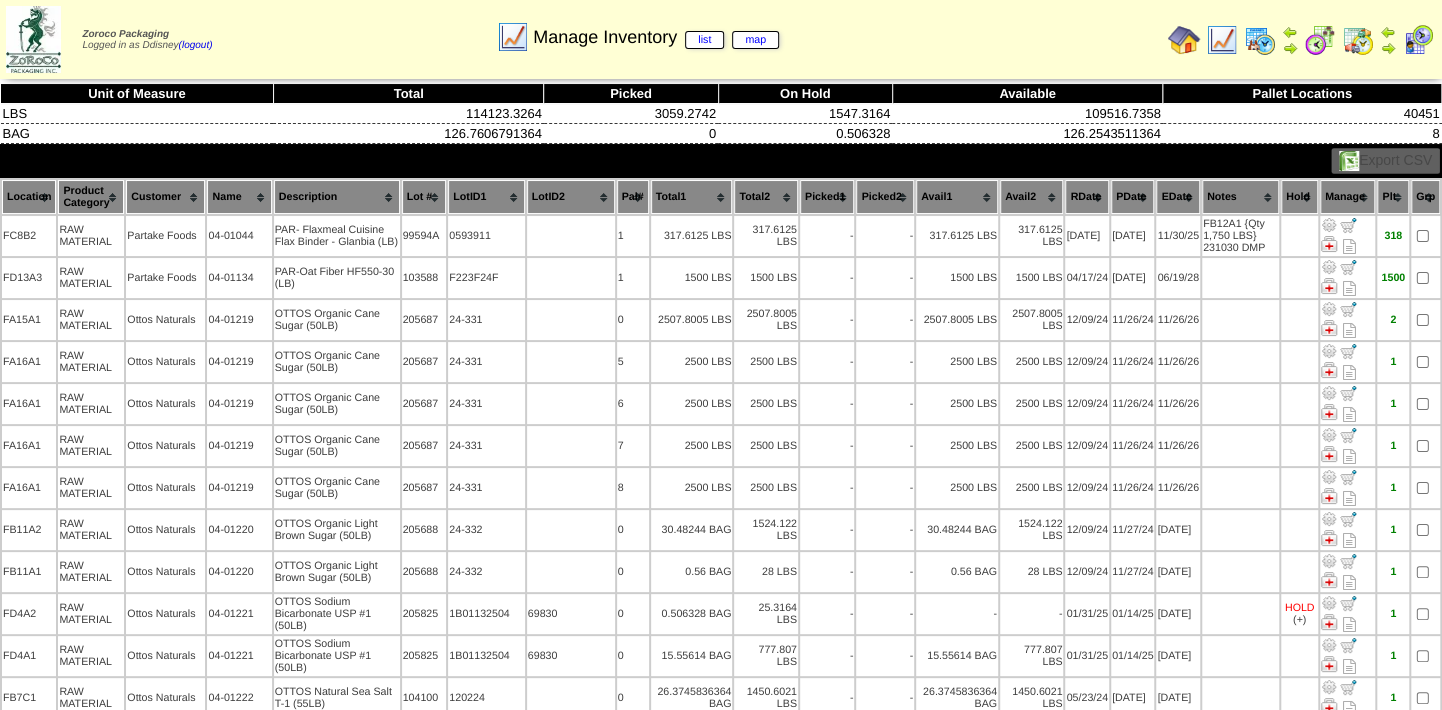click at bounding box center (1222, 40) 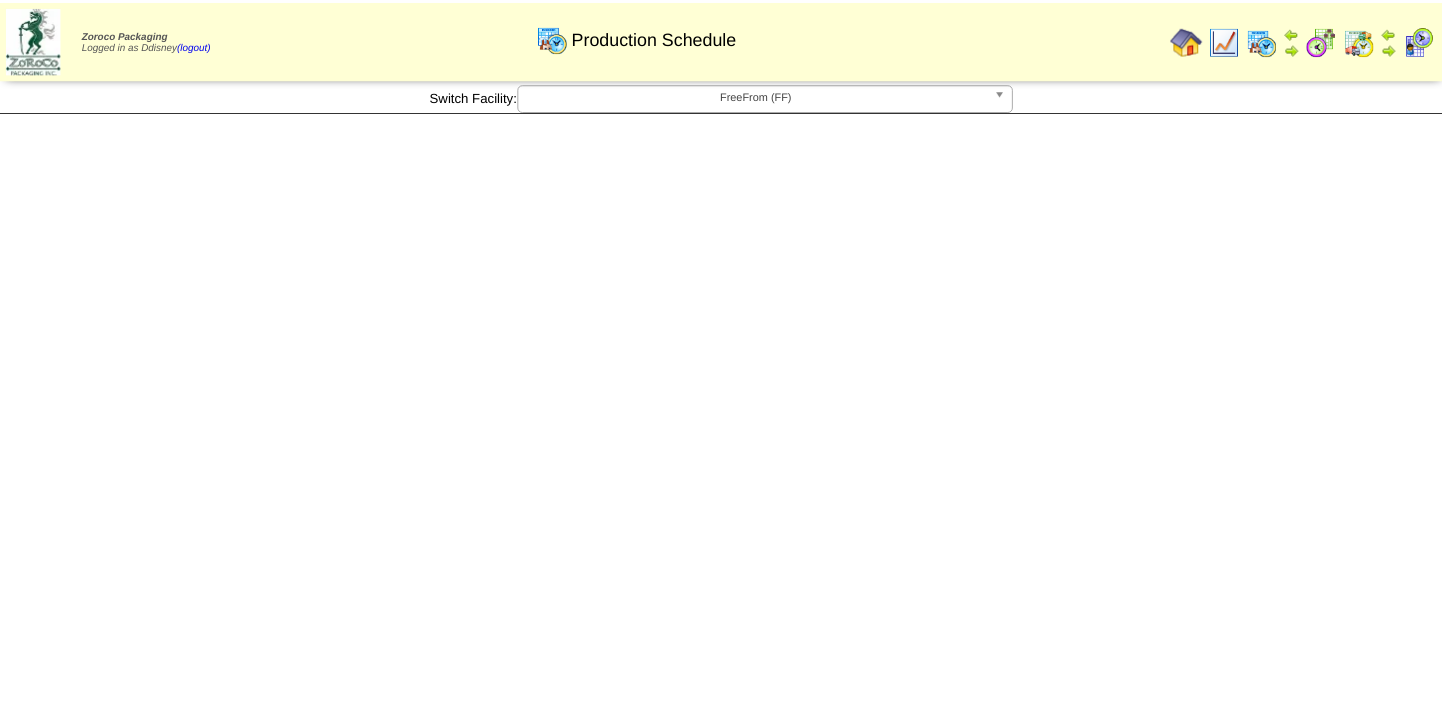 scroll, scrollTop: 0, scrollLeft: 0, axis: both 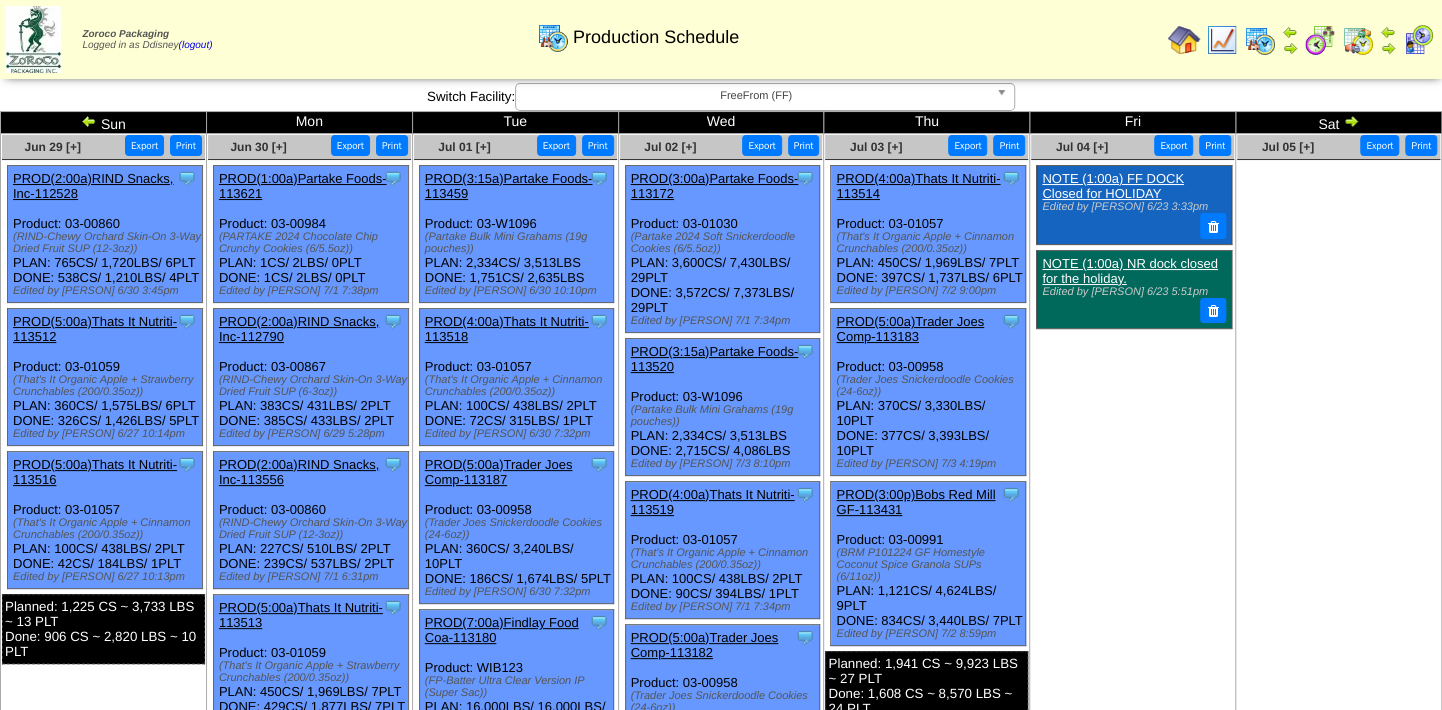 click at bounding box center (1351, 121) 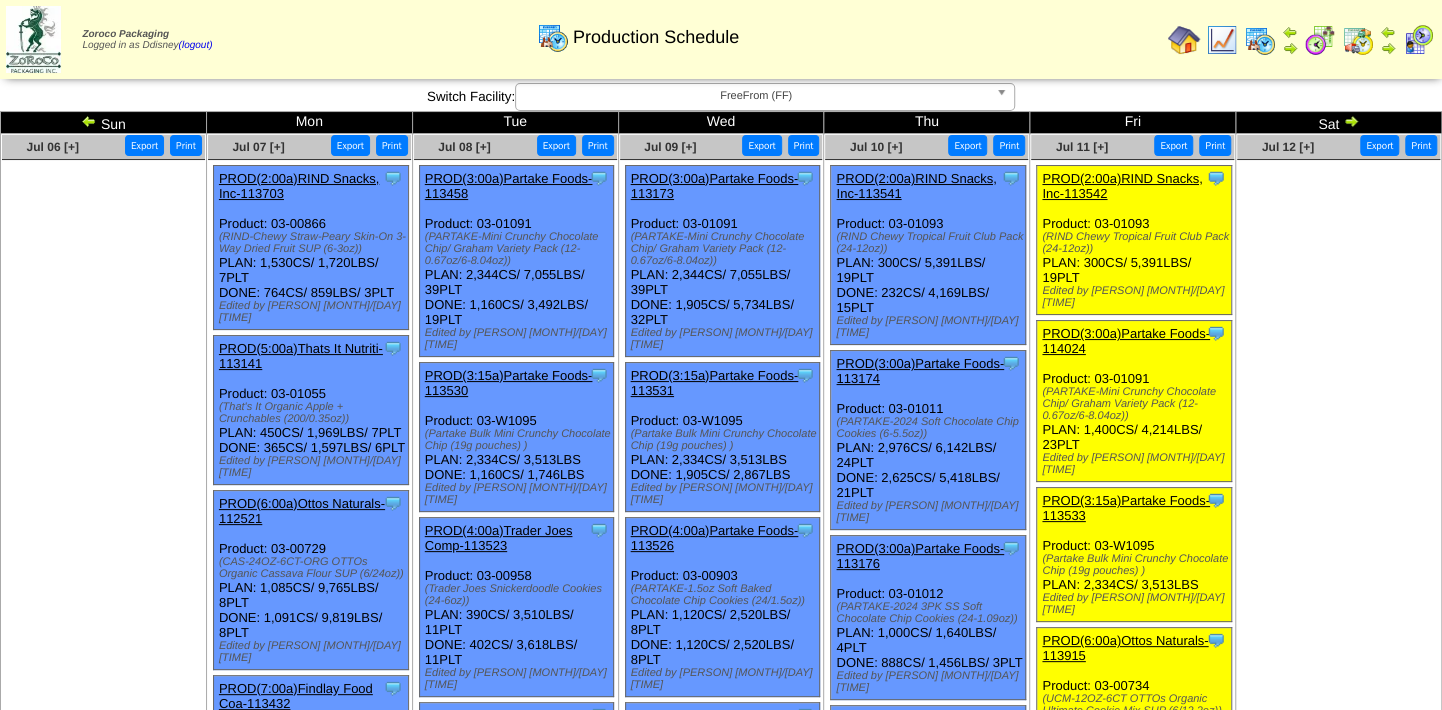 scroll, scrollTop: 1127, scrollLeft: 0, axis: vertical 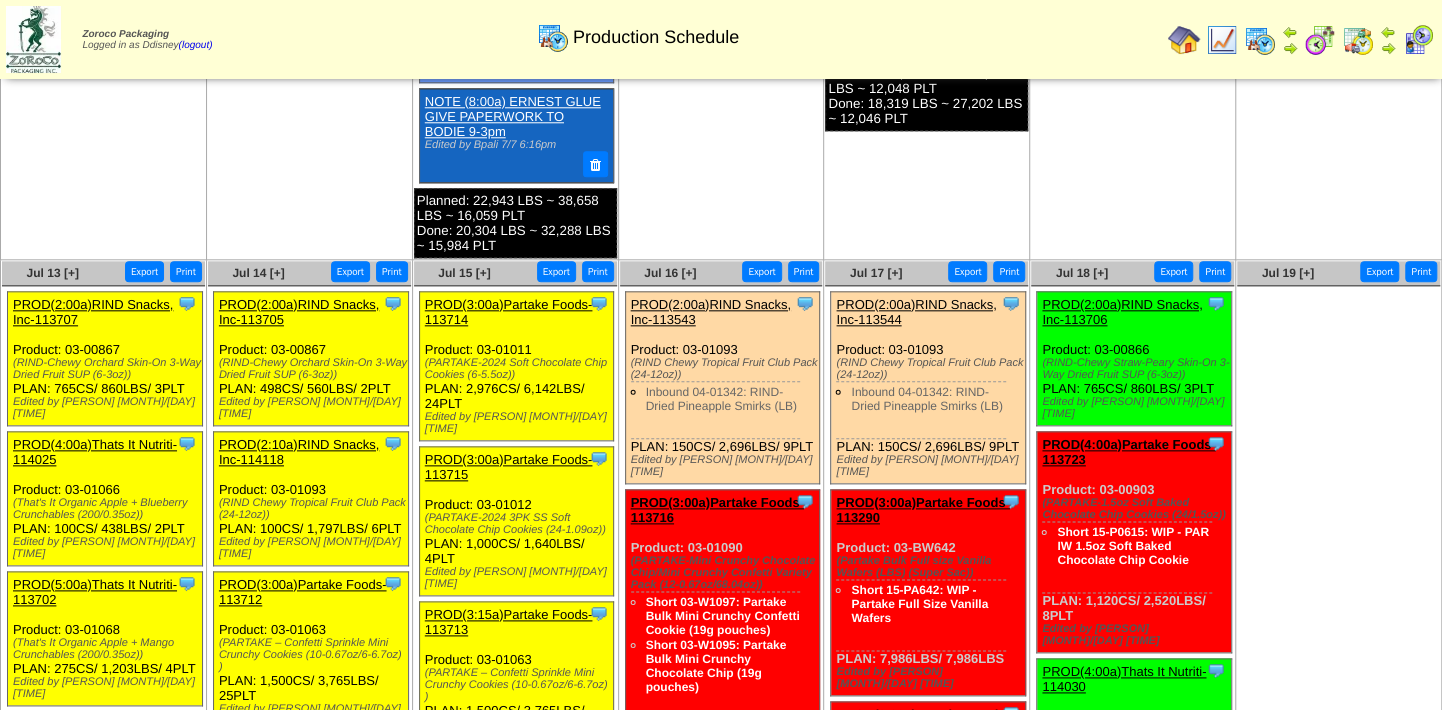 click on "(RIND-Chewy Orchard Skin-On 3-Way Dried Fruit SUP (6-3oz))" at bounding box center (107, 369) 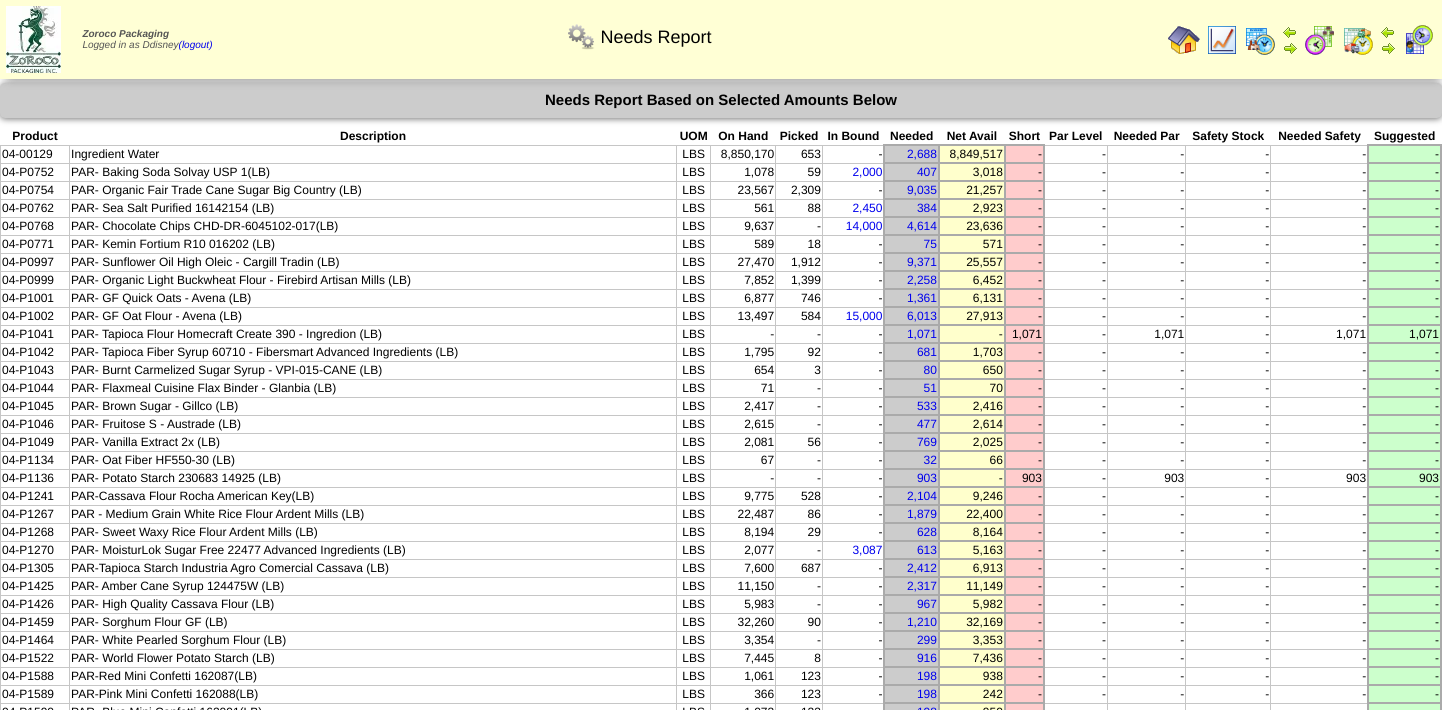 scroll, scrollTop: 0, scrollLeft: 0, axis: both 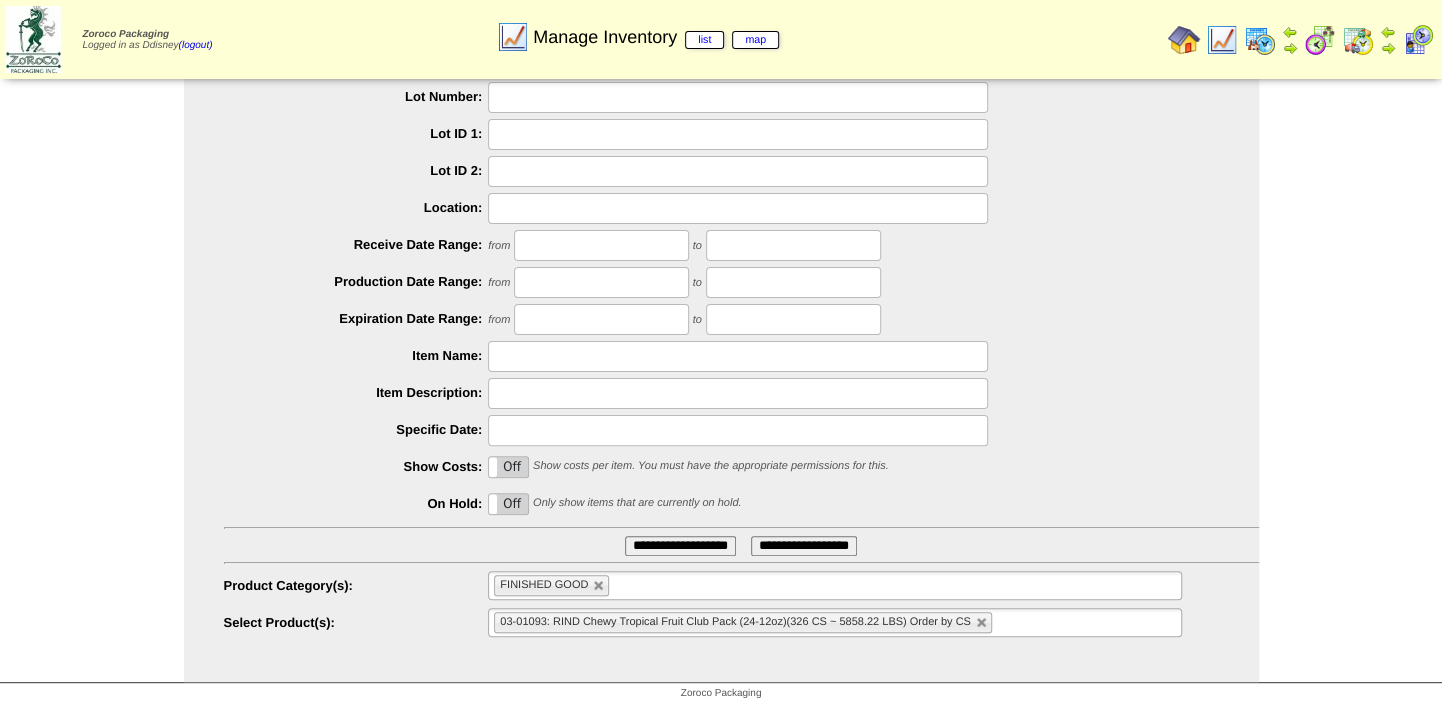 click on "**********" at bounding box center [680, 546] 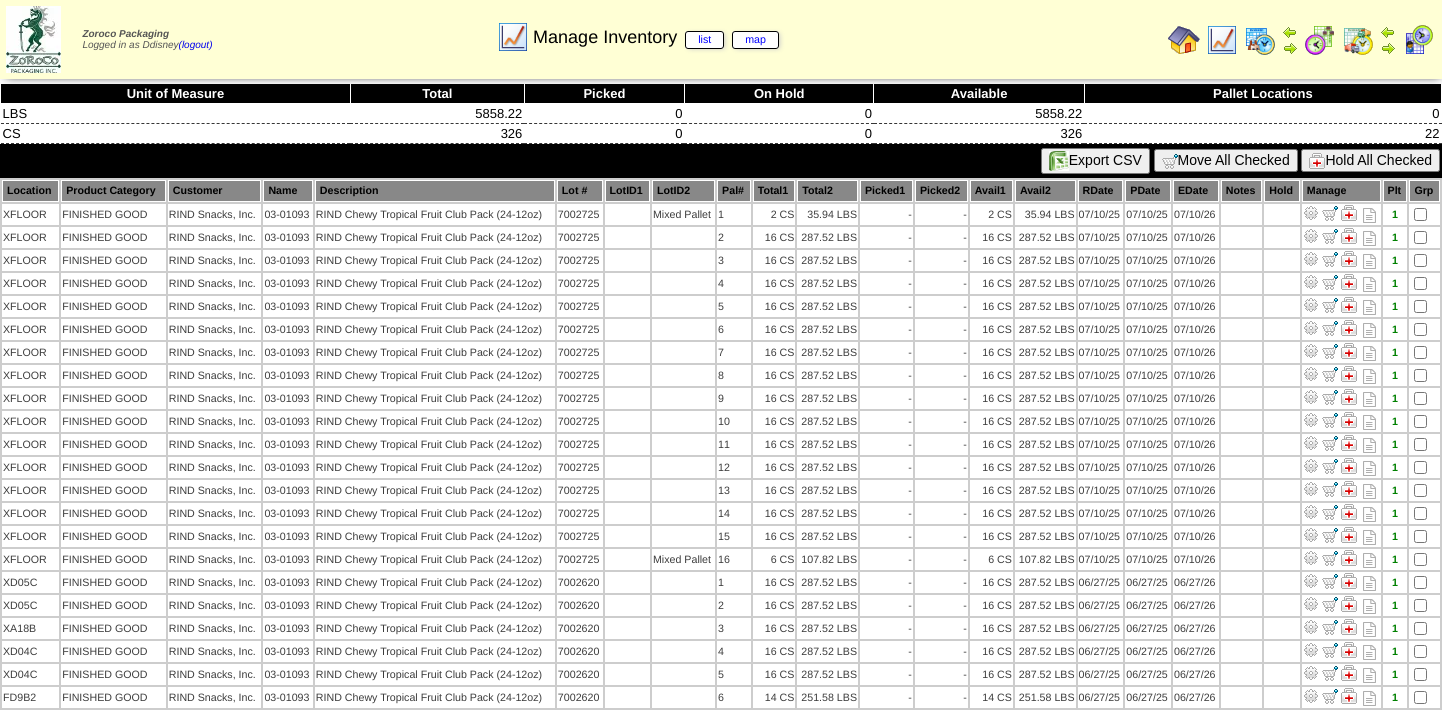 scroll, scrollTop: 0, scrollLeft: 0, axis: both 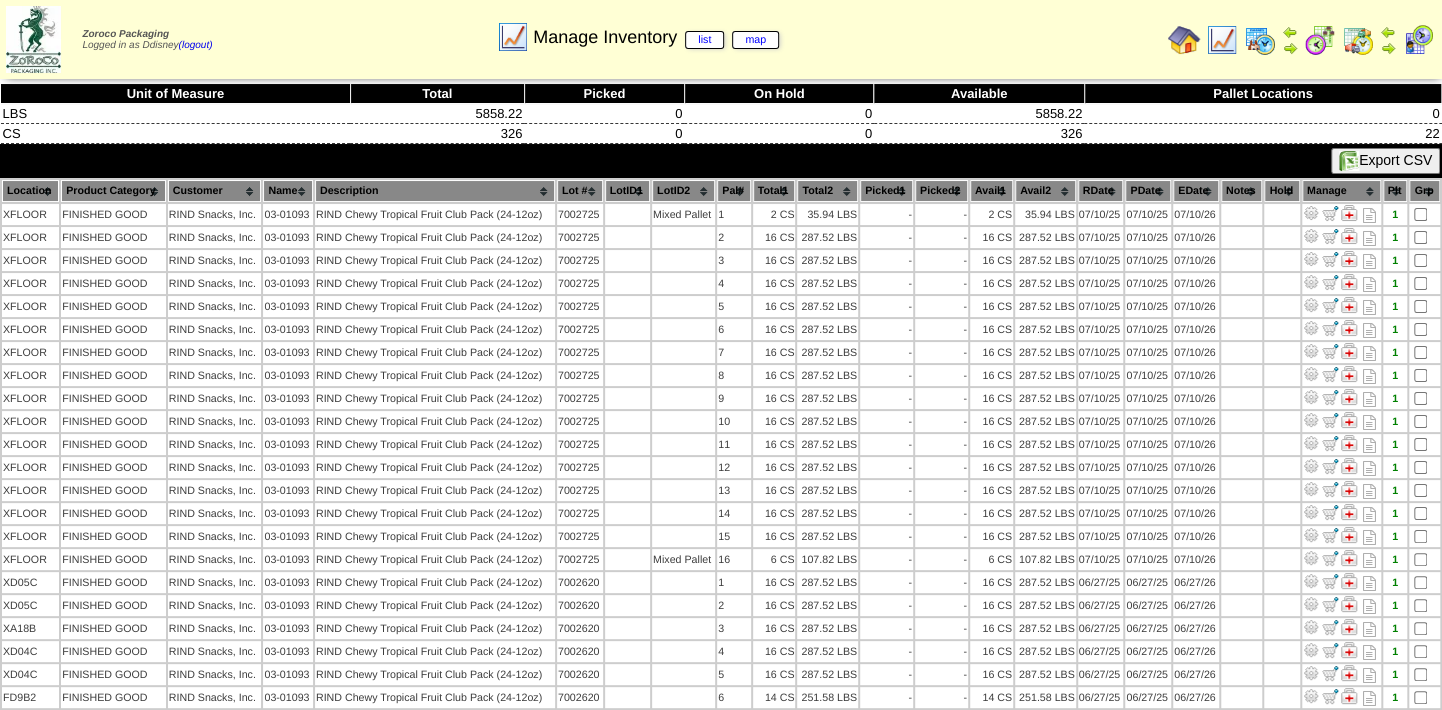click at bounding box center [1260, 40] 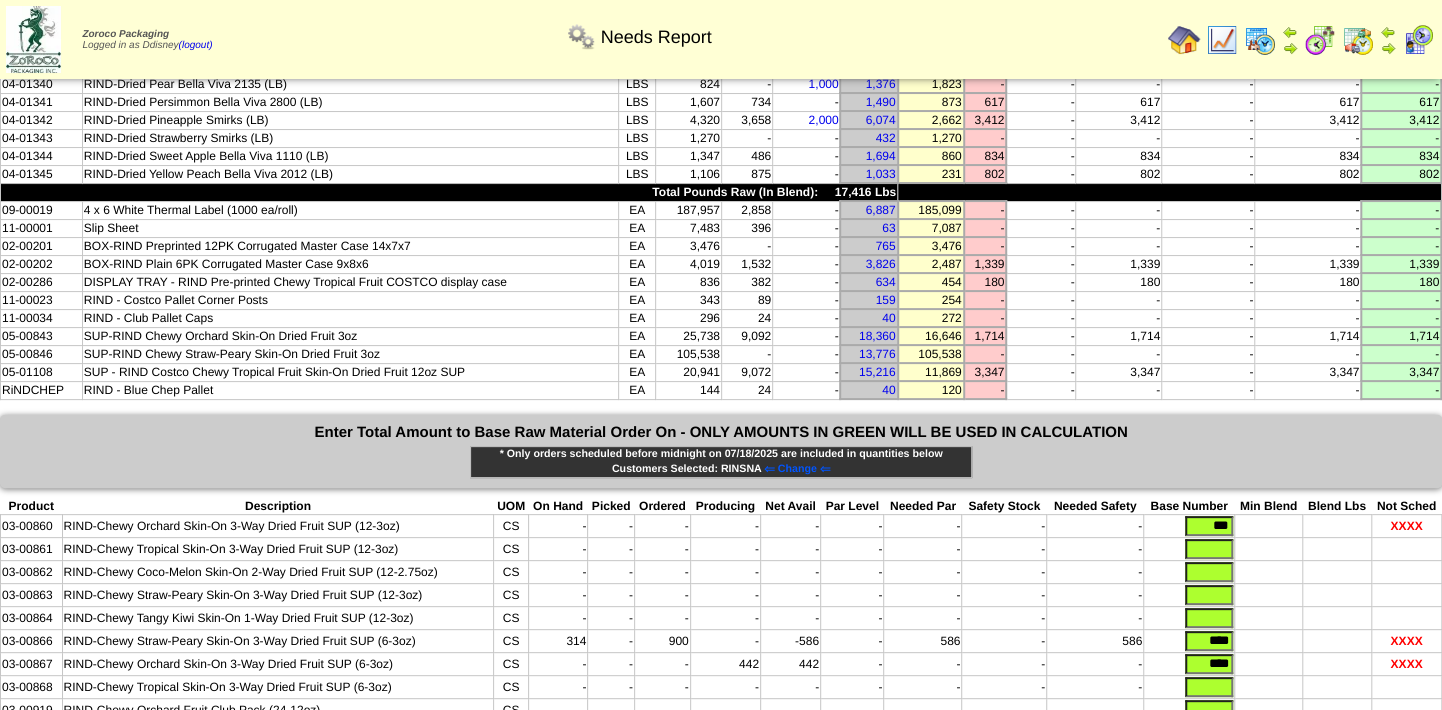 scroll, scrollTop: 258, scrollLeft: 0, axis: vertical 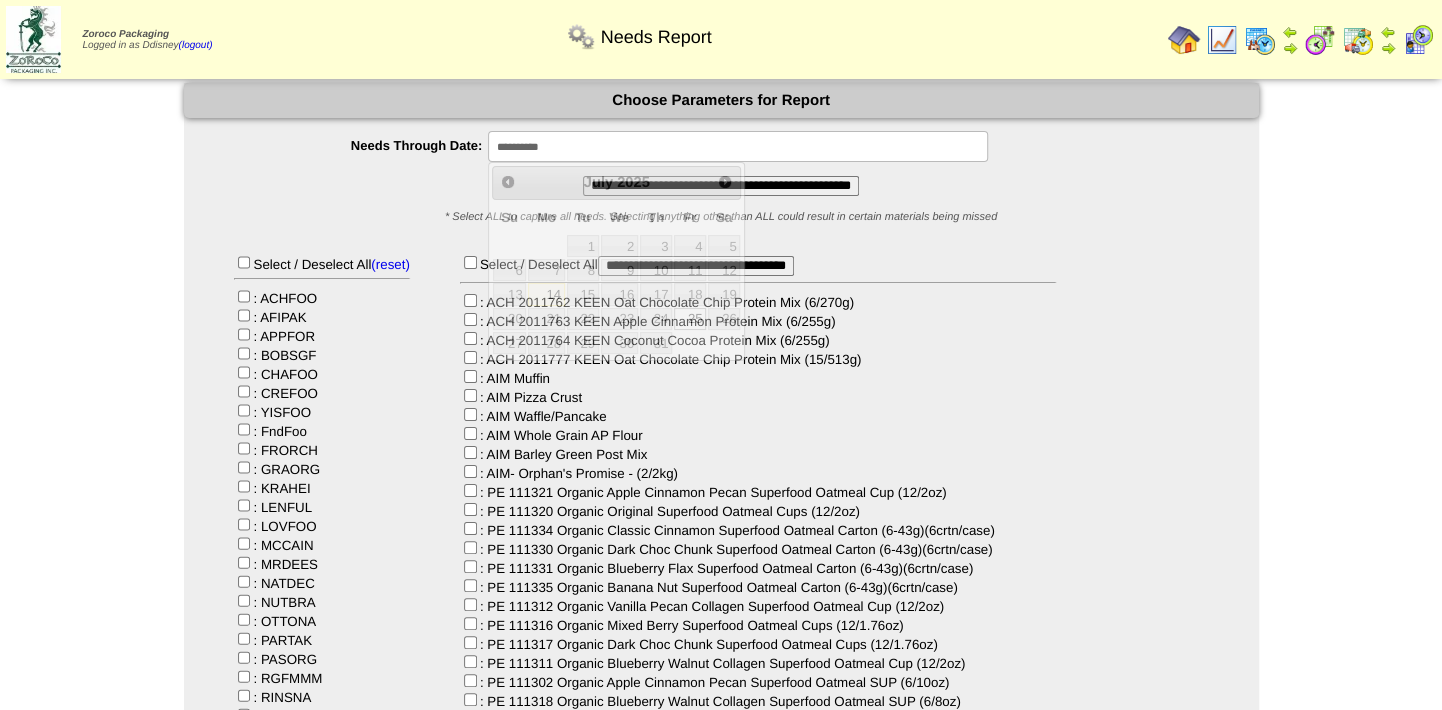 click on "**********" at bounding box center [738, 146] 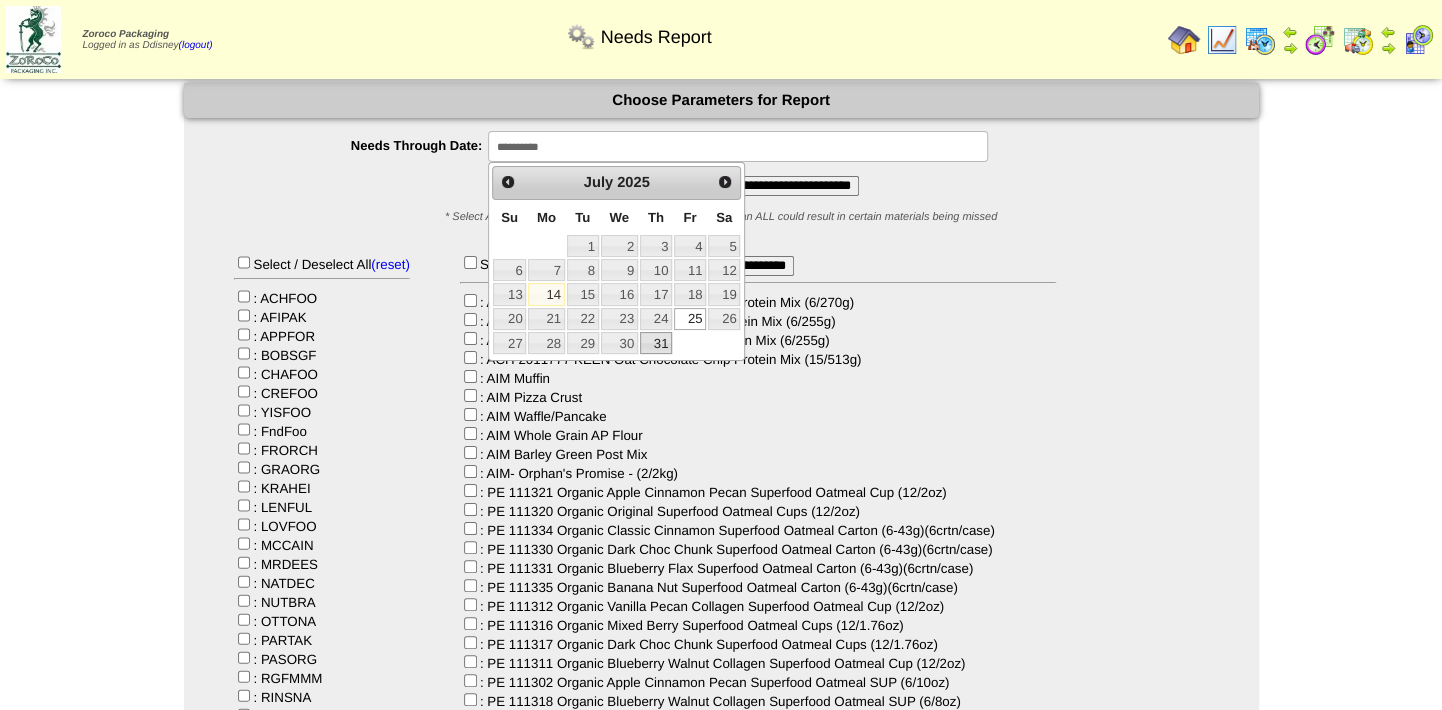 click on "31" at bounding box center [656, 343] 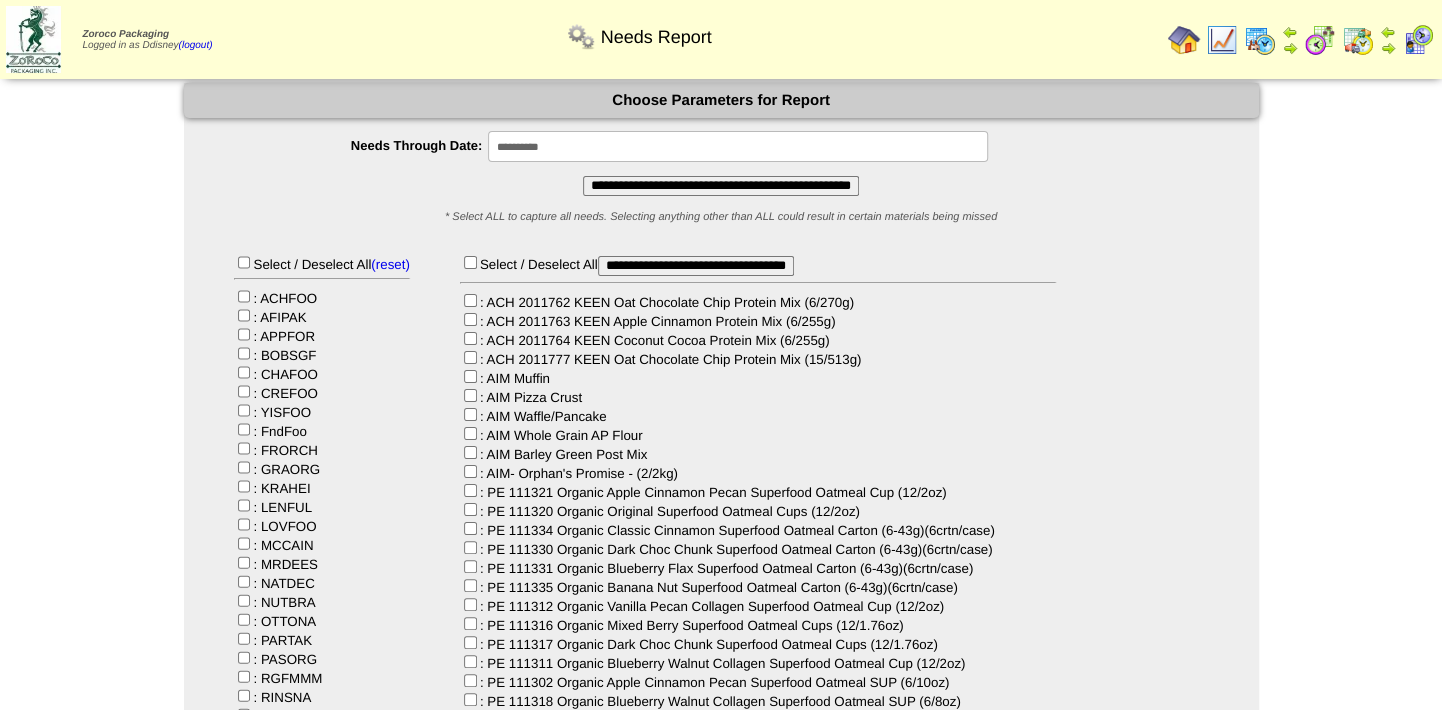 click on "**********" at bounding box center (721, 186) 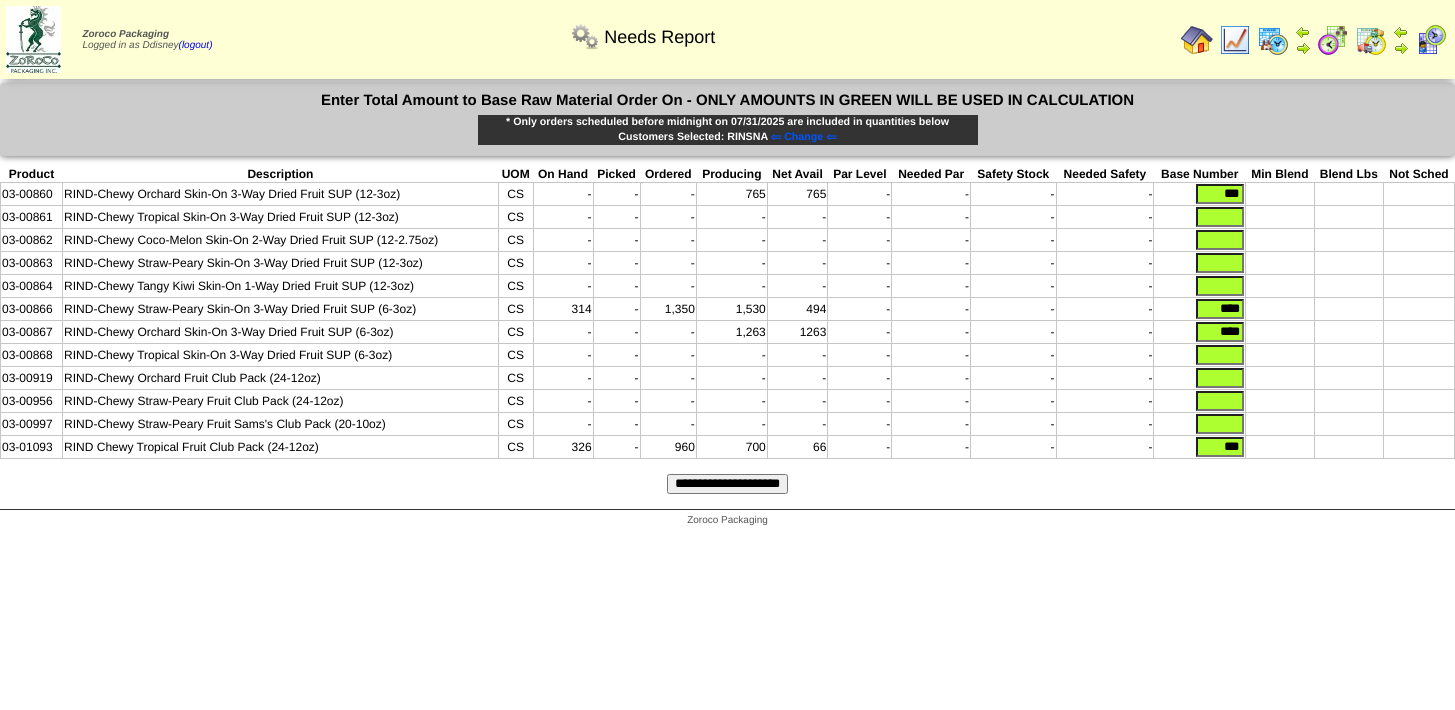scroll, scrollTop: 0, scrollLeft: 0, axis: both 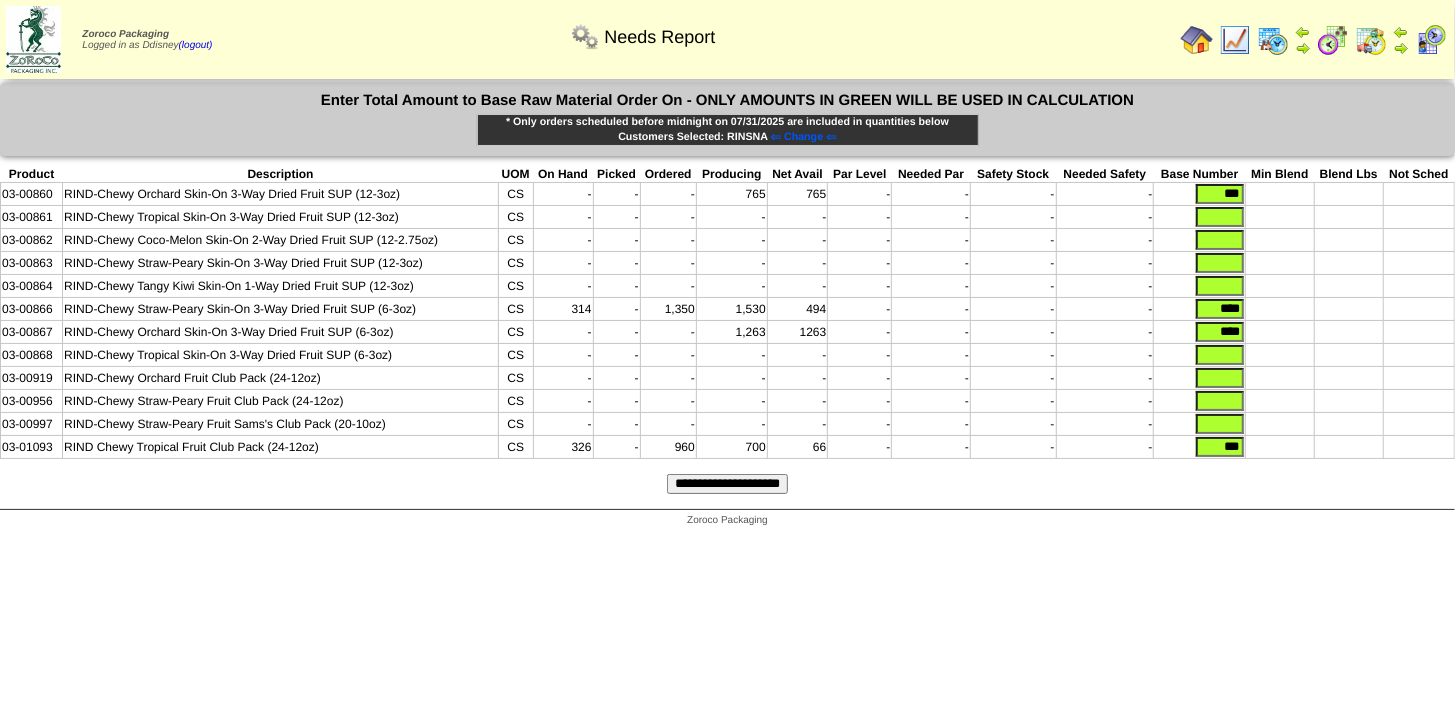 drag, startPoint x: 1212, startPoint y: 455, endPoint x: 1284, endPoint y: 455, distance: 72 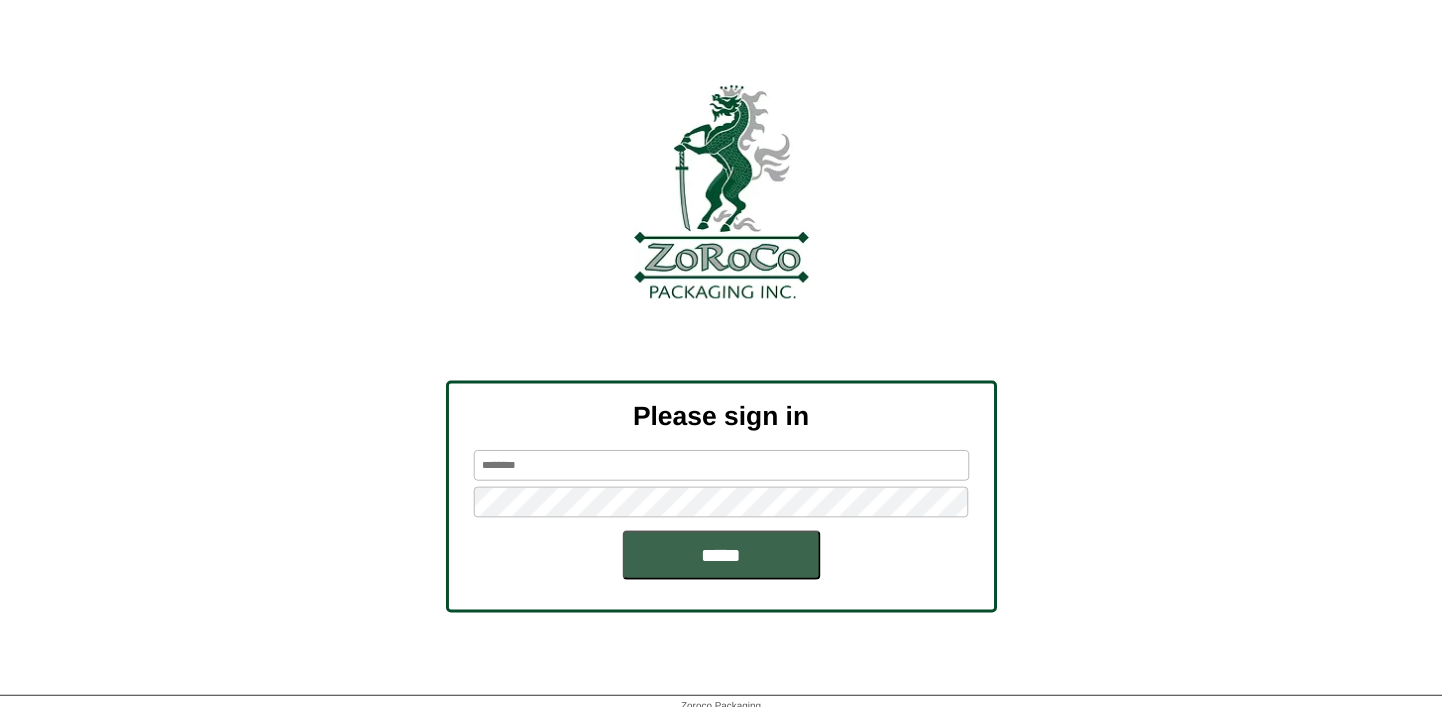 scroll, scrollTop: 0, scrollLeft: 0, axis: both 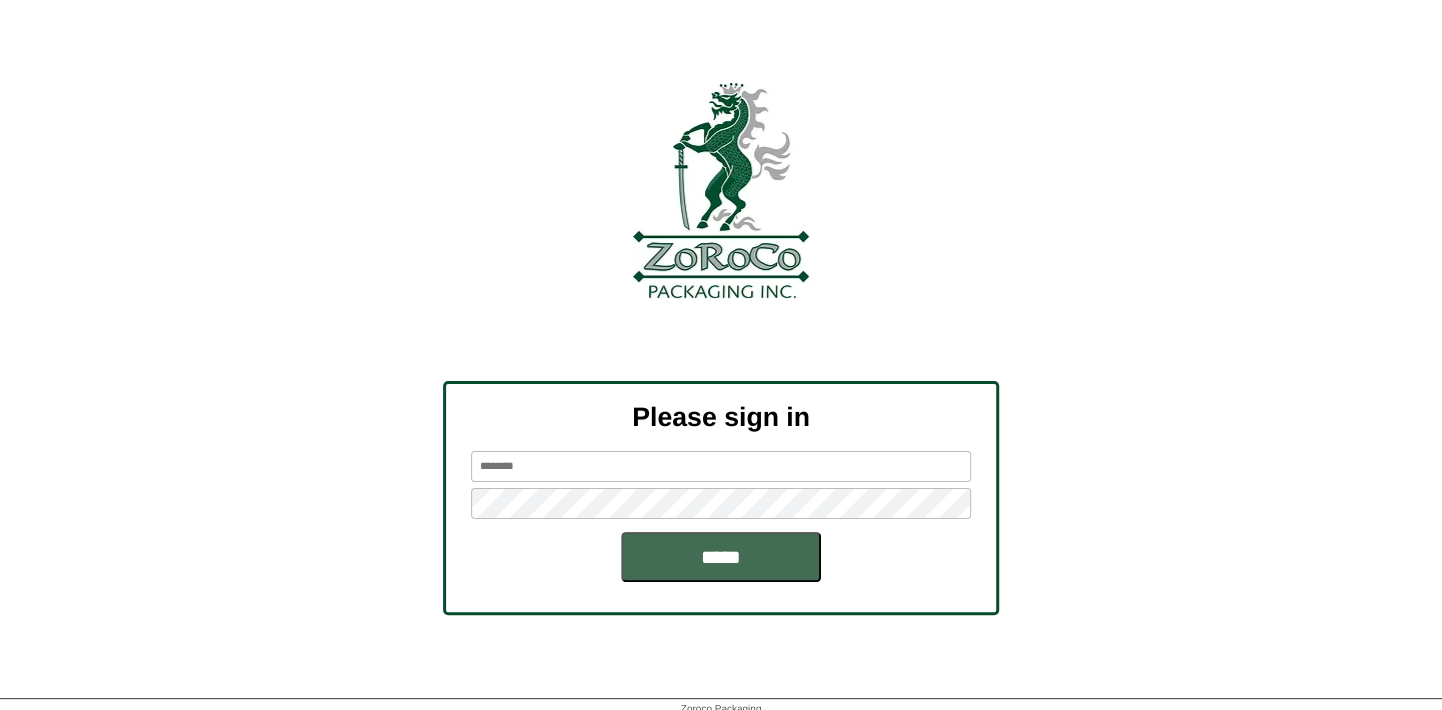 type on "*******" 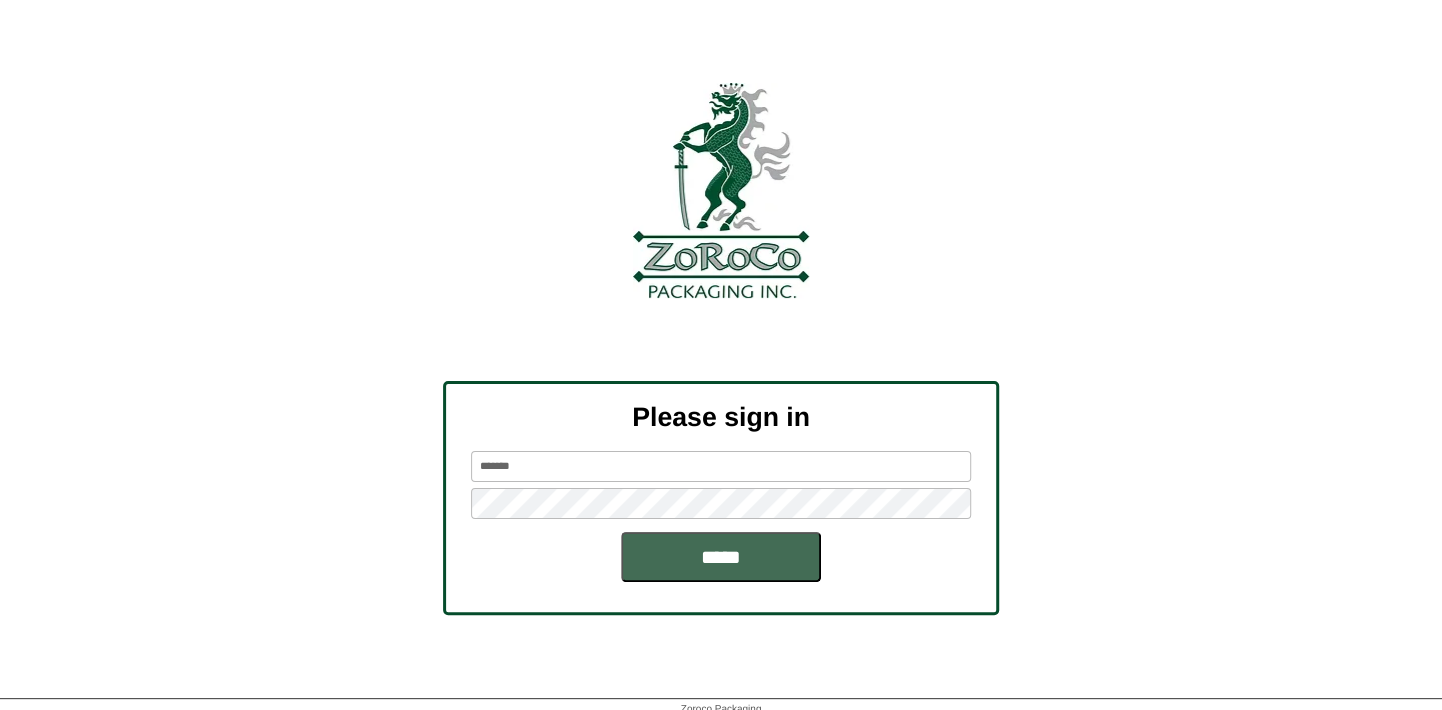 click on "*****" at bounding box center (721, 557) 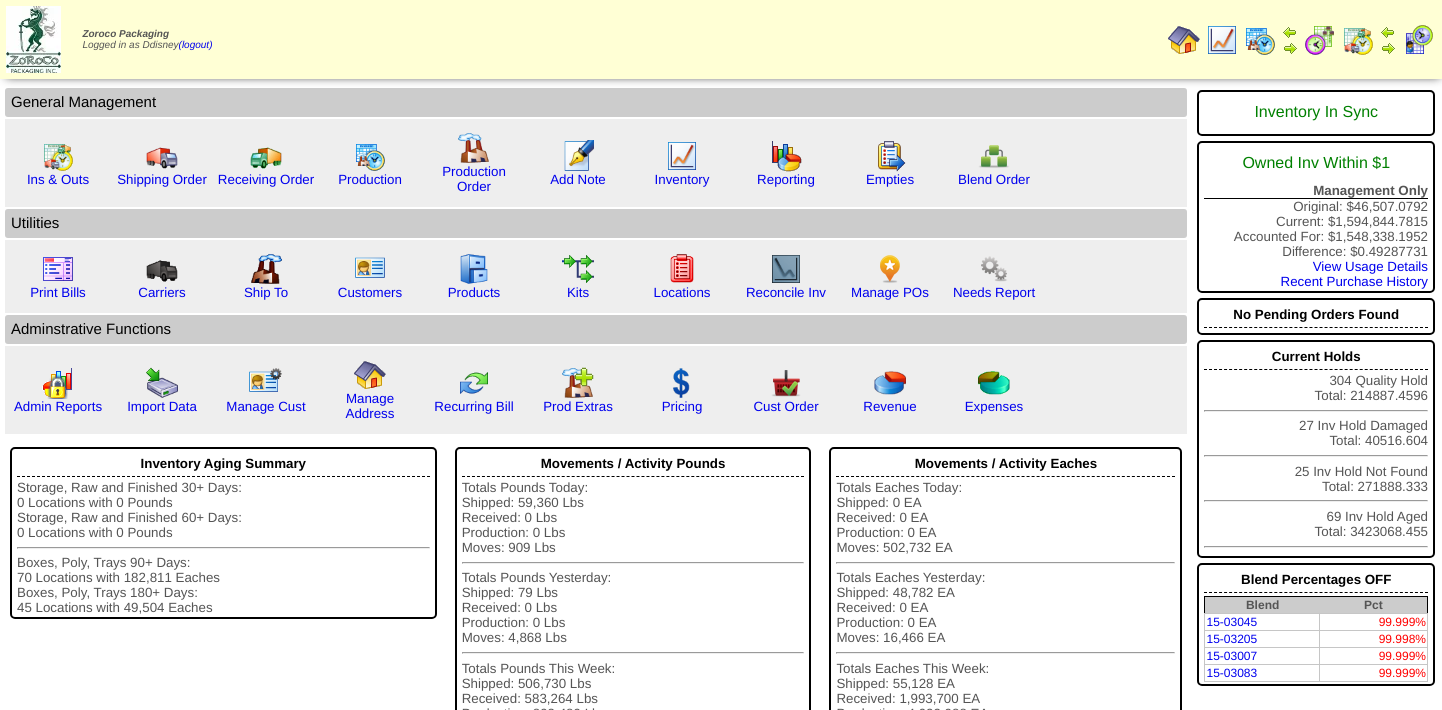 scroll, scrollTop: 0, scrollLeft: 0, axis: both 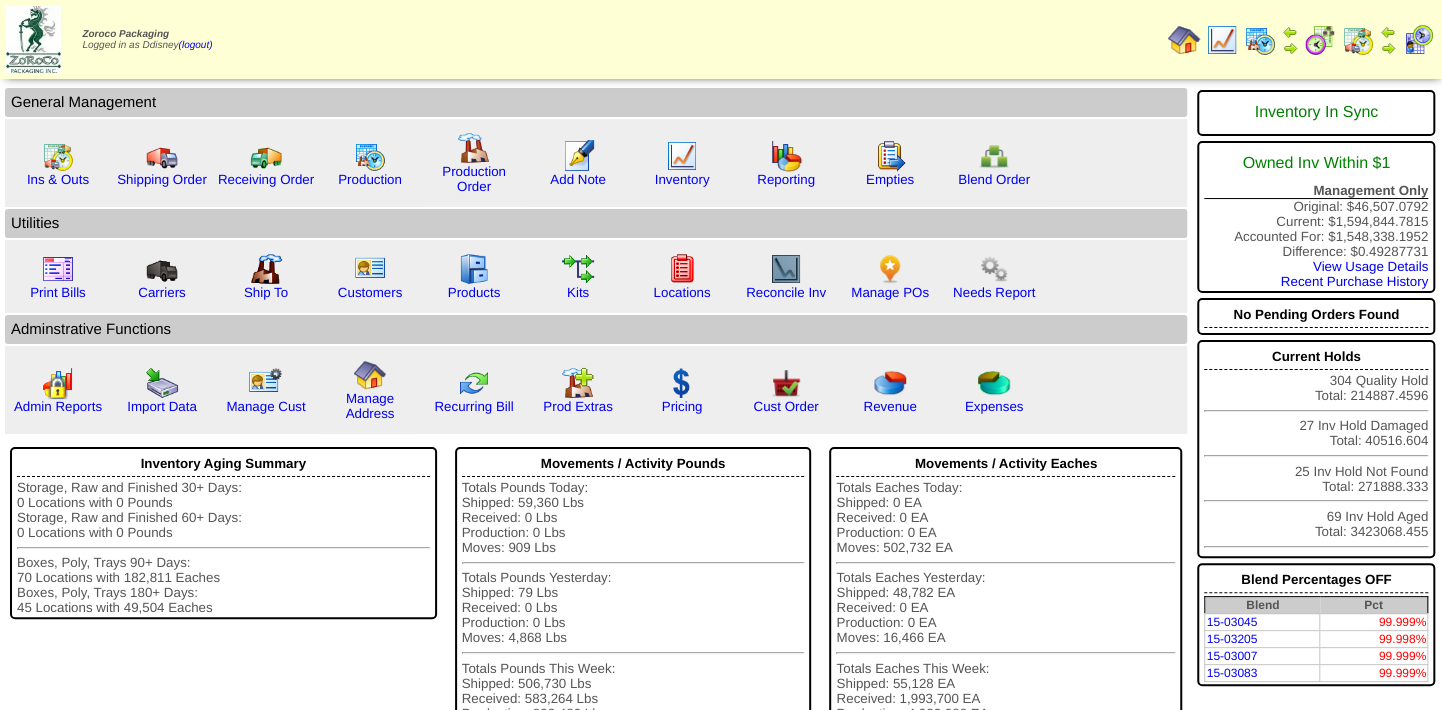 click at bounding box center (1260, 40) 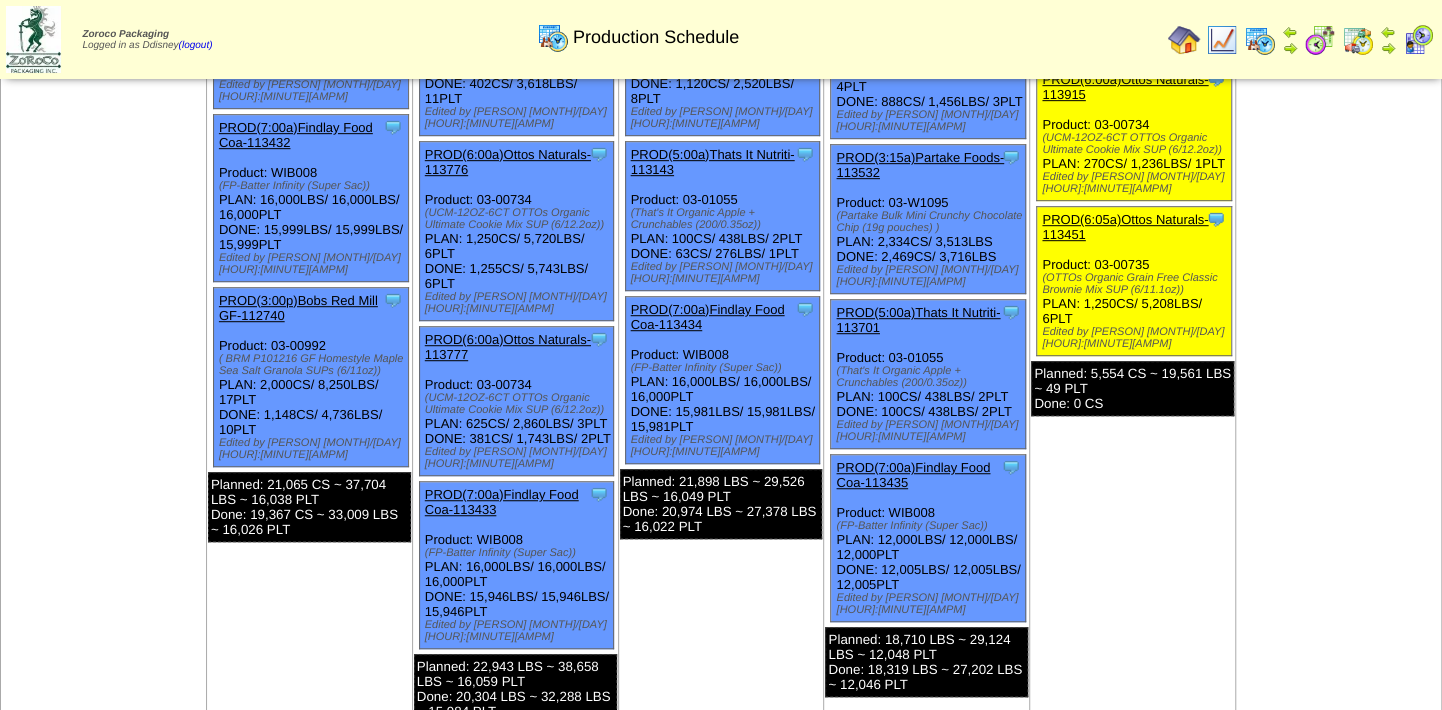 scroll, scrollTop: 545, scrollLeft: 0, axis: vertical 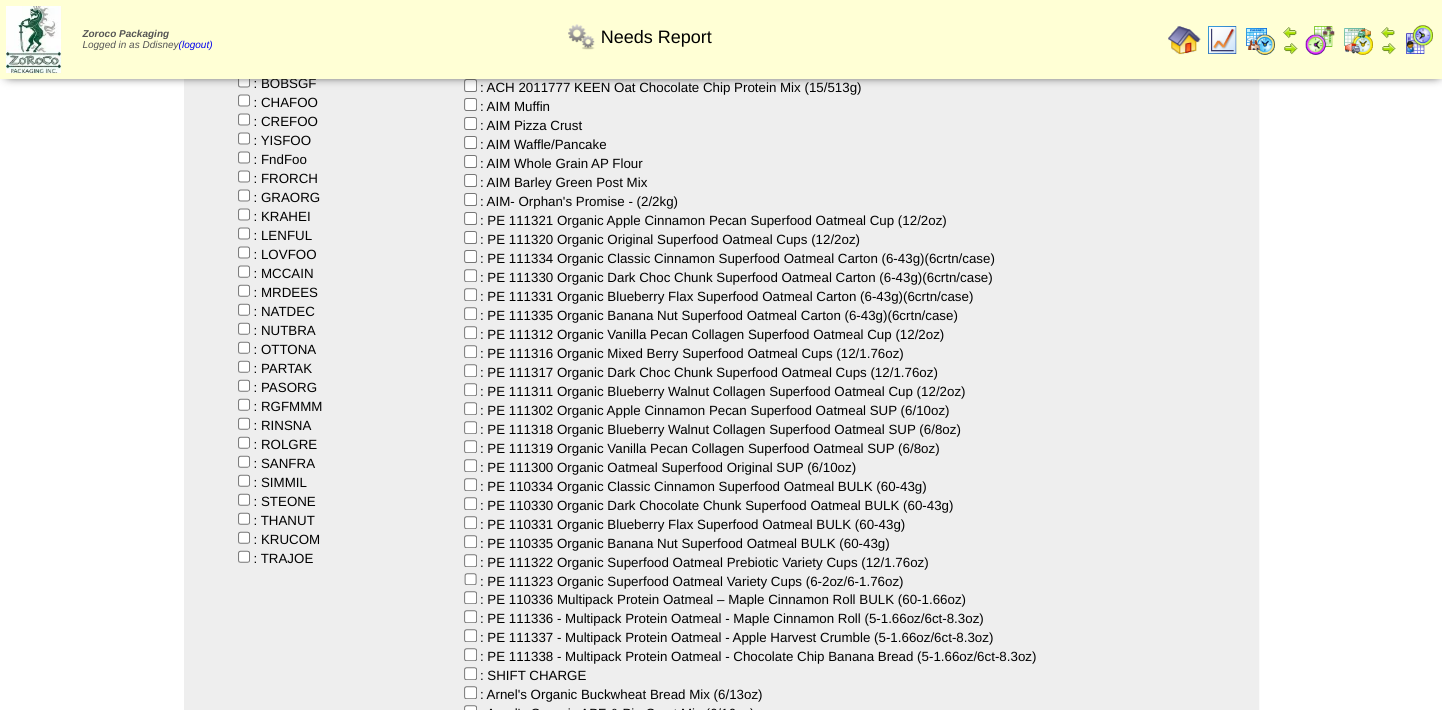 click on "Select / Deselect All
(reset)
:
ACHFOO
:
AFIPAK
:
APPFOR
:
BOBSGF
:
CHAFOO
:
CREFOO
:
YISFOO
:
FndFoo
:
FRORCH
:
GRAORG
:
KRAHEI
:
LENFUL
:
LOVFOO
:
MCCAIN
:
MRDEES
:
NATDEC" at bounding box center [322, 273] 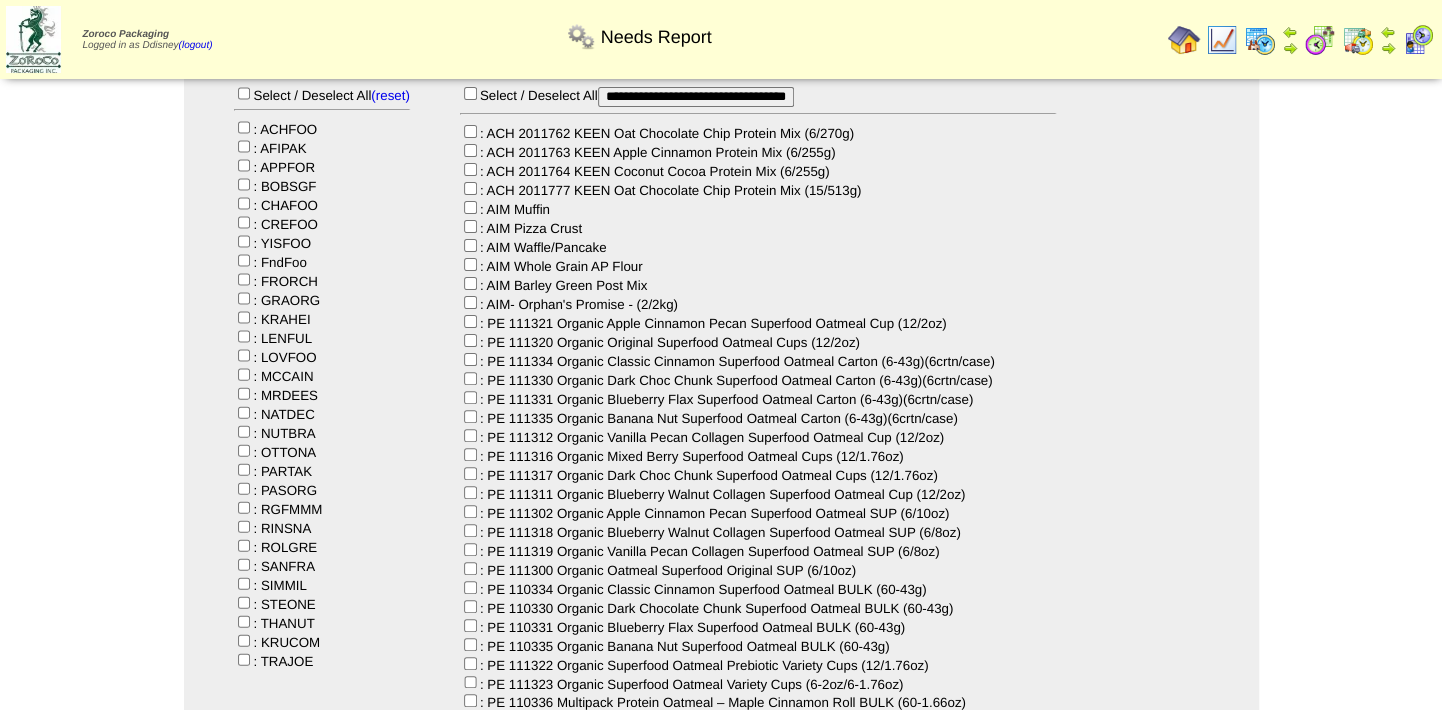 scroll, scrollTop: 0, scrollLeft: 0, axis: both 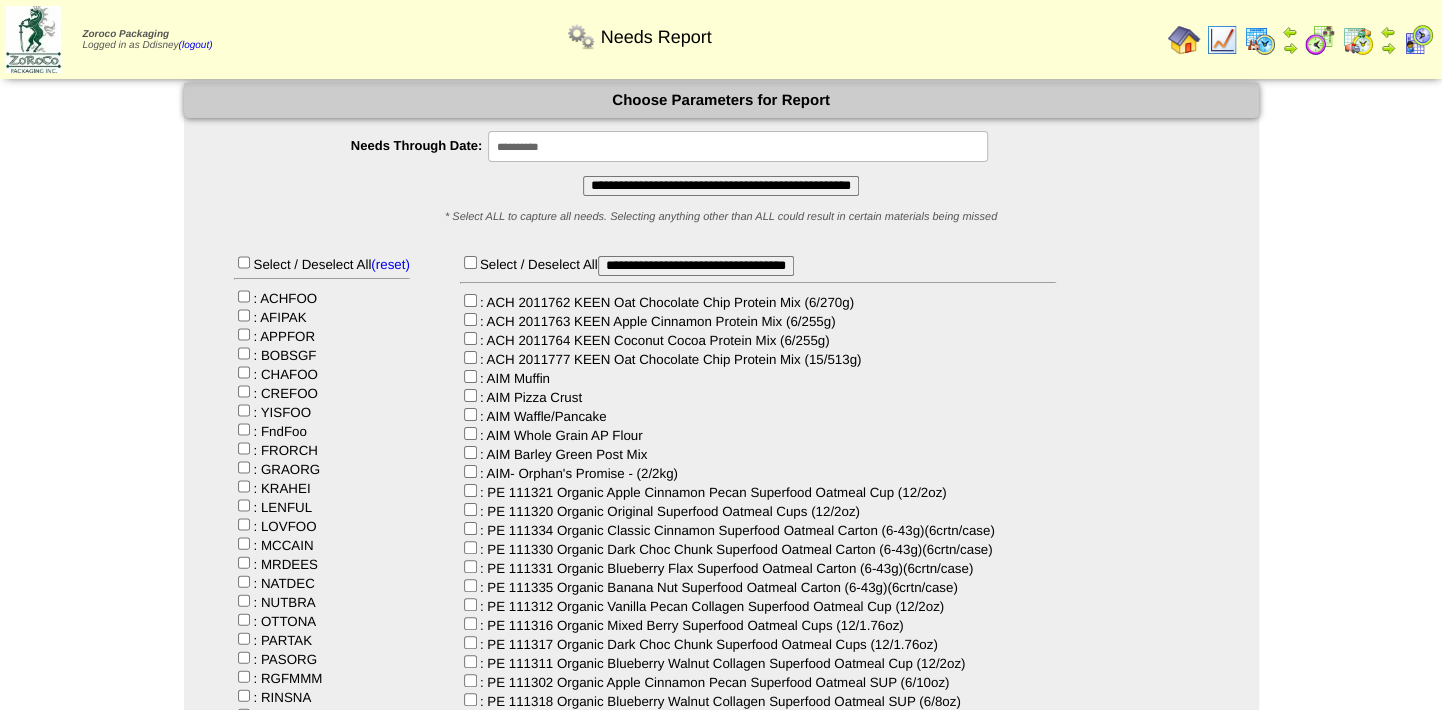 click on "**********" at bounding box center (721, 186) 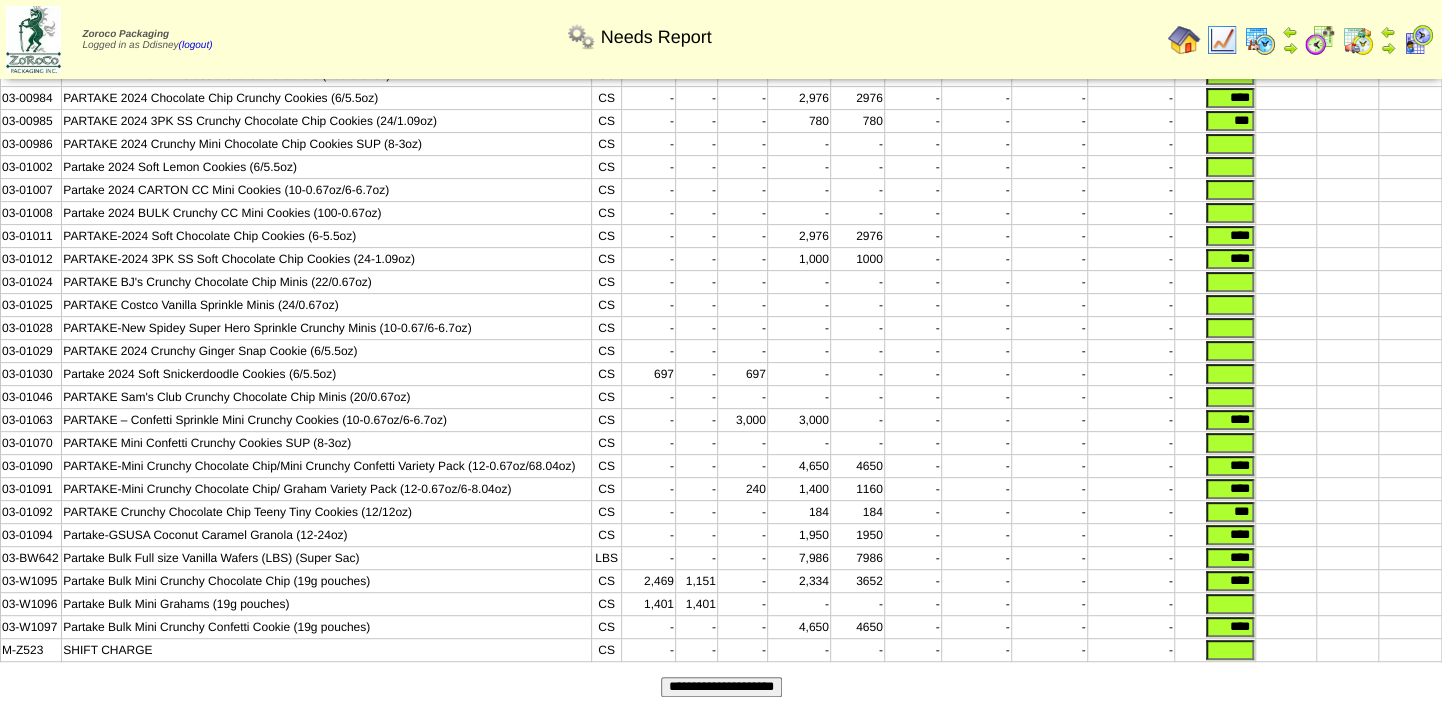 scroll, scrollTop: 272, scrollLeft: 0, axis: vertical 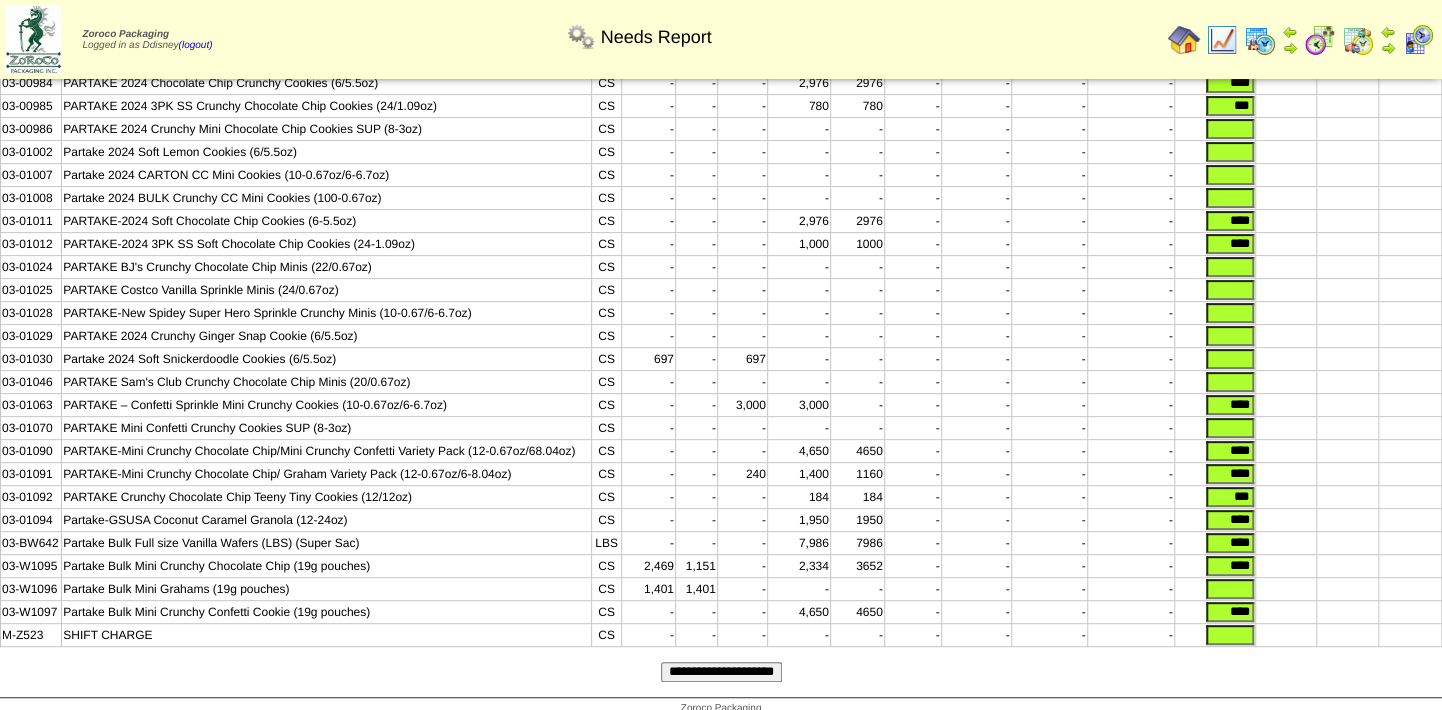 click on "**********" at bounding box center (721, 672) 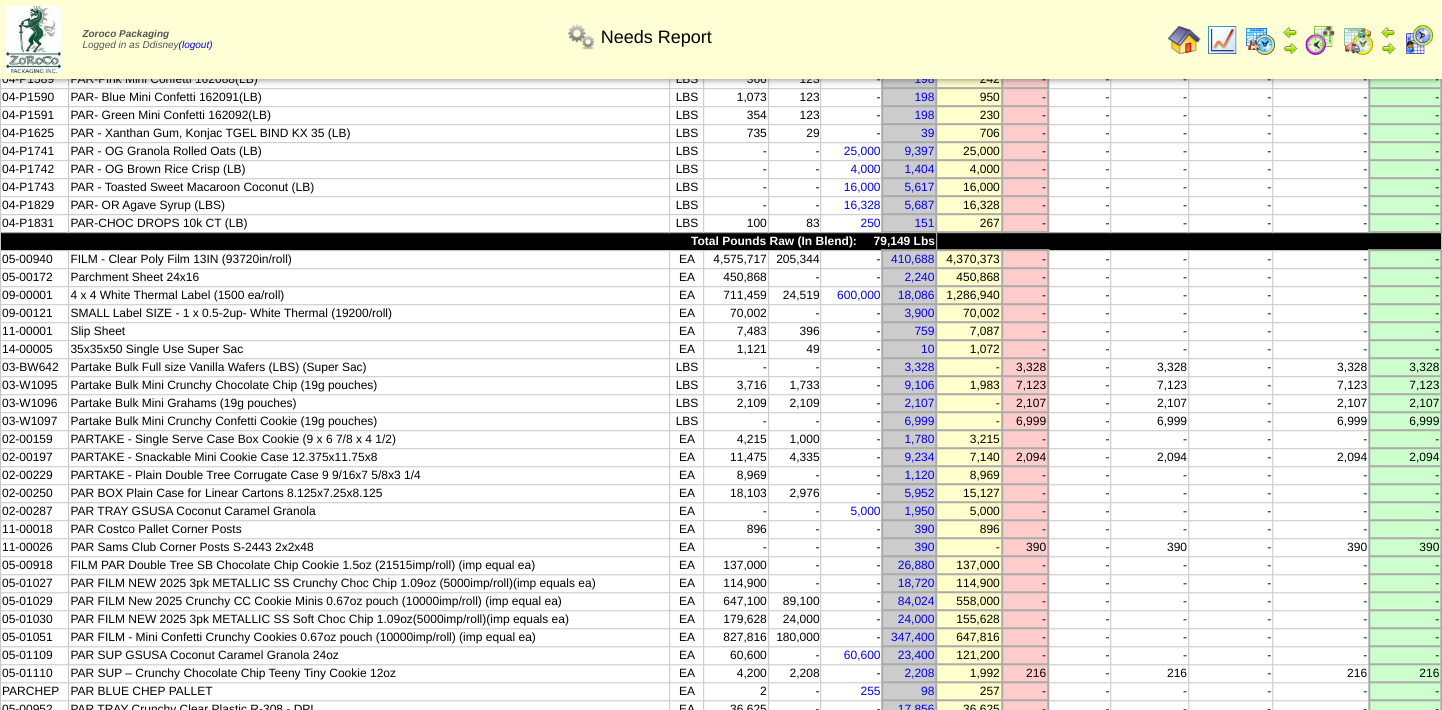 scroll, scrollTop: 727, scrollLeft: 0, axis: vertical 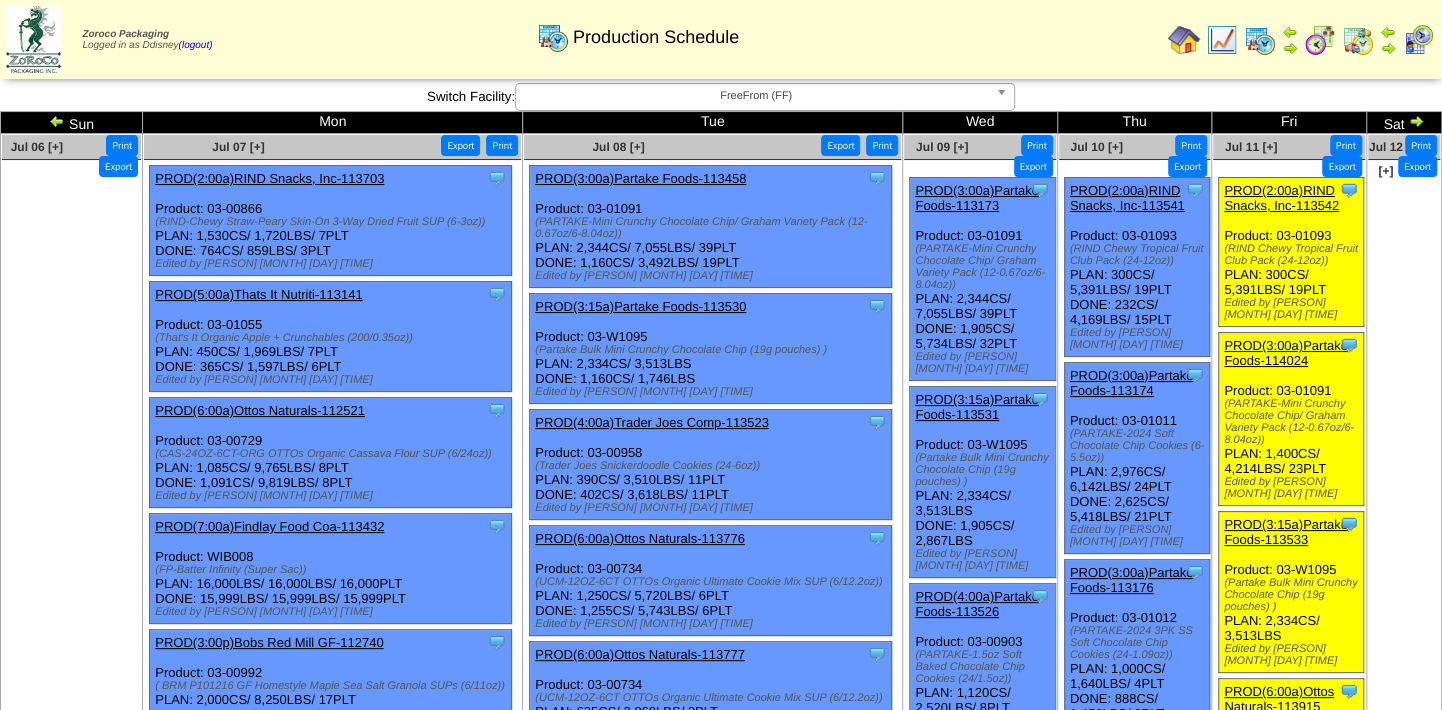 click at bounding box center [1416, 121] 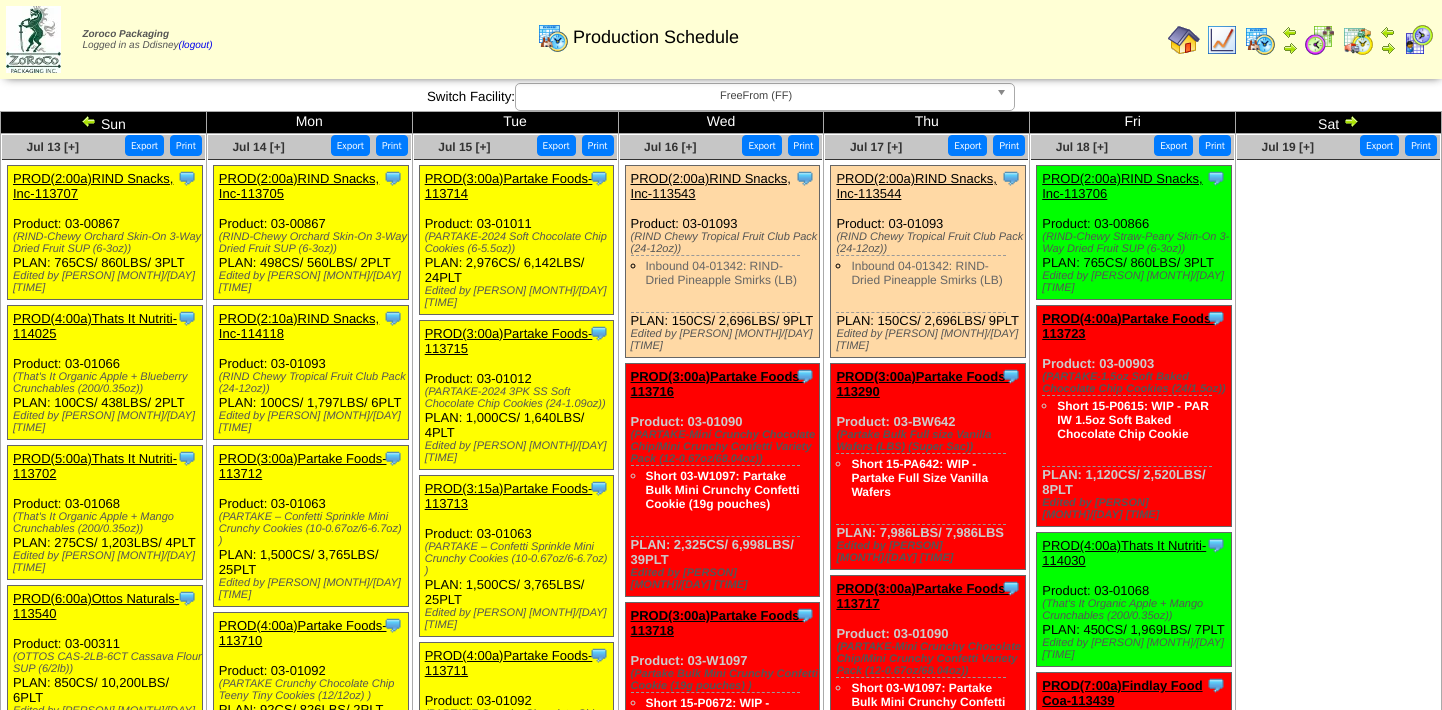 scroll, scrollTop: 0, scrollLeft: 0, axis: both 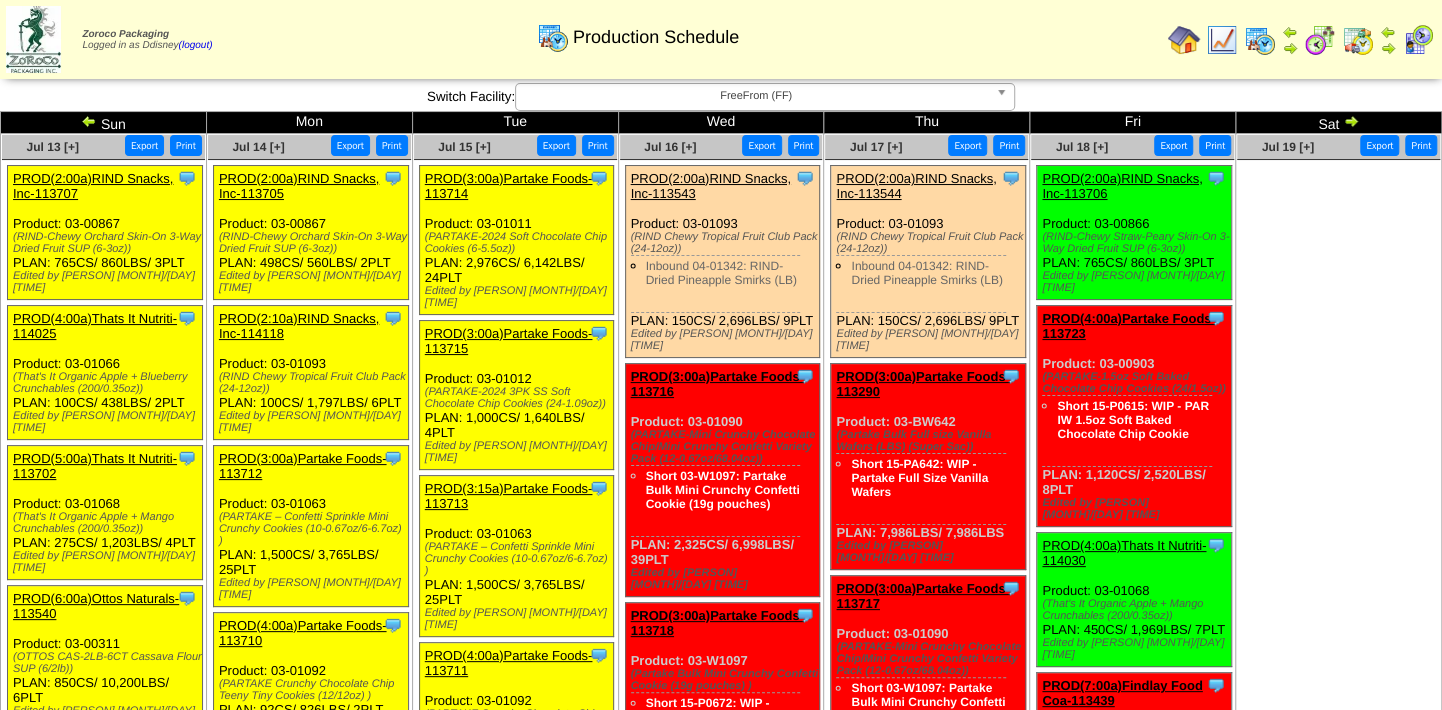 click at bounding box center (1351, 121) 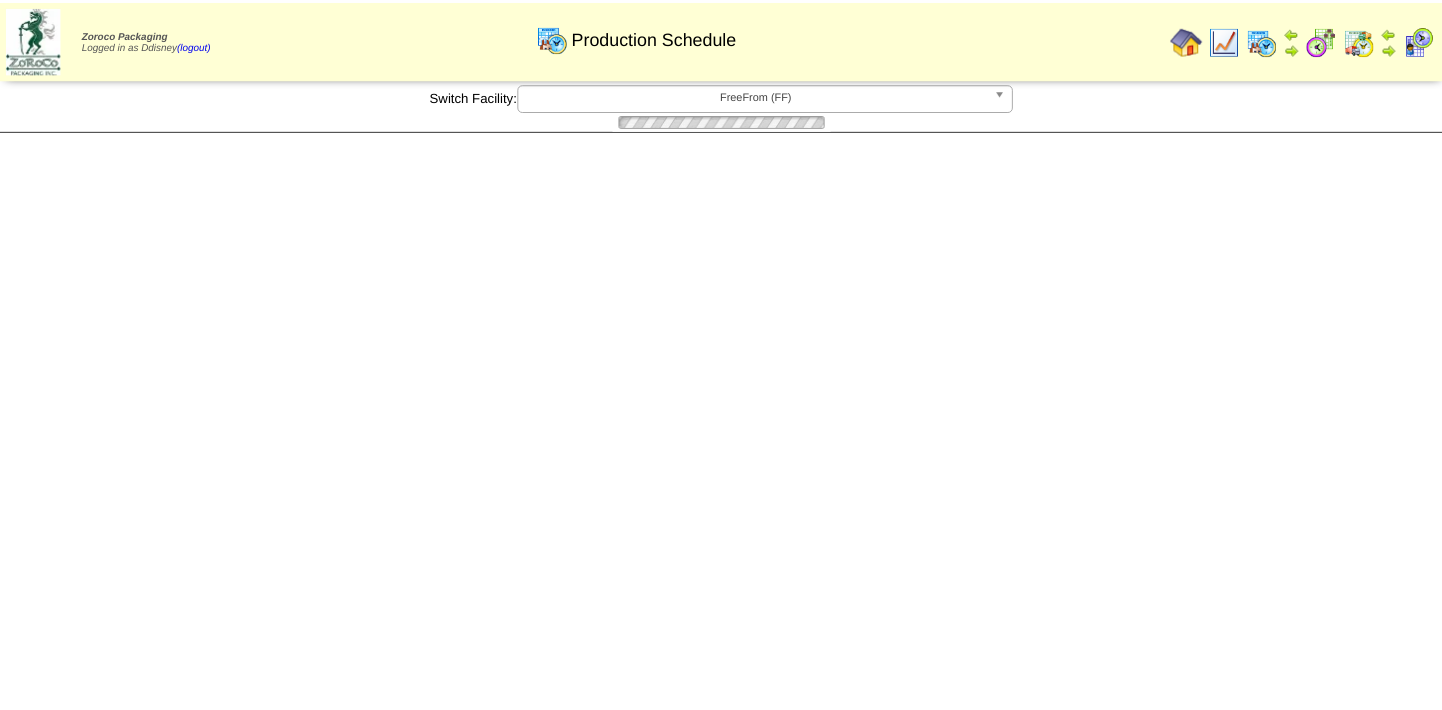 scroll, scrollTop: 0, scrollLeft: 0, axis: both 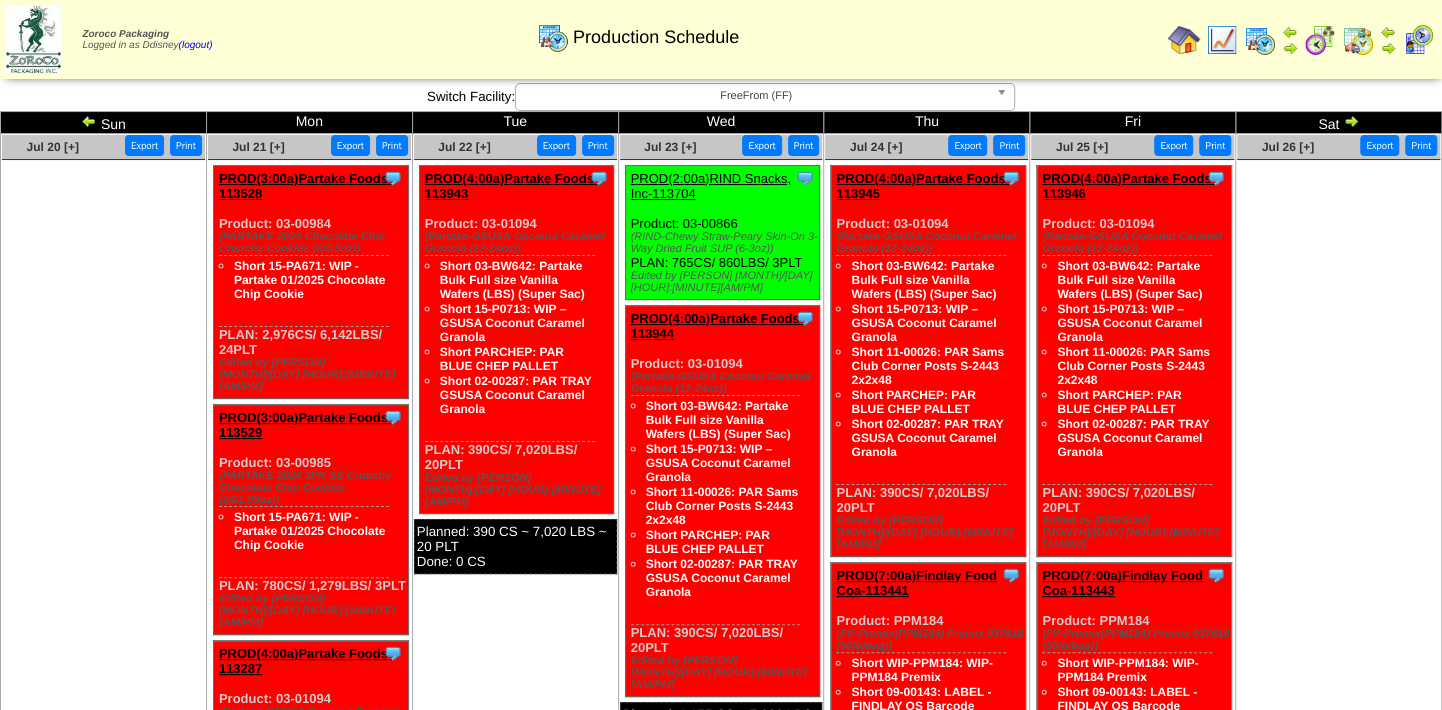 click at bounding box center [1358, 40] 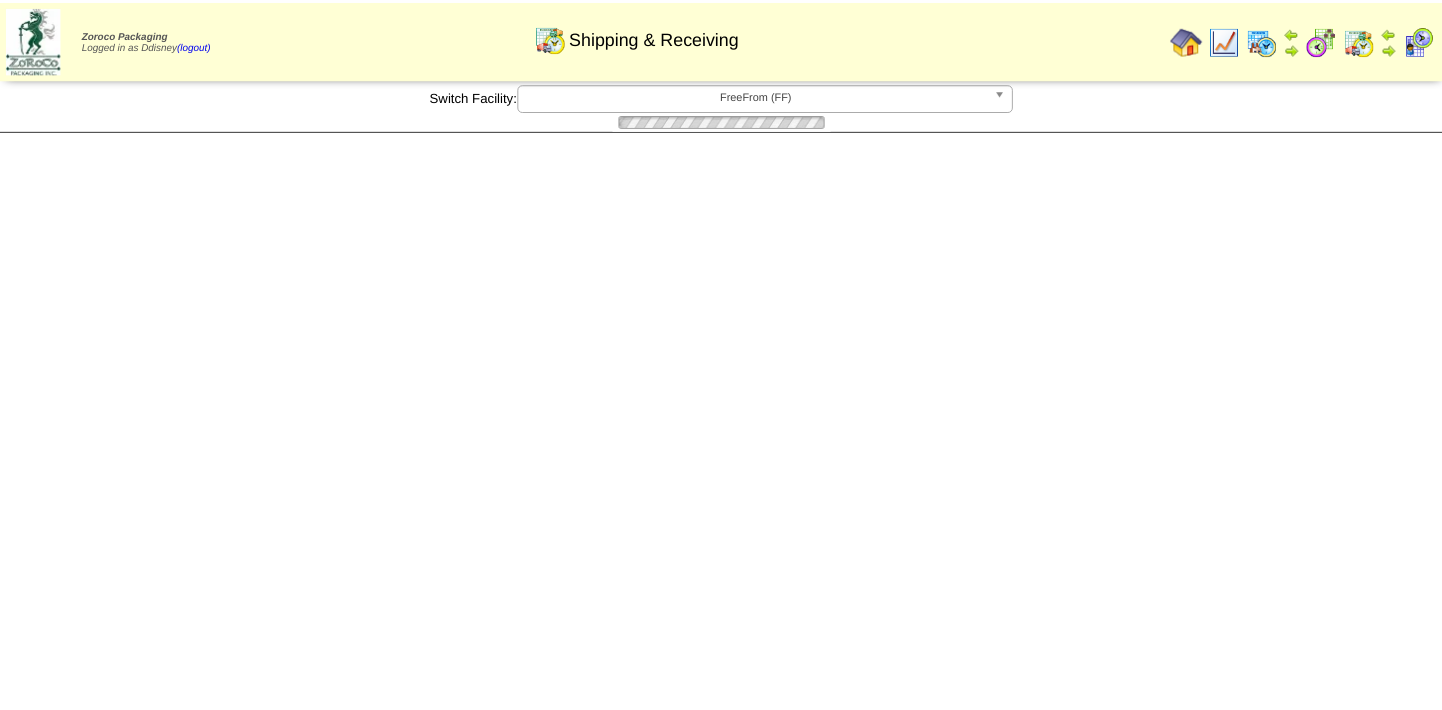 scroll, scrollTop: 0, scrollLeft: 0, axis: both 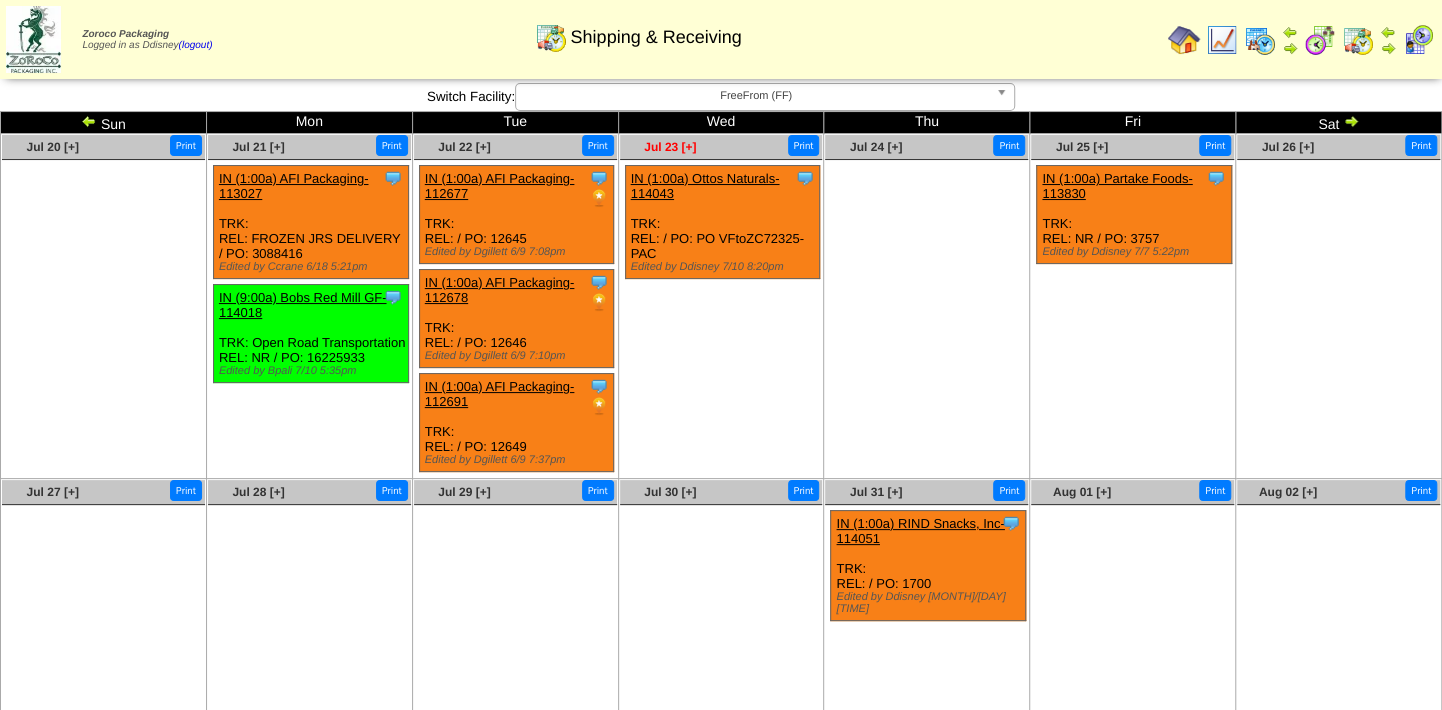 click on "Jul 23                        [+]" at bounding box center (670, 147) 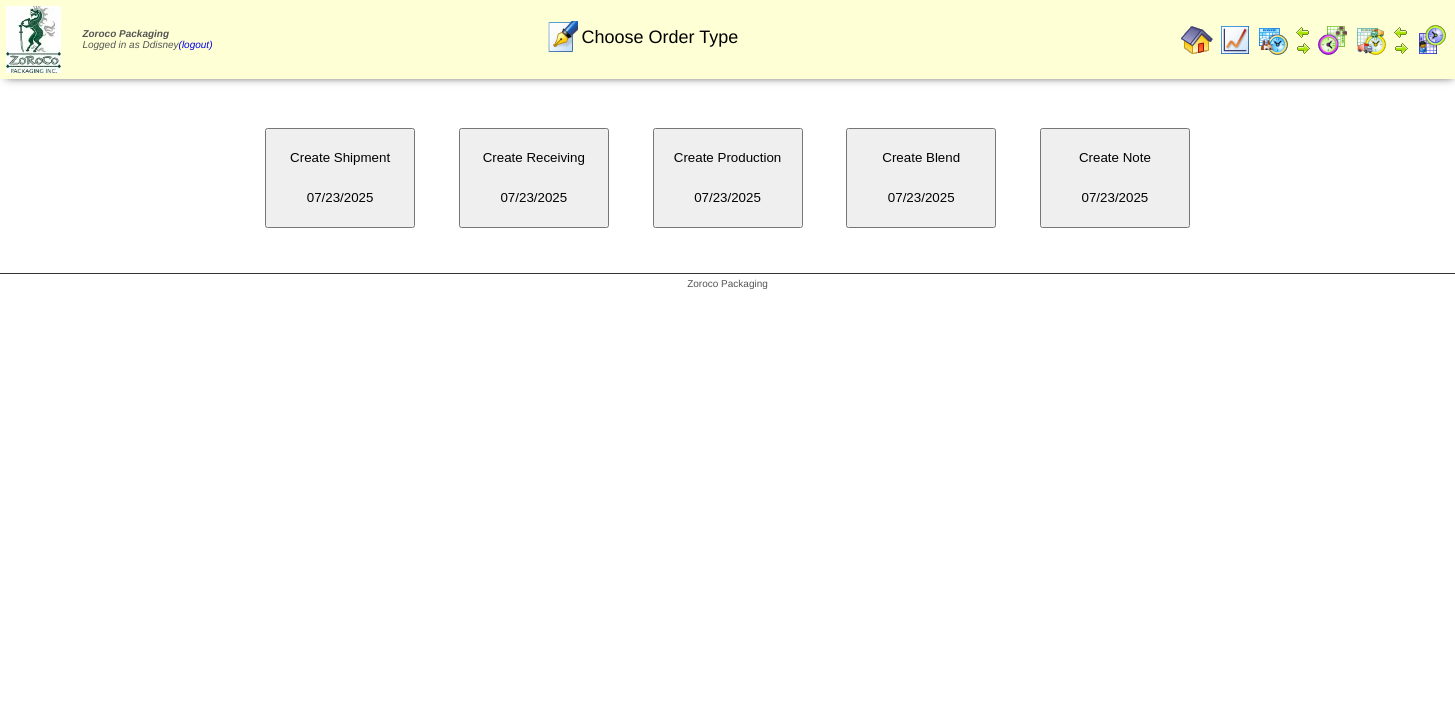 scroll, scrollTop: 0, scrollLeft: 0, axis: both 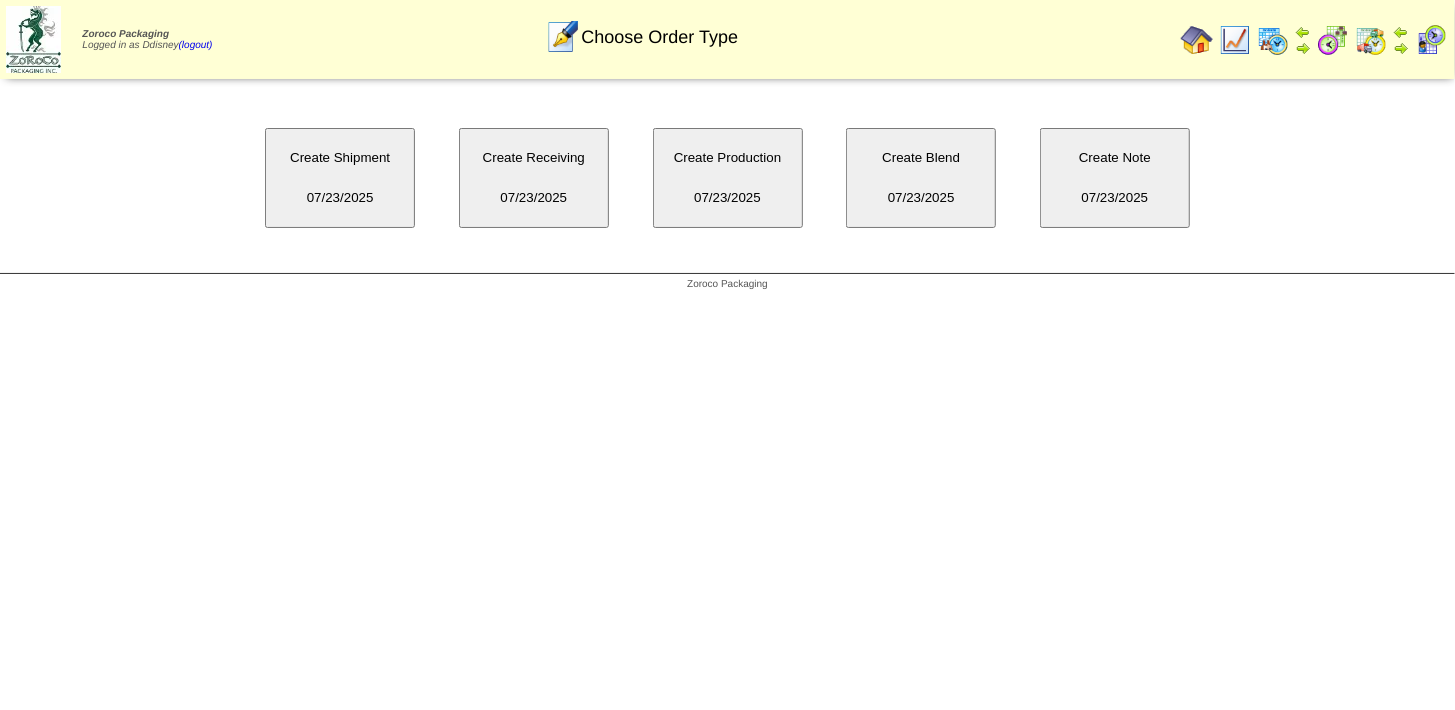 click on "Create Receiving
[DATE]" at bounding box center (534, 178) 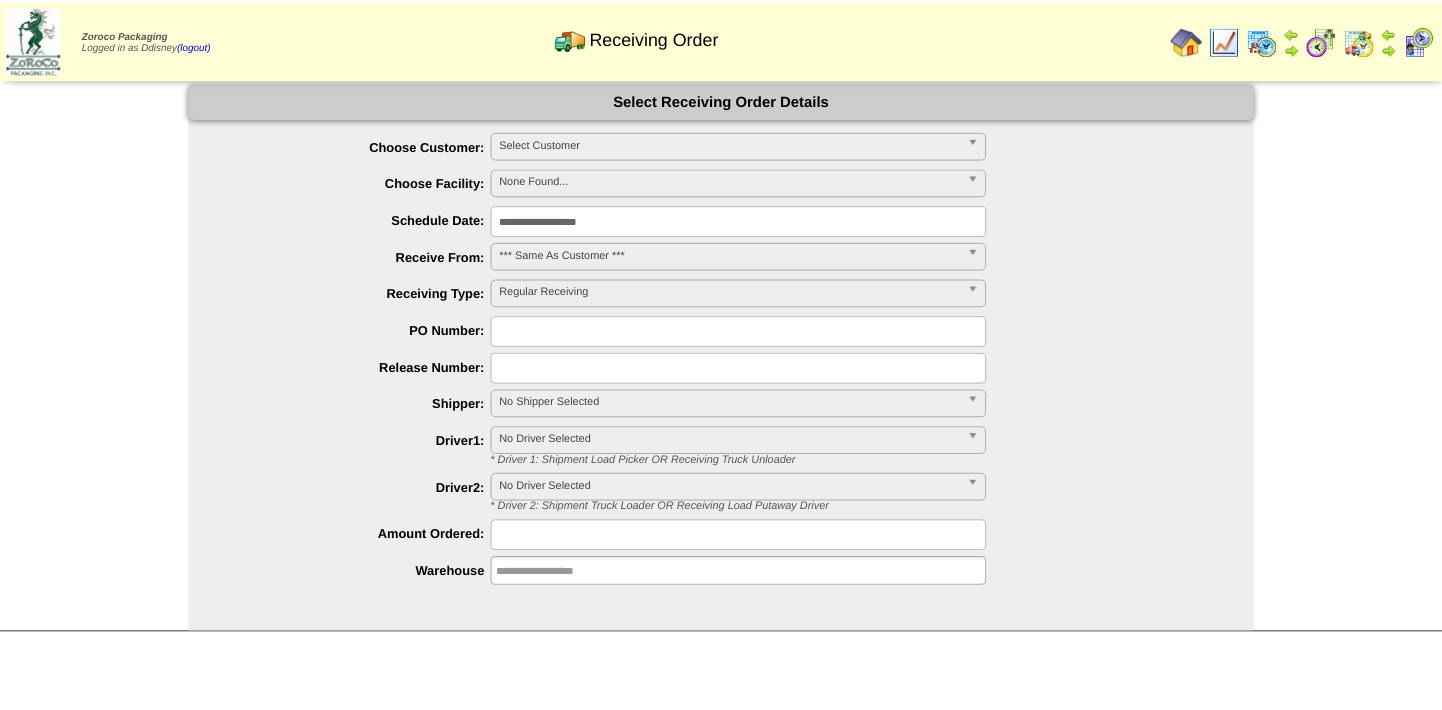 scroll, scrollTop: 0, scrollLeft: 0, axis: both 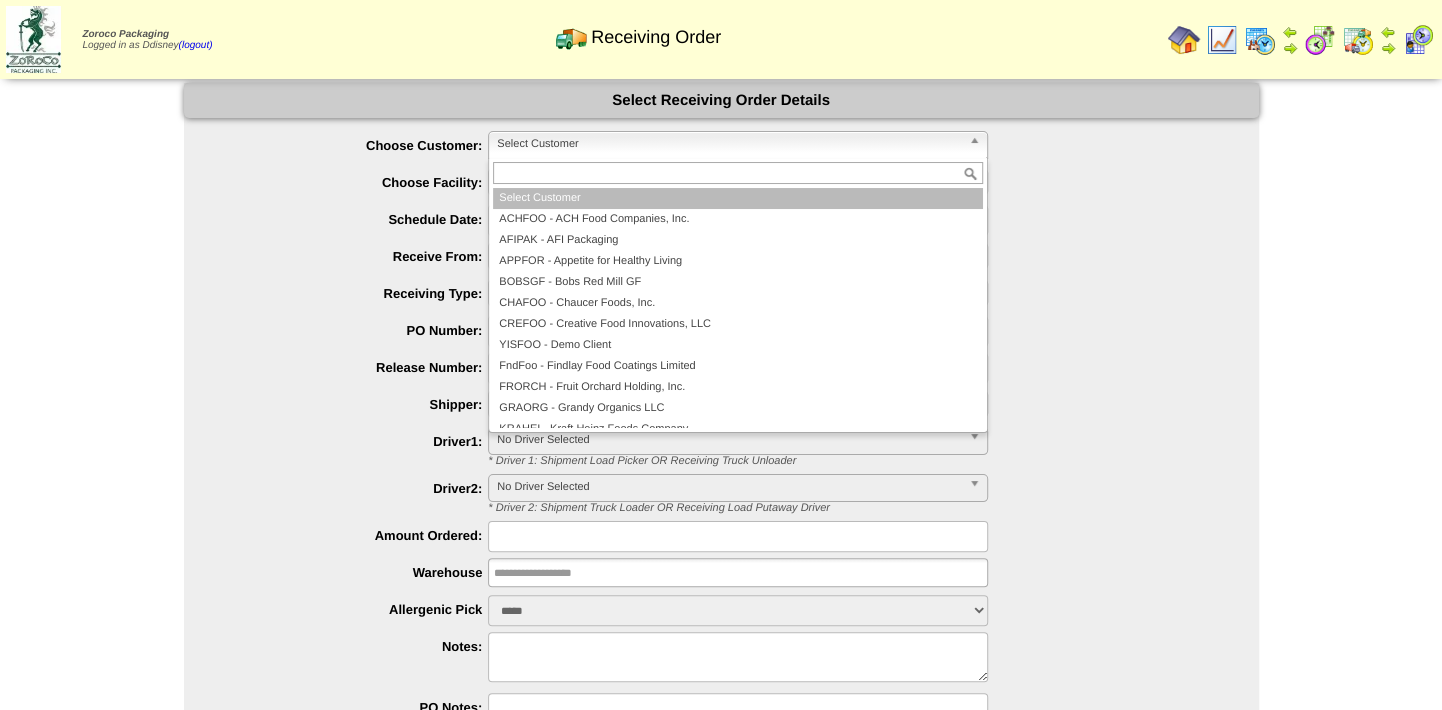 click on "Select Customer" at bounding box center (729, 144) 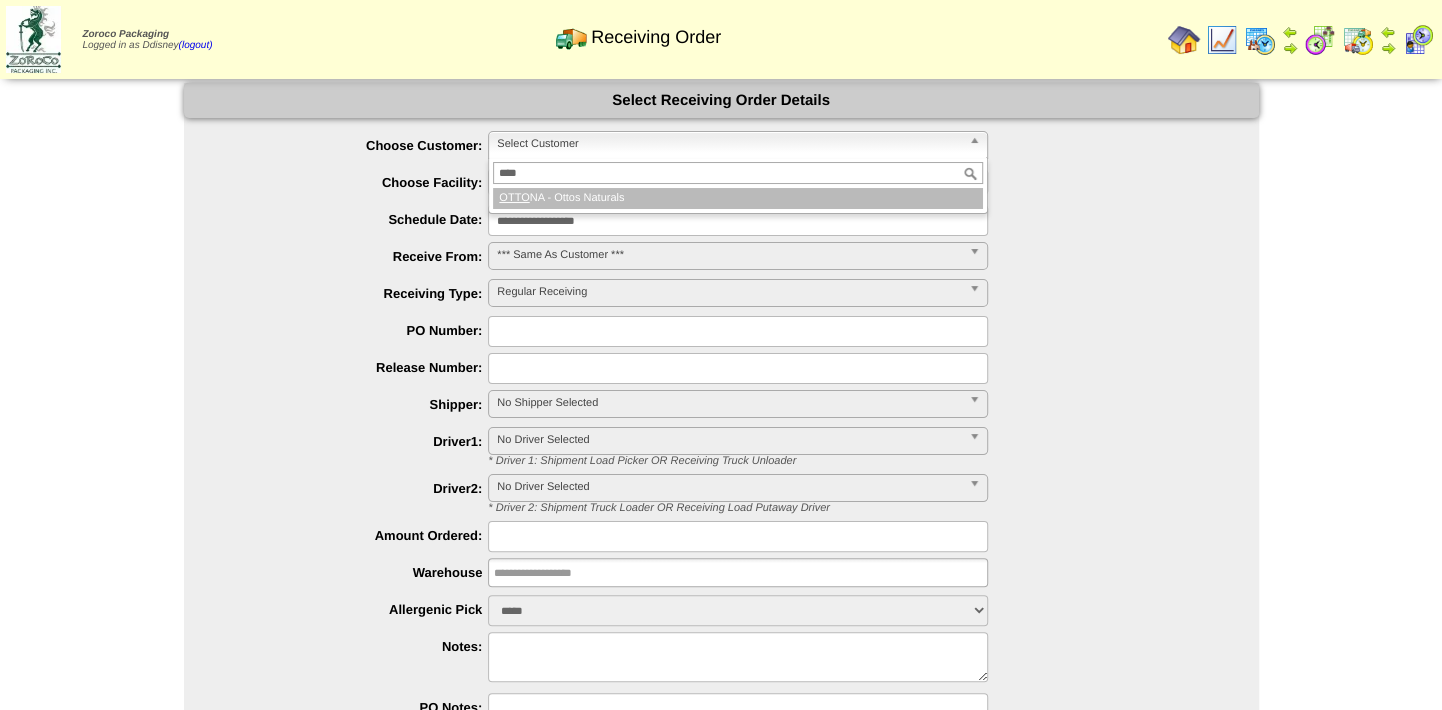 type on "****" 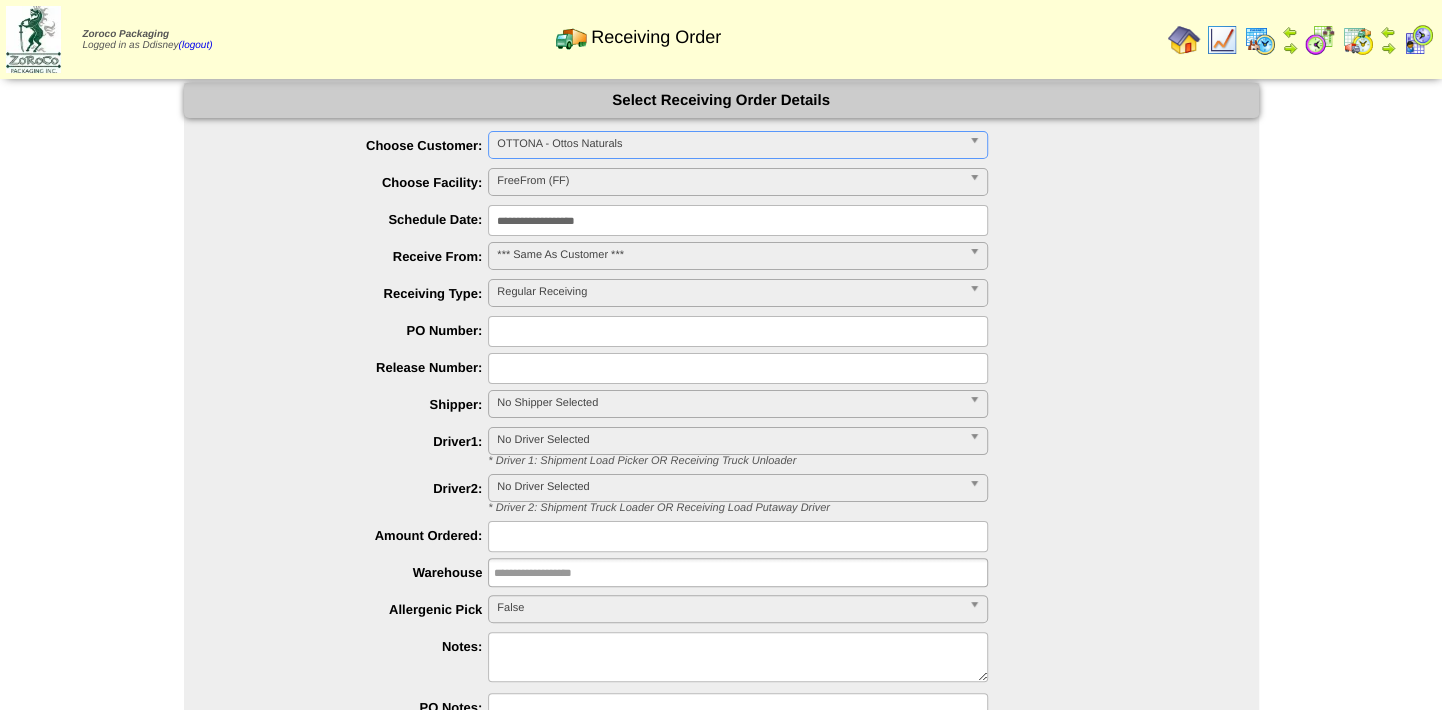 type 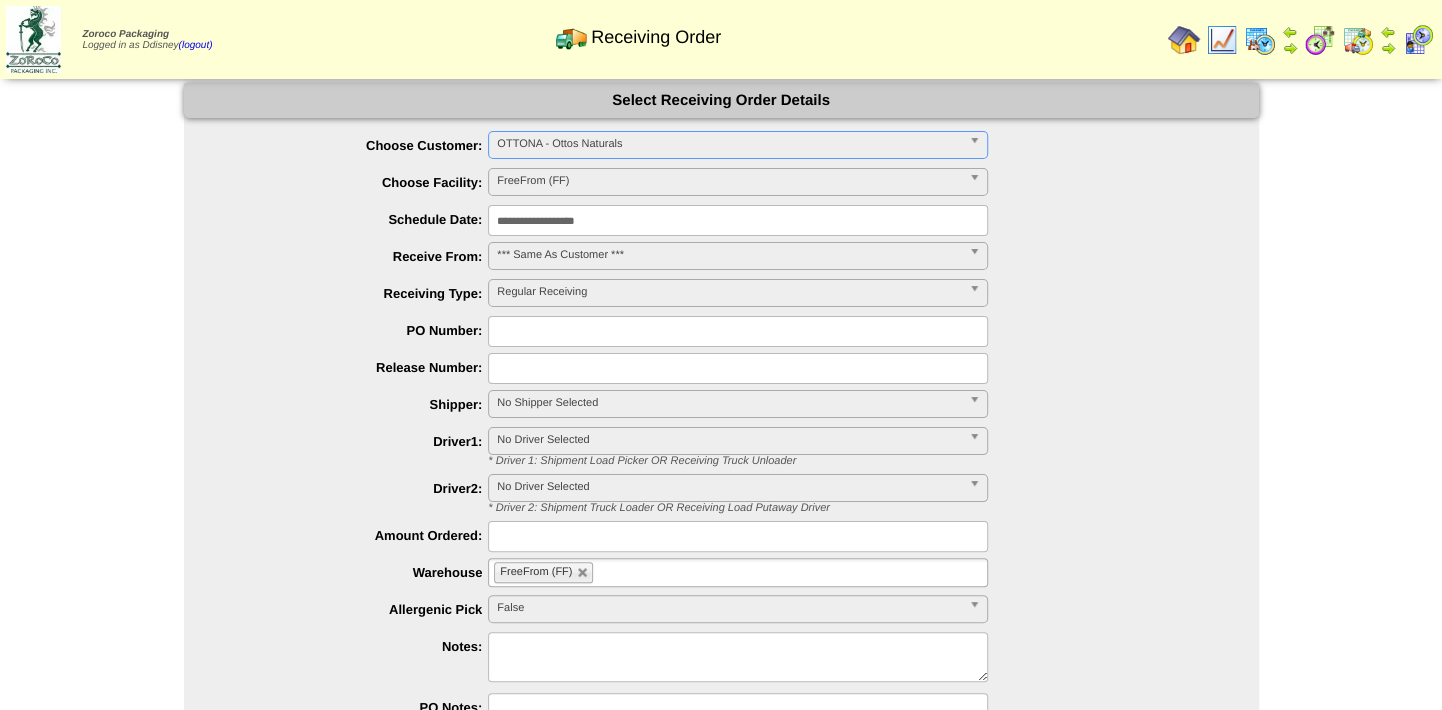 click at bounding box center (738, 331) 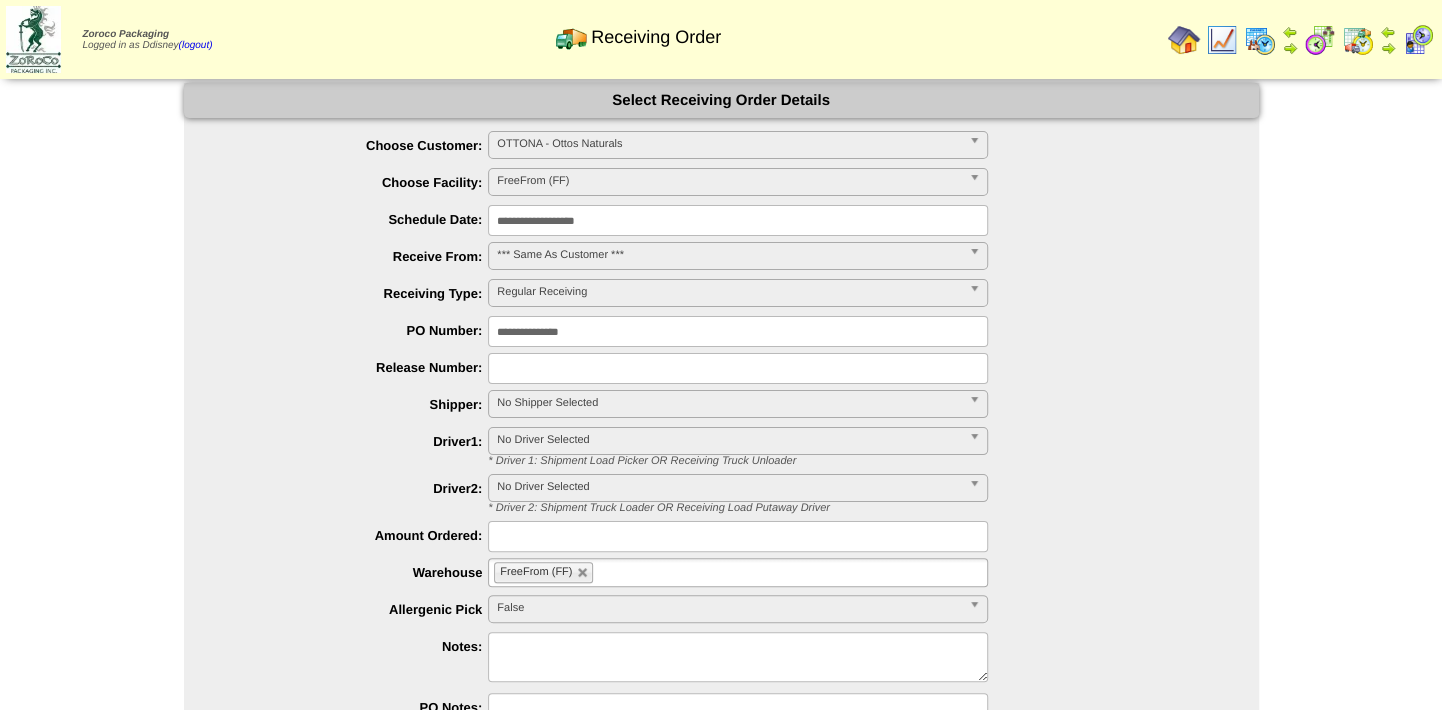 type on "**********" 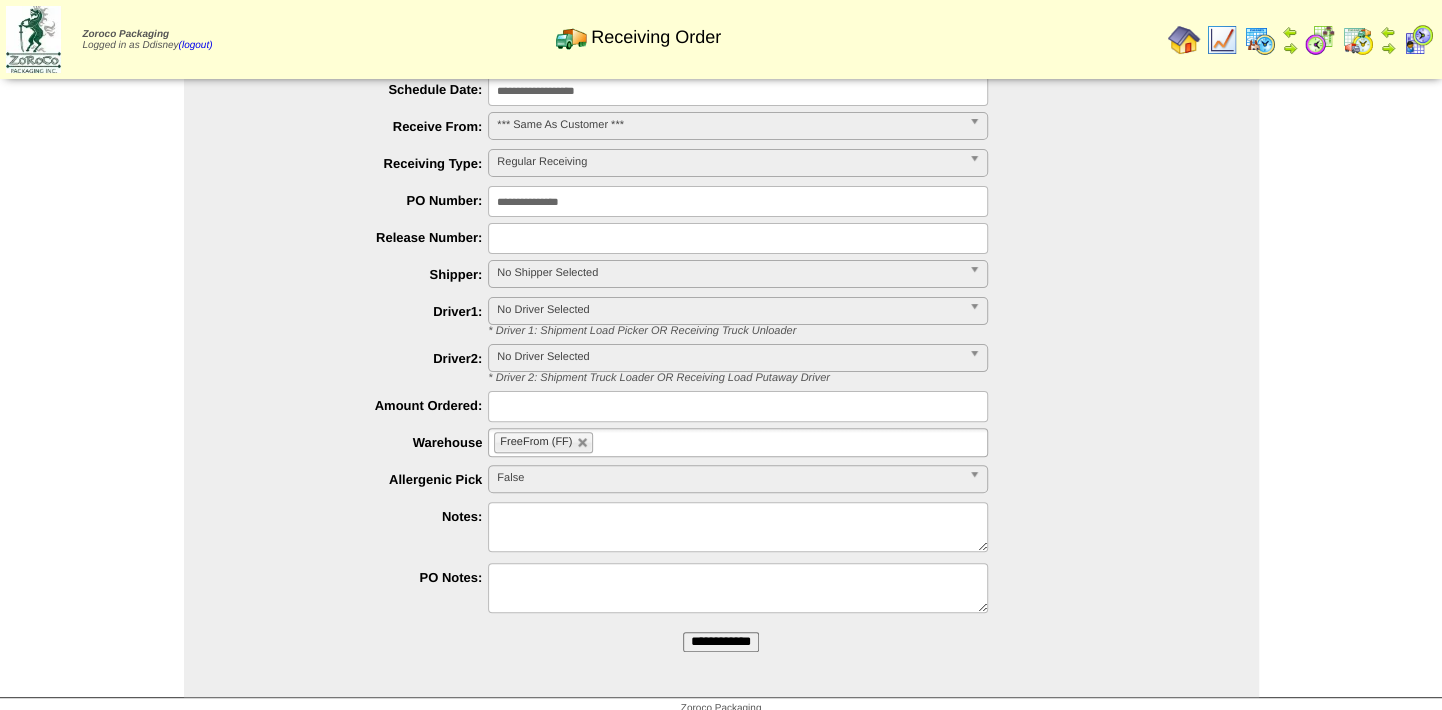 scroll, scrollTop: 146, scrollLeft: 0, axis: vertical 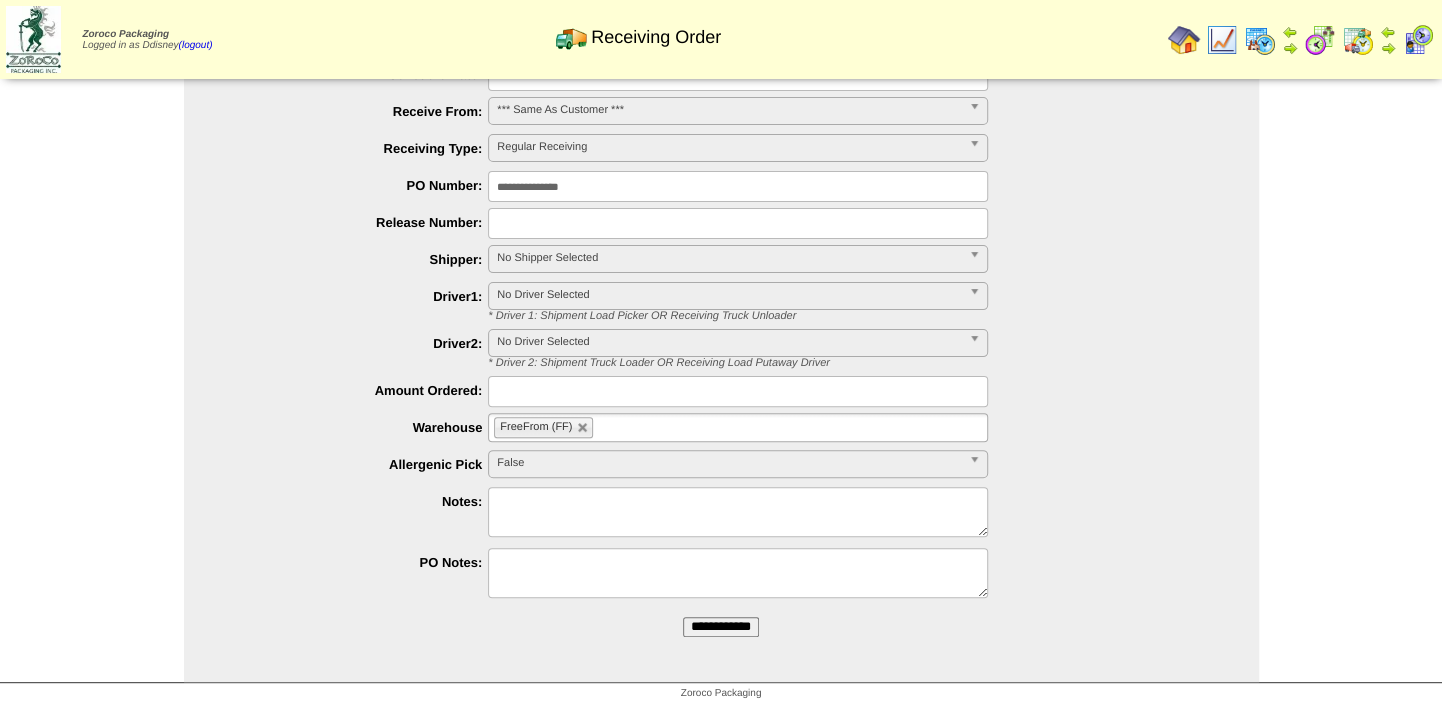 click at bounding box center (738, 391) 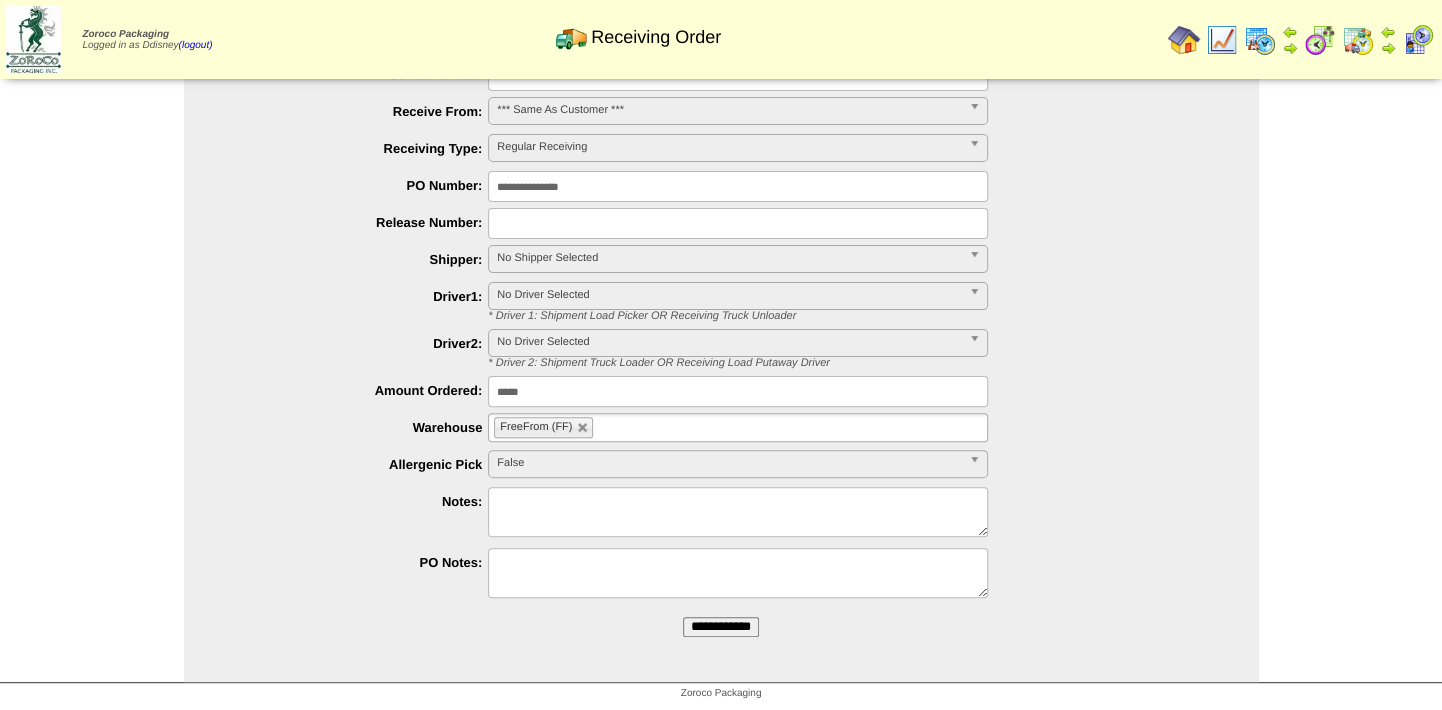 type on "*****" 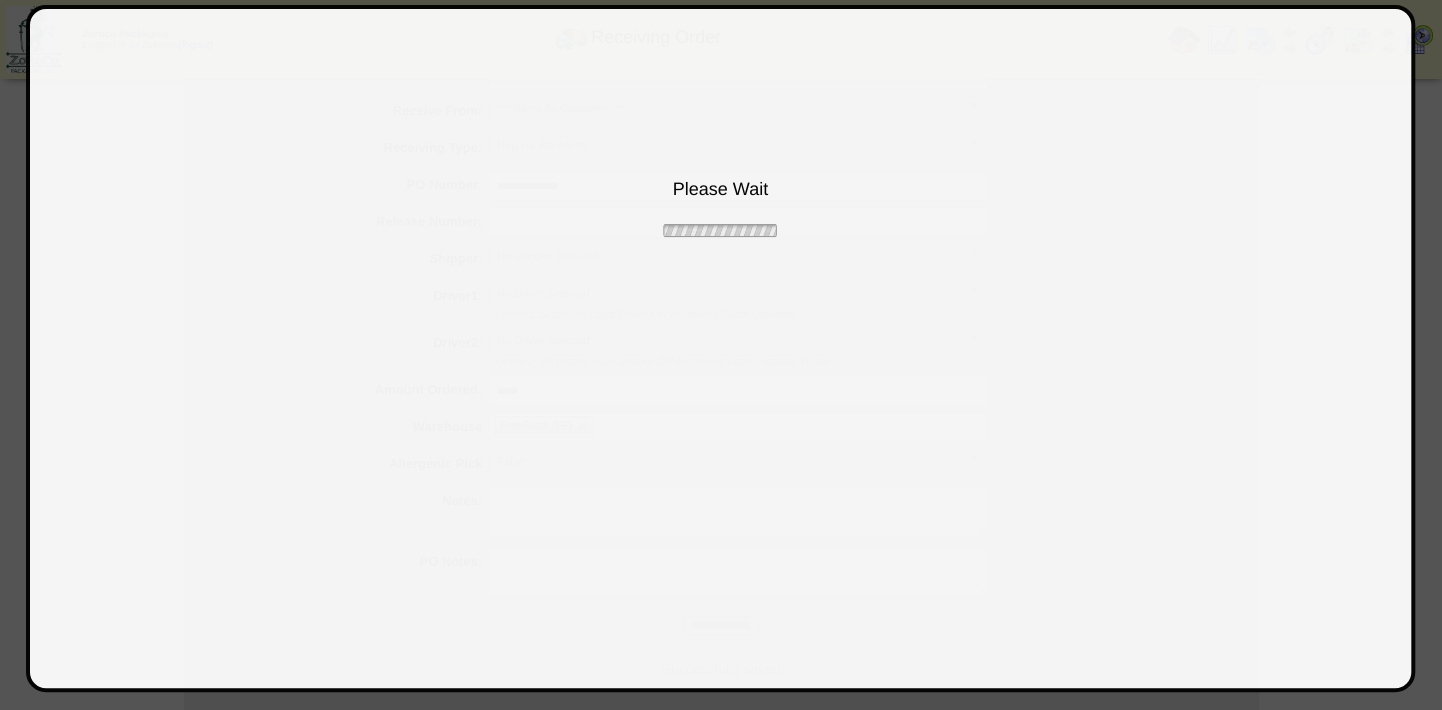 scroll, scrollTop: 0, scrollLeft: 0, axis: both 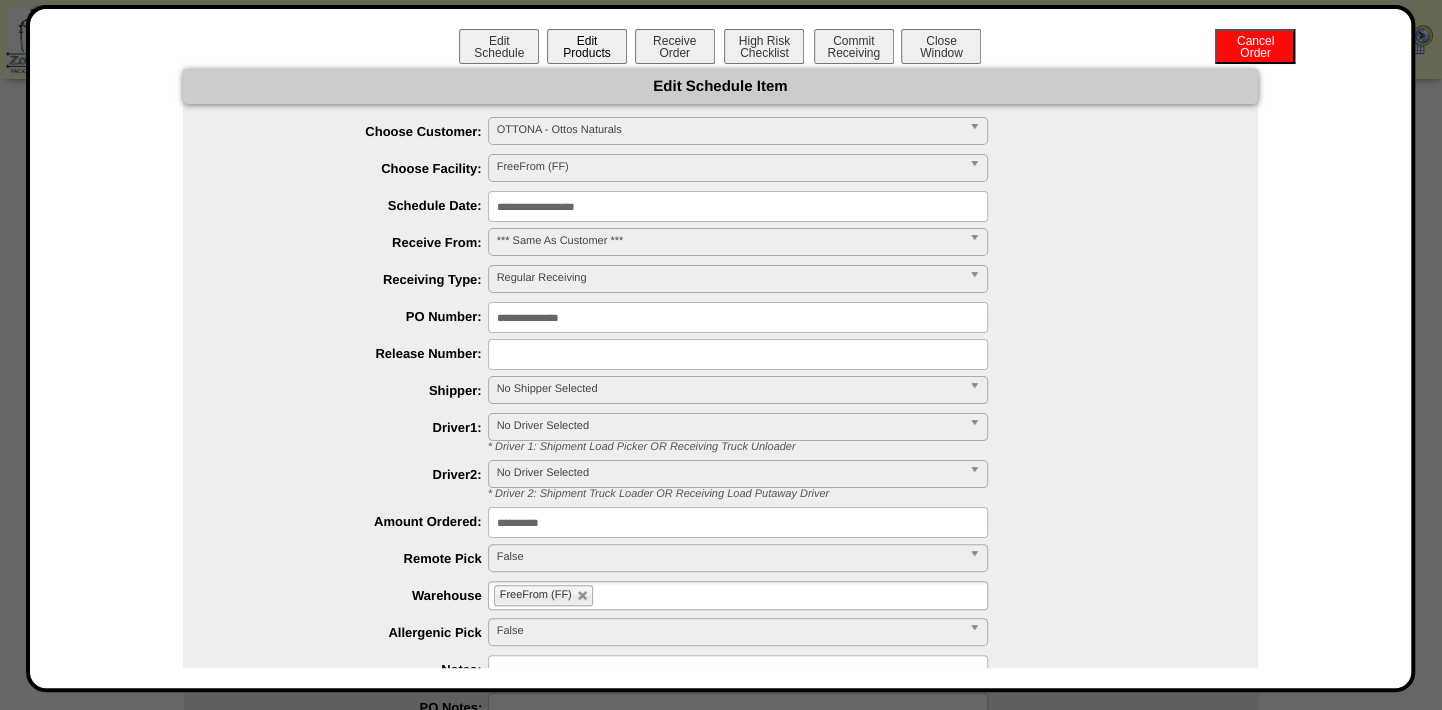 click on "Edit Products" at bounding box center (587, 46) 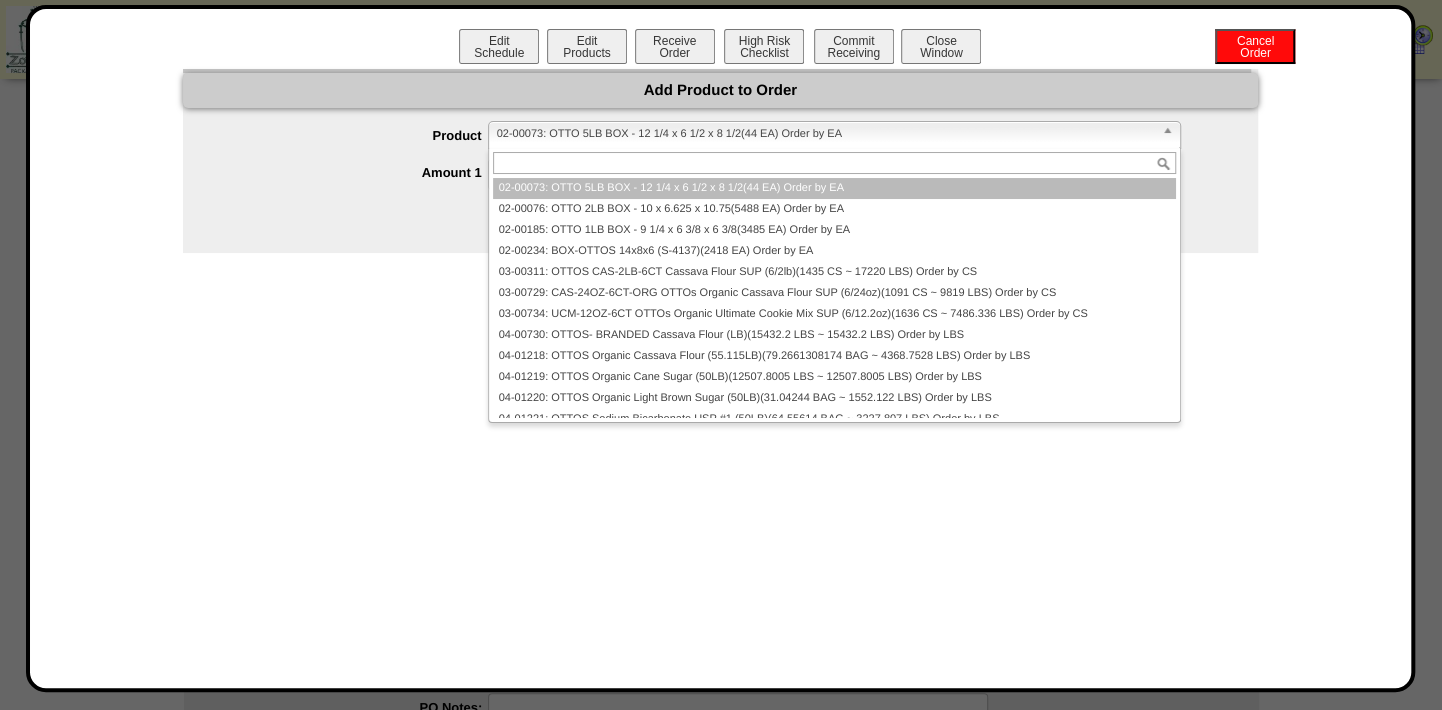 click on "02-00073: OTTO 5LB BOX - 12 1/4 x 6 1/2 x 8 1/2(44 EA) Order by EA" at bounding box center (825, 134) 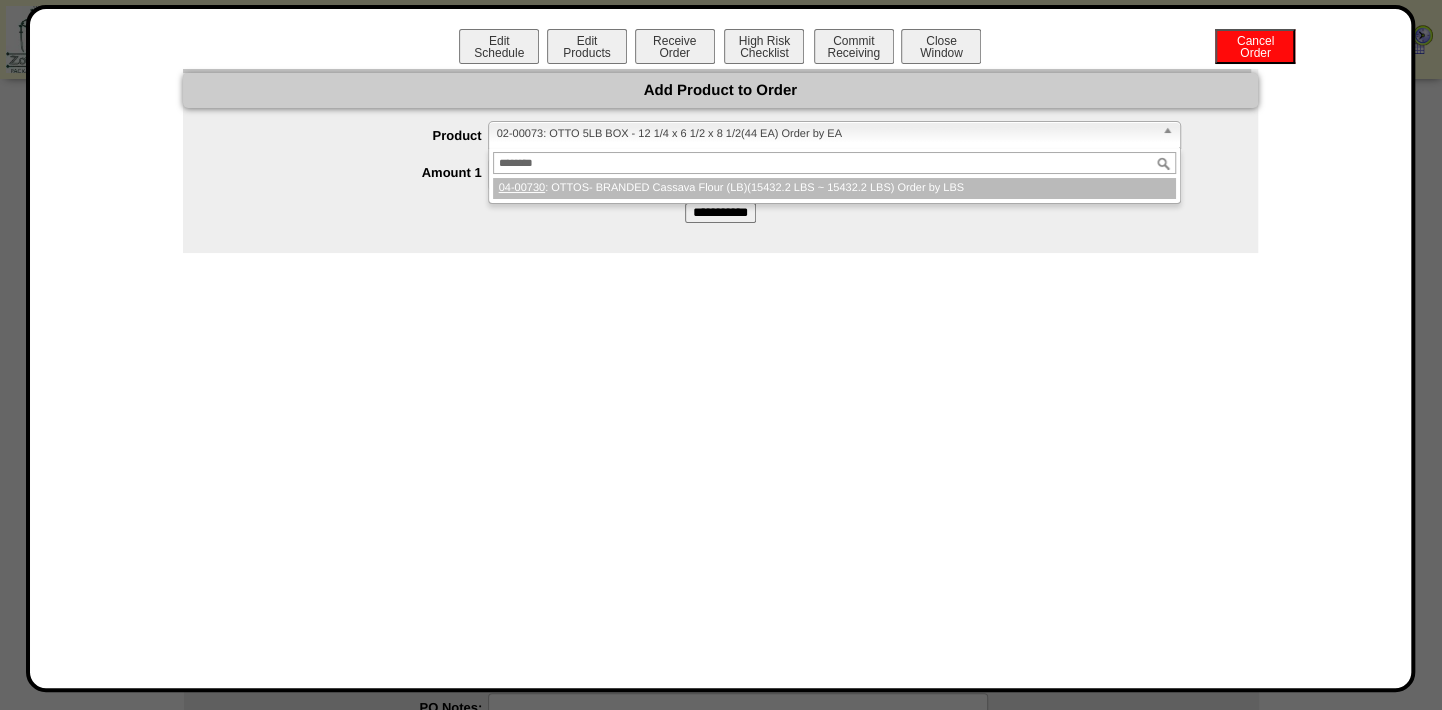 type on "********" 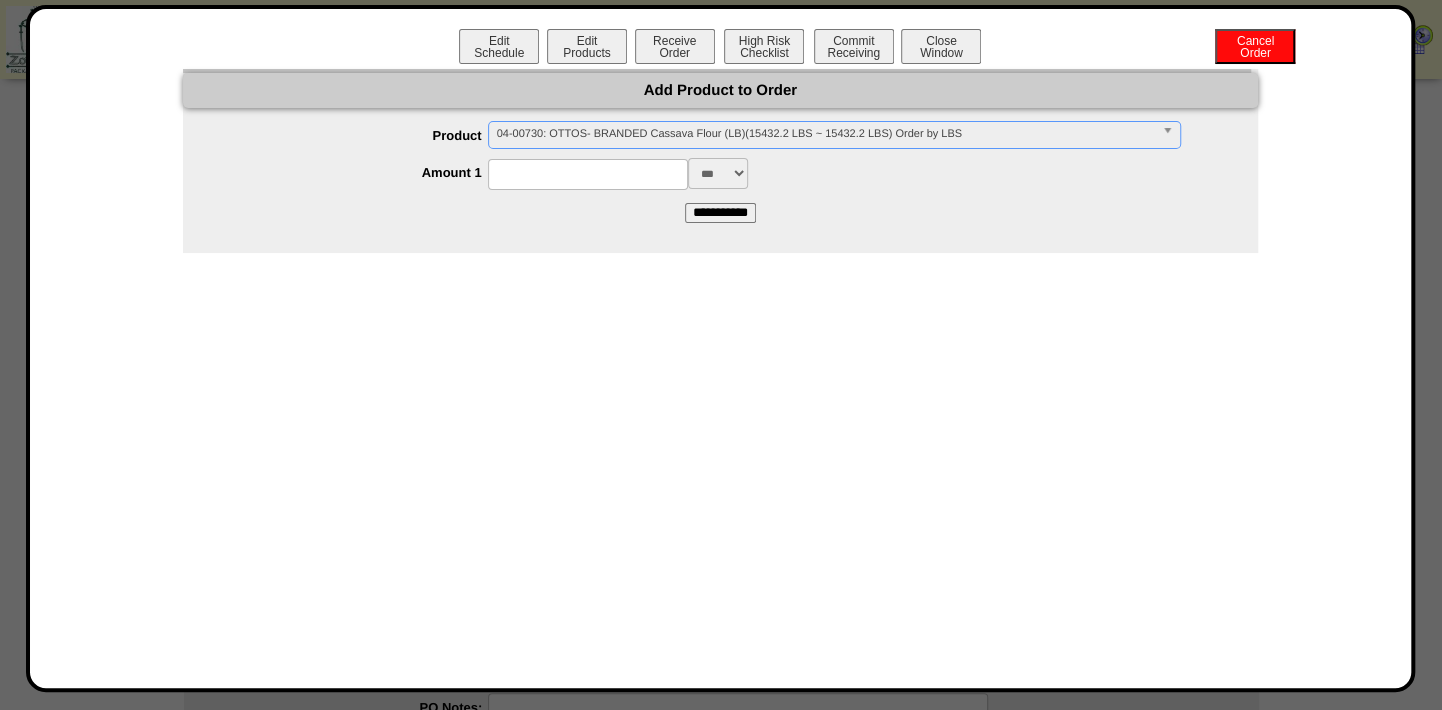 click at bounding box center (588, 174) 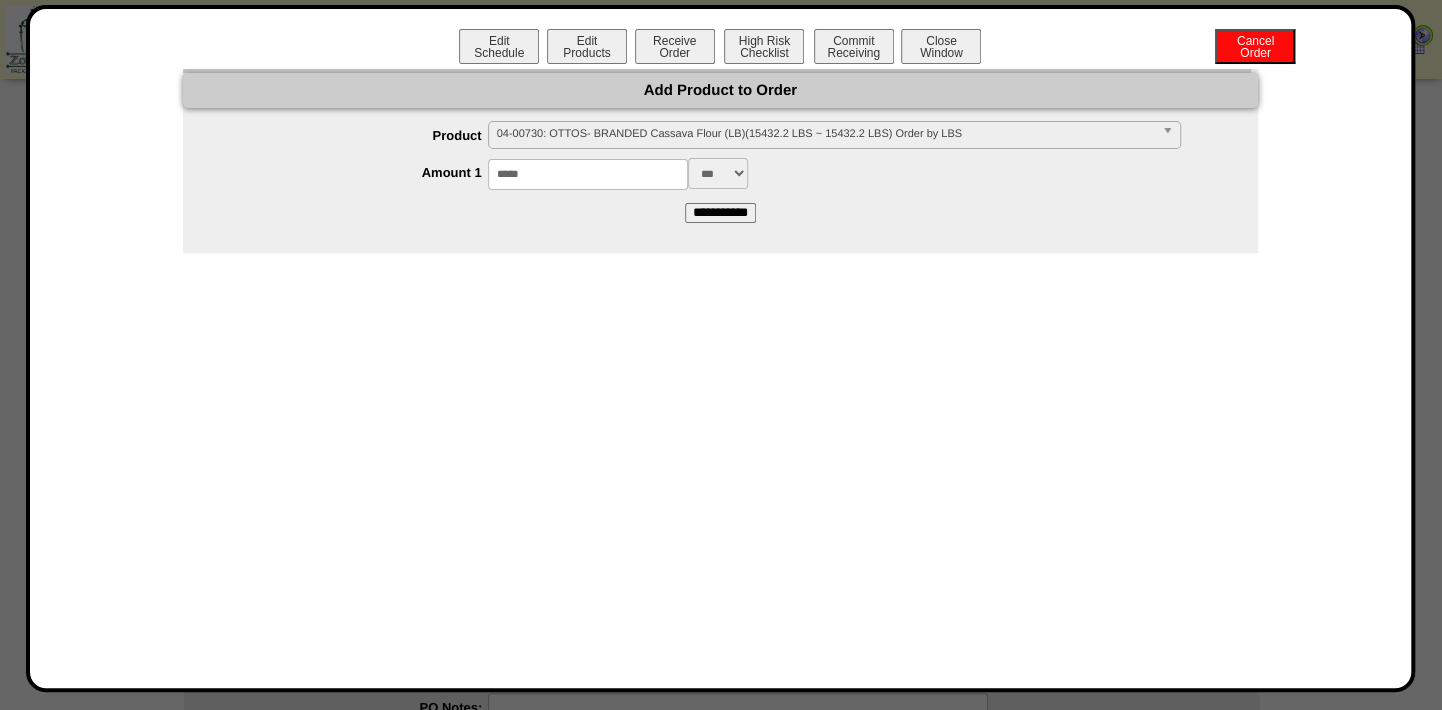 type on "*****" 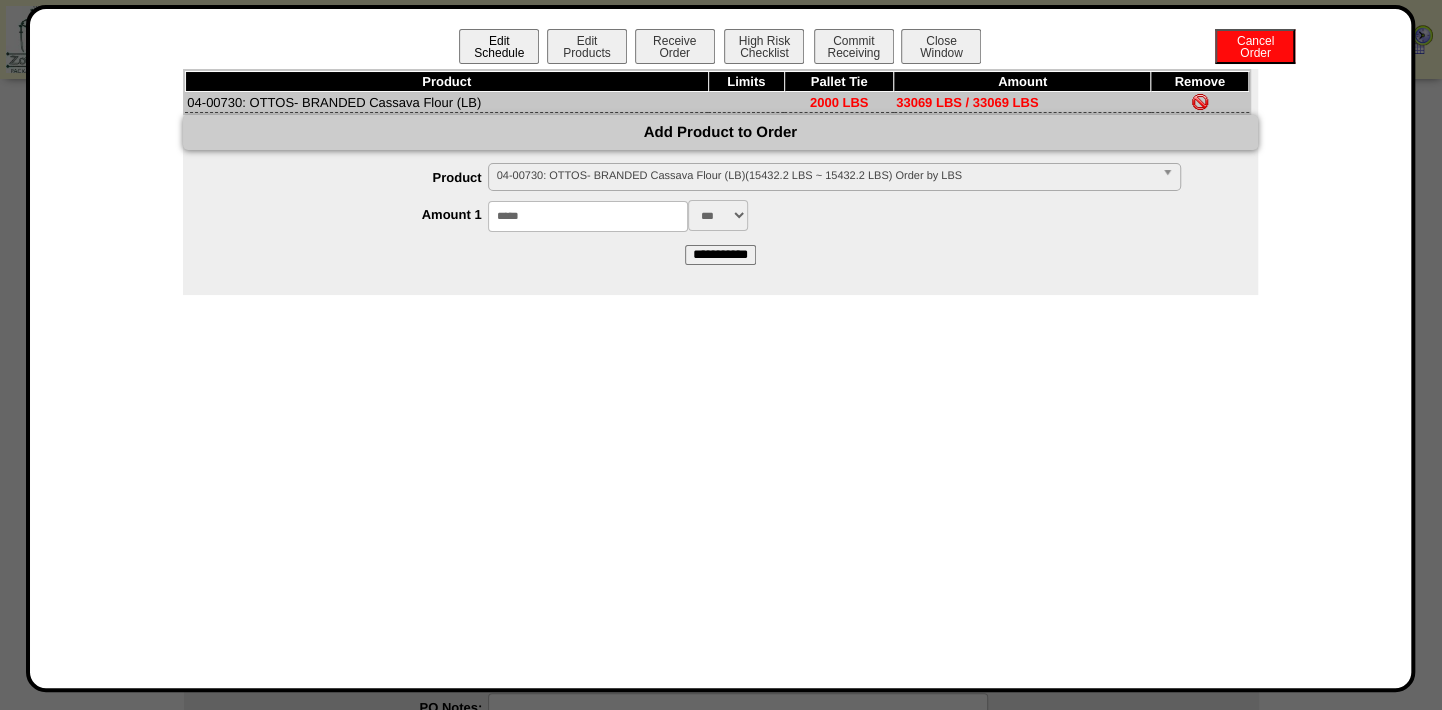 click on "Edit Schedule" at bounding box center (499, 46) 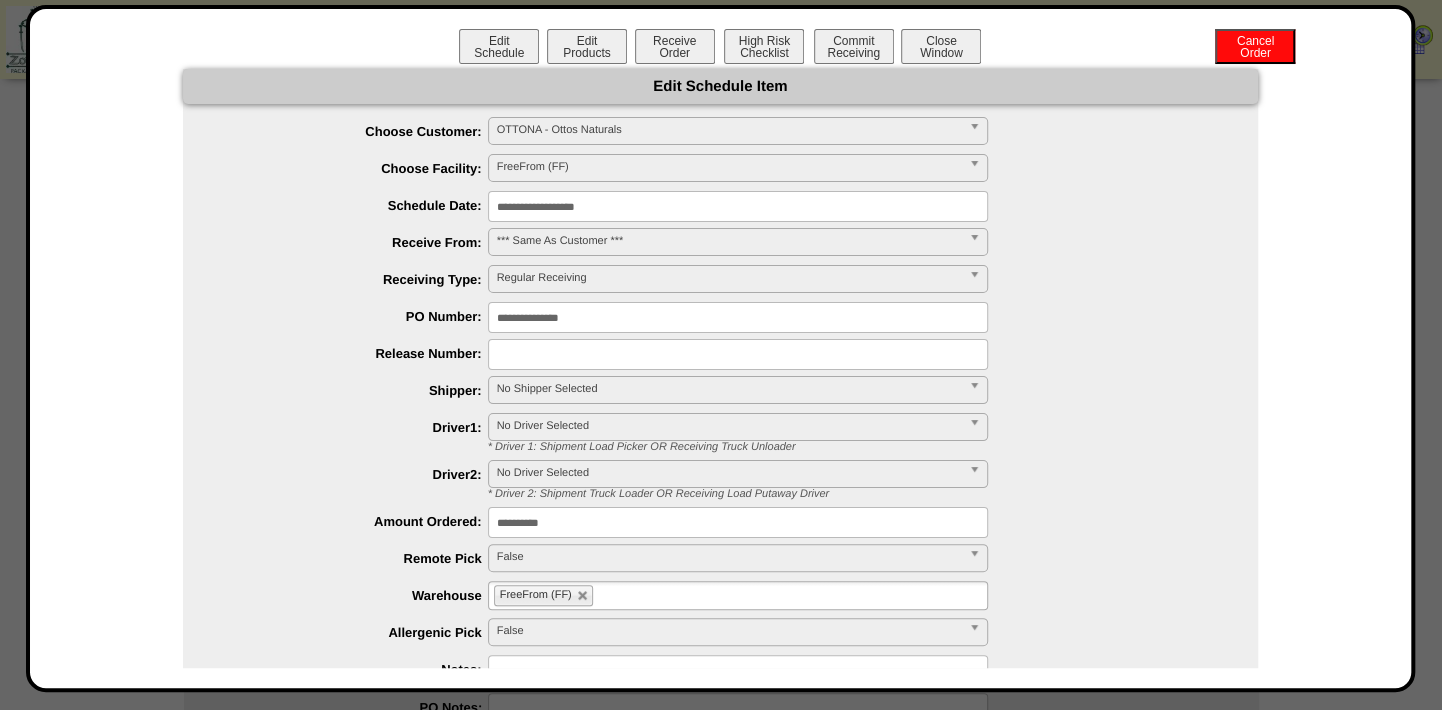 click on "**********" at bounding box center [738, 206] 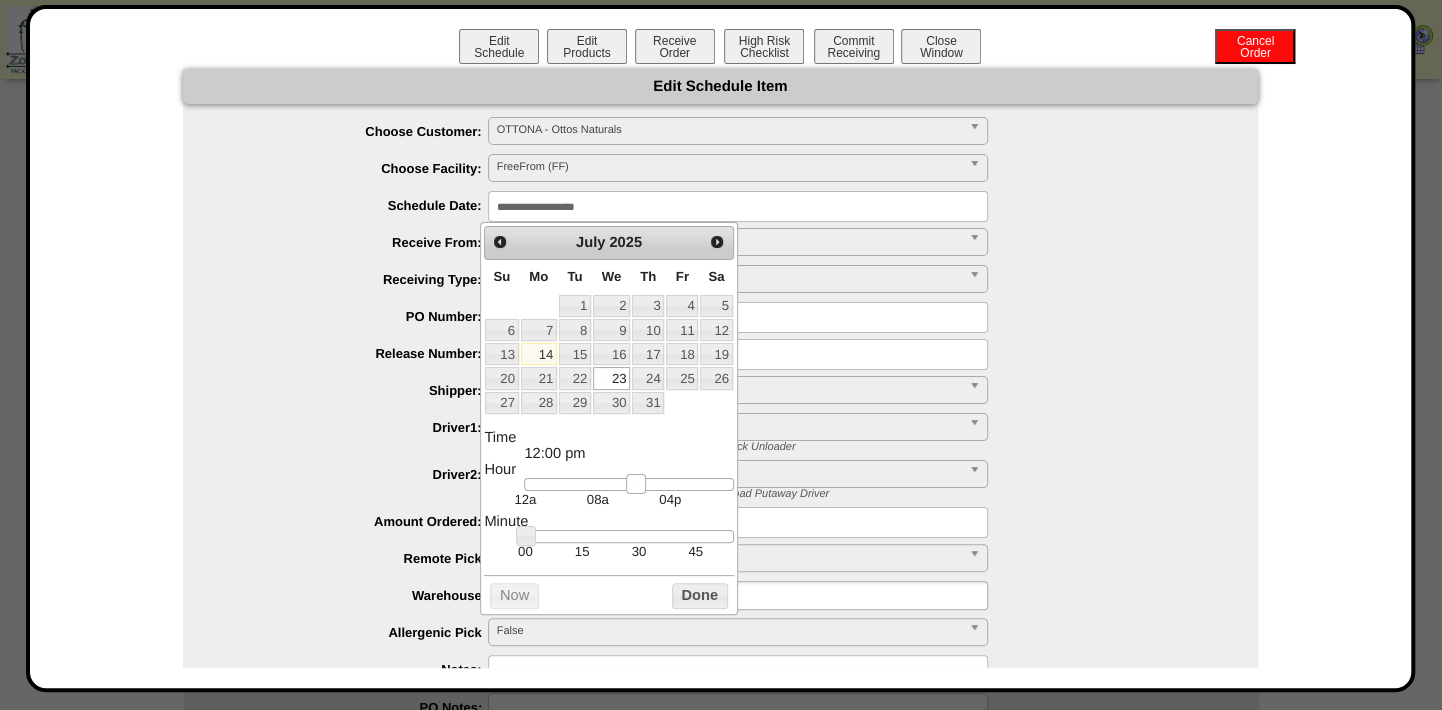 type on "**********" 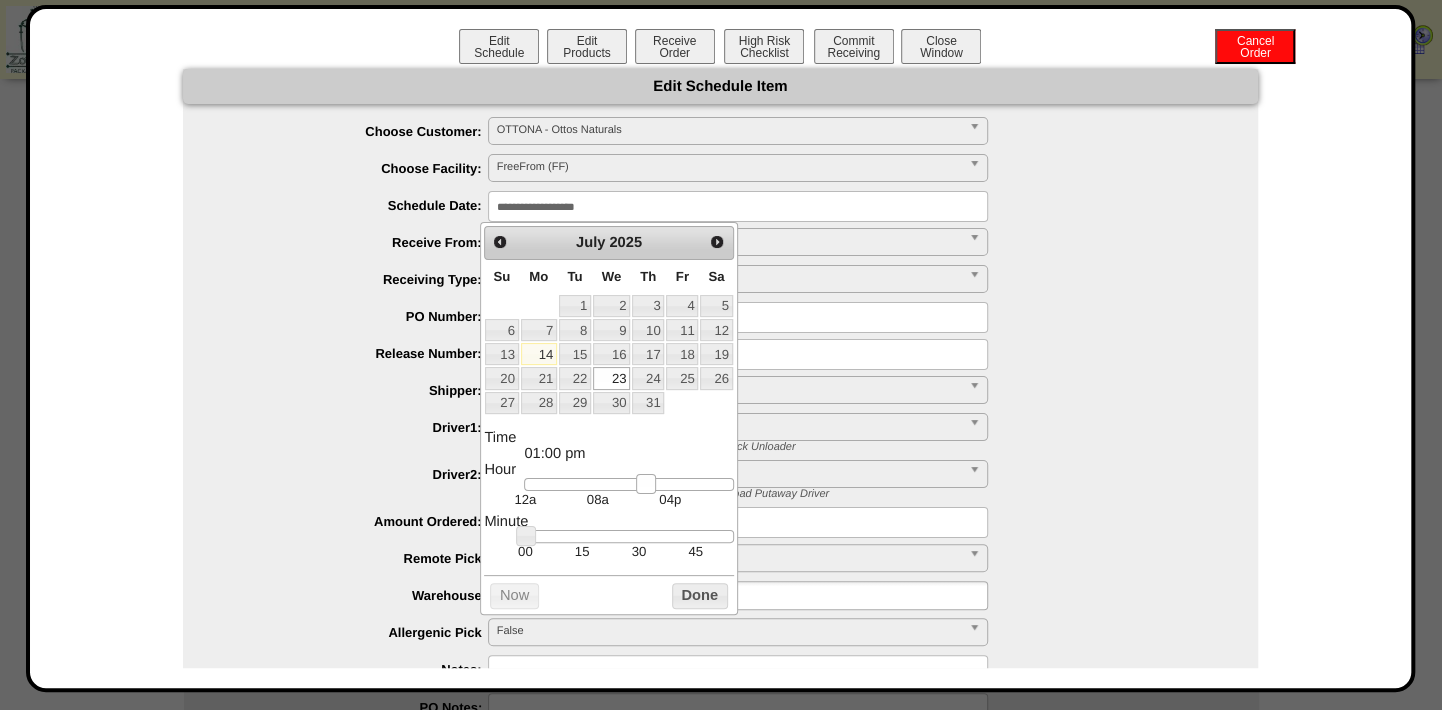 drag, startPoint x: 539, startPoint y: 490, endPoint x: 650, endPoint y: 491, distance: 111.0045 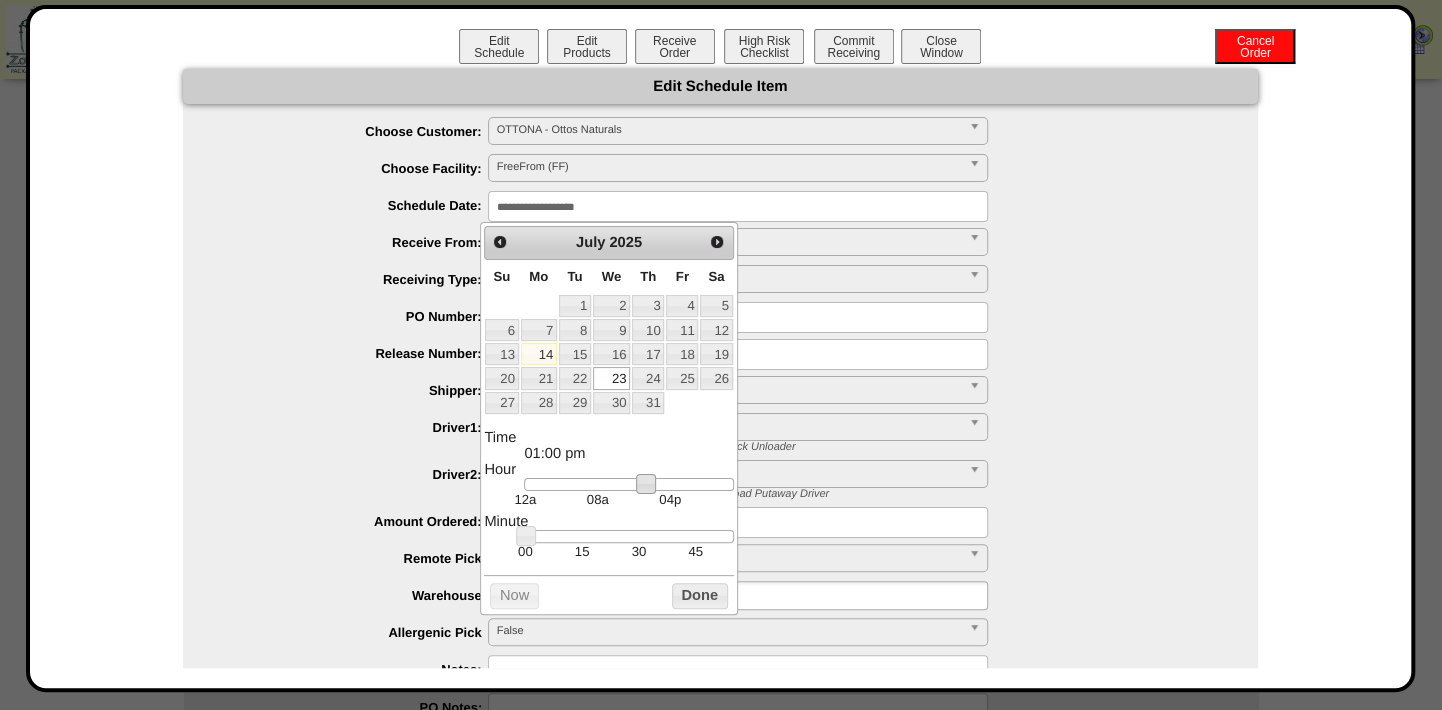click on "**********" at bounding box center (720, 444) 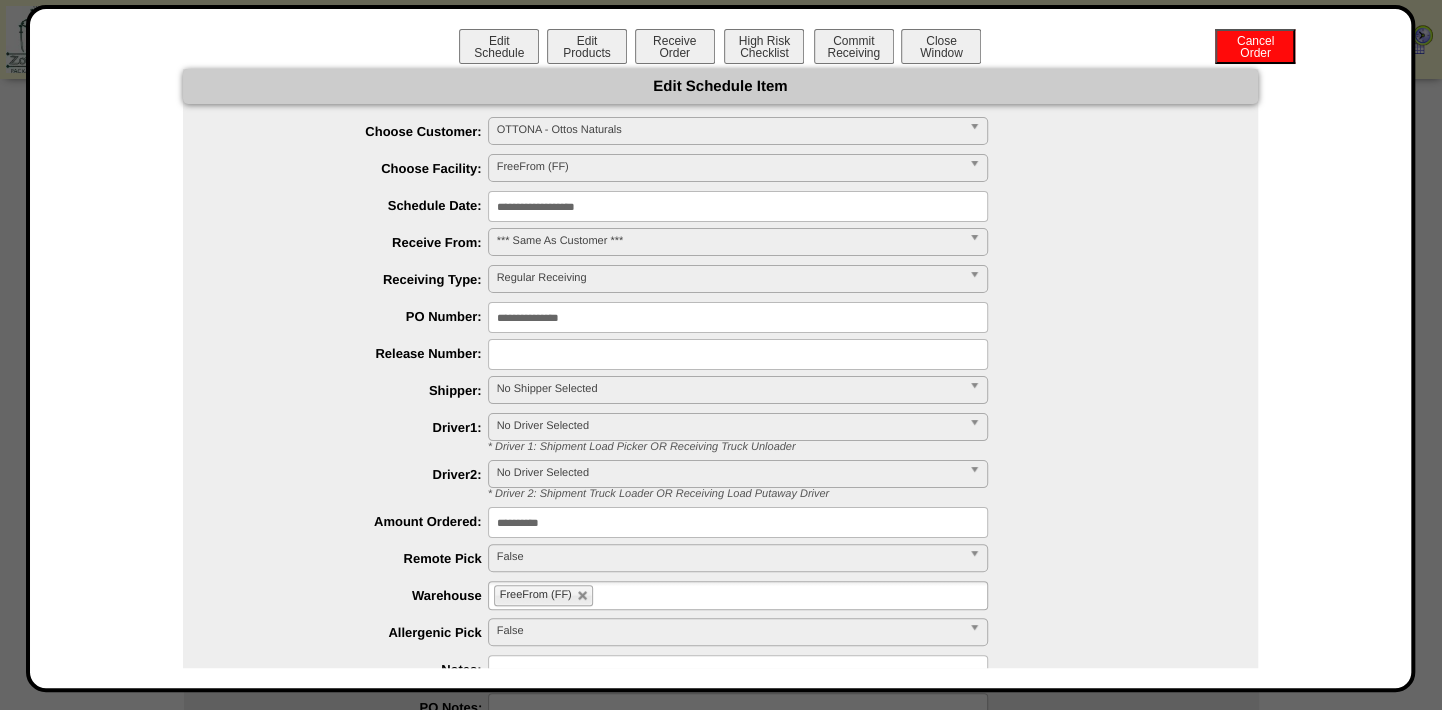 click on "No Shipper Selected" at bounding box center [729, 389] 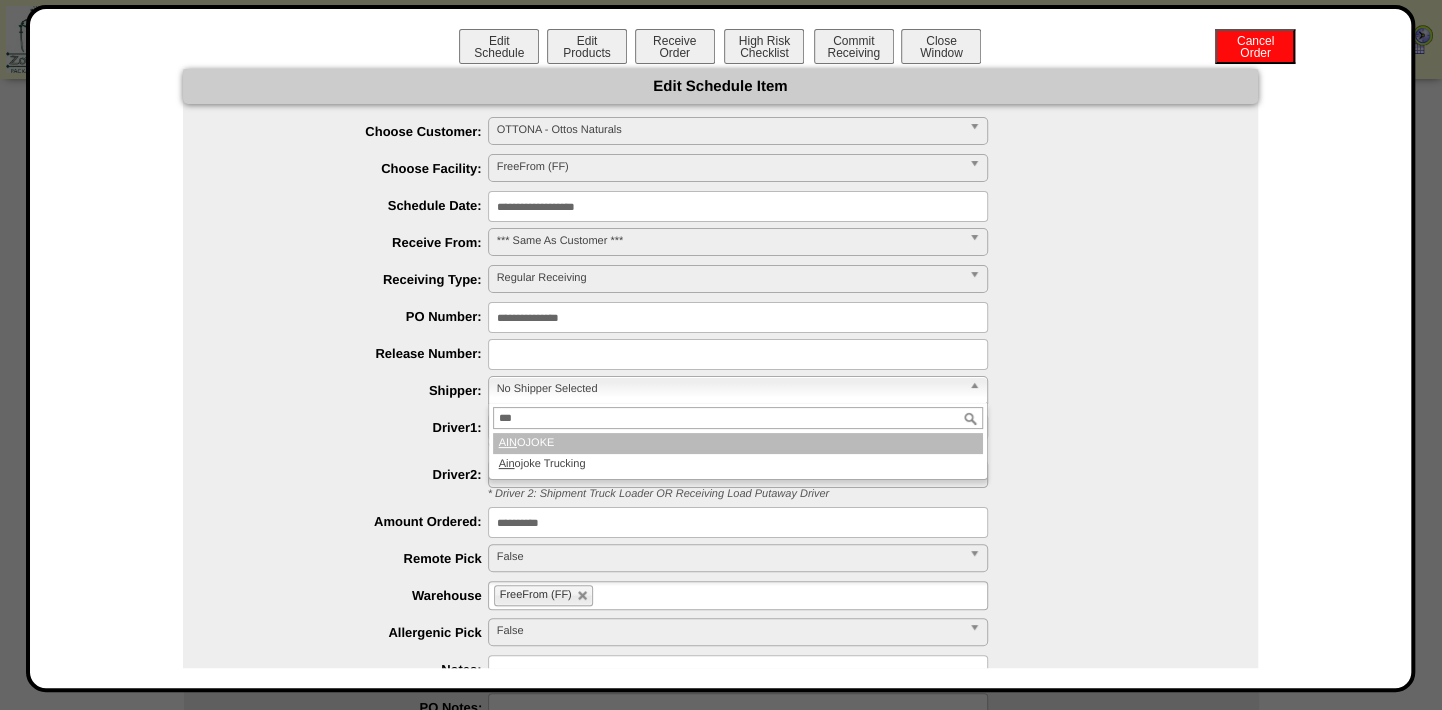 type on "***" 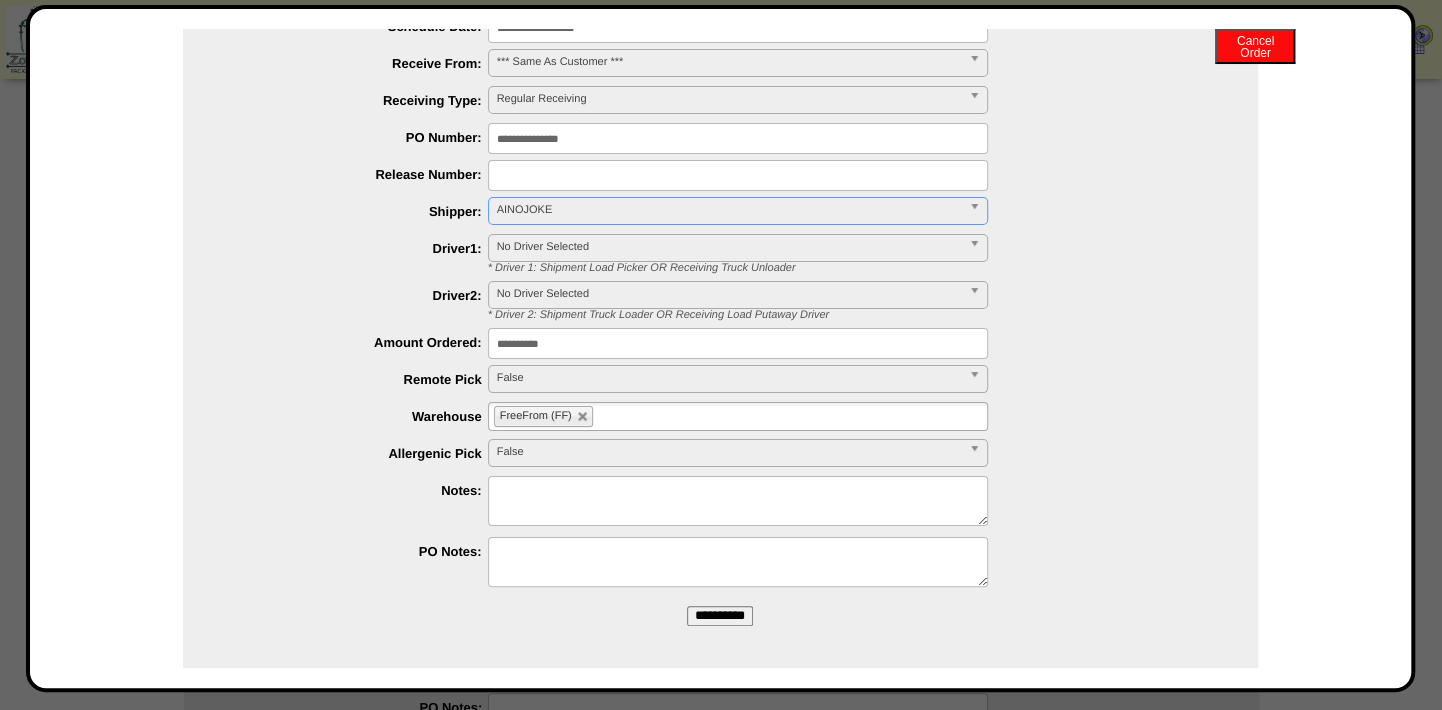 scroll, scrollTop: 183, scrollLeft: 0, axis: vertical 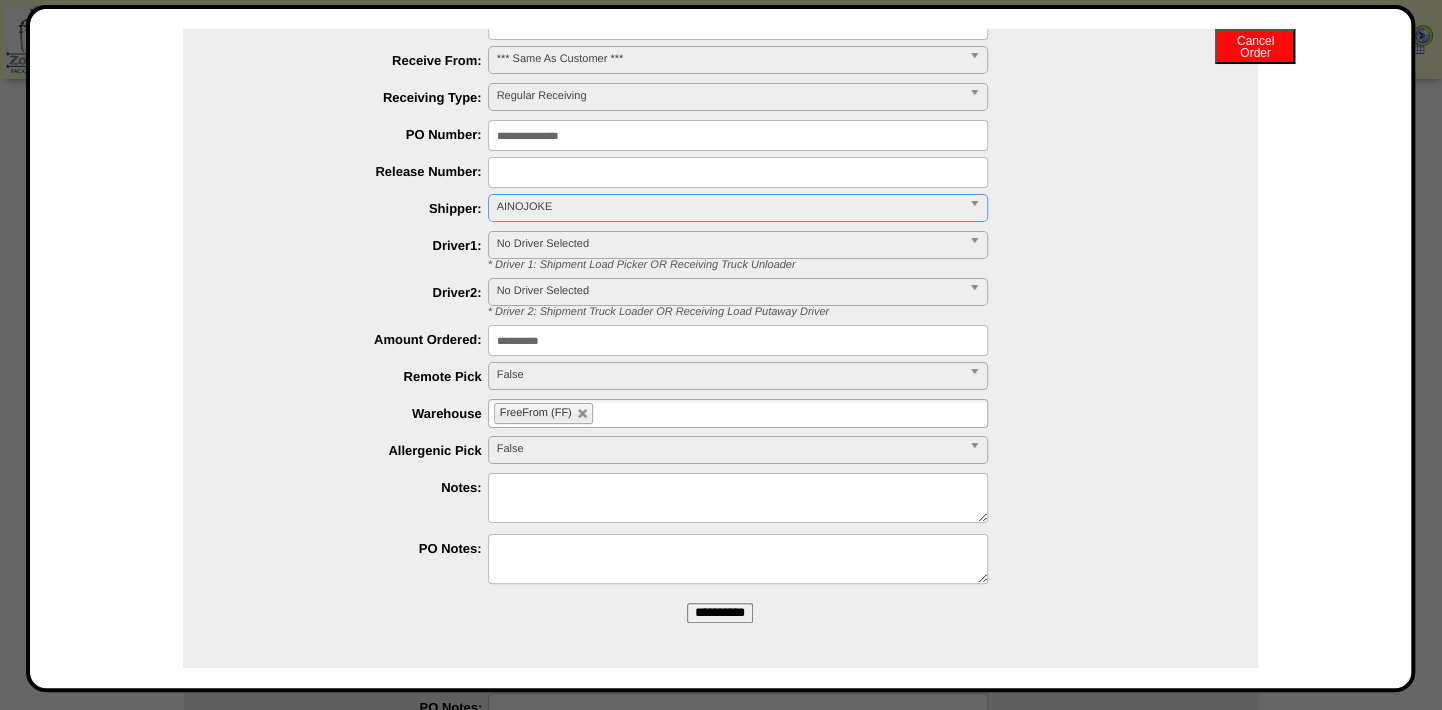 click on "**********" at bounding box center (720, 613) 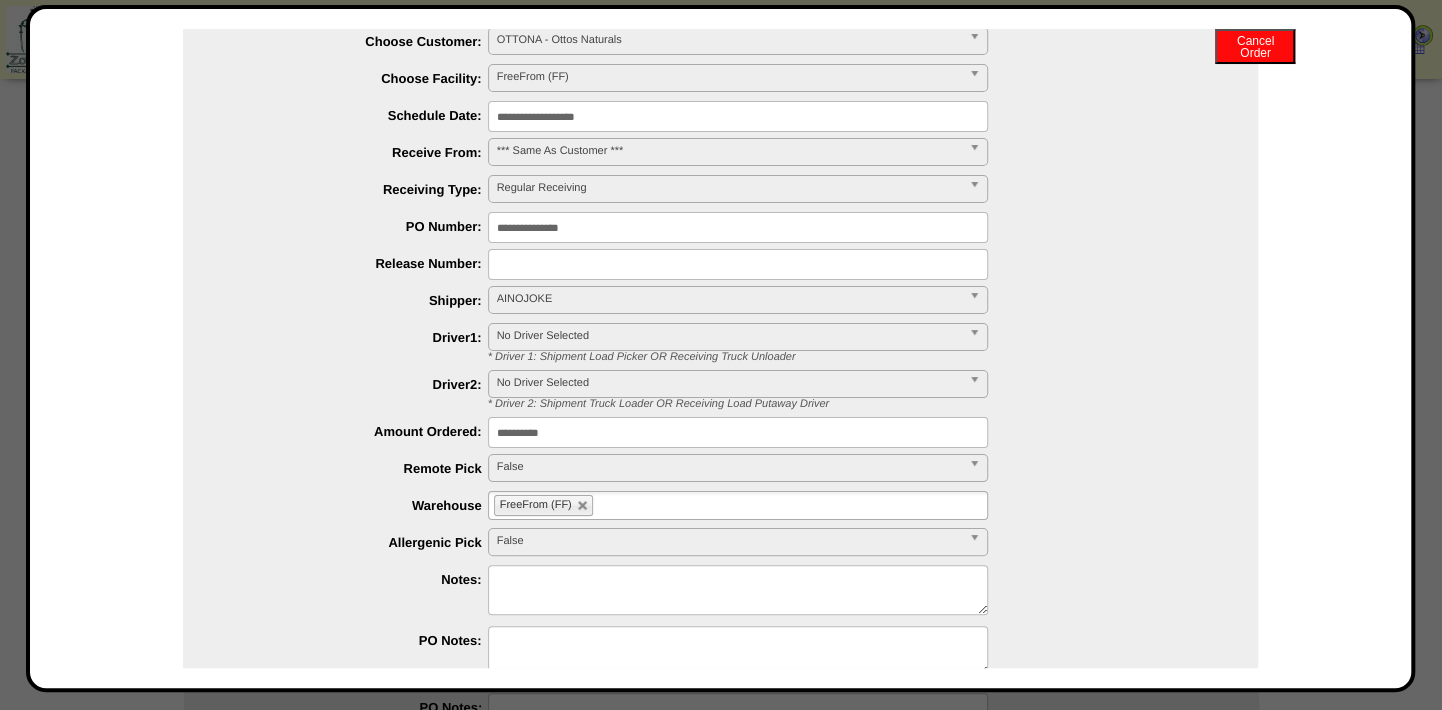 scroll, scrollTop: 0, scrollLeft: 0, axis: both 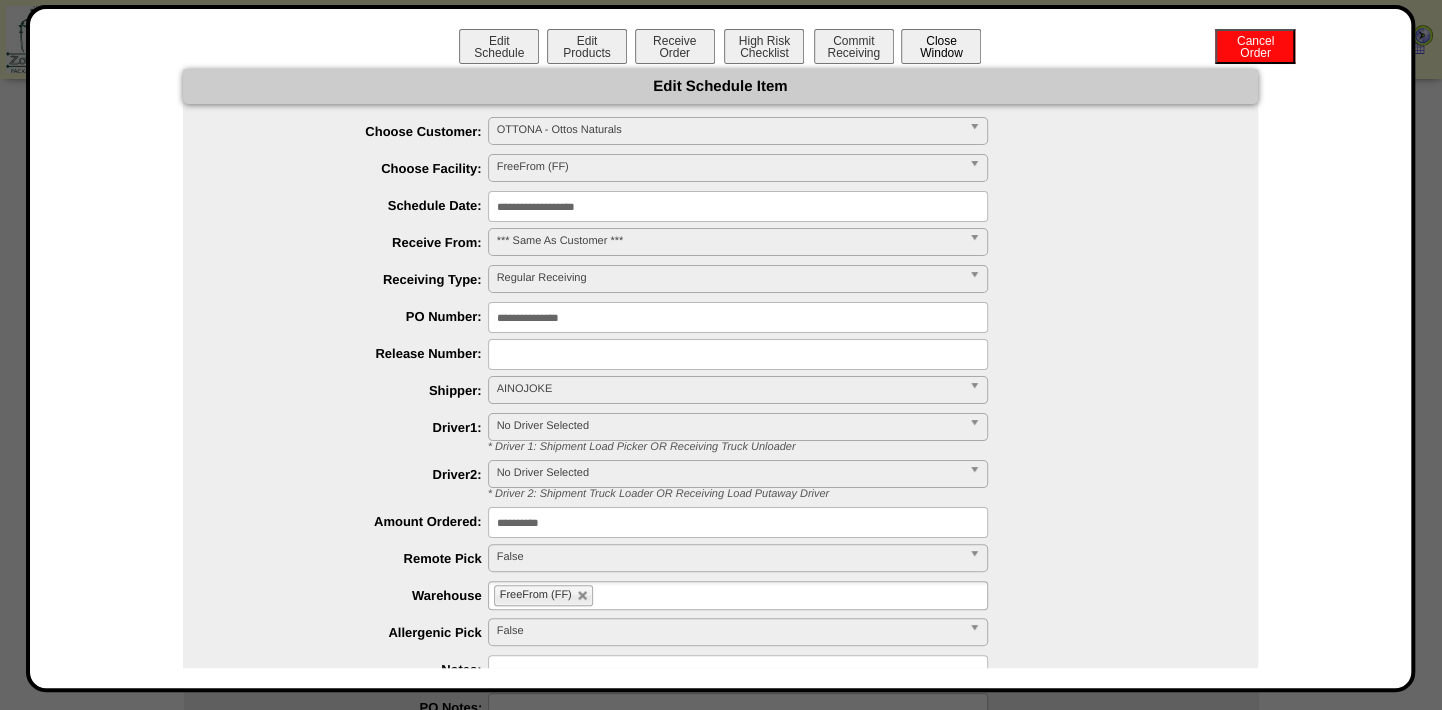 click on "Close Window" at bounding box center [941, 46] 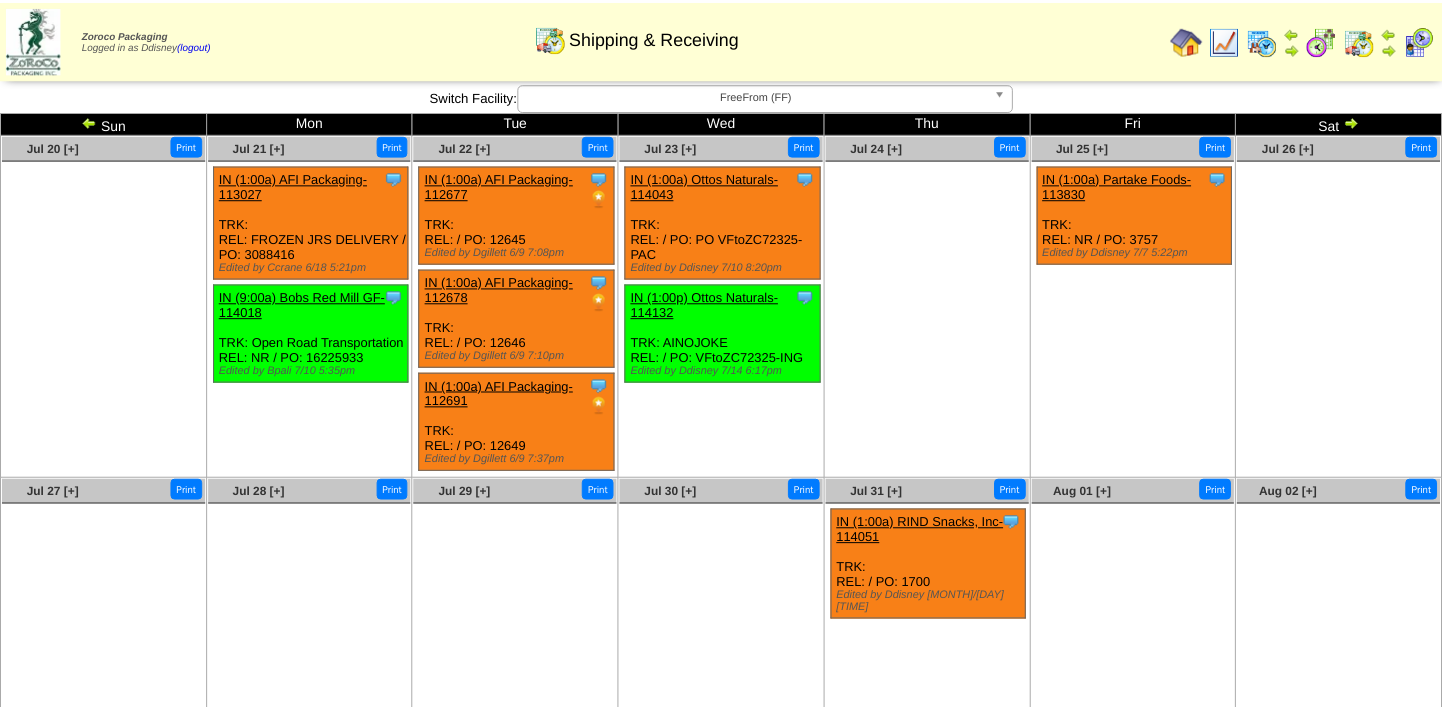scroll, scrollTop: 0, scrollLeft: 0, axis: both 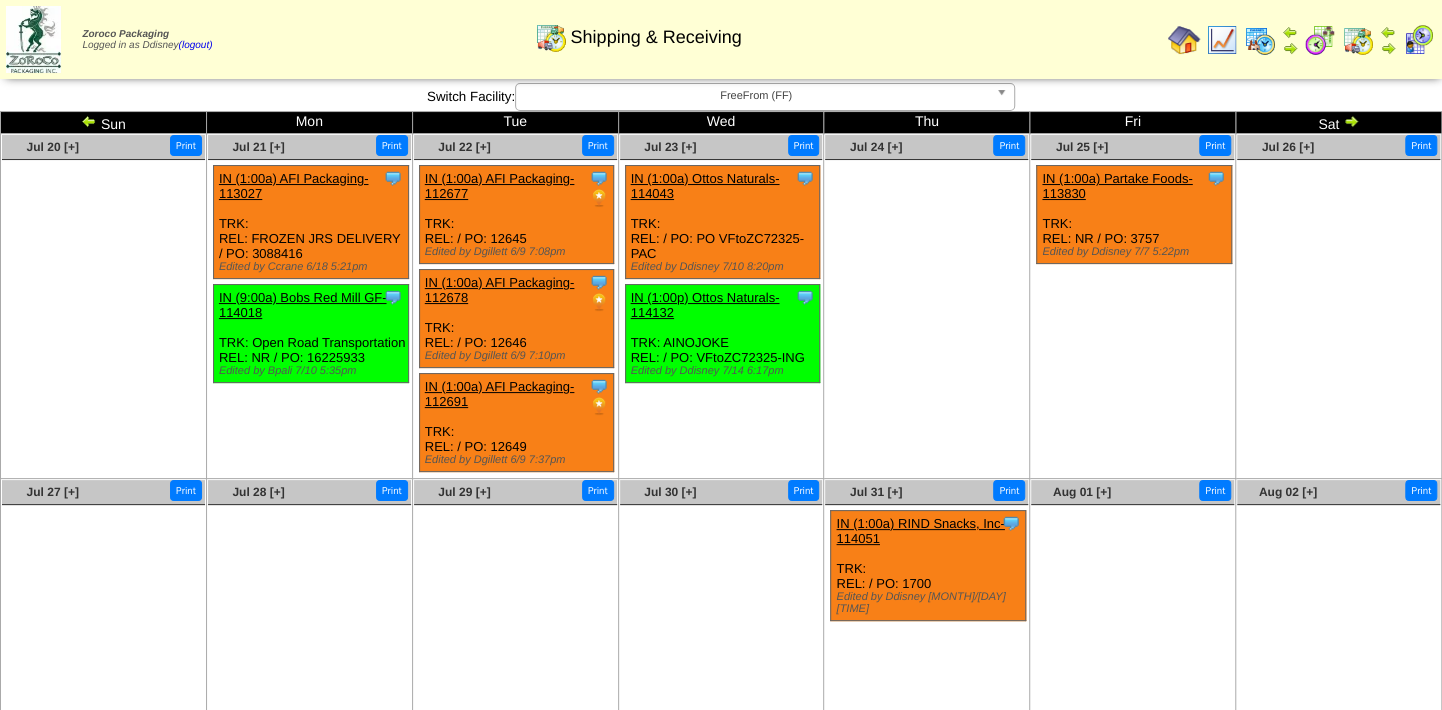 click at bounding box center (1005, 97) 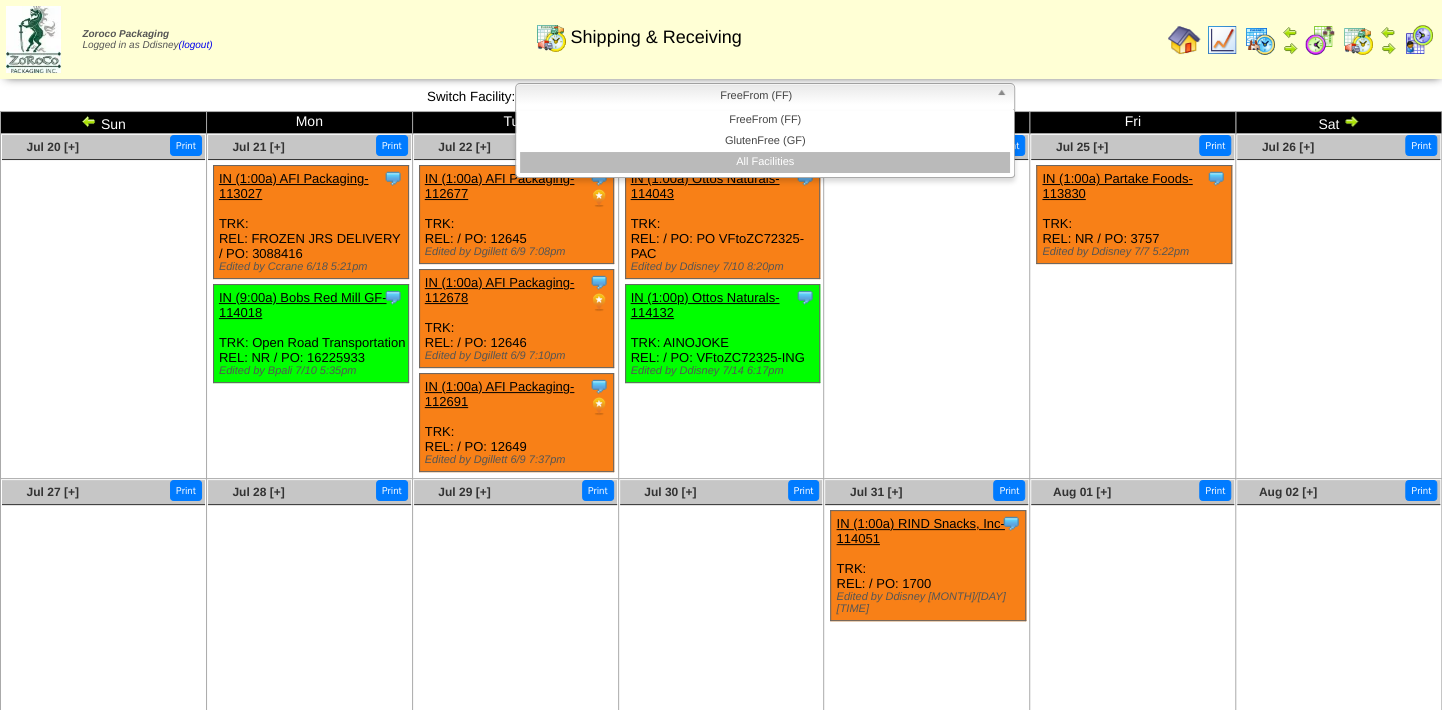 click on "All Facilities" at bounding box center [765, 162] 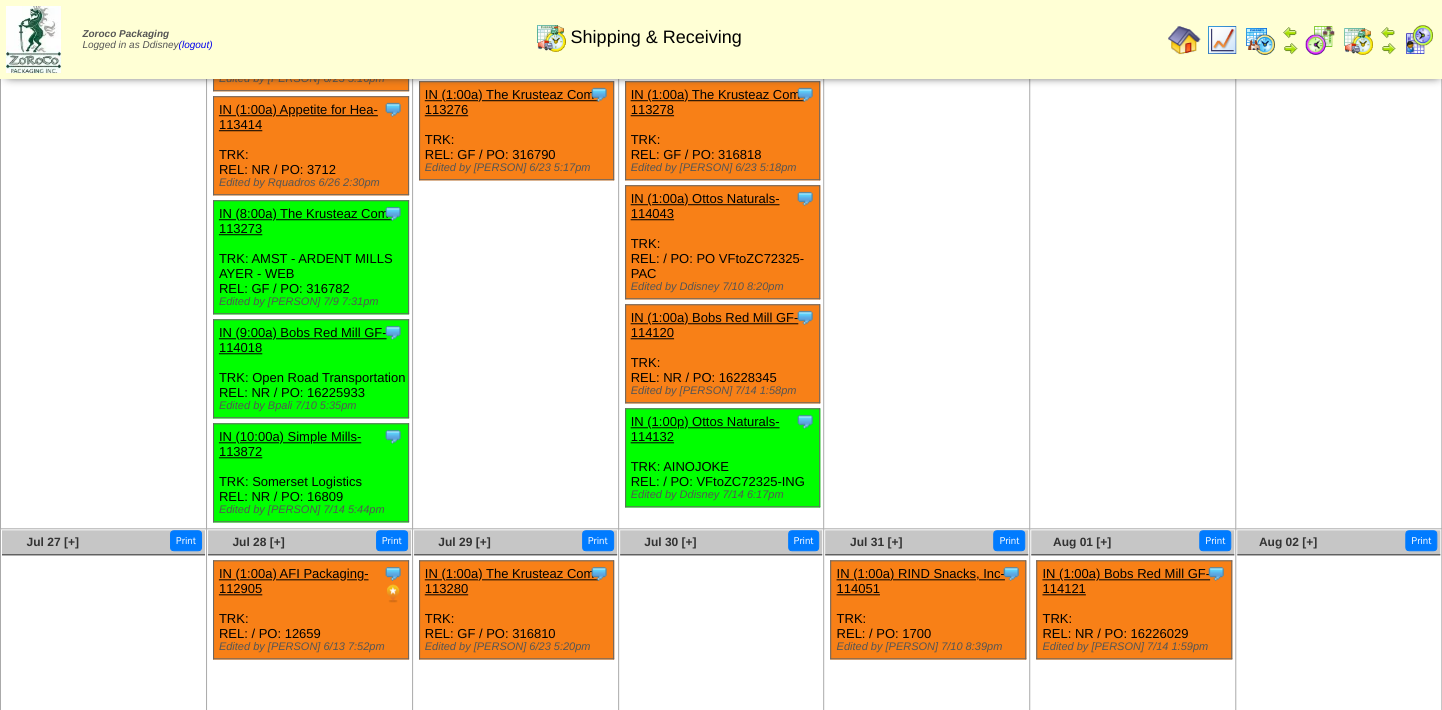 scroll, scrollTop: 727, scrollLeft: 0, axis: vertical 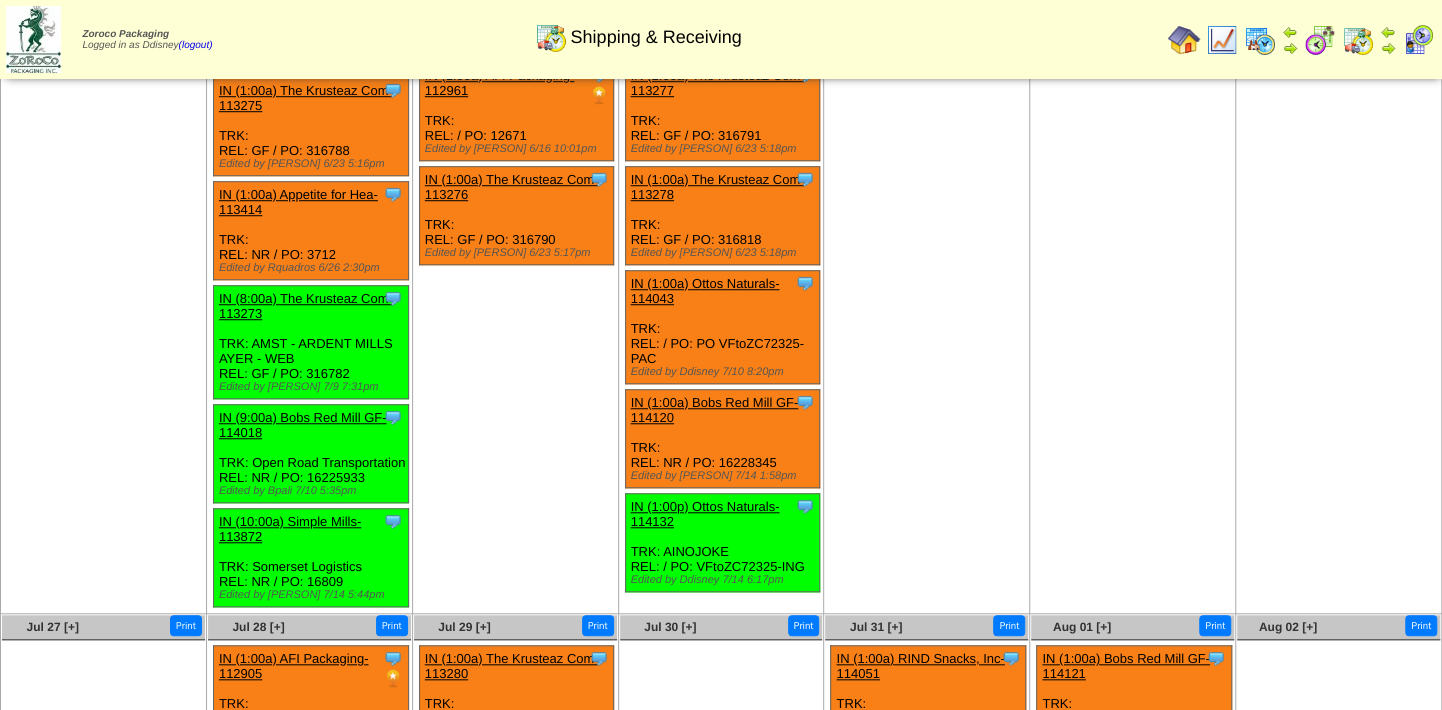 click on "IN
(1:00a)
Ottos Naturals-114043" at bounding box center (705, 291) 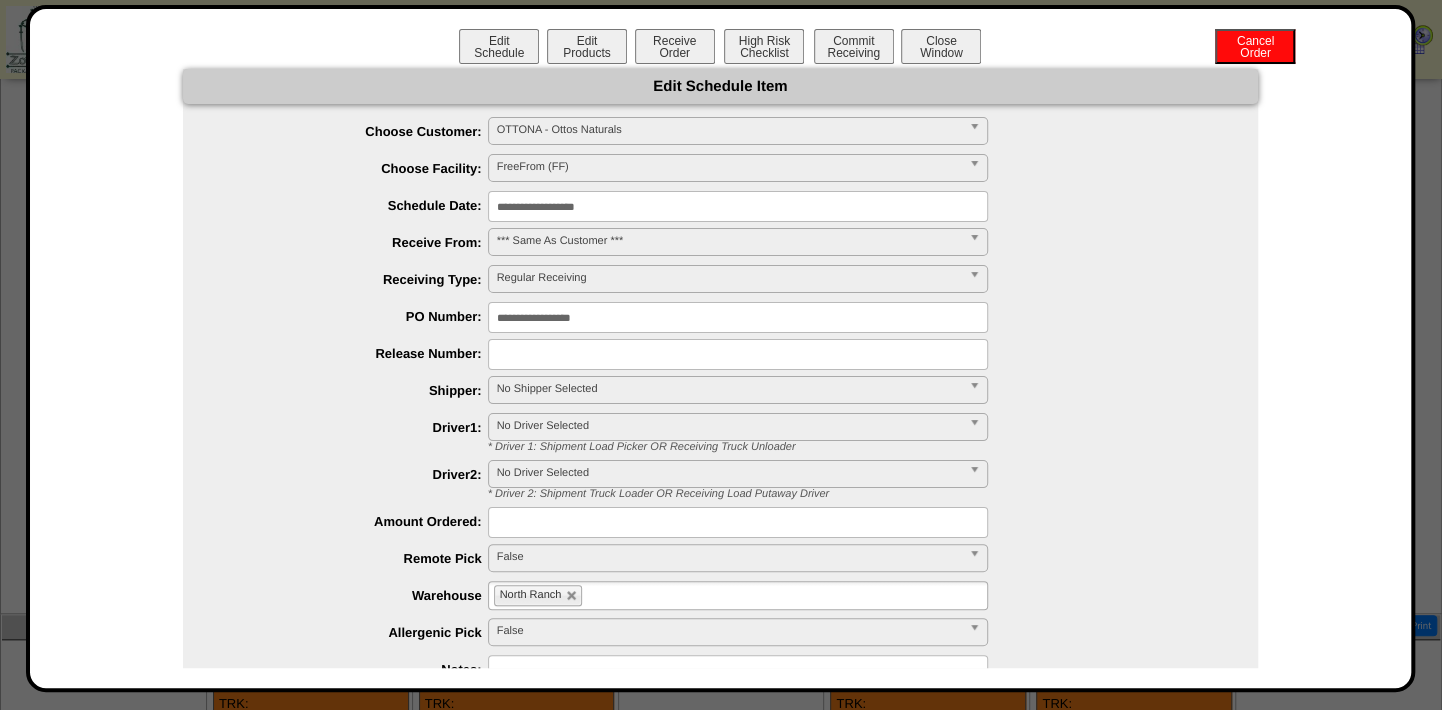 click on "**********" at bounding box center (738, 206) 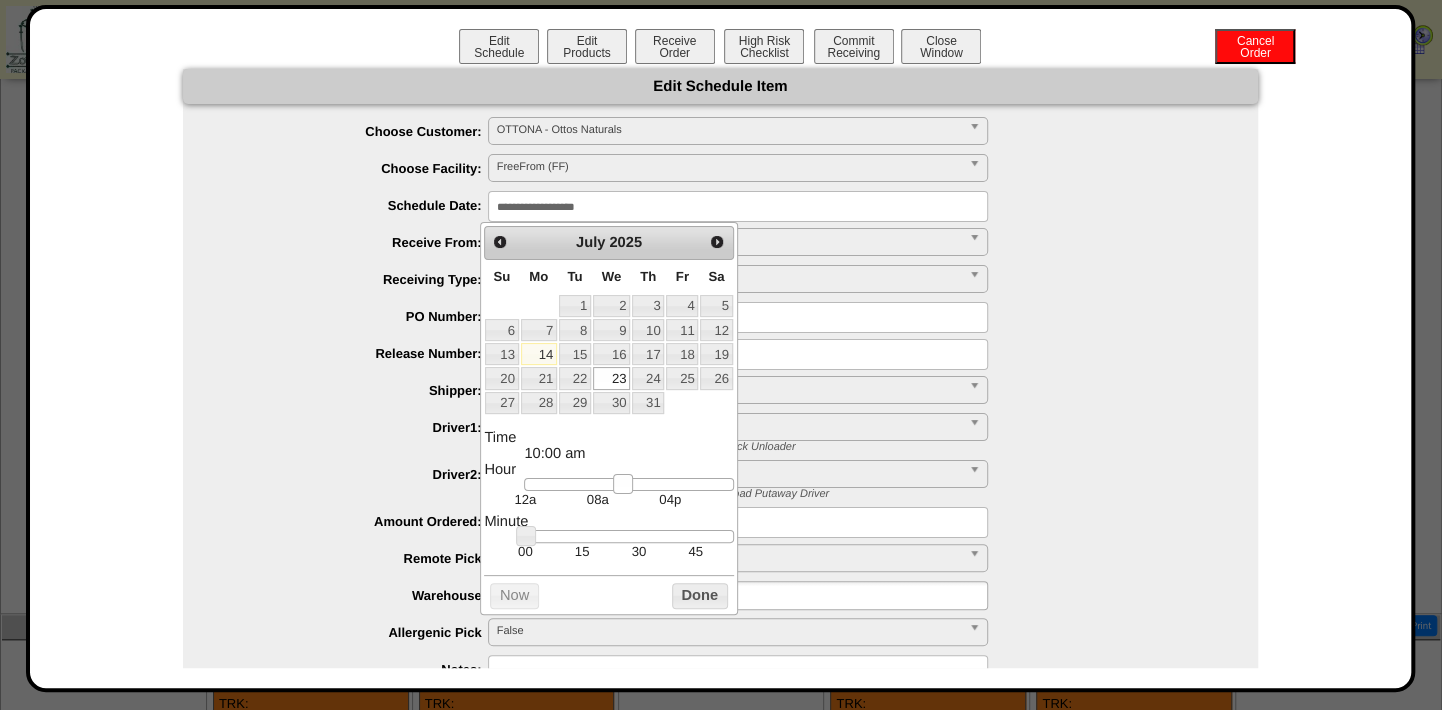 drag, startPoint x: 530, startPoint y: 482, endPoint x: 618, endPoint y: 489, distance: 88.27797 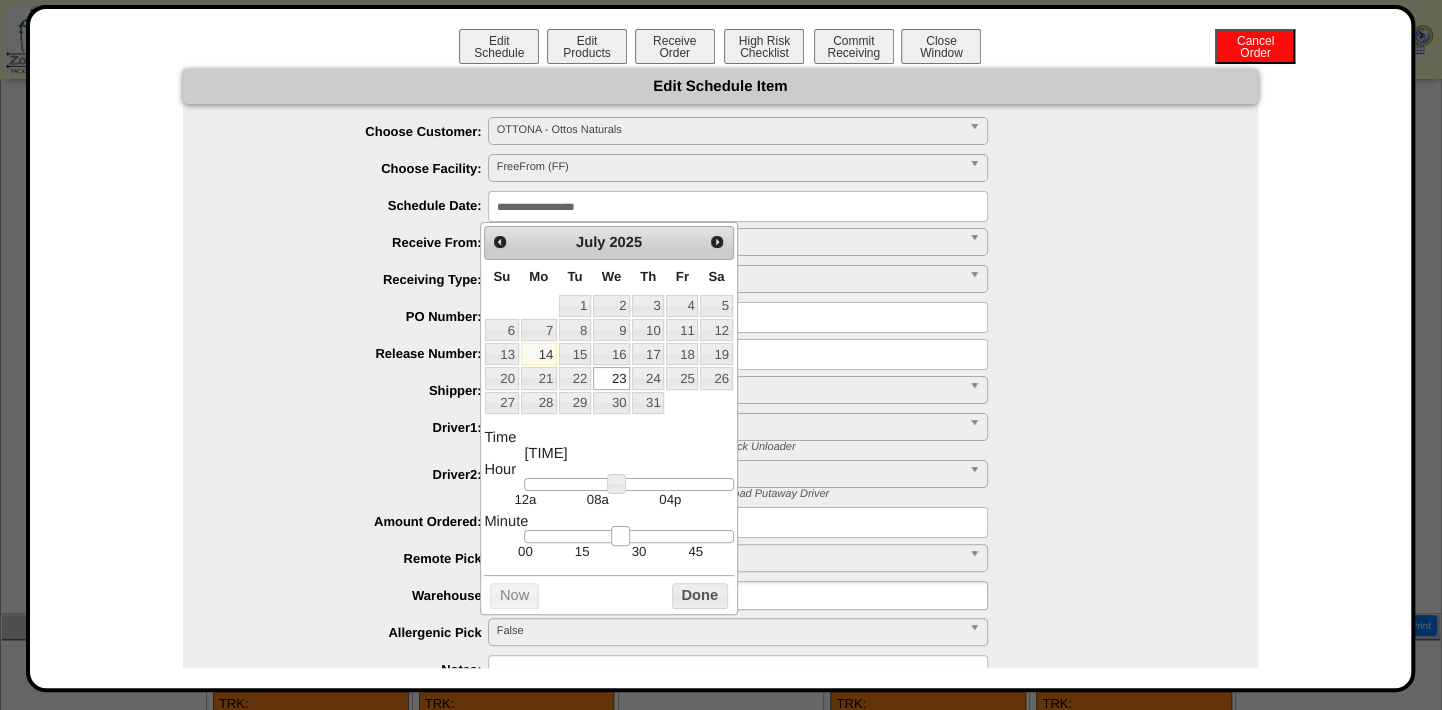 type on "**********" 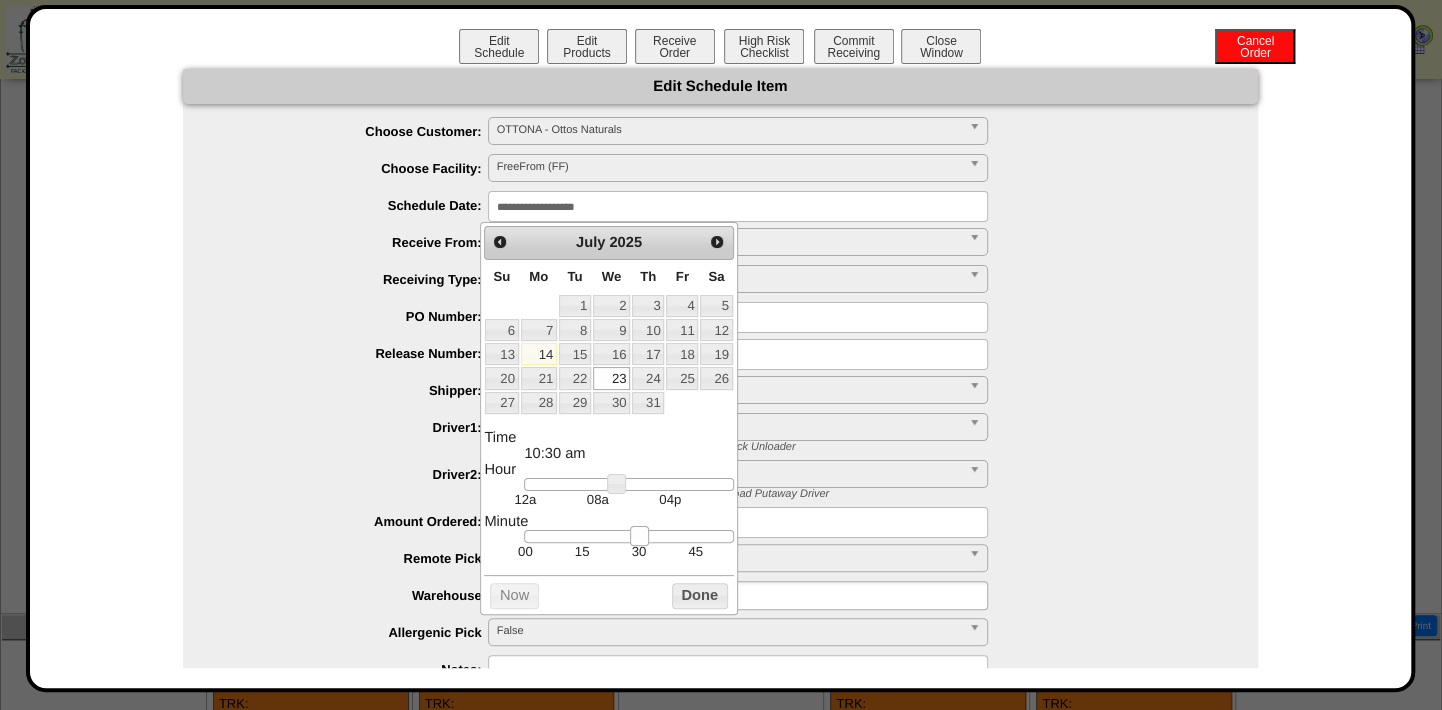 drag, startPoint x: 523, startPoint y: 536, endPoint x: 640, endPoint y: 540, distance: 117.06836 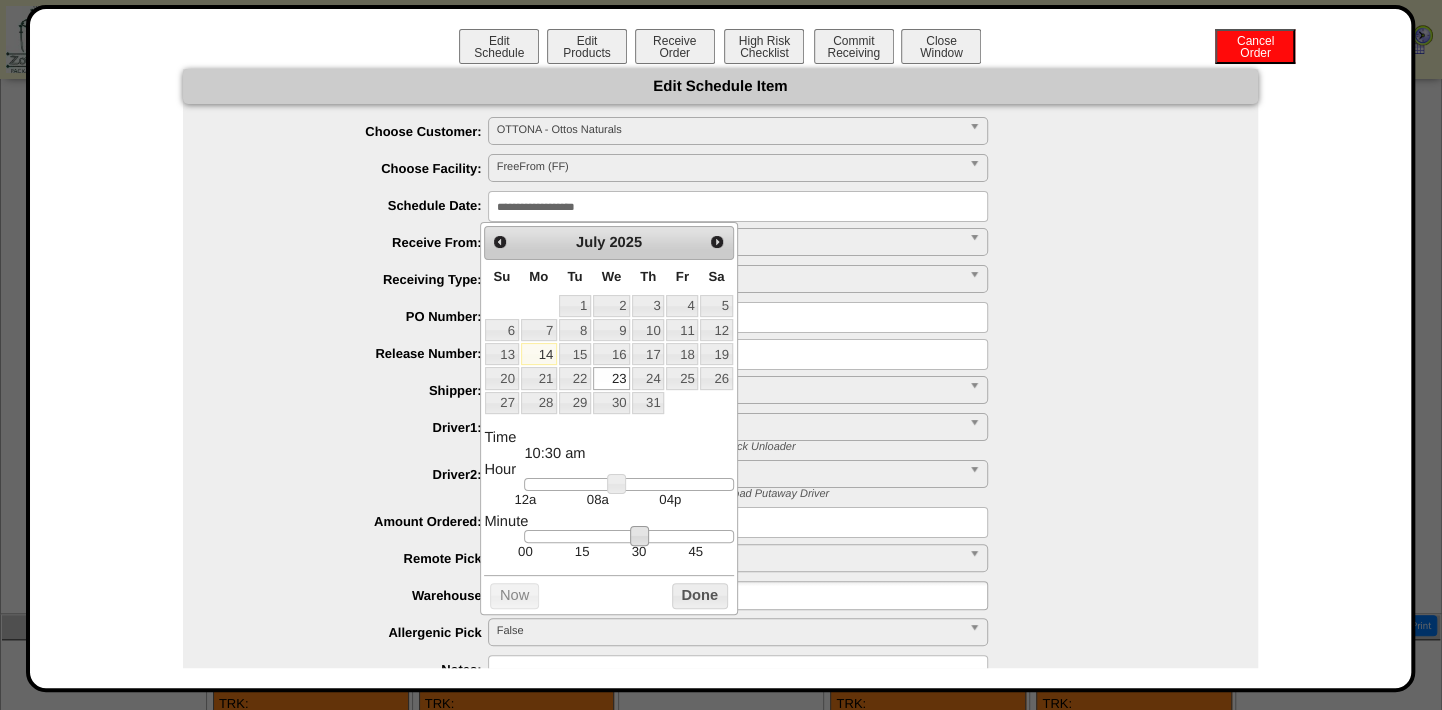 click on "**********" at bounding box center [720, 444] 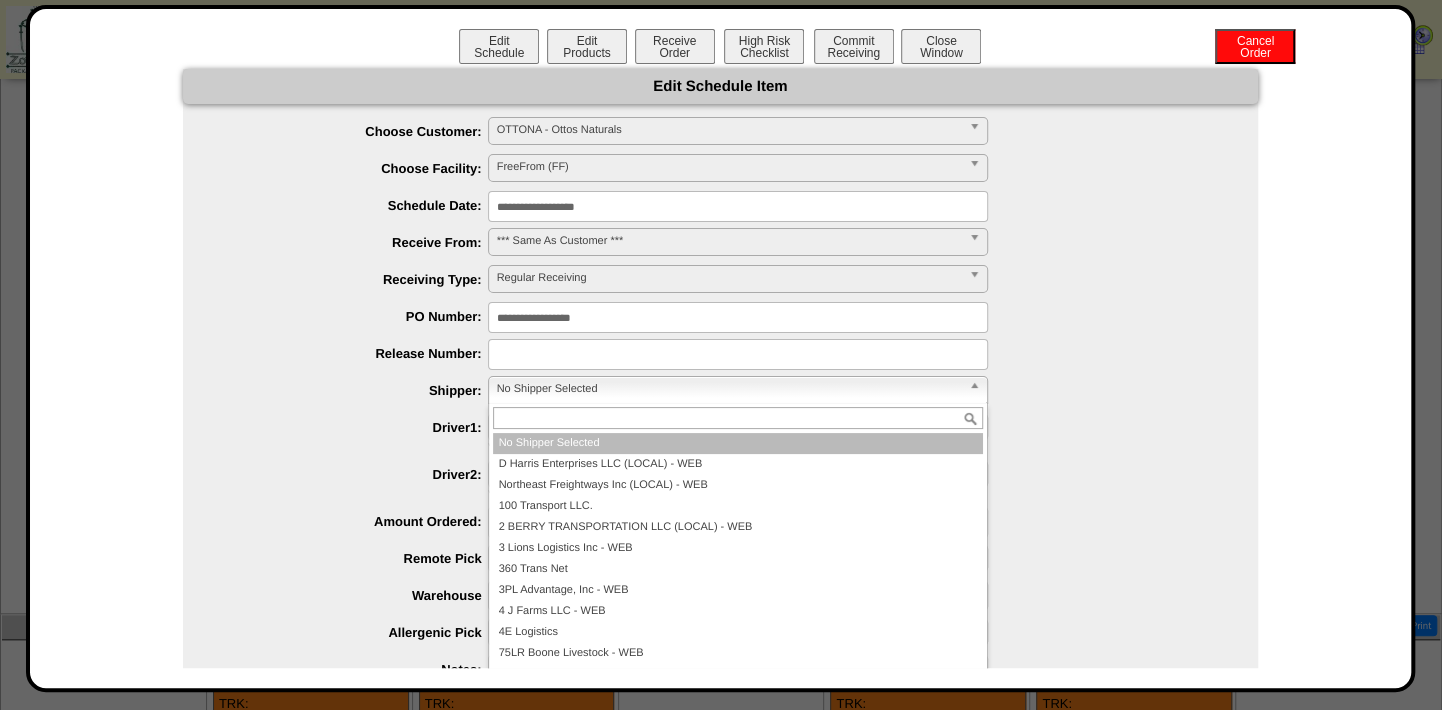 click on "No Shipper Selected" at bounding box center (729, 389) 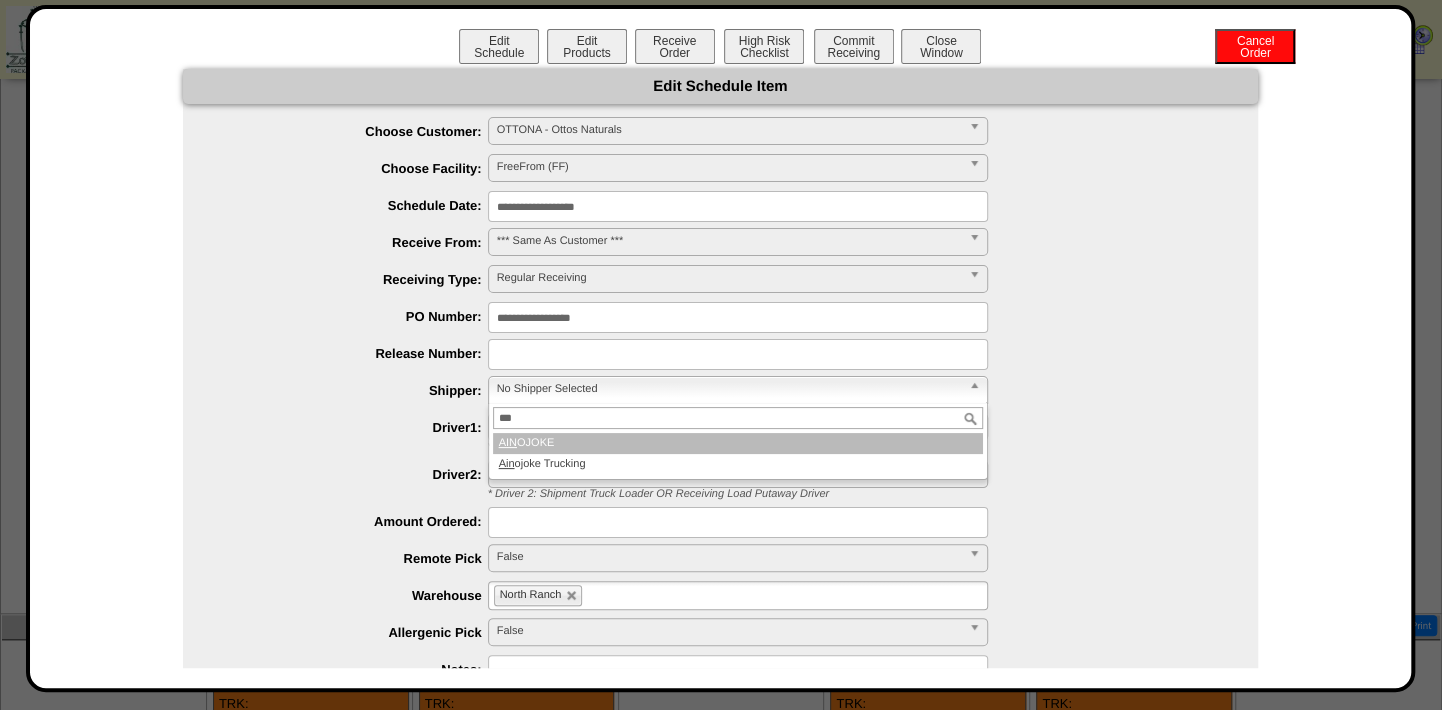 type on "***" 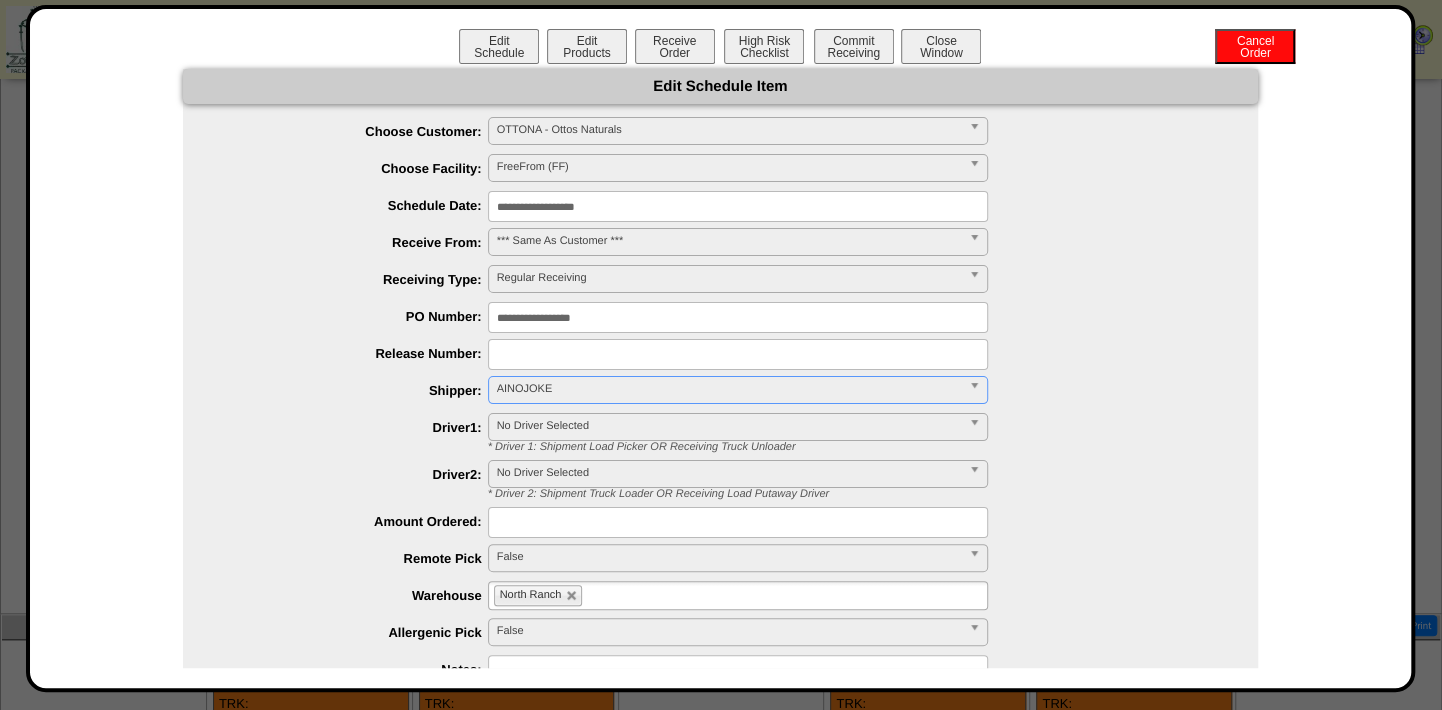 click on "**********" at bounding box center (740, 433) 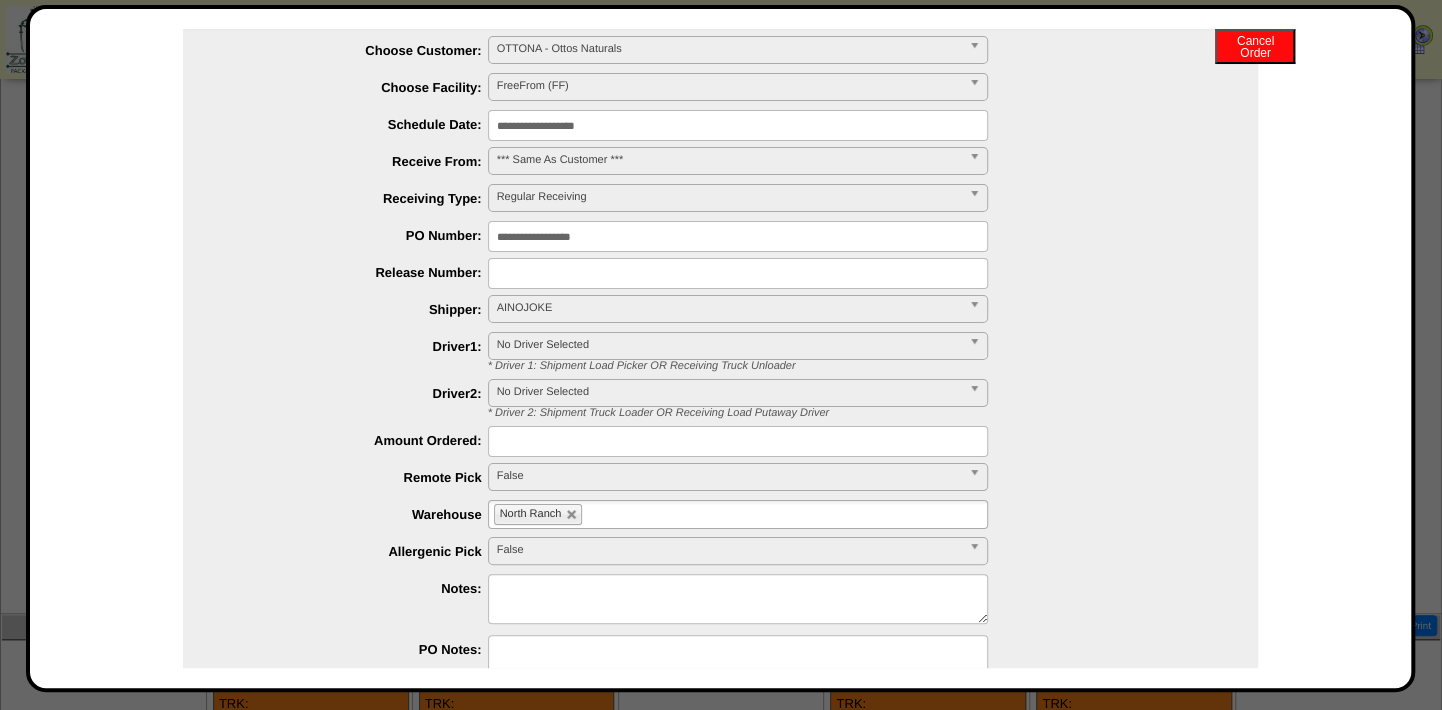 scroll, scrollTop: 183, scrollLeft: 0, axis: vertical 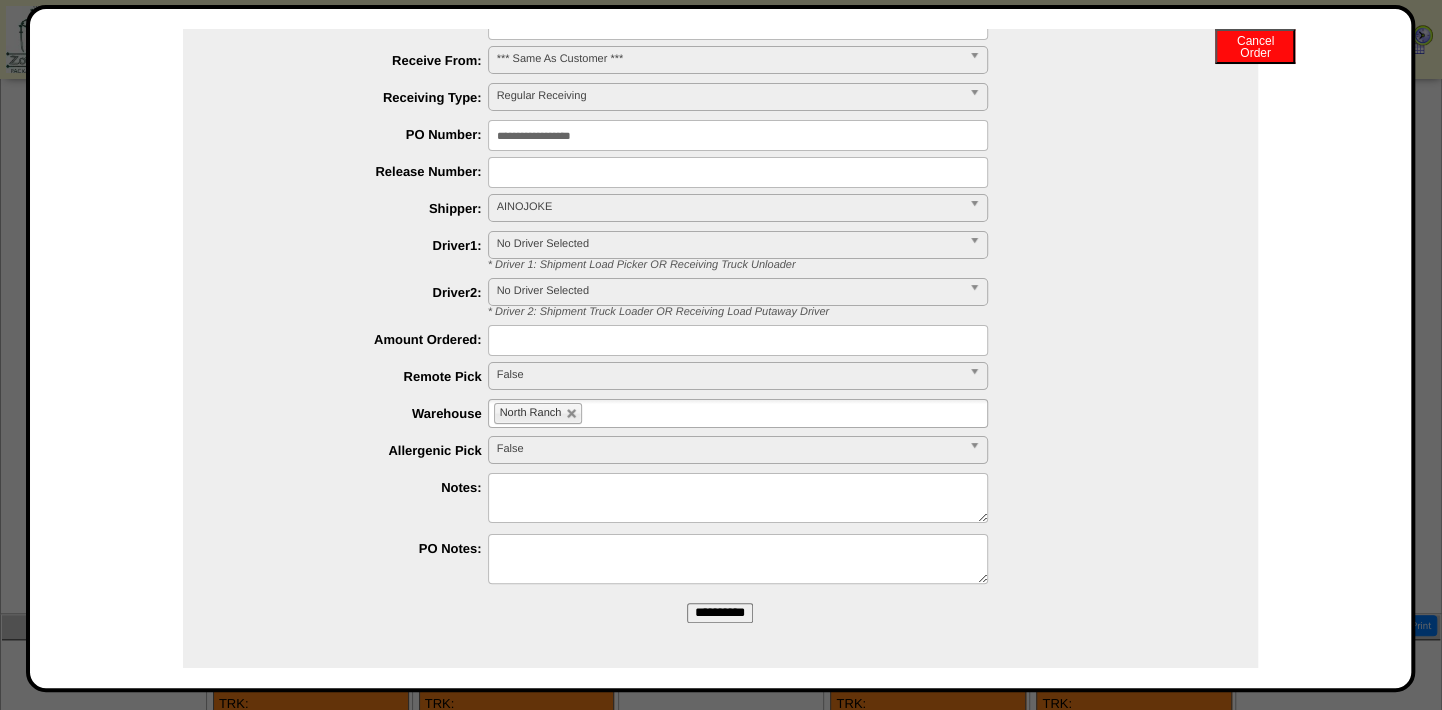 click on "**********" at bounding box center (720, 613) 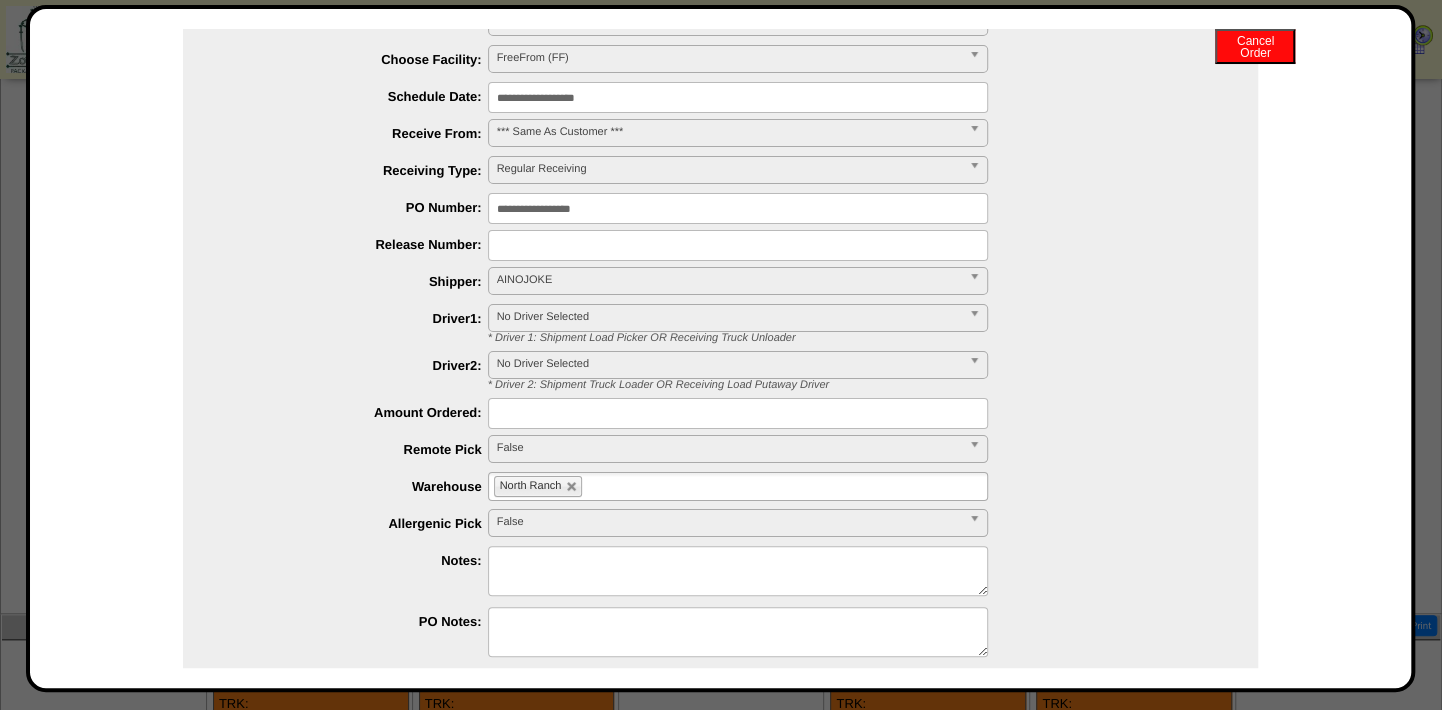 scroll, scrollTop: 0, scrollLeft: 0, axis: both 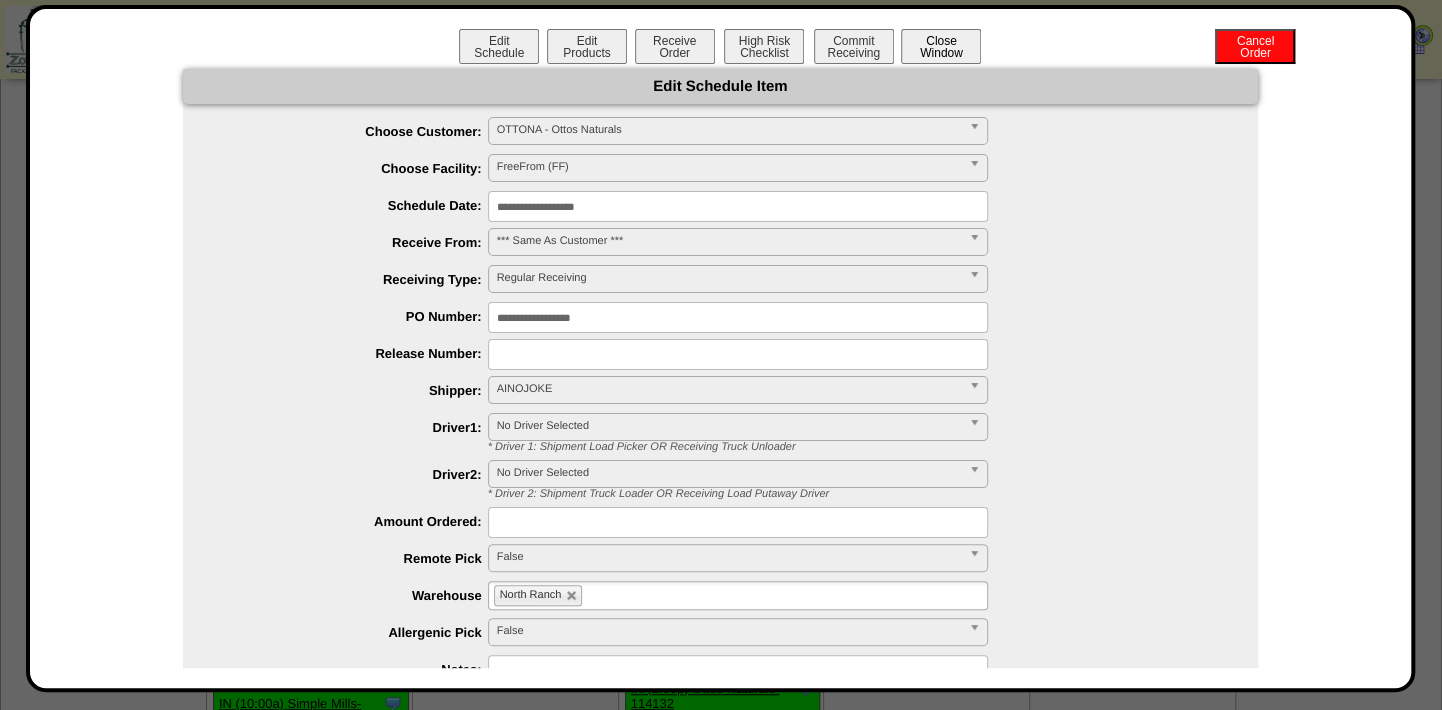 click on "Close Window" at bounding box center (941, 46) 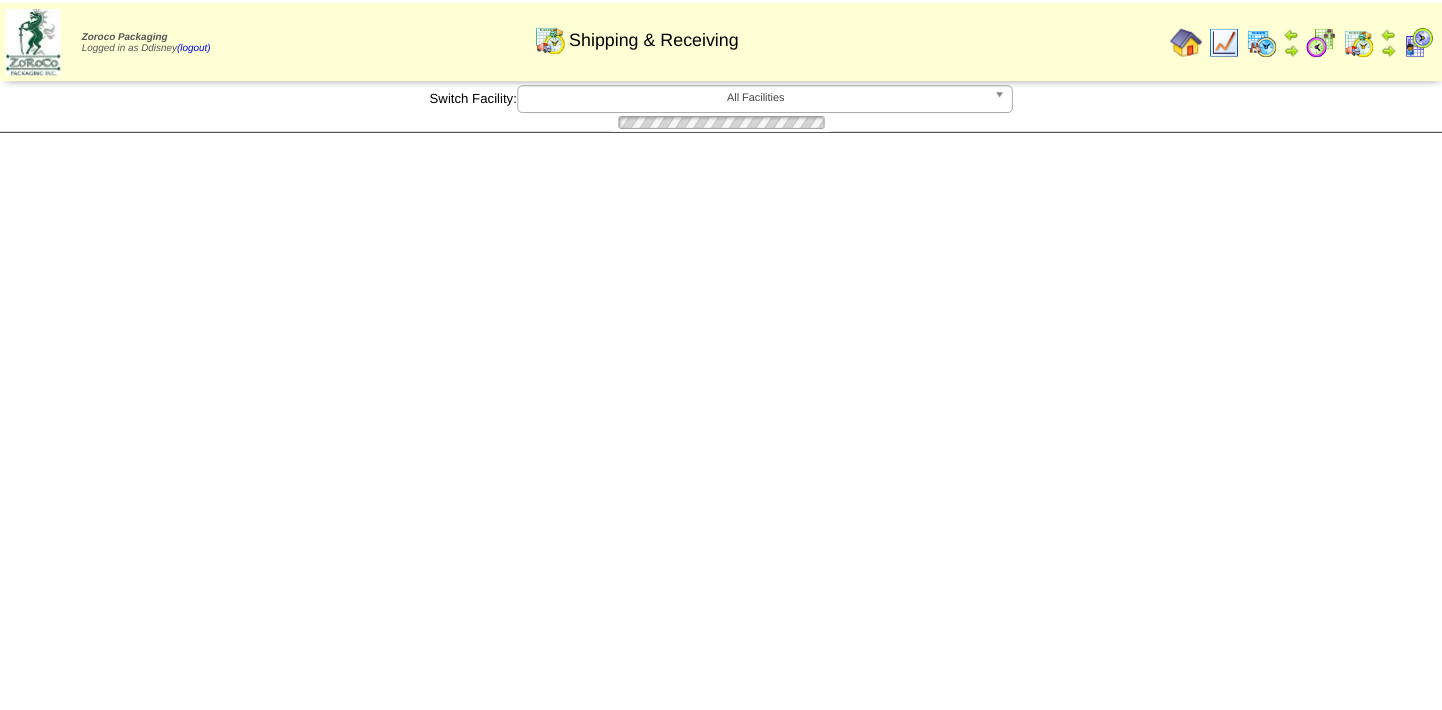 scroll, scrollTop: 0, scrollLeft: 0, axis: both 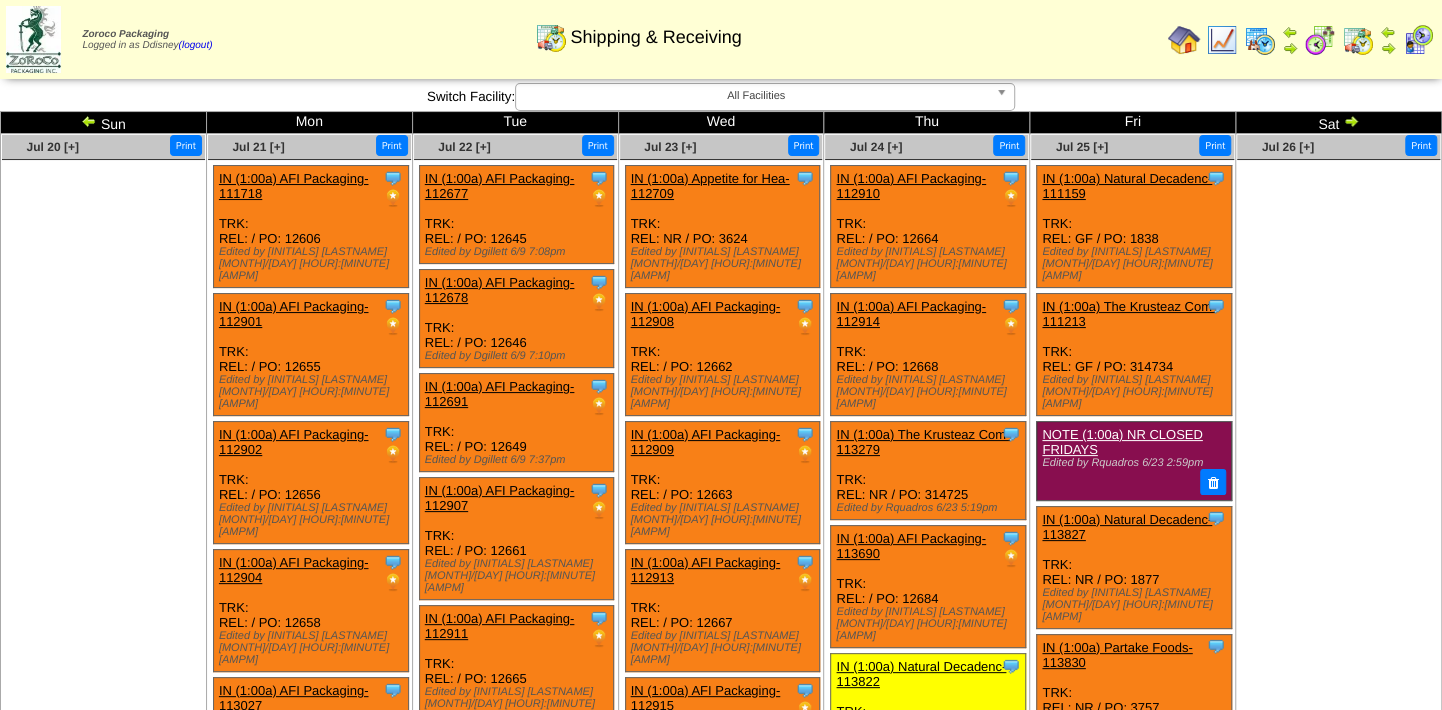 click at bounding box center (89, 121) 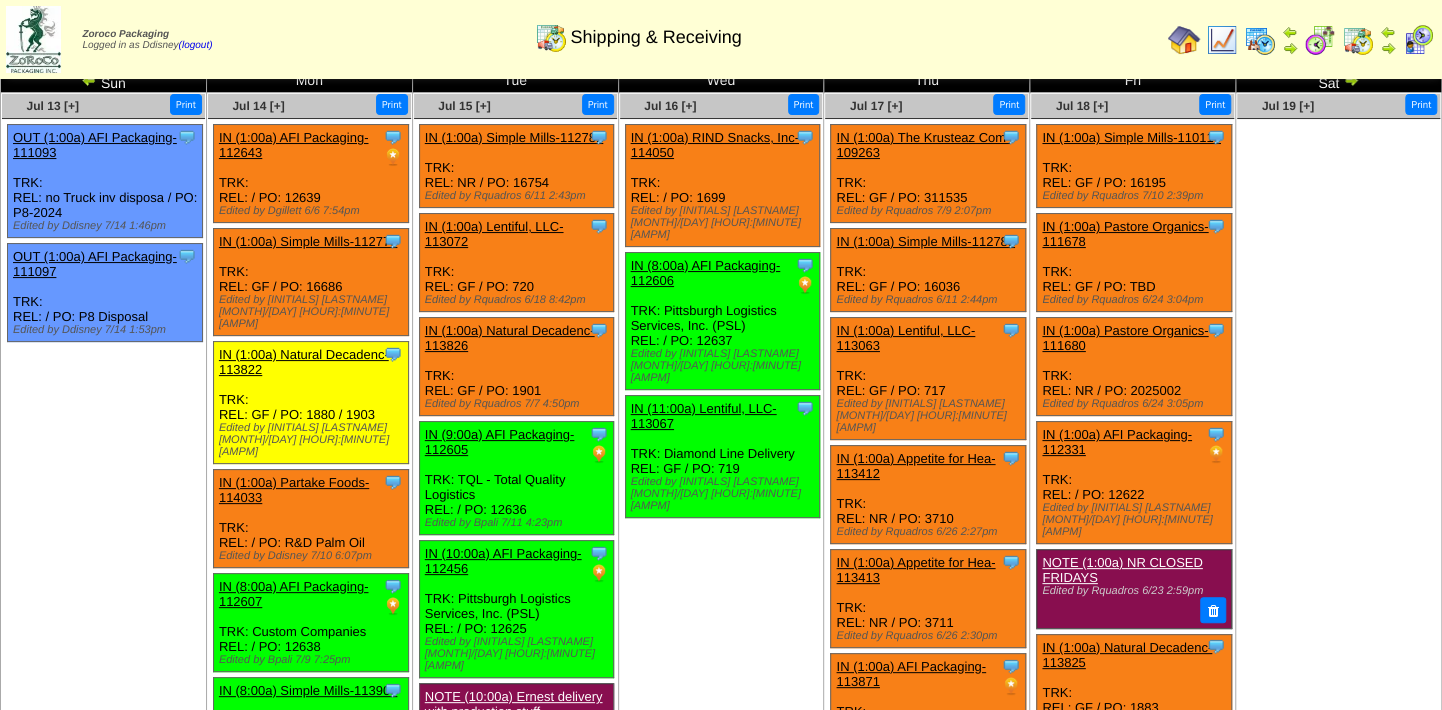 scroll, scrollTop: 0, scrollLeft: 0, axis: both 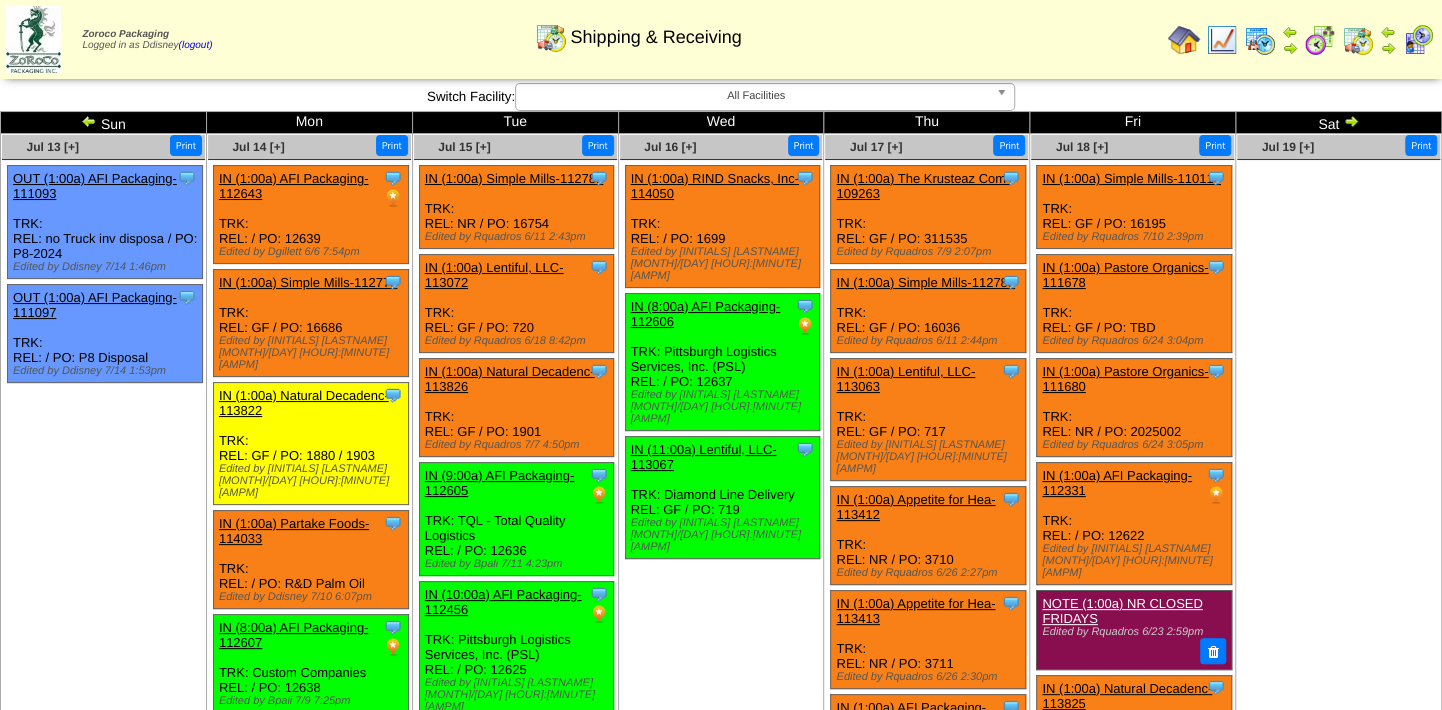 click at bounding box center (89, 121) 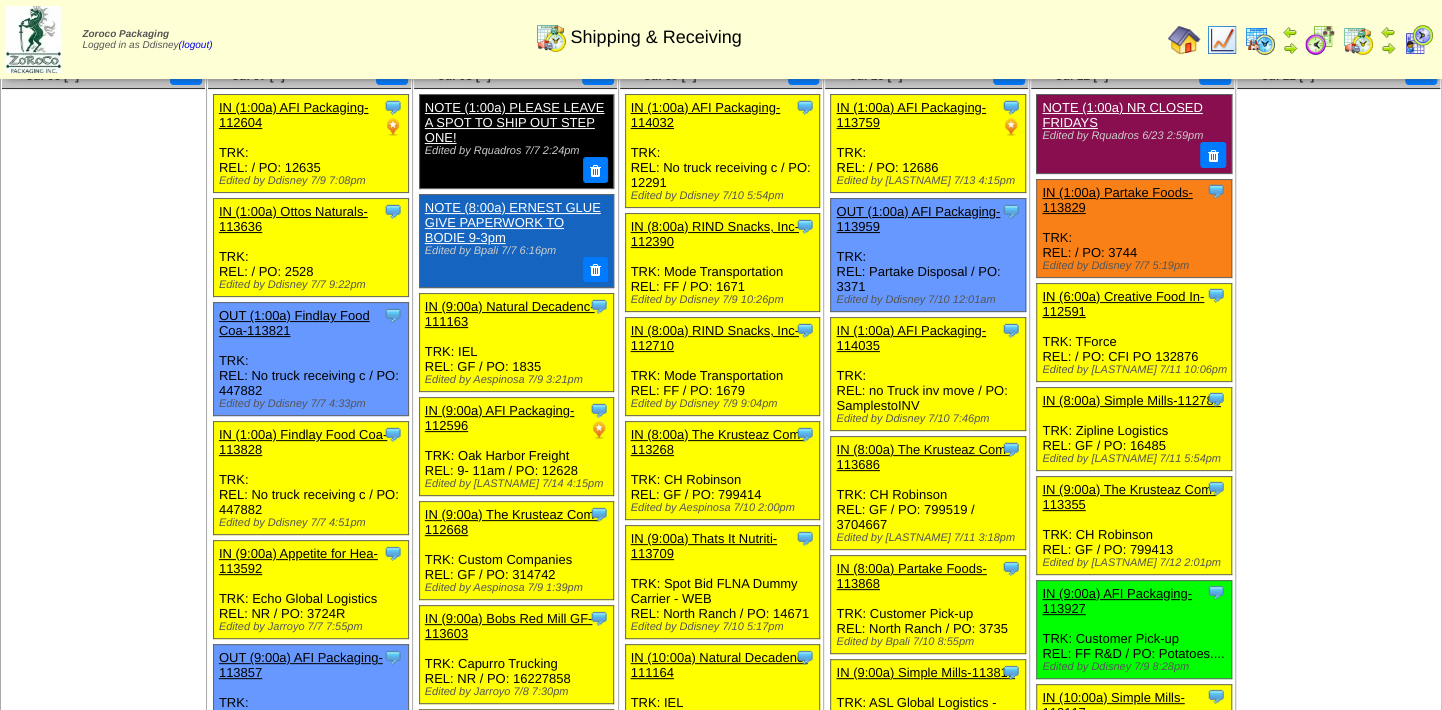 scroll, scrollTop: 0, scrollLeft: 0, axis: both 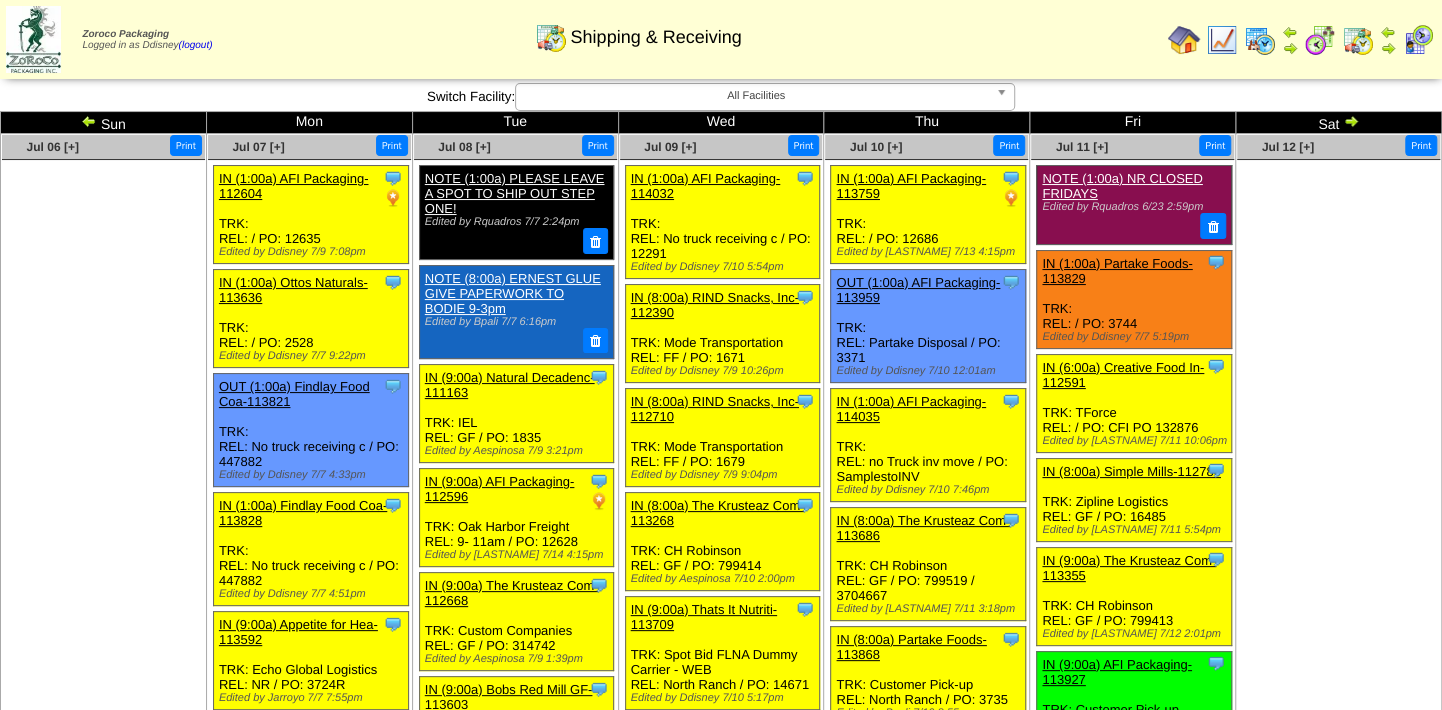 click at bounding box center [1005, 97] 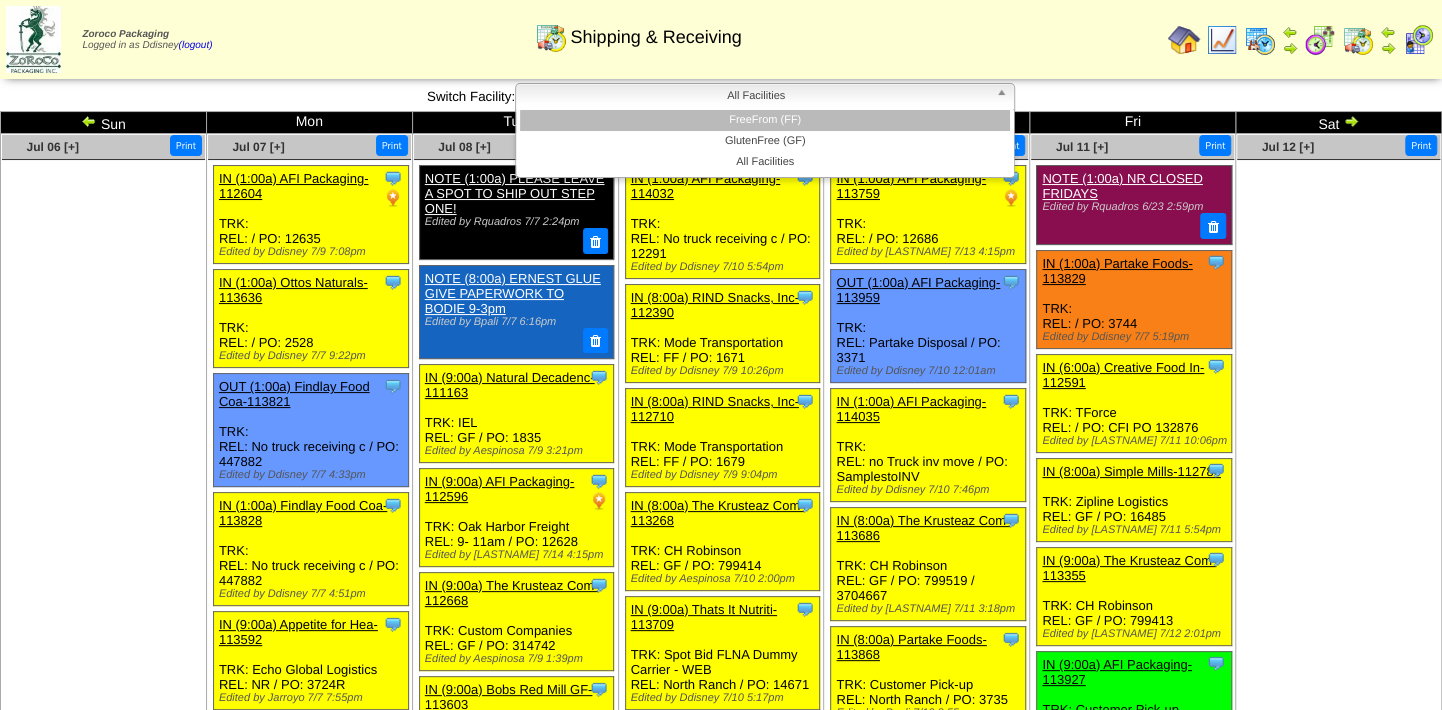 click on "FreeFrom (FF)" at bounding box center [765, 120] 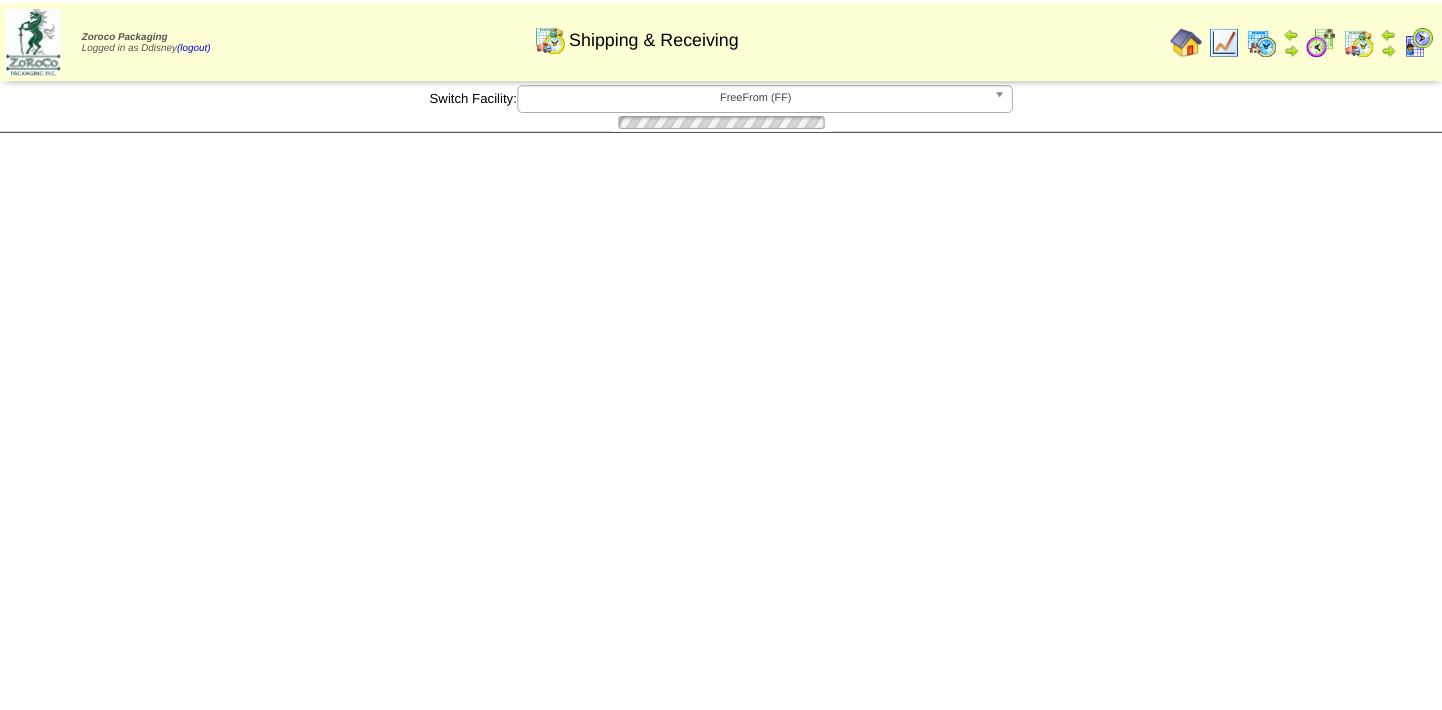 scroll, scrollTop: 0, scrollLeft: 0, axis: both 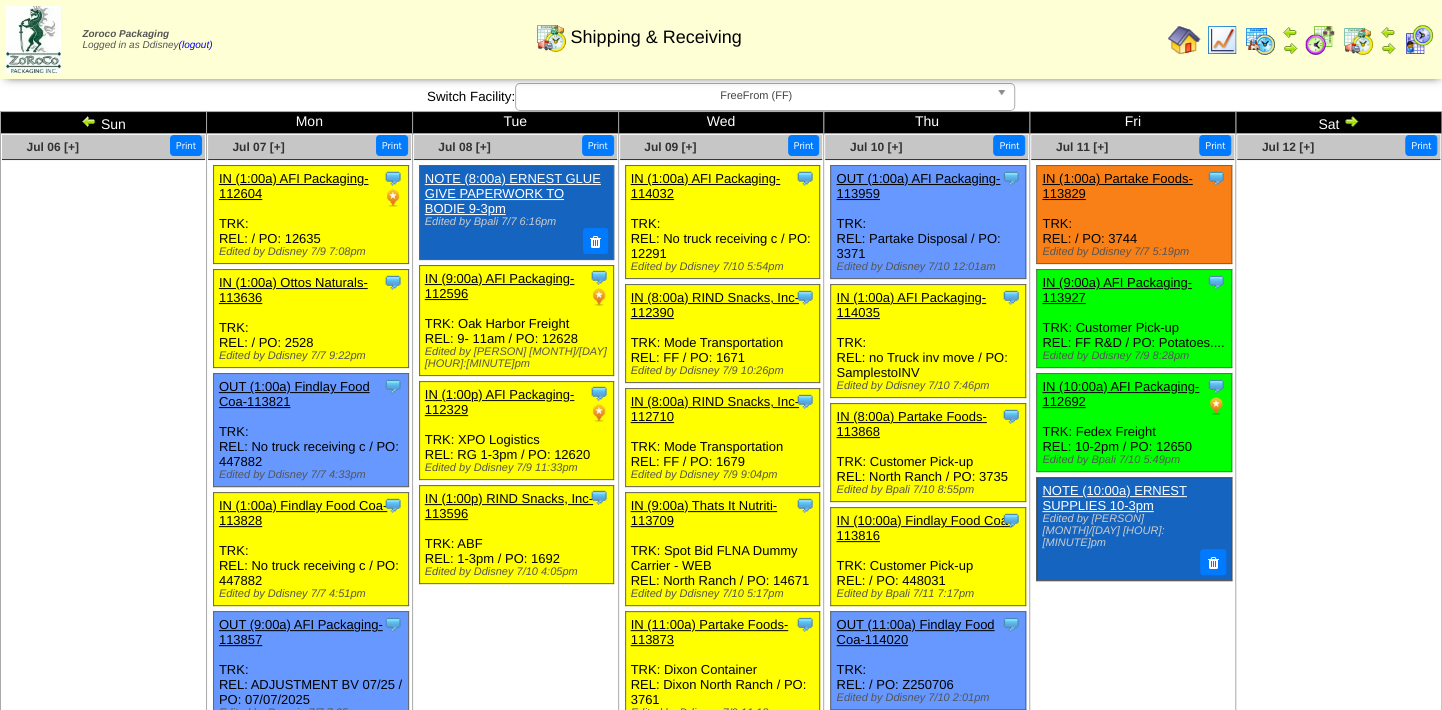click on "IN
(1:00a)
Partake Foods-113829" at bounding box center [1117, 186] 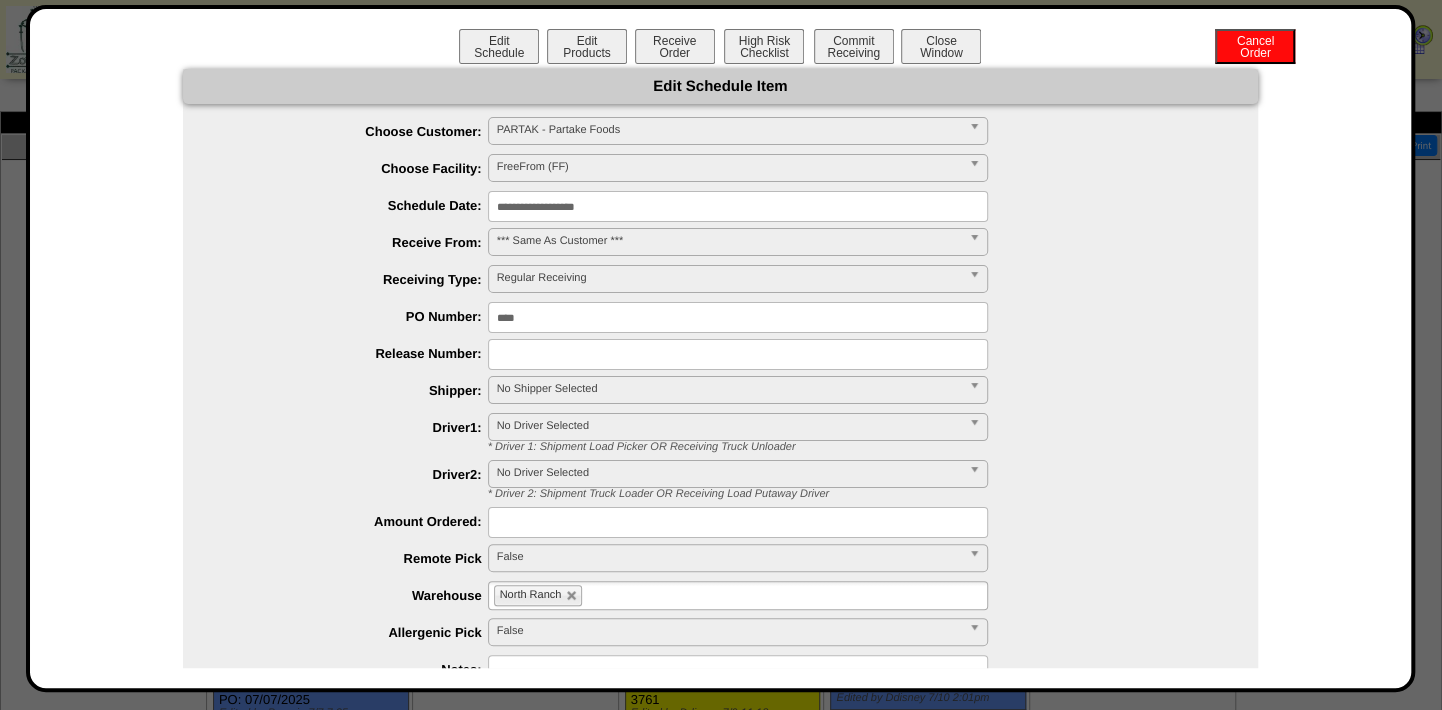 click on "**********" at bounding box center (738, 206) 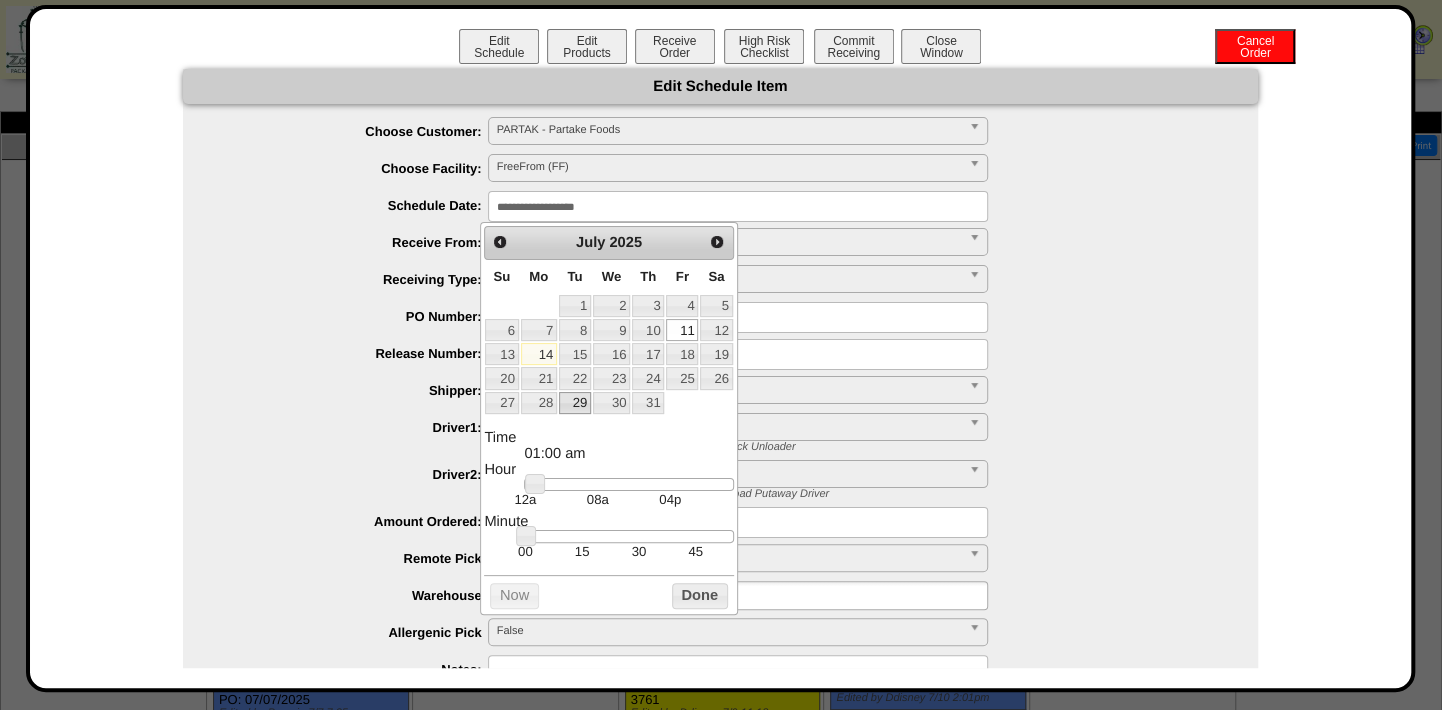 click on "29" at bounding box center [575, 403] 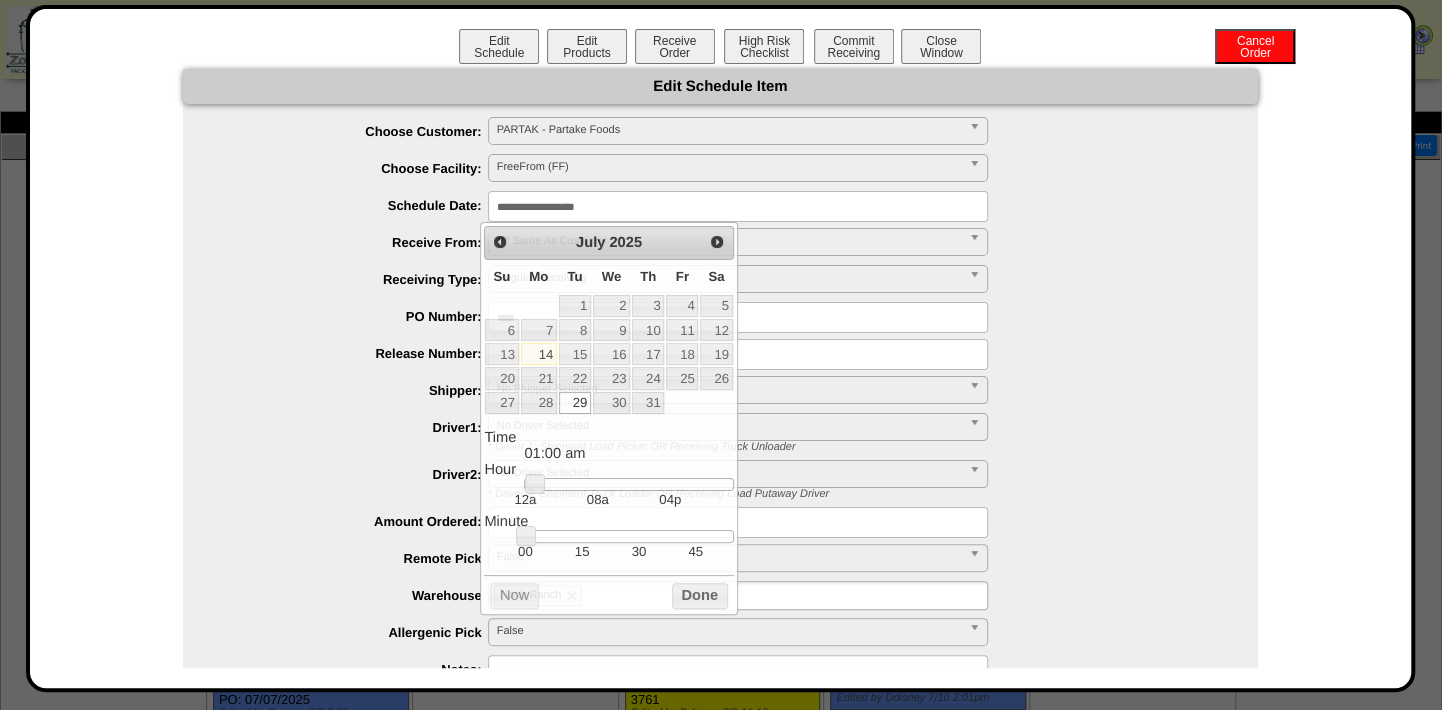 click on "**********" at bounding box center [740, 391] 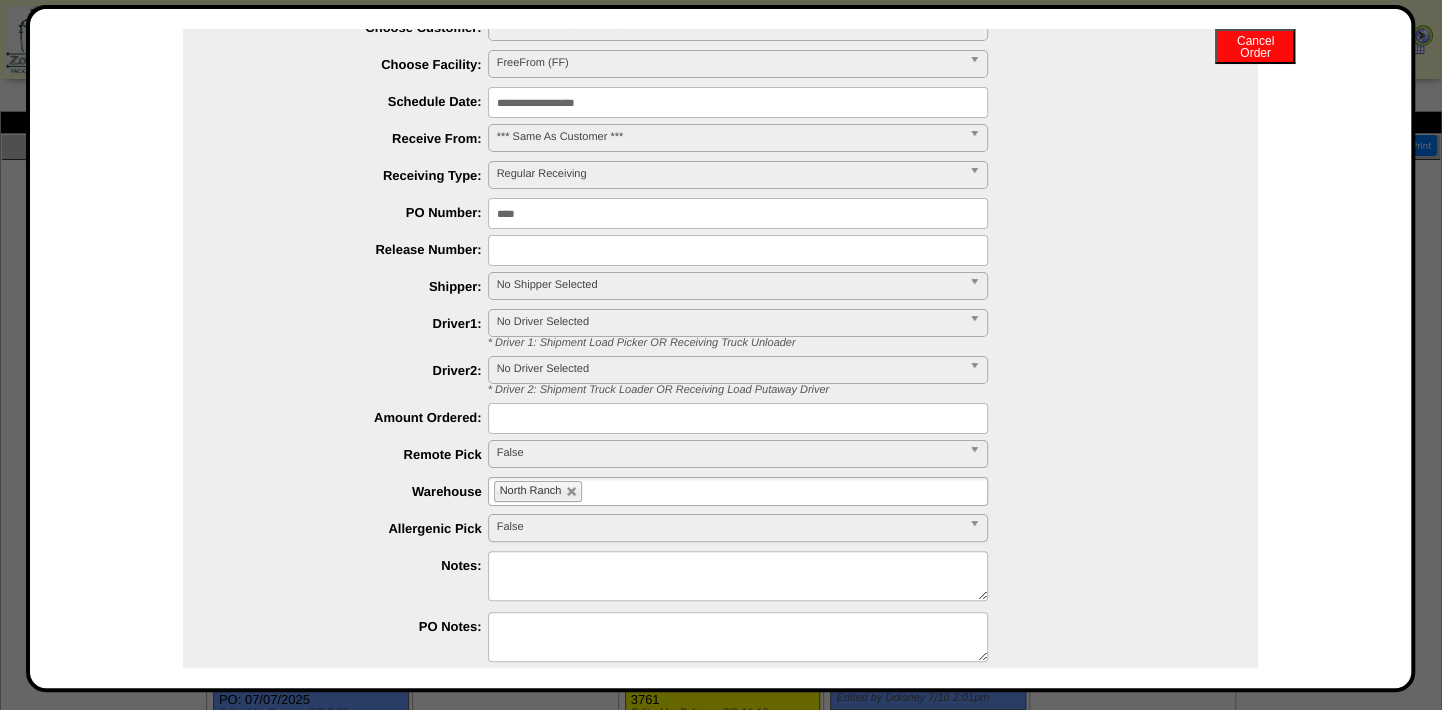scroll, scrollTop: 183, scrollLeft: 0, axis: vertical 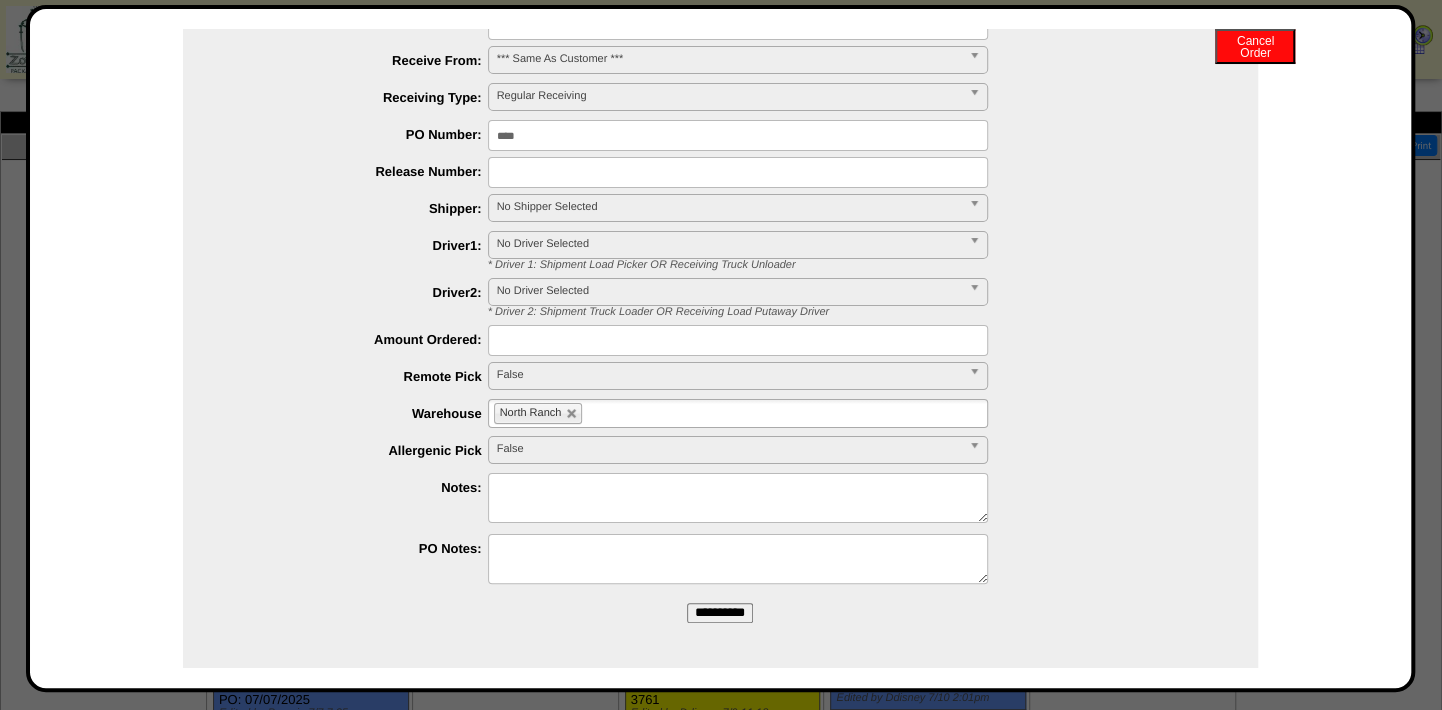 click on "**********" at bounding box center [720, 613] 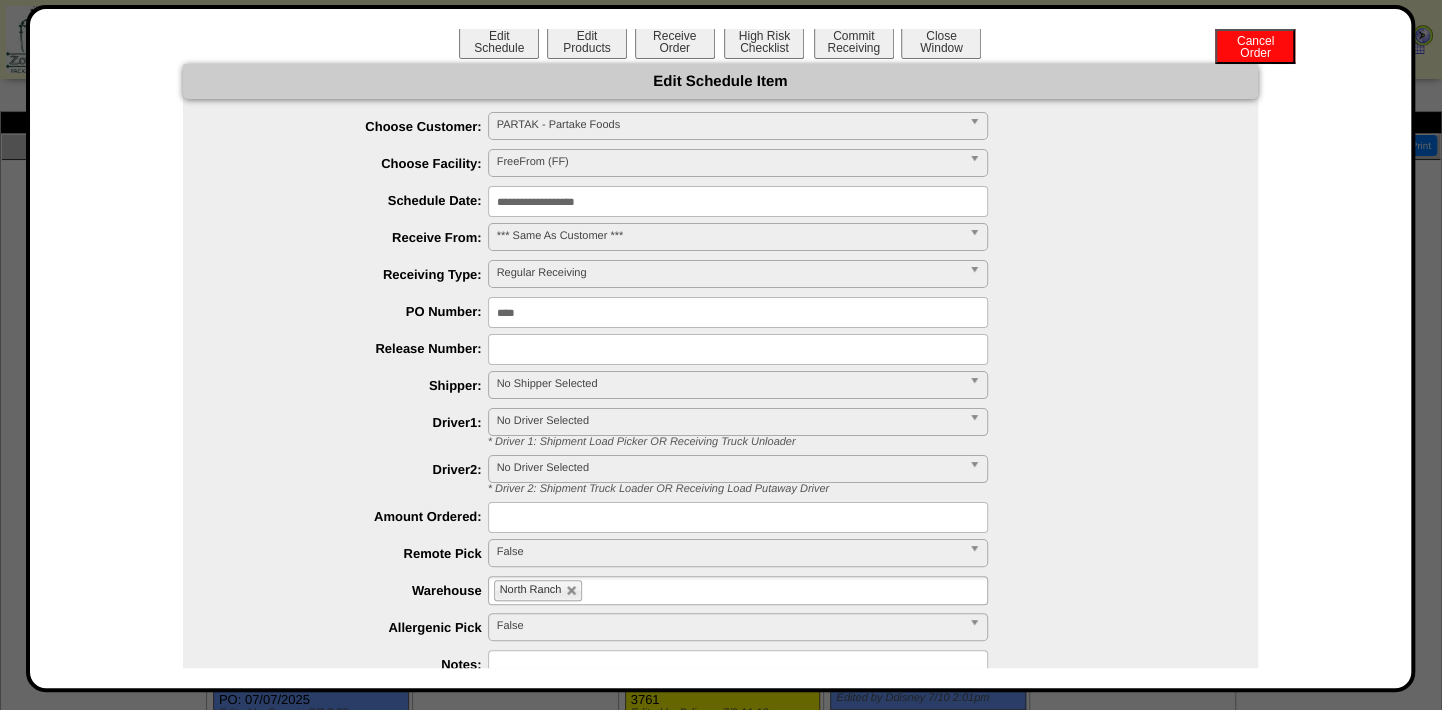 scroll, scrollTop: 0, scrollLeft: 0, axis: both 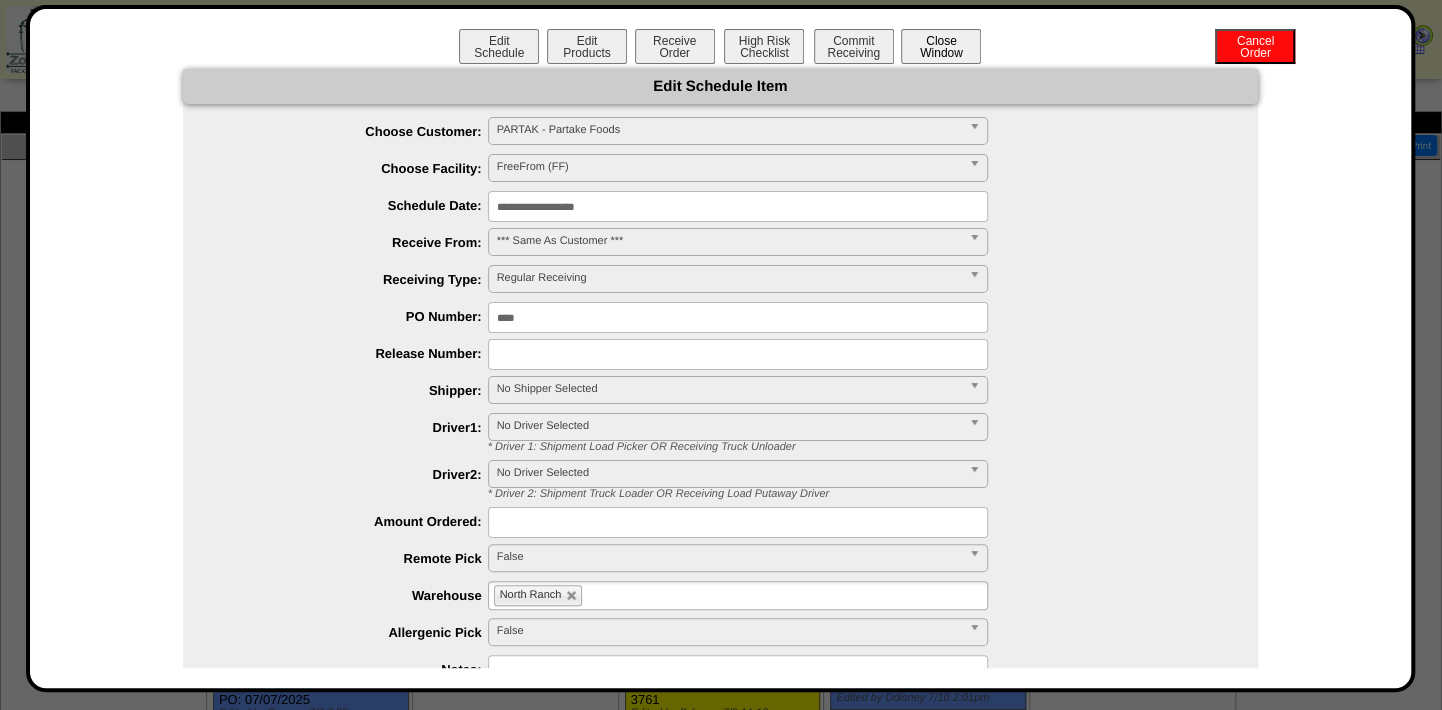 click on "Close Window" at bounding box center [941, 46] 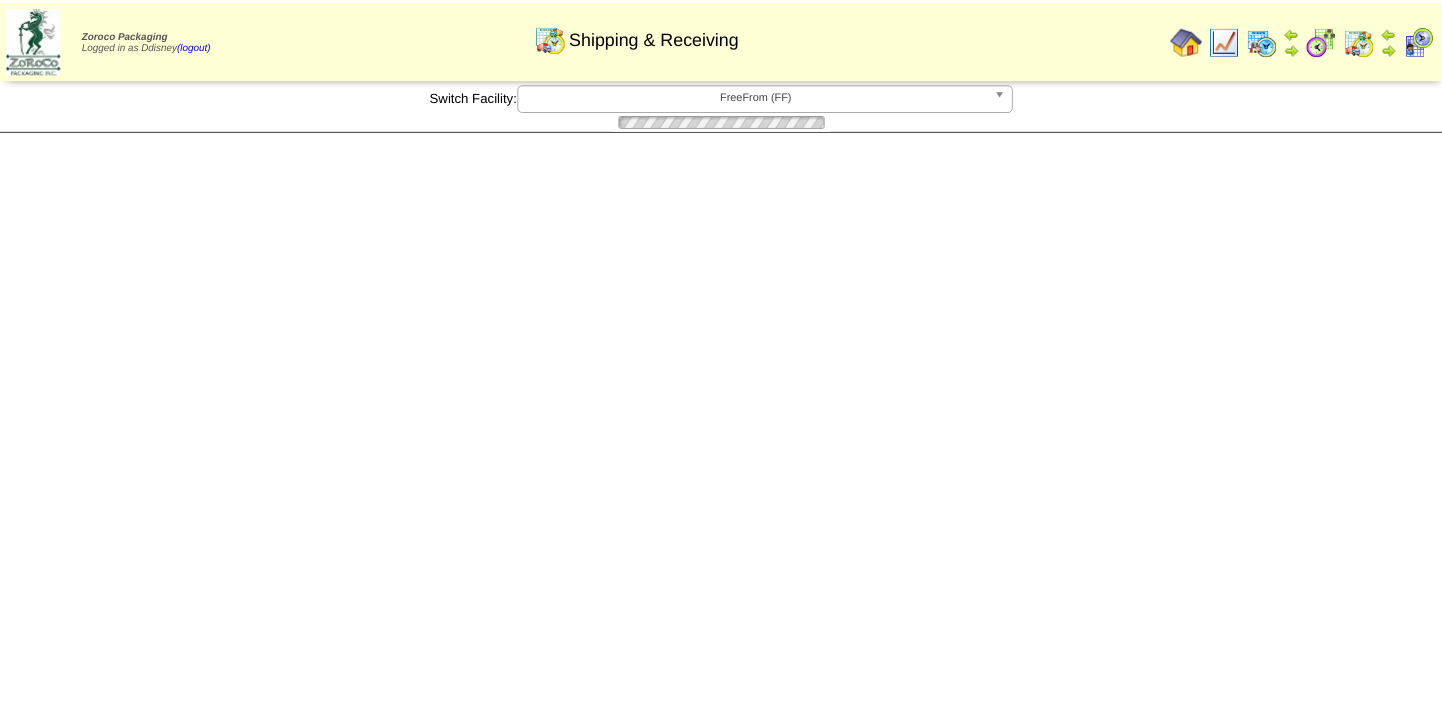 scroll, scrollTop: 0, scrollLeft: 0, axis: both 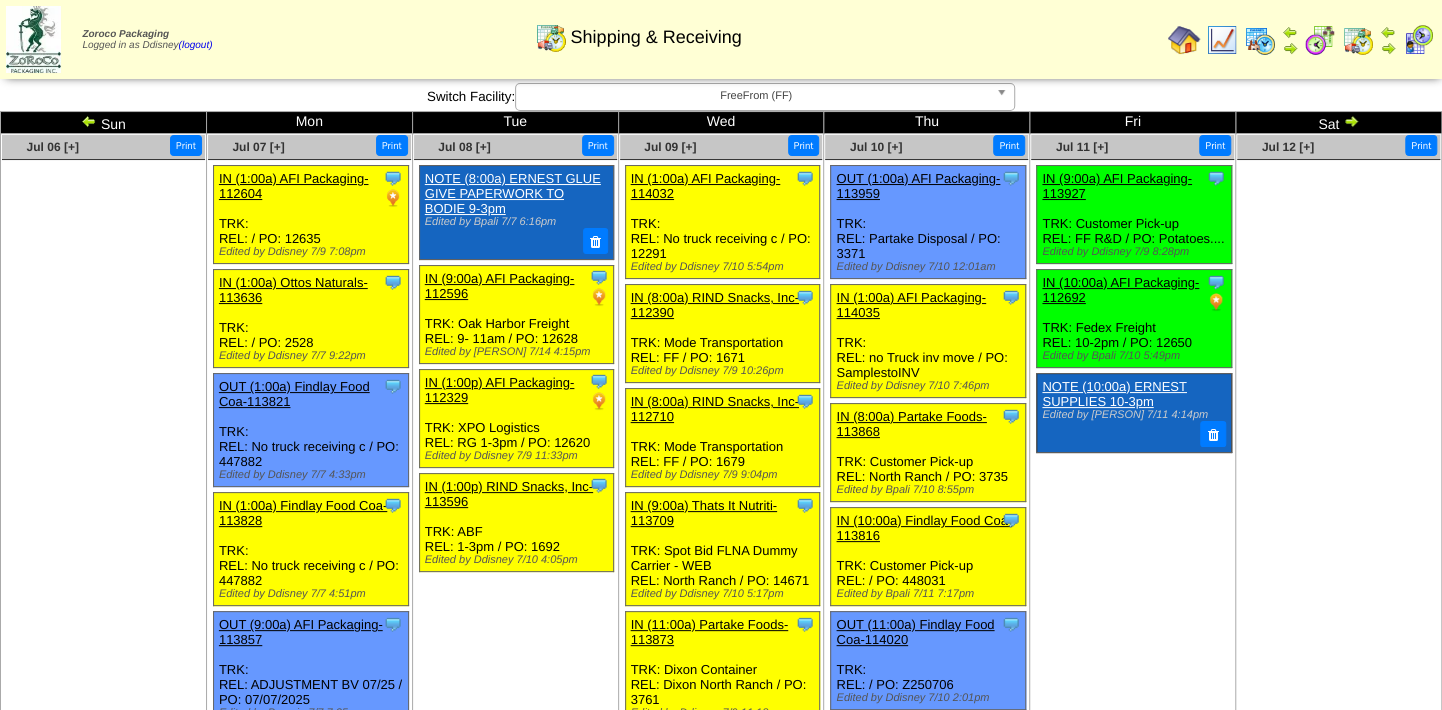 click on "IN
(9:00a)
AFI Packaging-113927" at bounding box center (1117, 186) 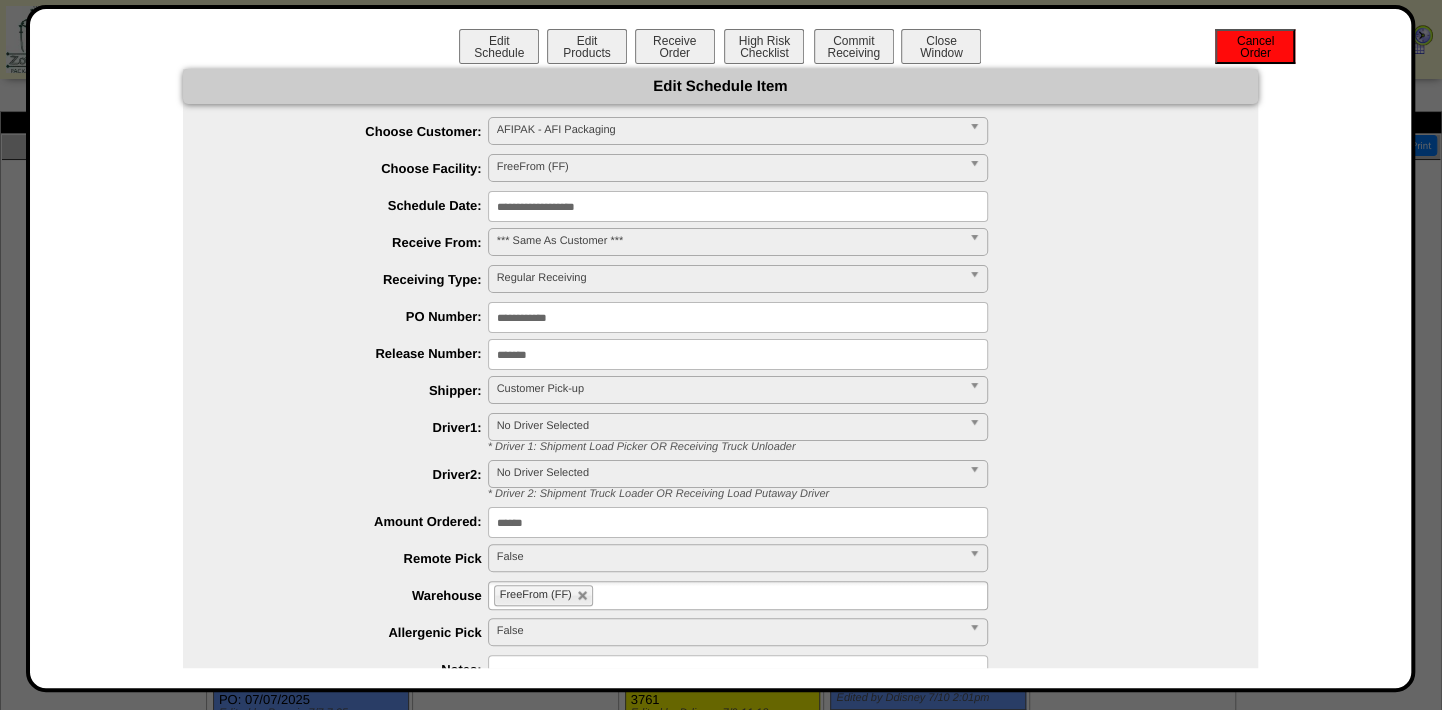 click on "Cancel Order" at bounding box center [1255, 46] 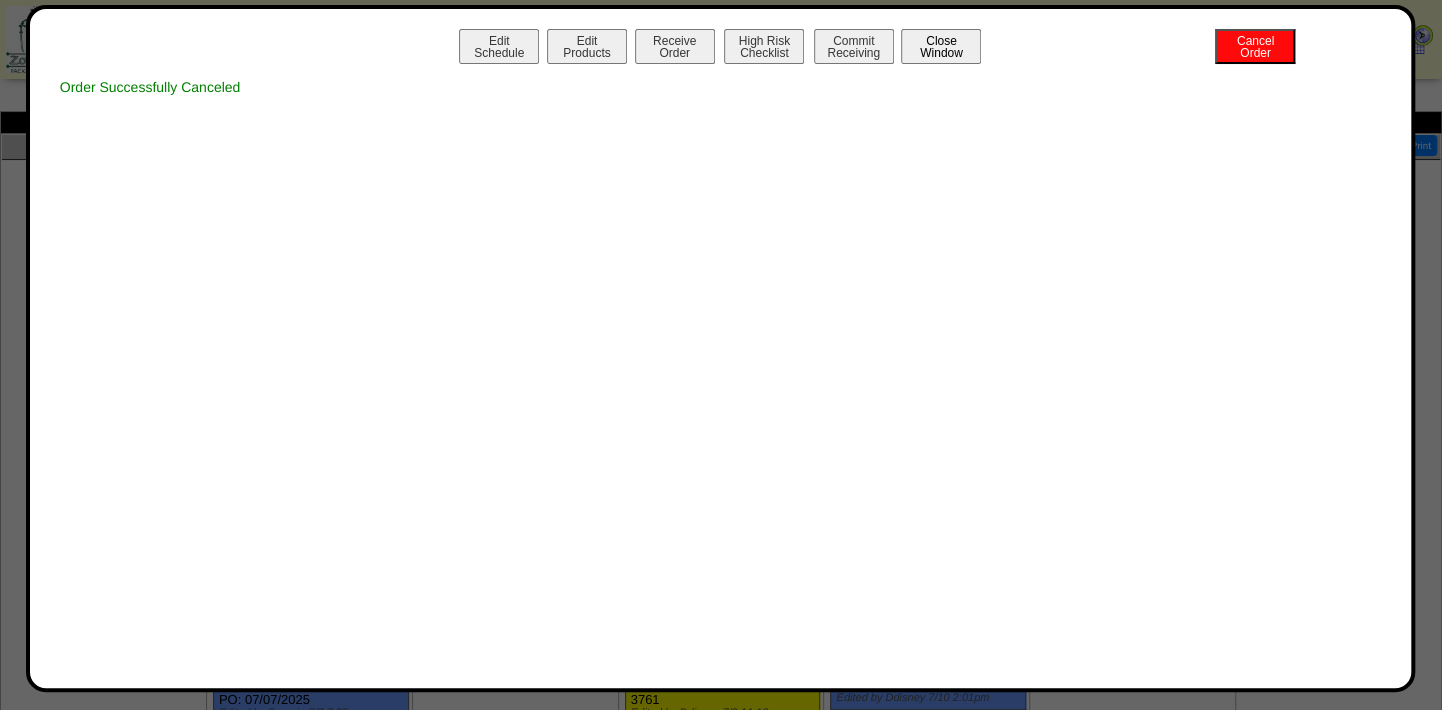 click on "Close Window" at bounding box center [941, 46] 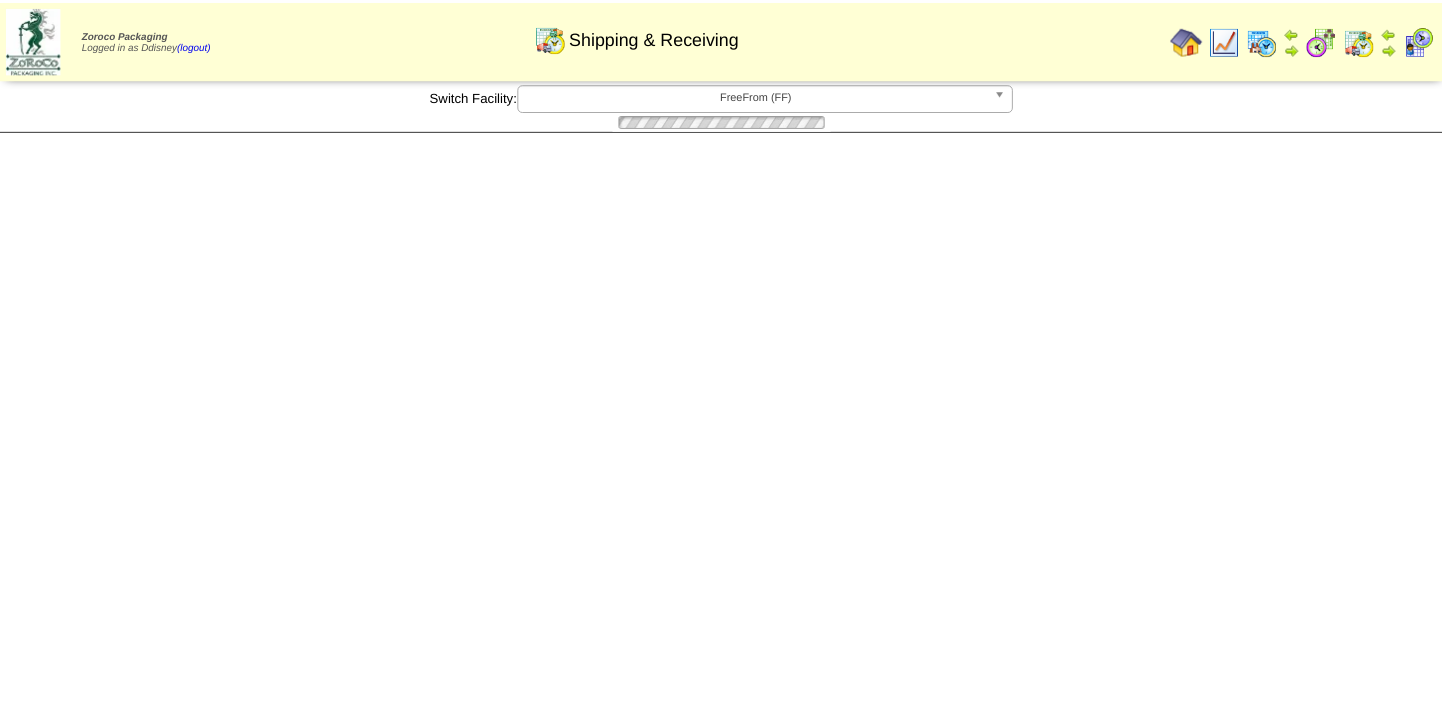 scroll, scrollTop: 0, scrollLeft: 0, axis: both 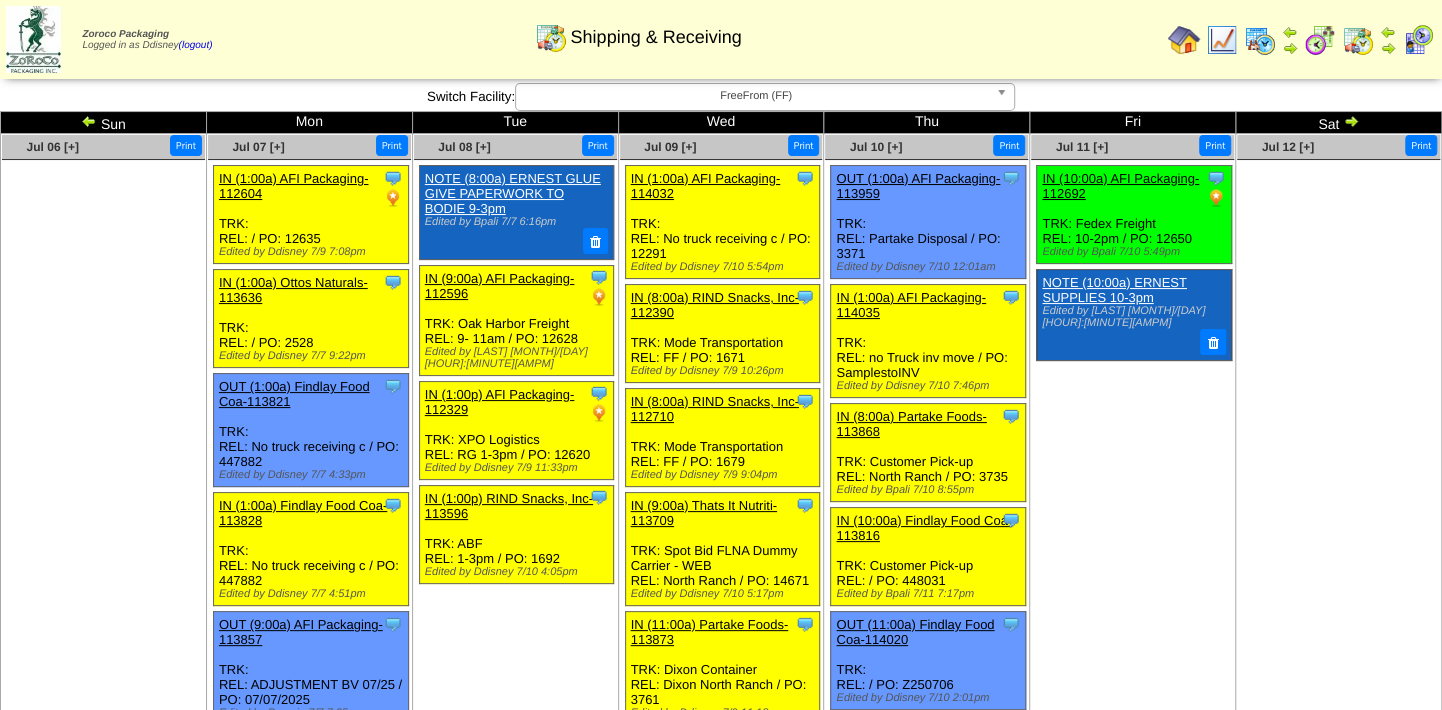 click on "IN
(10:00a)
AFI Packaging-112692" at bounding box center (1120, 186) 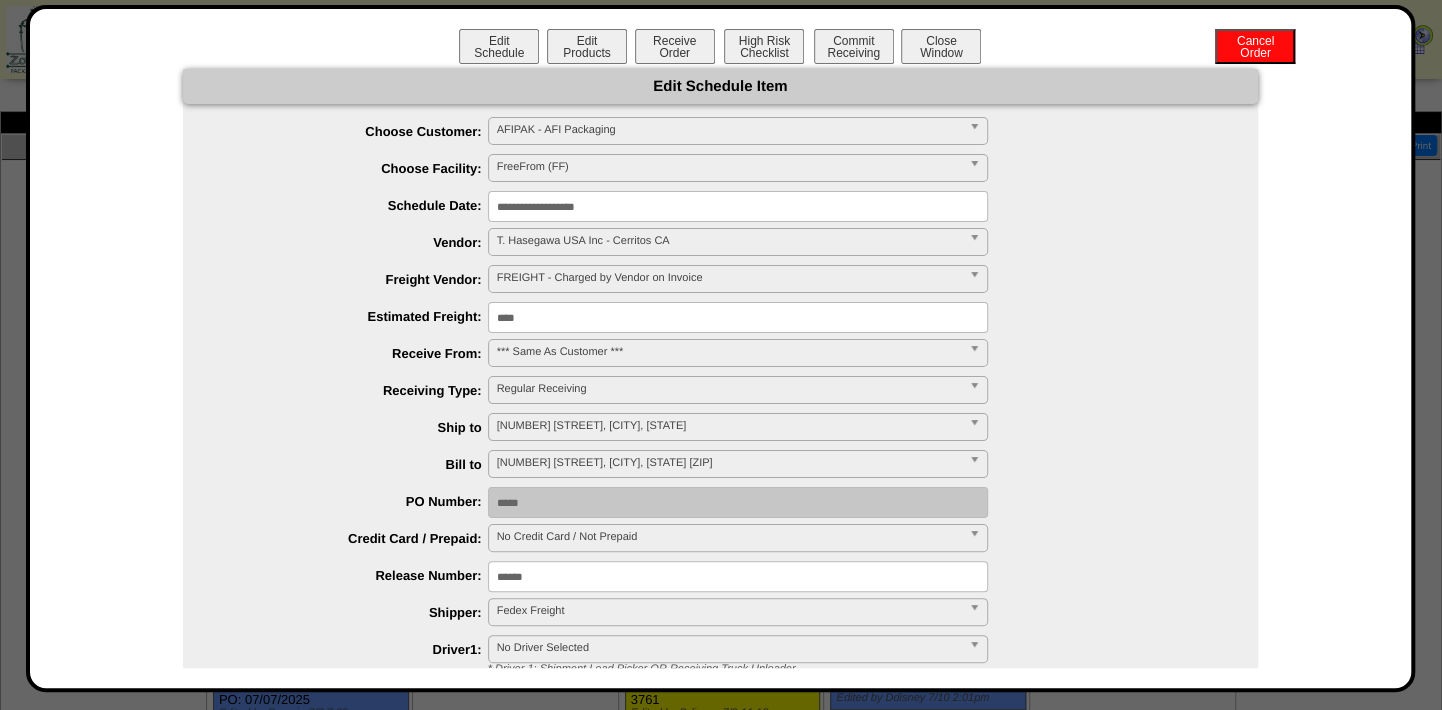 click on "**********" at bounding box center (740, 354) 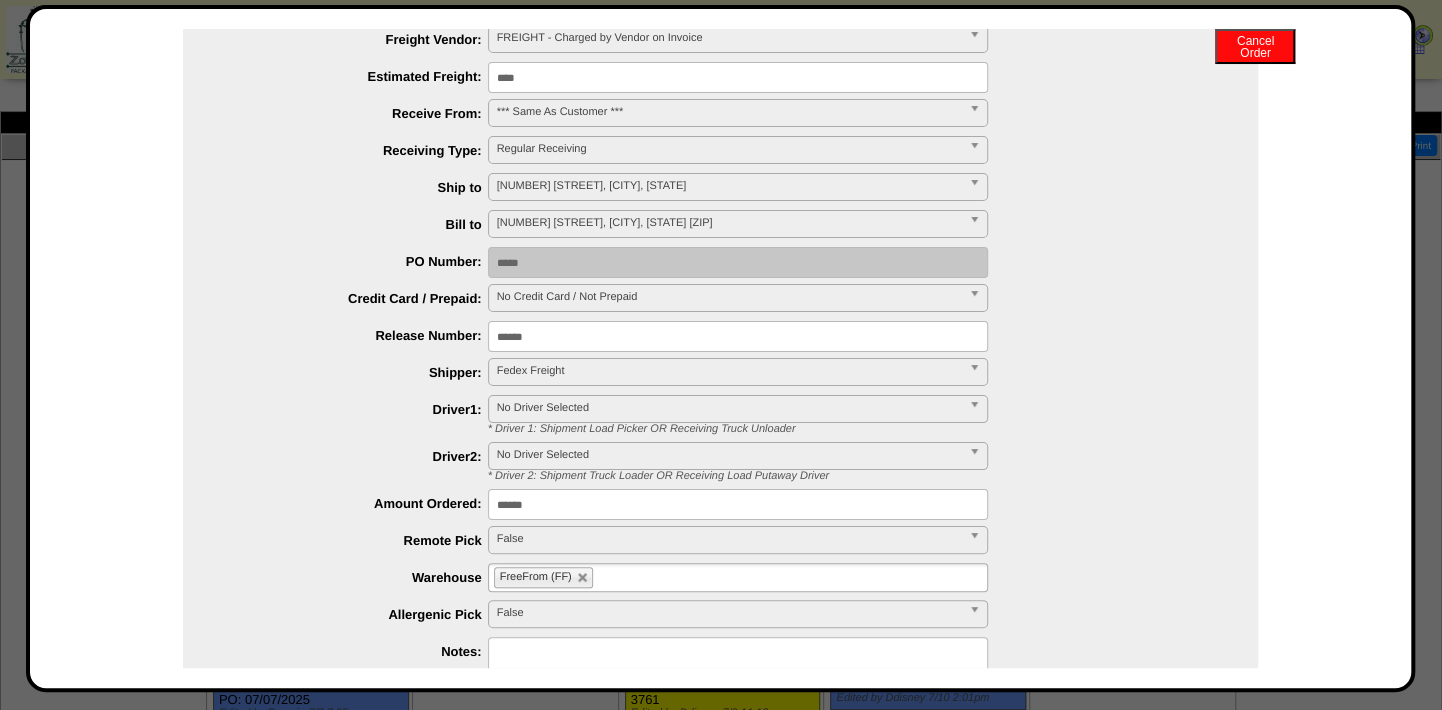 scroll, scrollTop: 272, scrollLeft: 0, axis: vertical 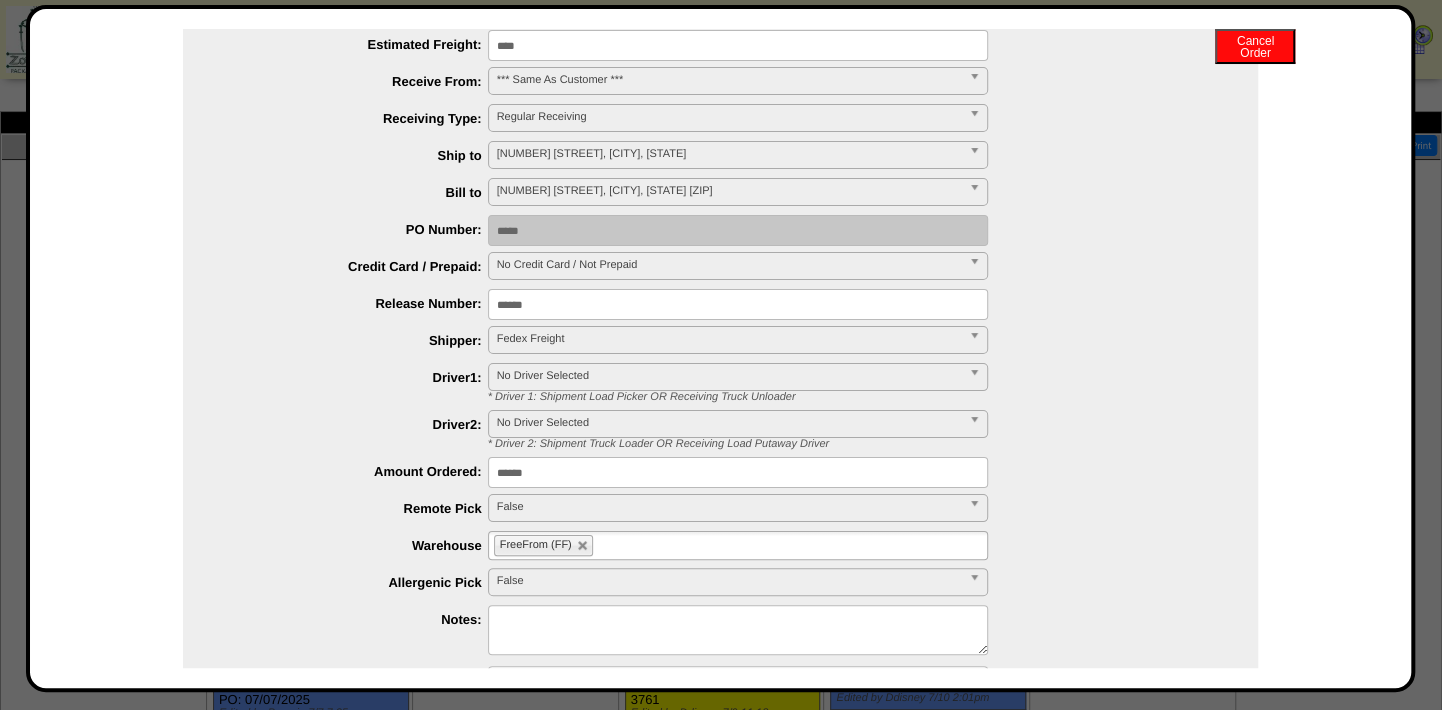 drag, startPoint x: 566, startPoint y: 473, endPoint x: 263, endPoint y: 461, distance: 303.23752 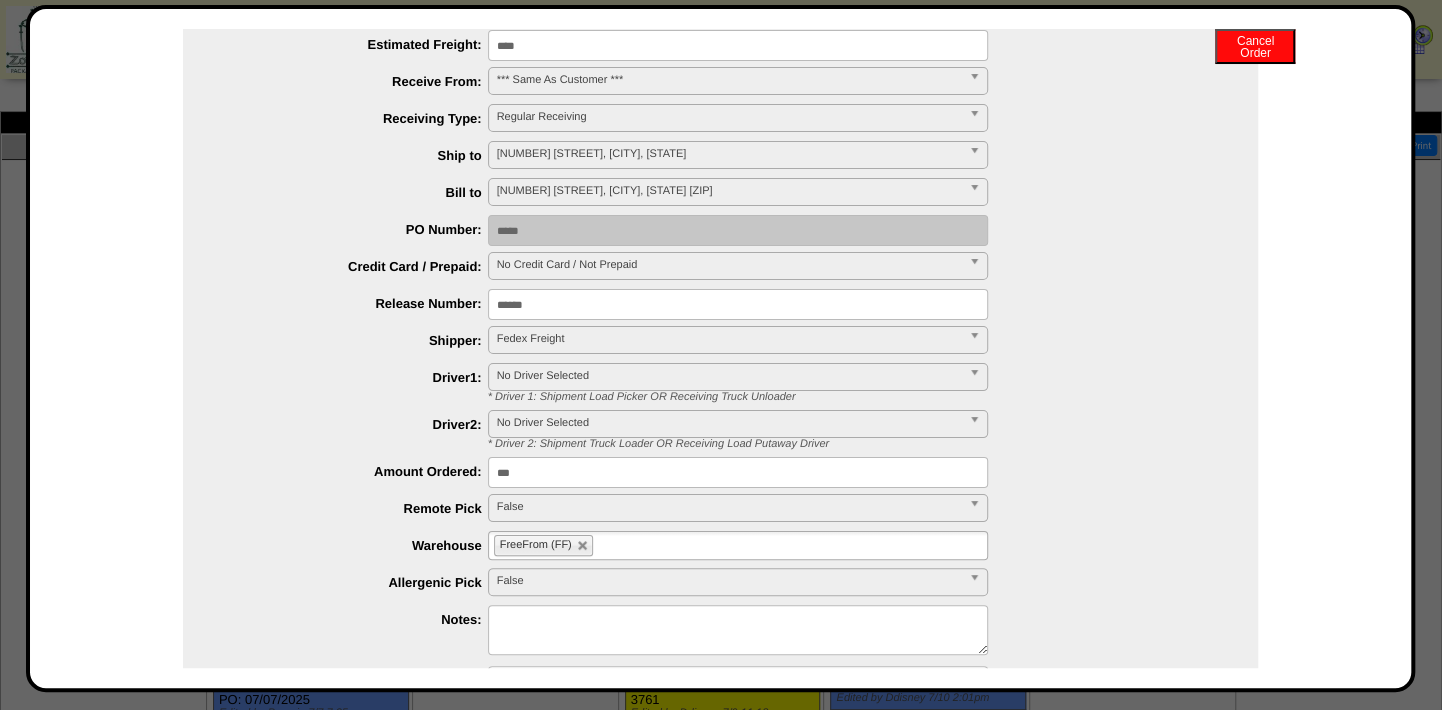 type on "***" 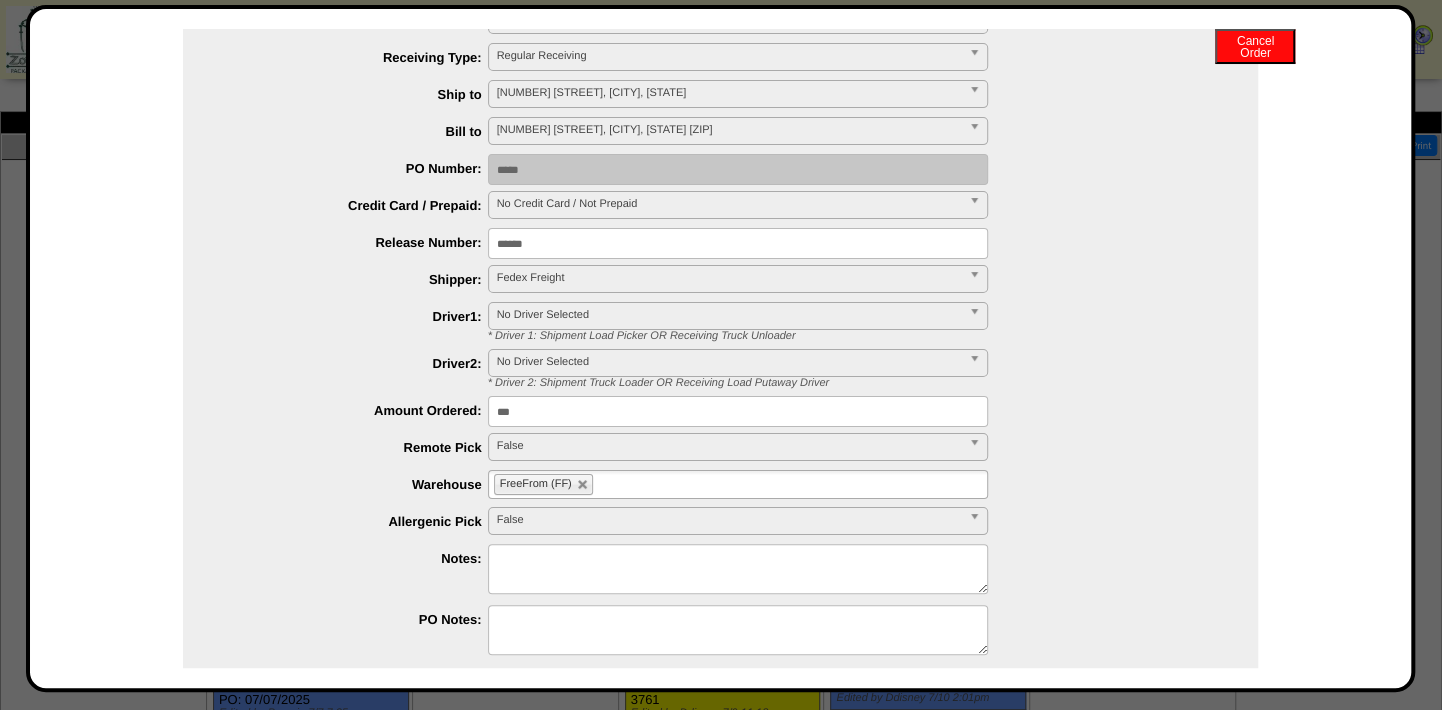 scroll, scrollTop: 405, scrollLeft: 0, axis: vertical 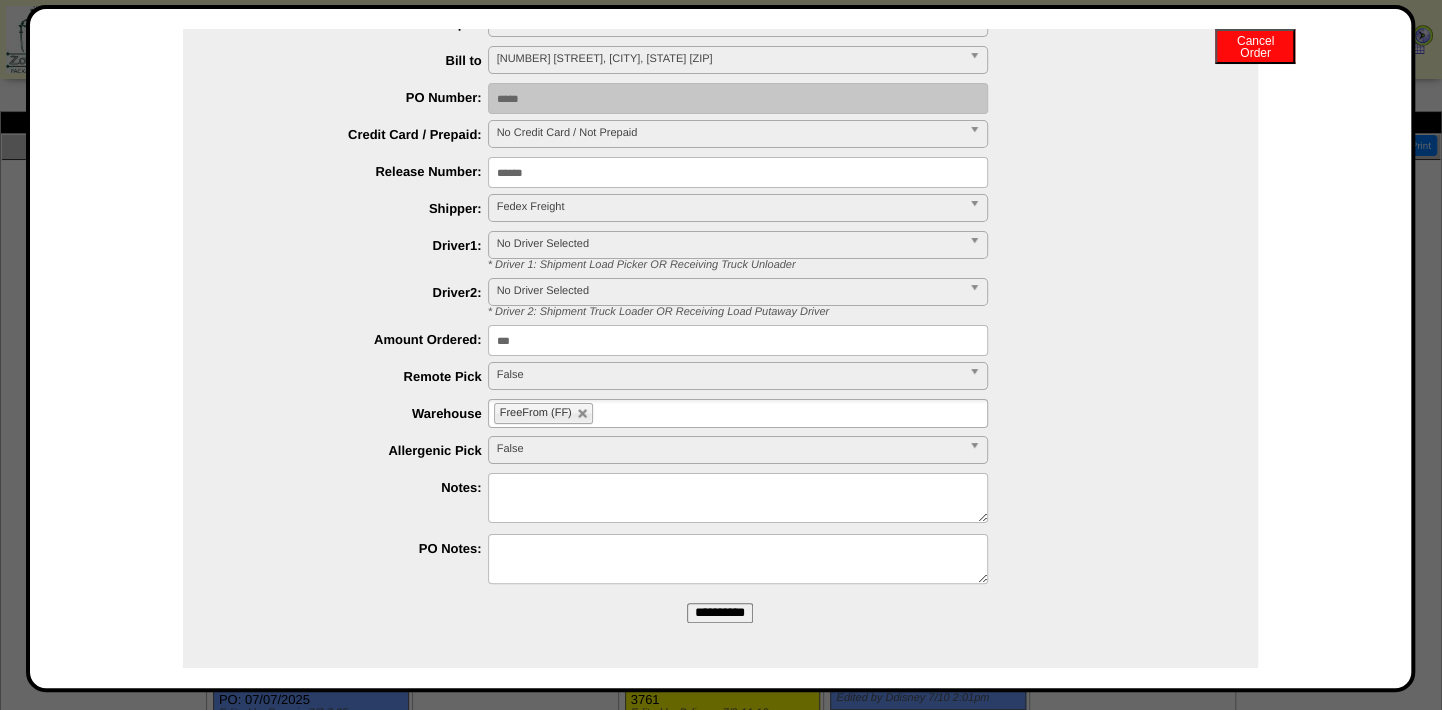 click on "**********" at bounding box center (720, 613) 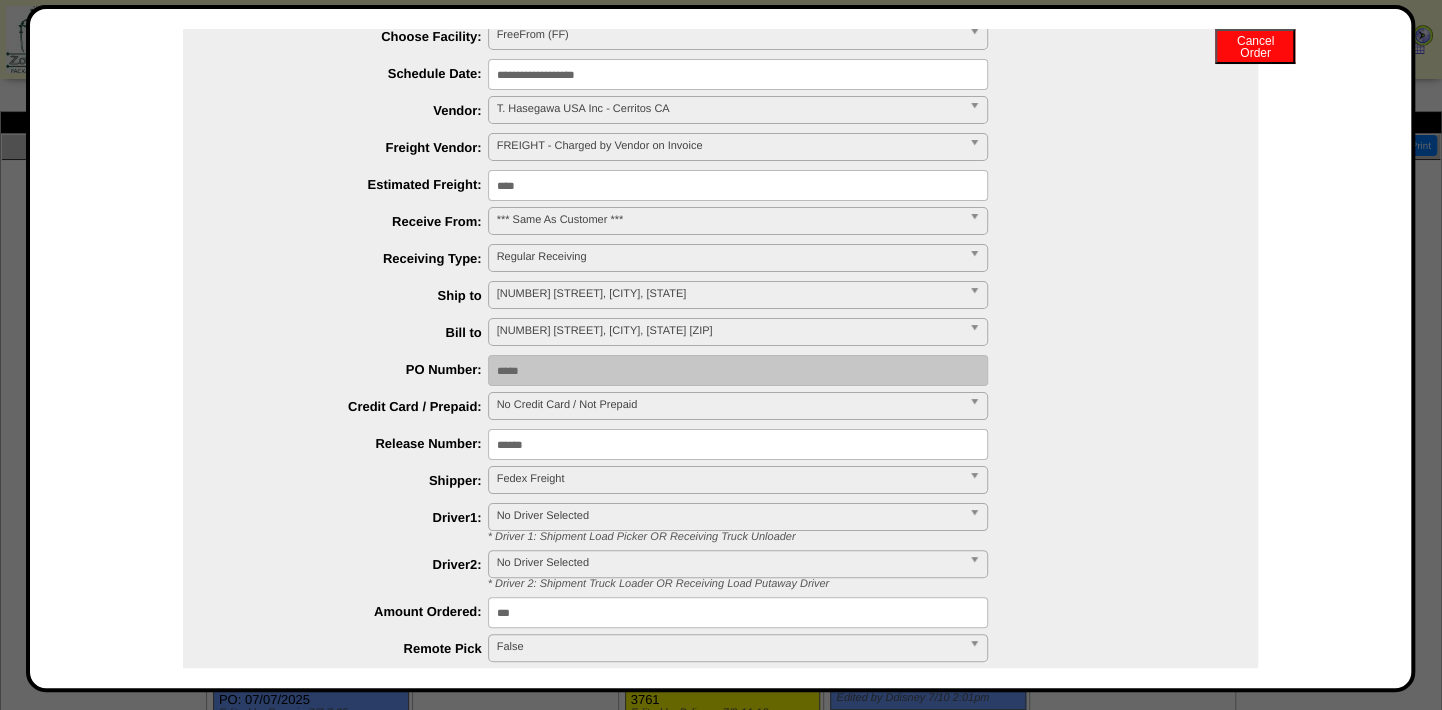 scroll, scrollTop: 0, scrollLeft: 0, axis: both 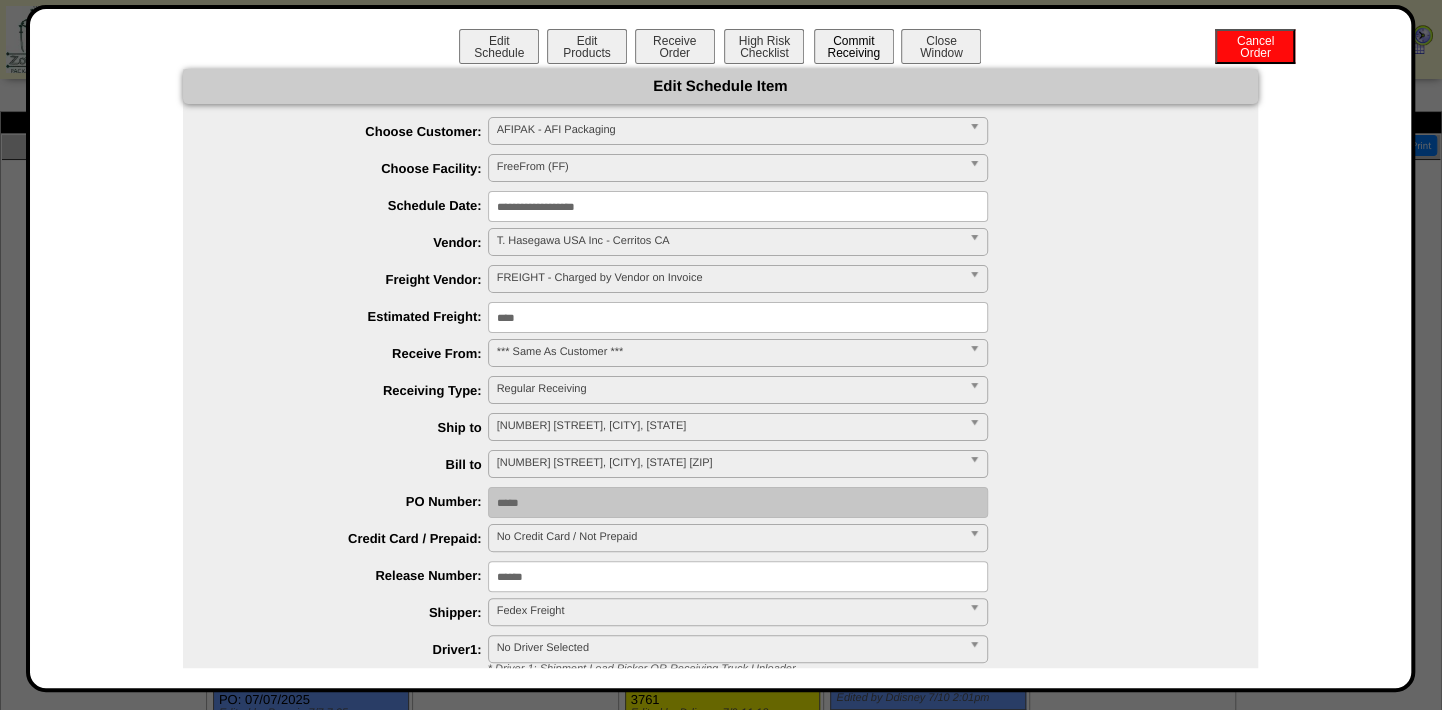 click on "Commit Receiving" at bounding box center [854, 46] 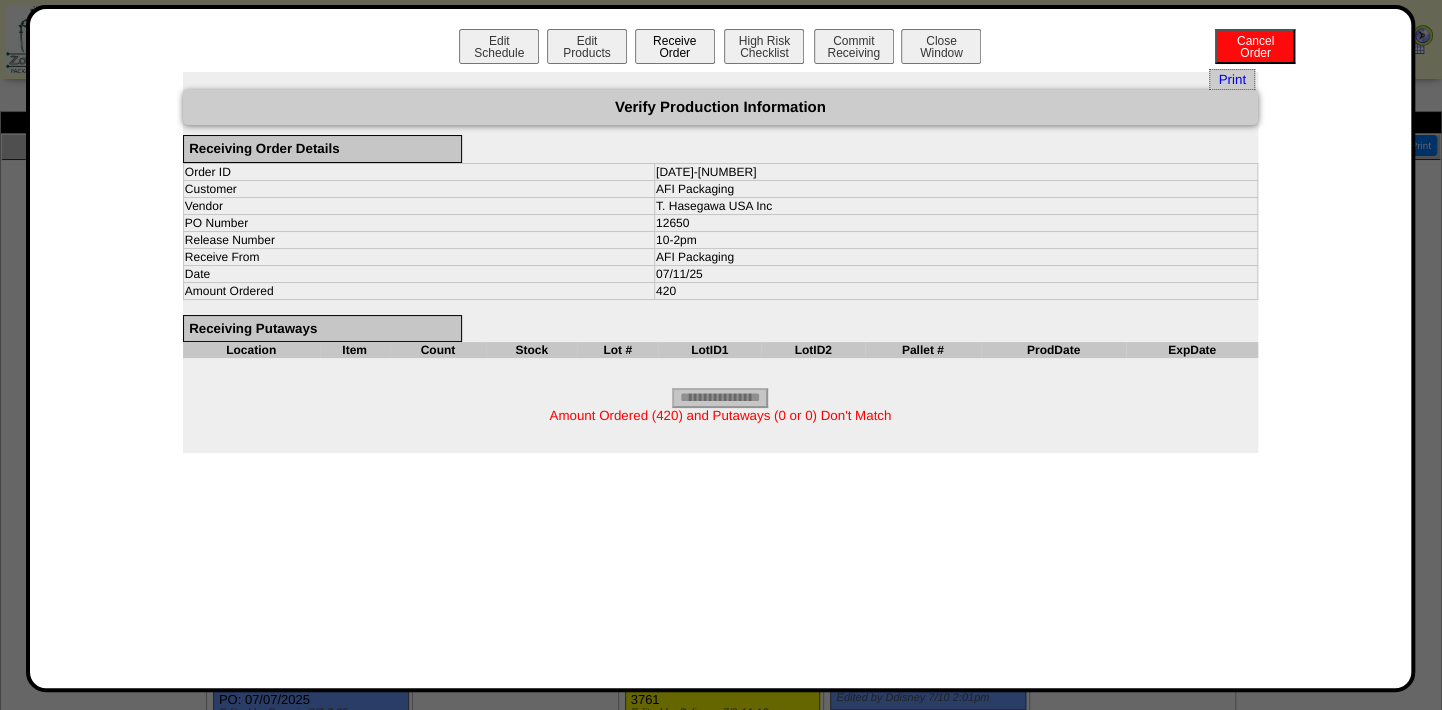 click on "Receive Order" at bounding box center (675, 46) 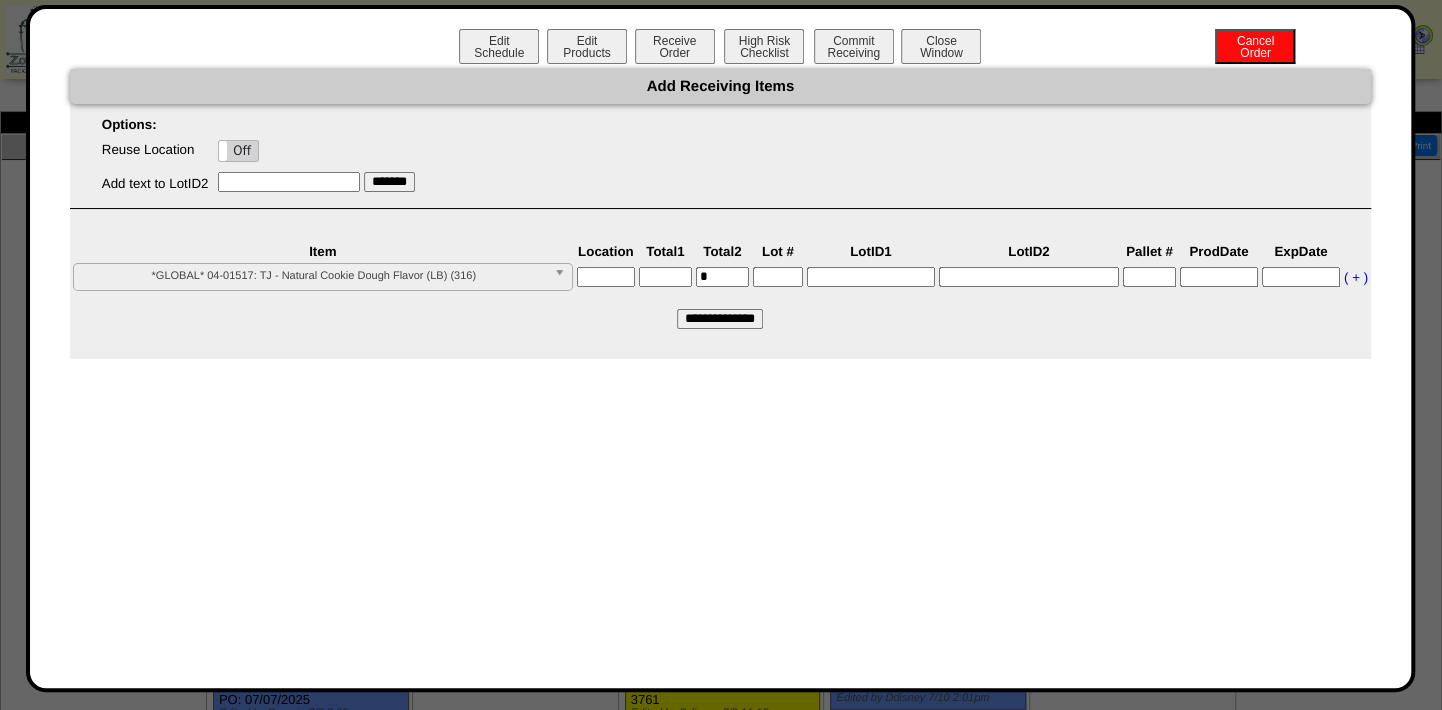 click at bounding box center (606, 277) 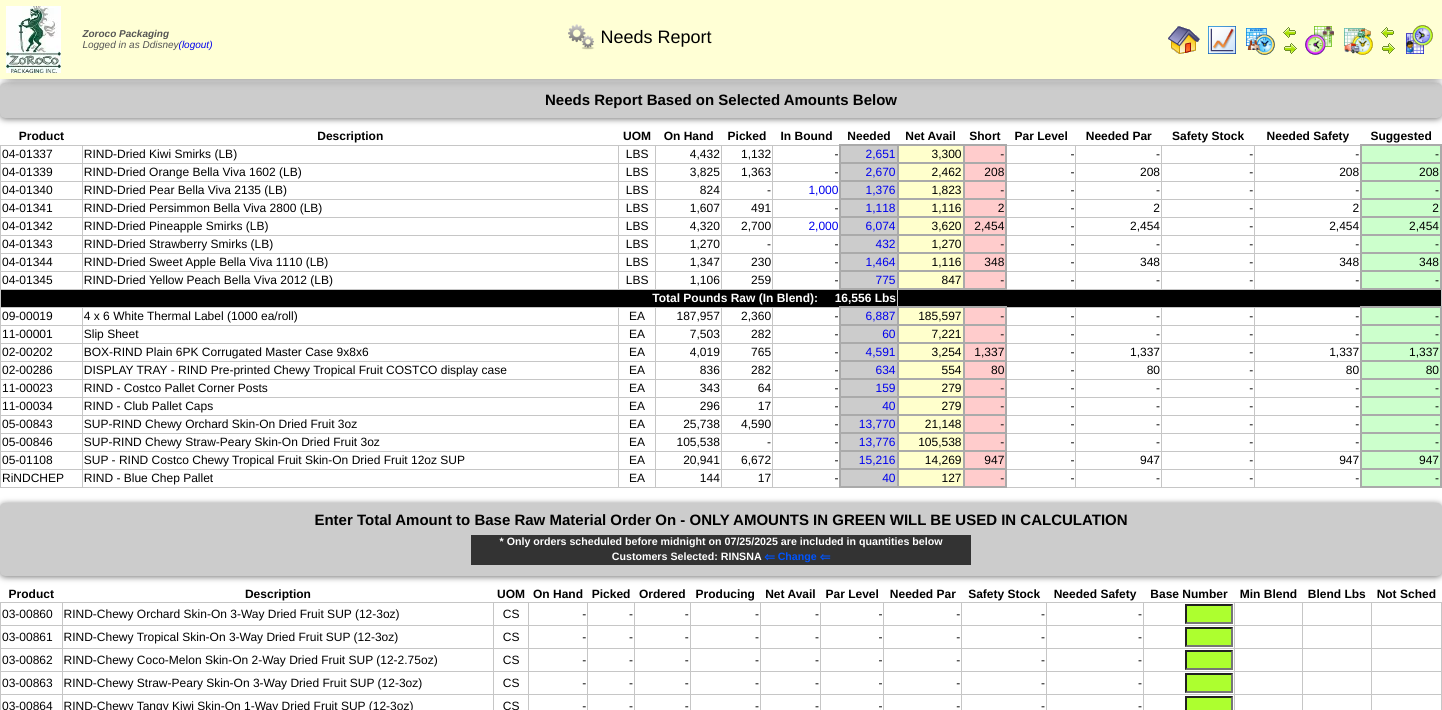 scroll, scrollTop: 0, scrollLeft: 0, axis: both 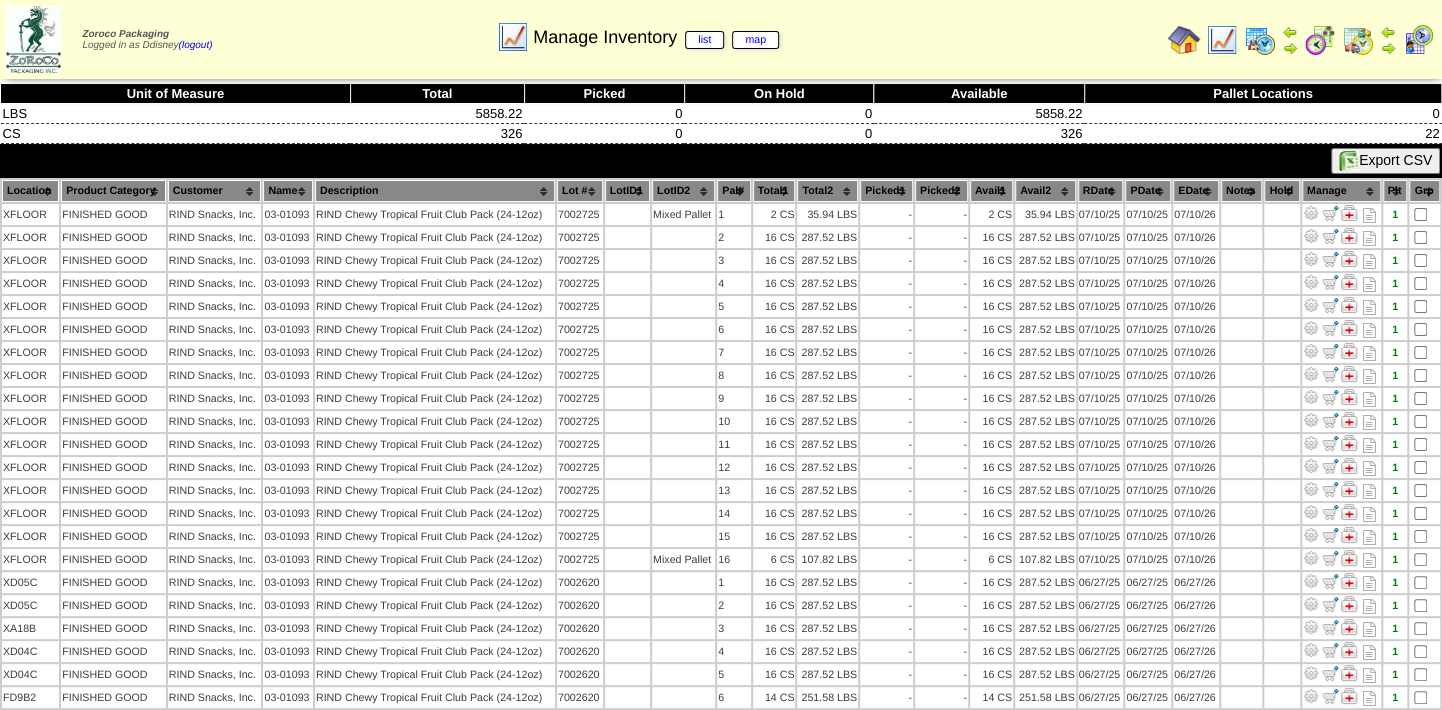 click at bounding box center (1418, 40) 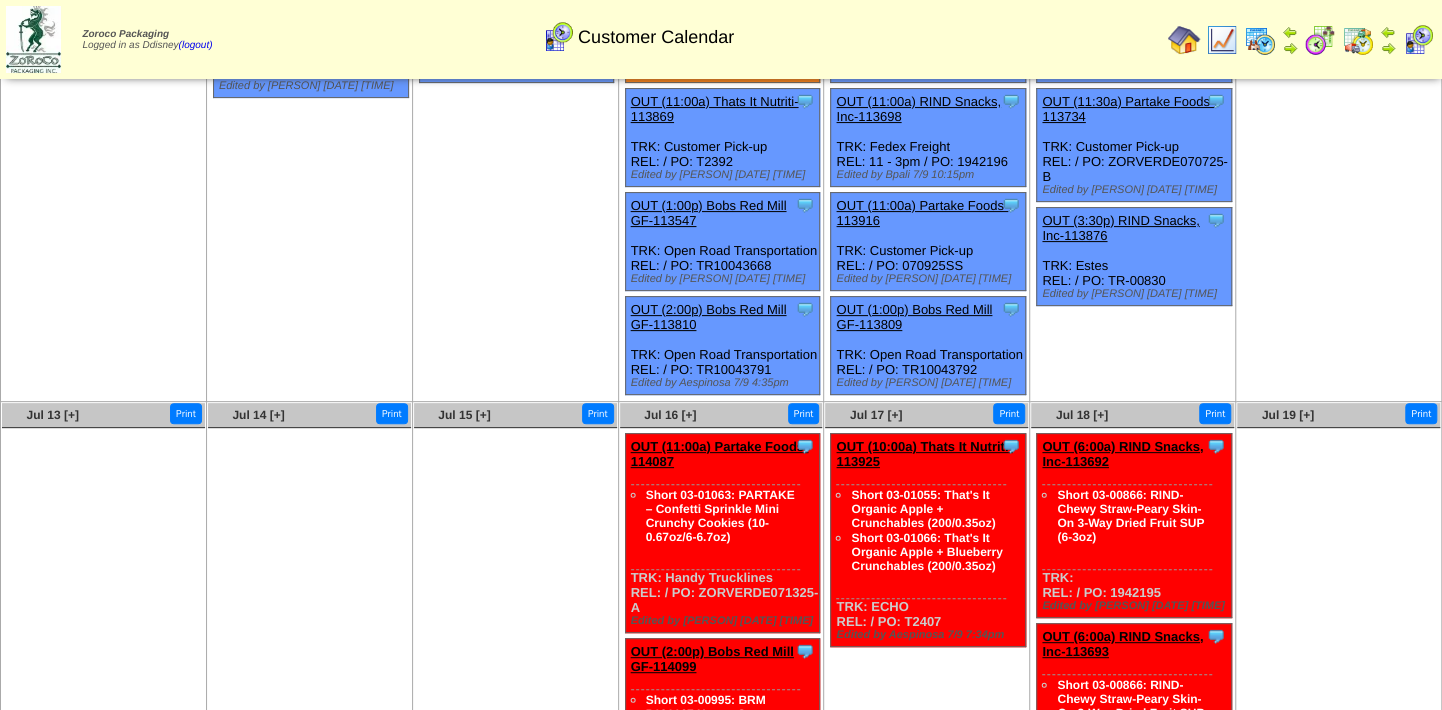 scroll, scrollTop: 0, scrollLeft: 0, axis: both 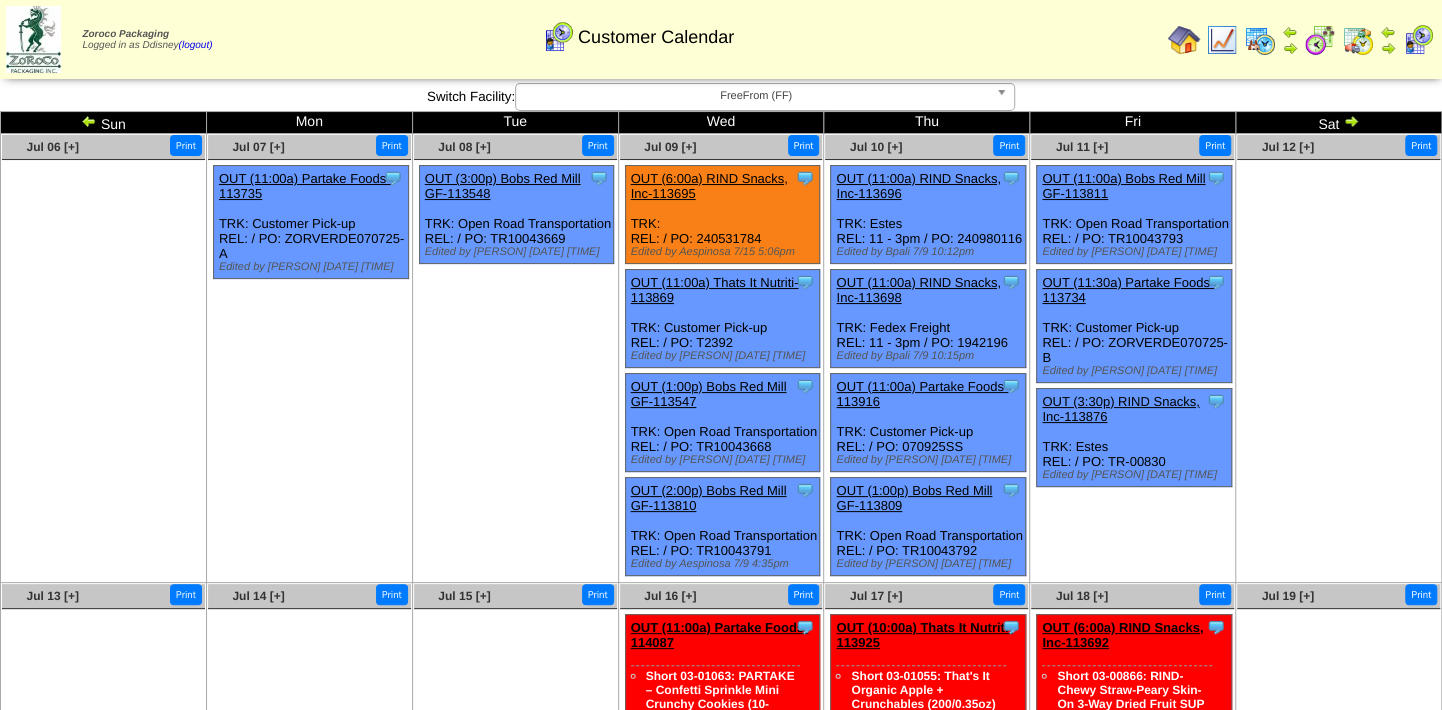 click at bounding box center (1388, 48) 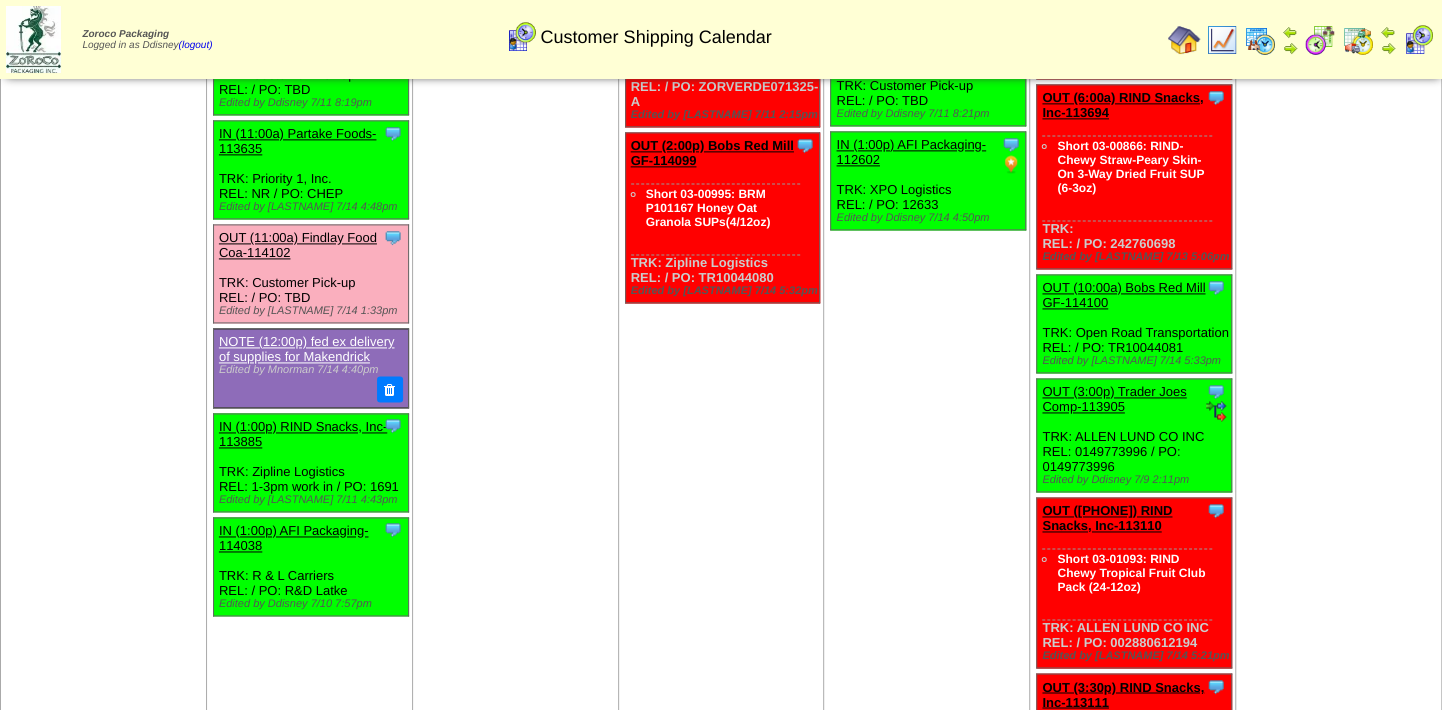scroll, scrollTop: 1545, scrollLeft: 0, axis: vertical 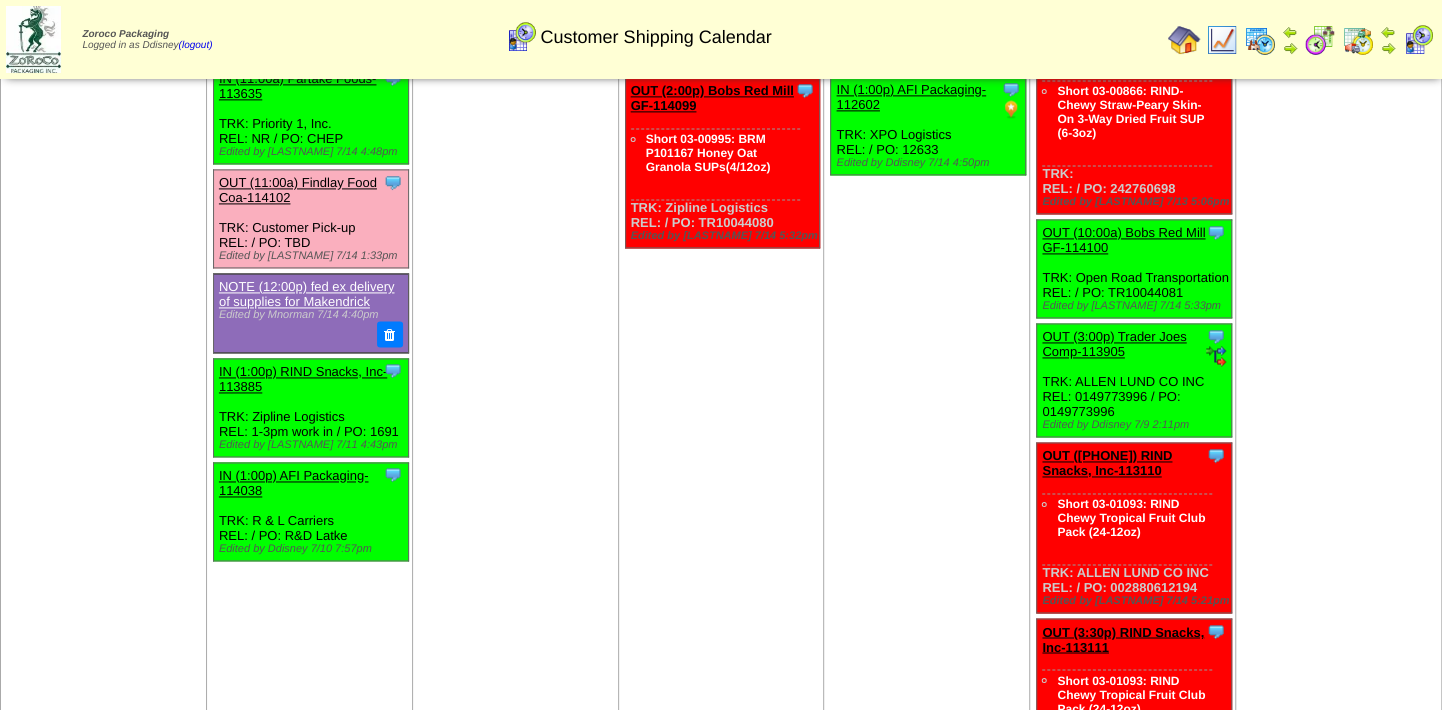 click on "OUT
(11:00a)
Findlay Food Coa-114102" at bounding box center (298, 190) 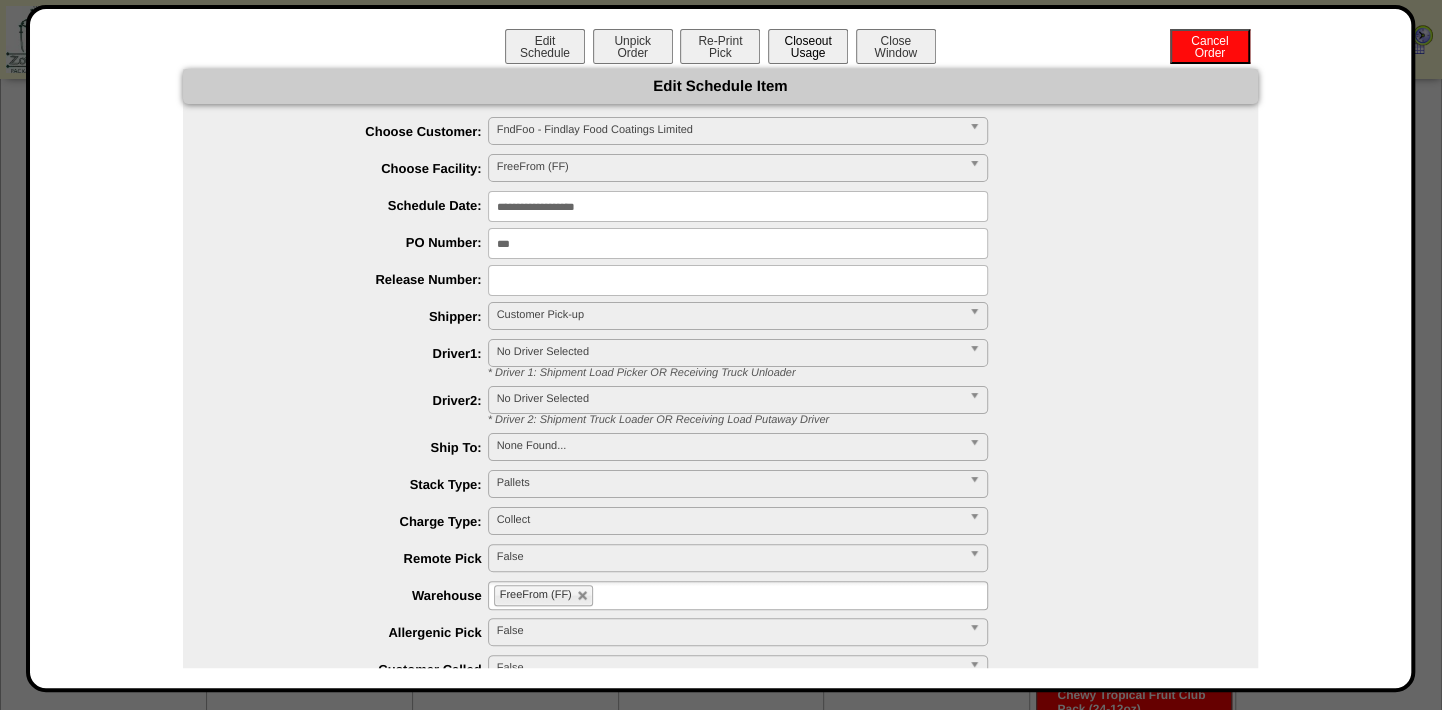 click on "Closeout Usage" at bounding box center (808, 46) 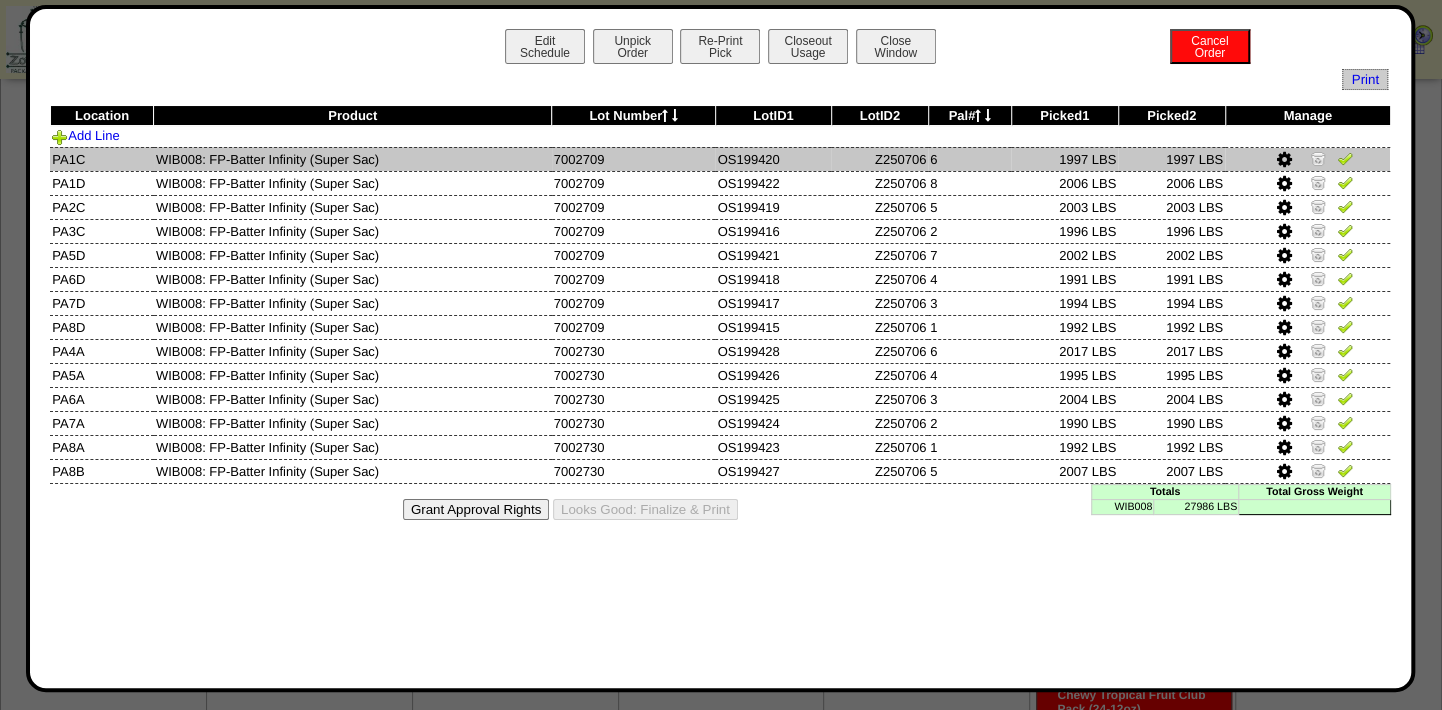 drag, startPoint x: 921, startPoint y: 161, endPoint x: 870, endPoint y: 160, distance: 51.009804 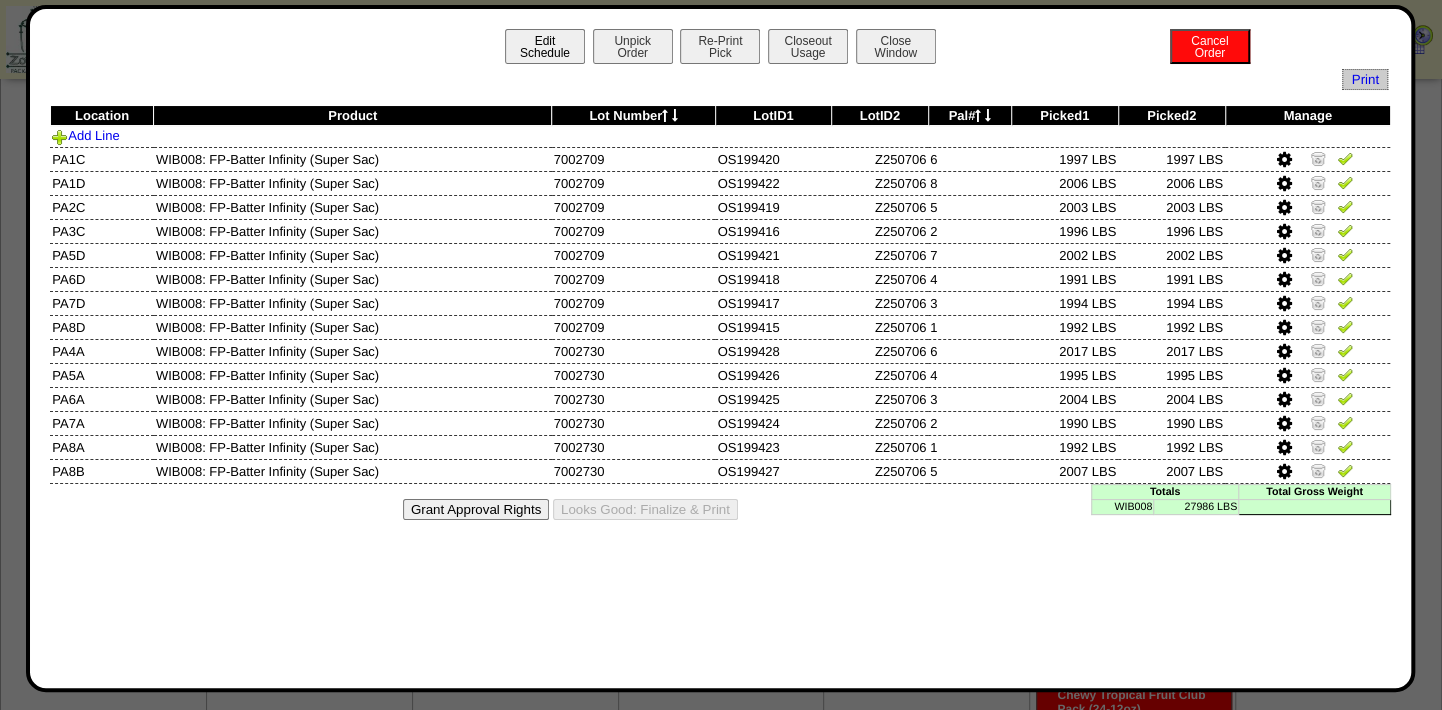 click on "Edit Schedule" at bounding box center [545, 46] 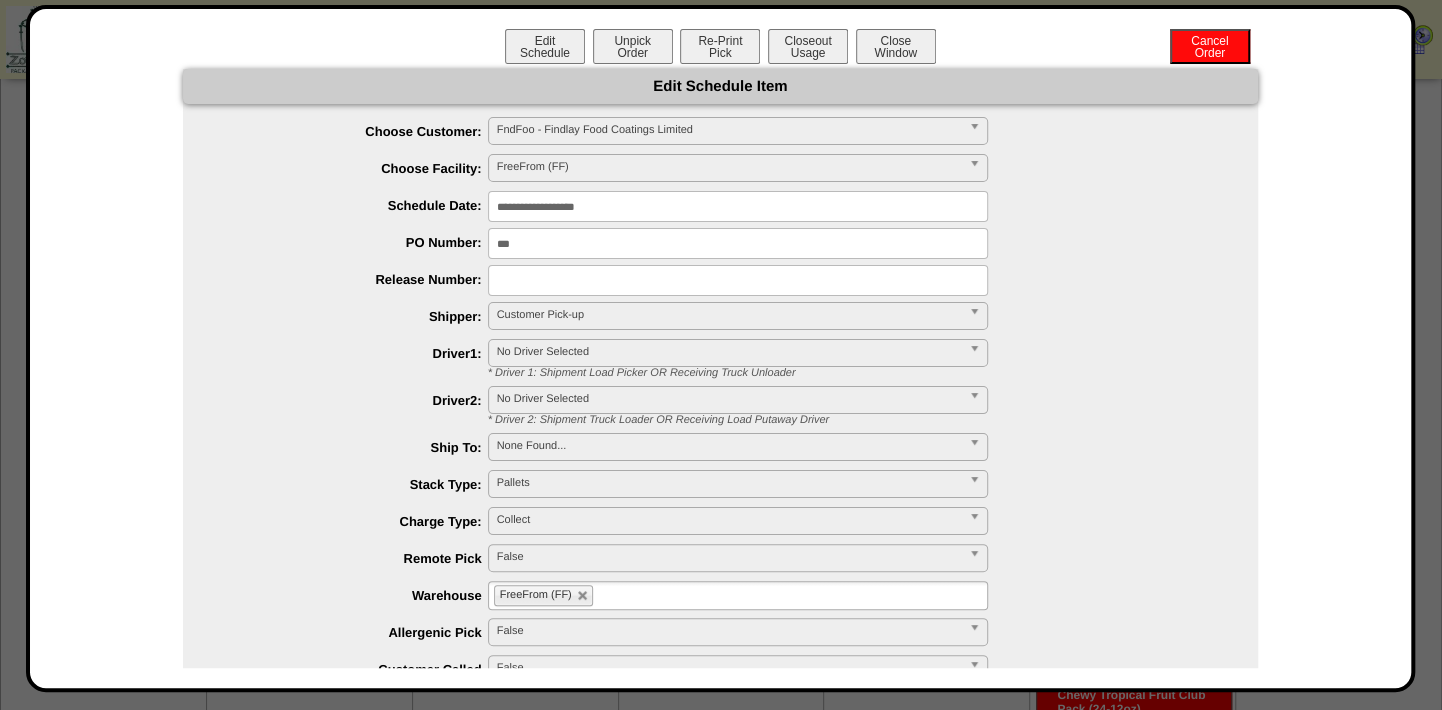 drag, startPoint x: 546, startPoint y: 245, endPoint x: 359, endPoint y: 245, distance: 187 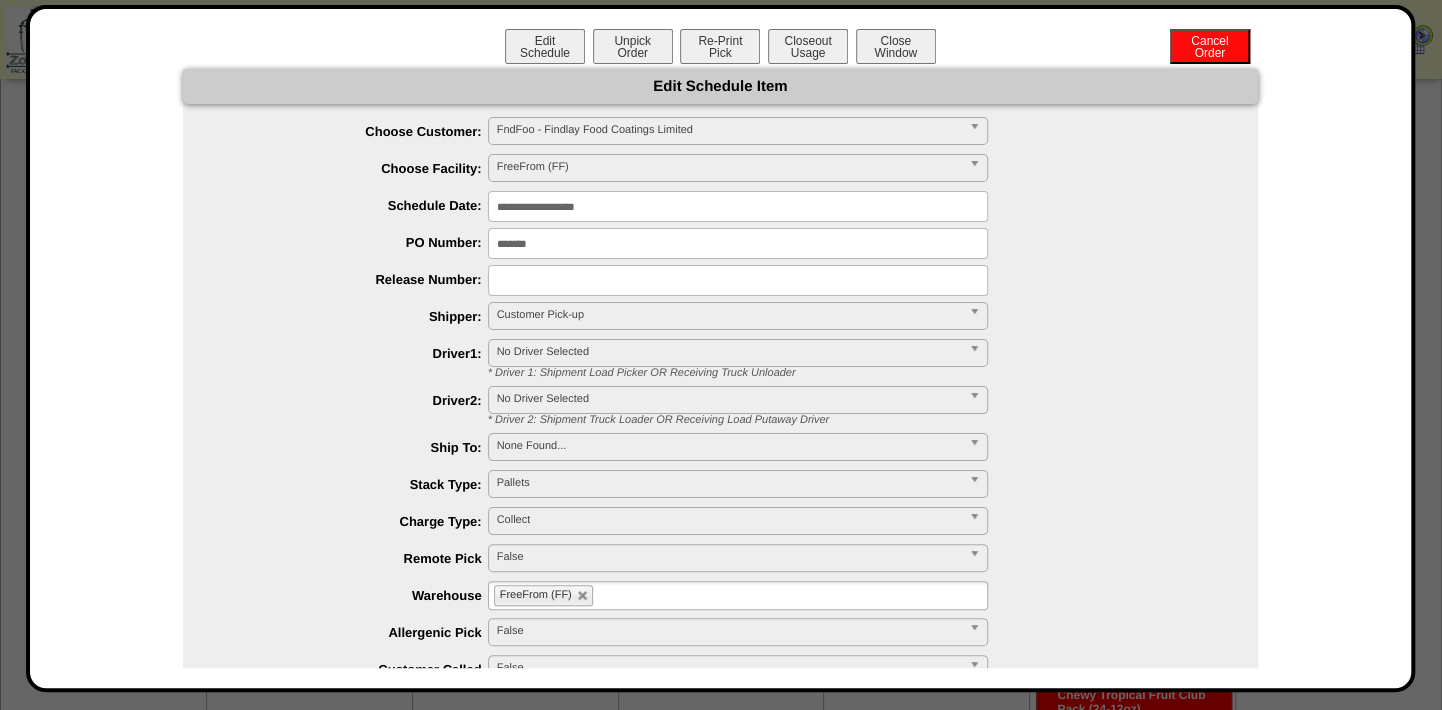 type on "*******" 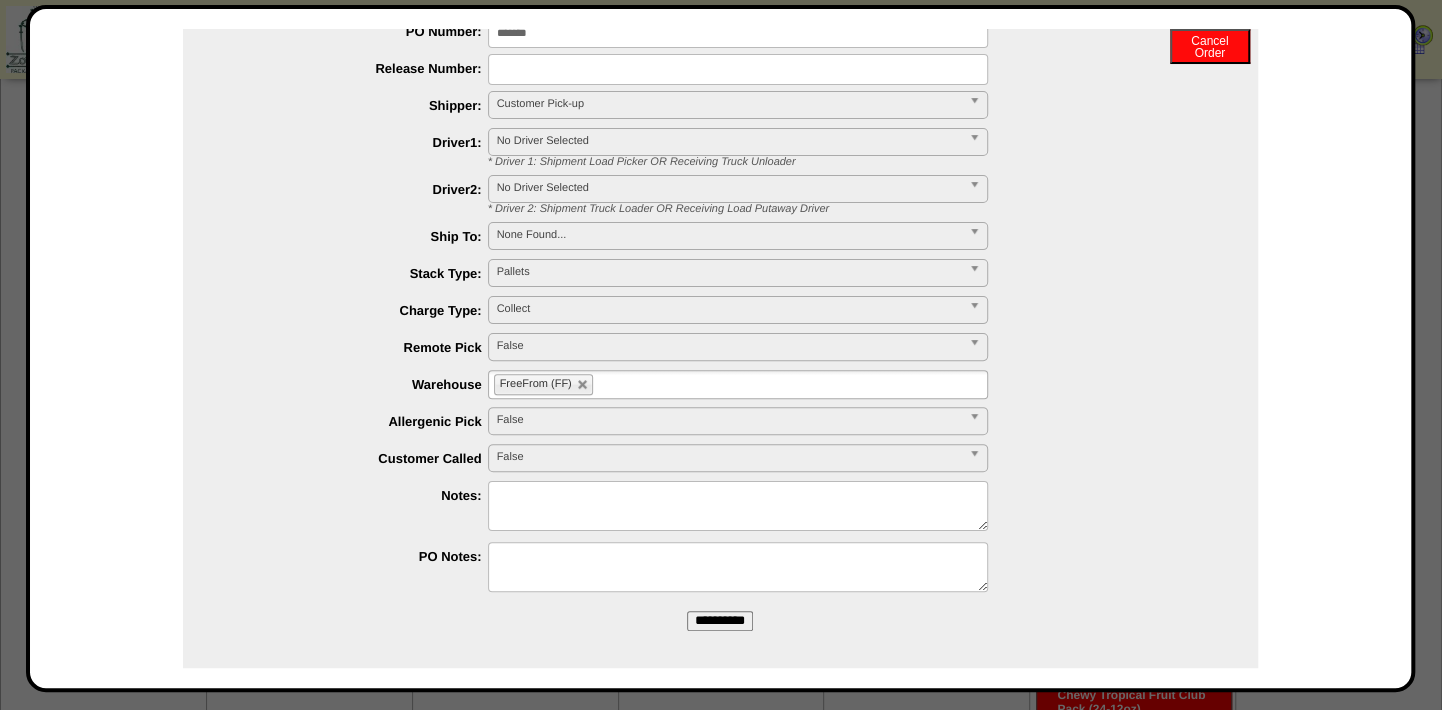 scroll, scrollTop: 220, scrollLeft: 0, axis: vertical 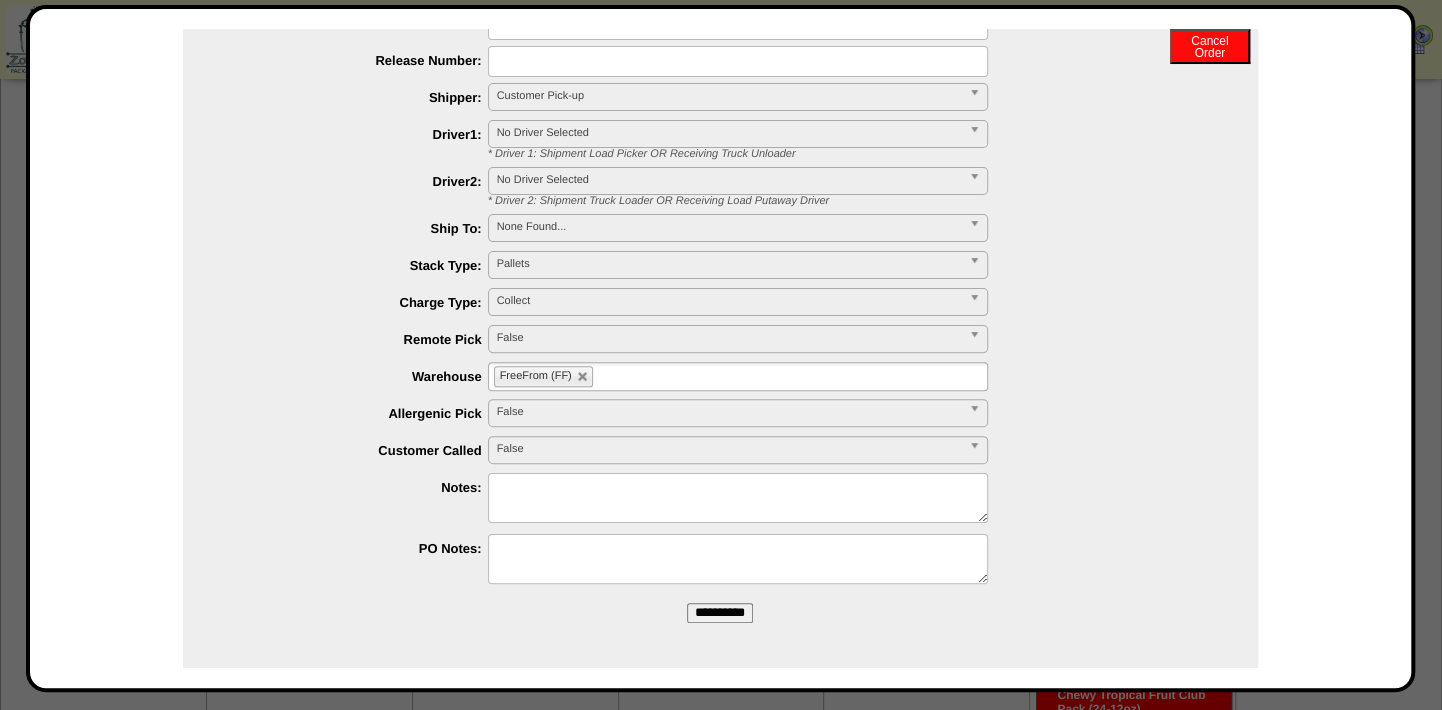 drag, startPoint x: 726, startPoint y: 611, endPoint x: 809, endPoint y: 114, distance: 503.88293 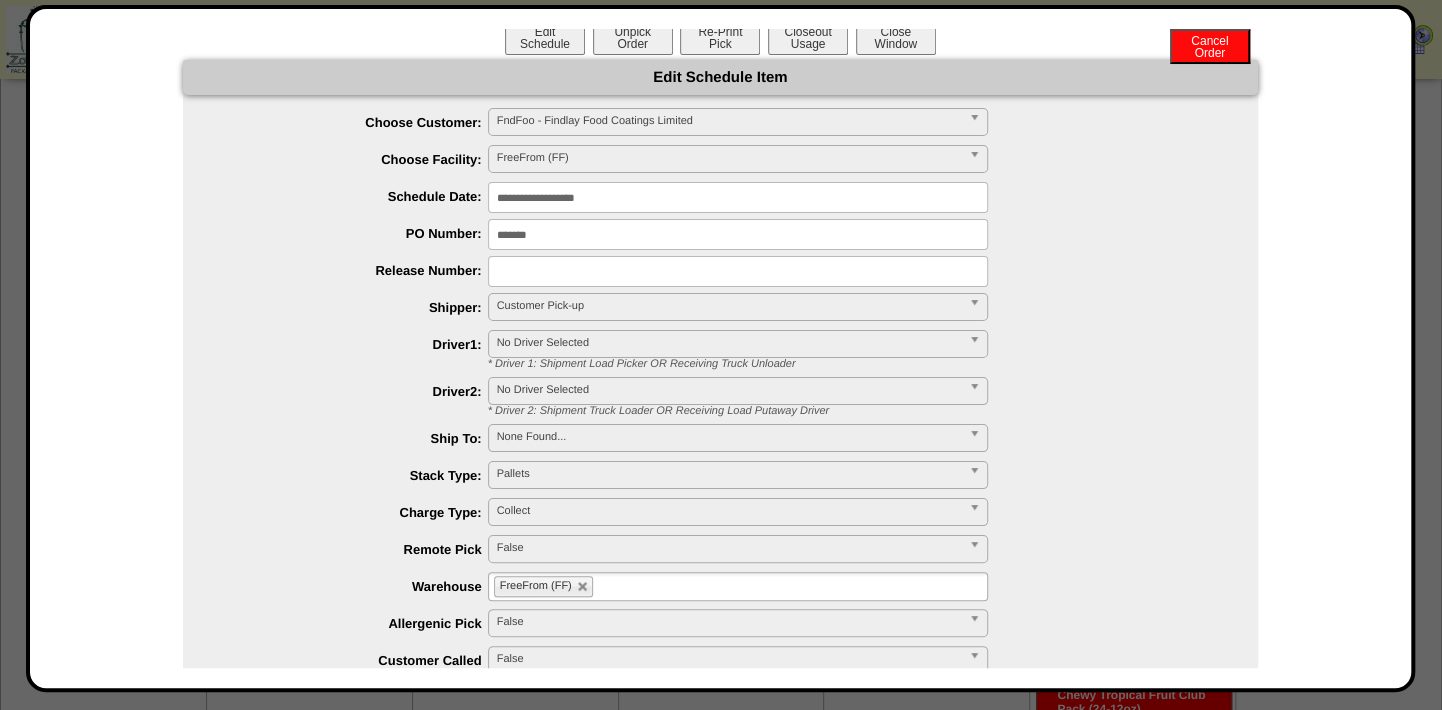 scroll, scrollTop: 0, scrollLeft: 0, axis: both 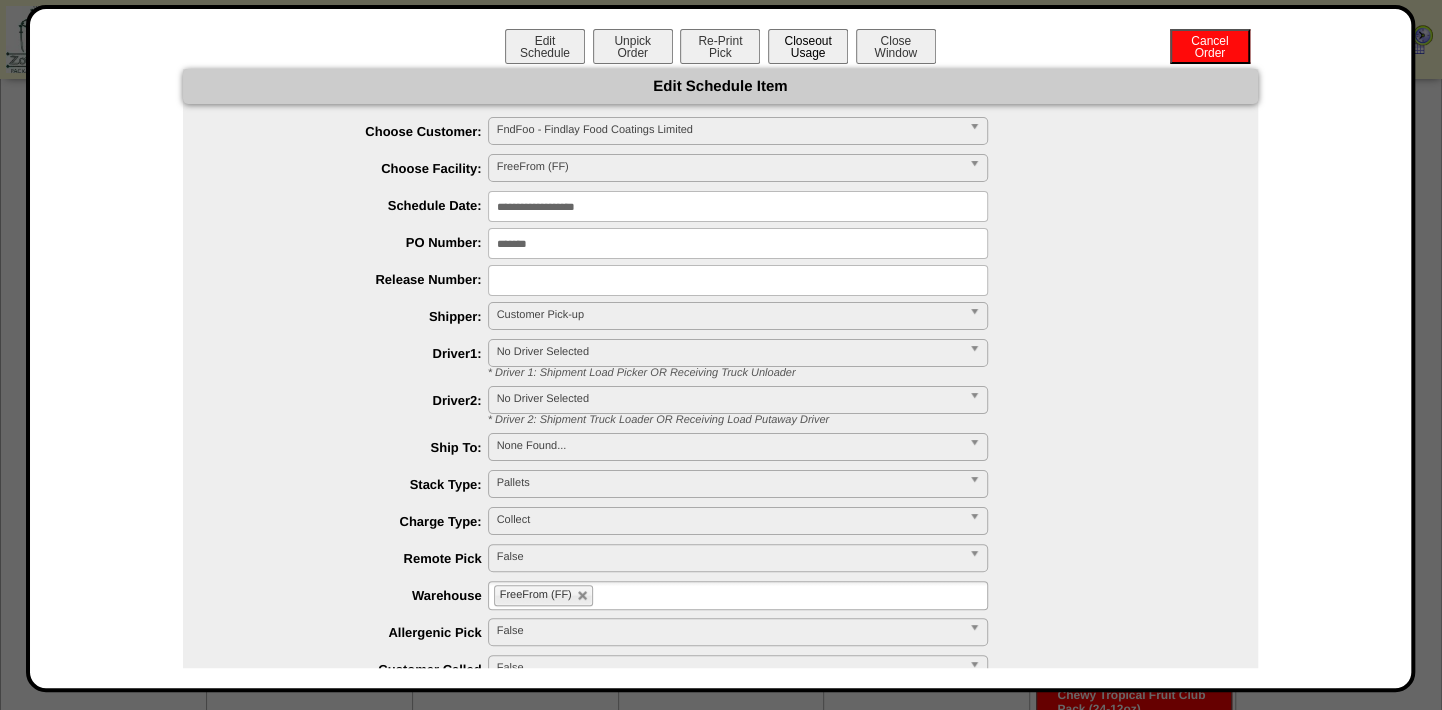 click on "Closeout Usage" at bounding box center [808, 46] 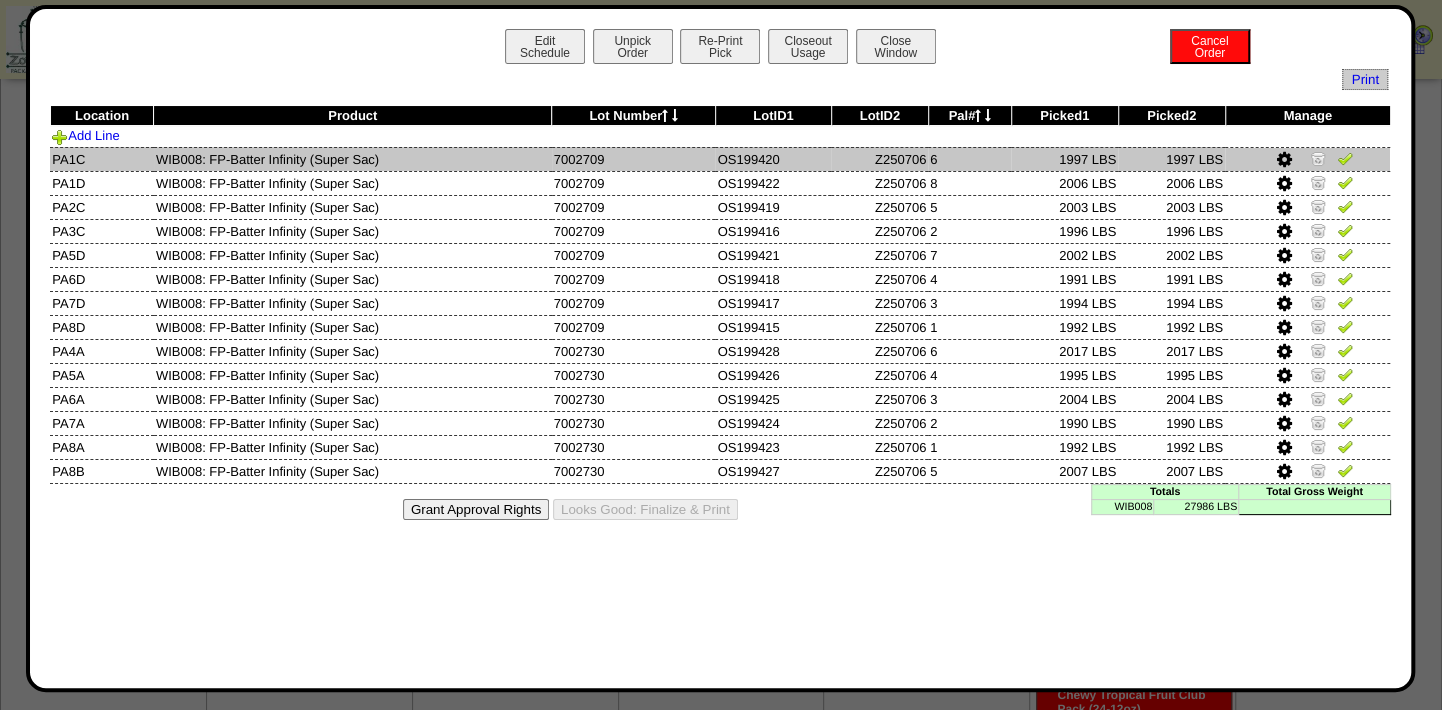 click at bounding box center [1345, 158] 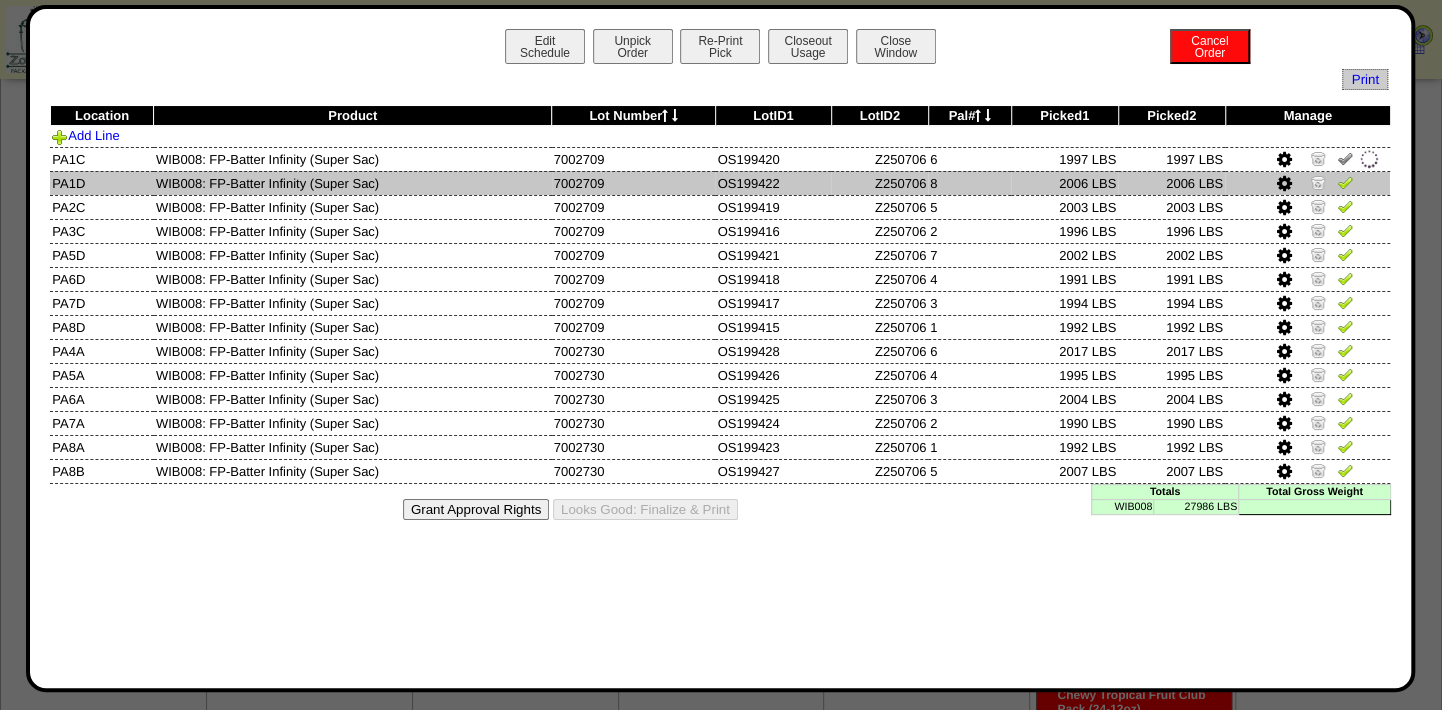 click at bounding box center [1345, 182] 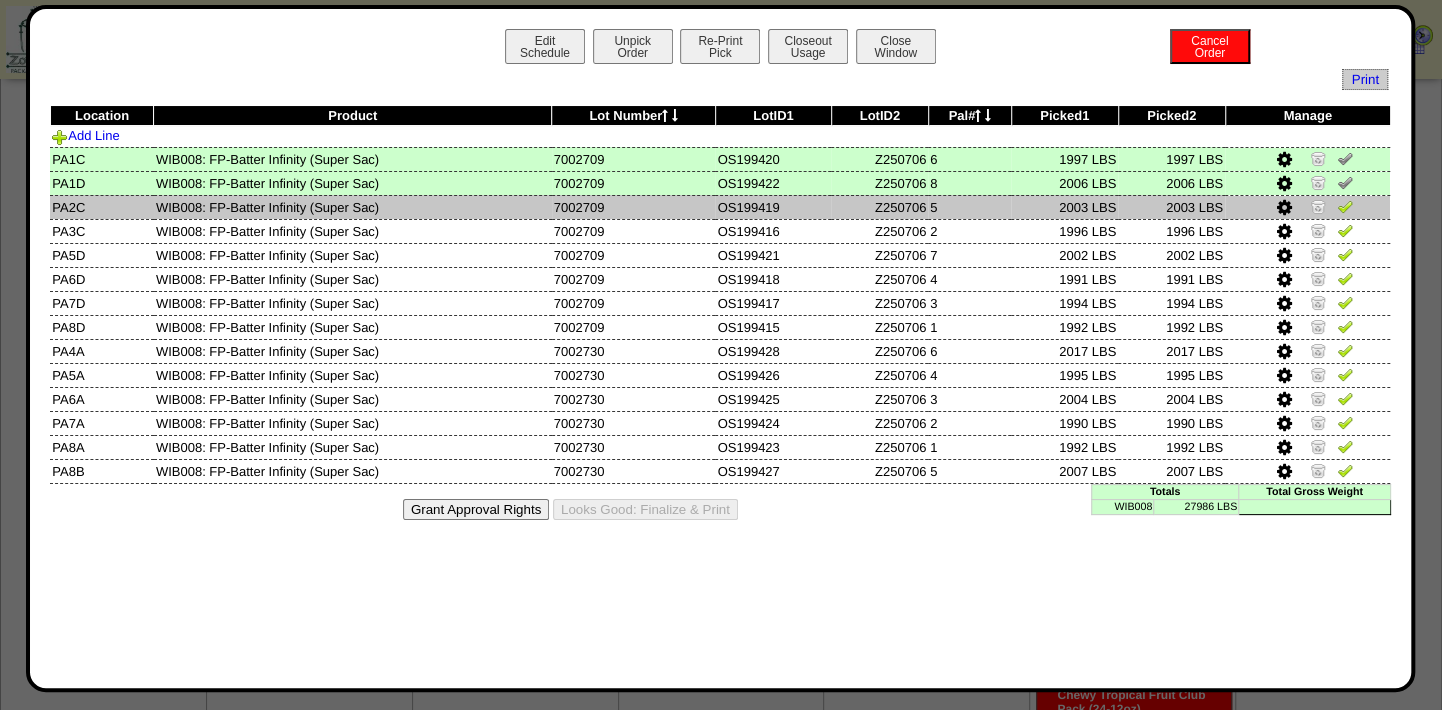 click at bounding box center (1345, 206) 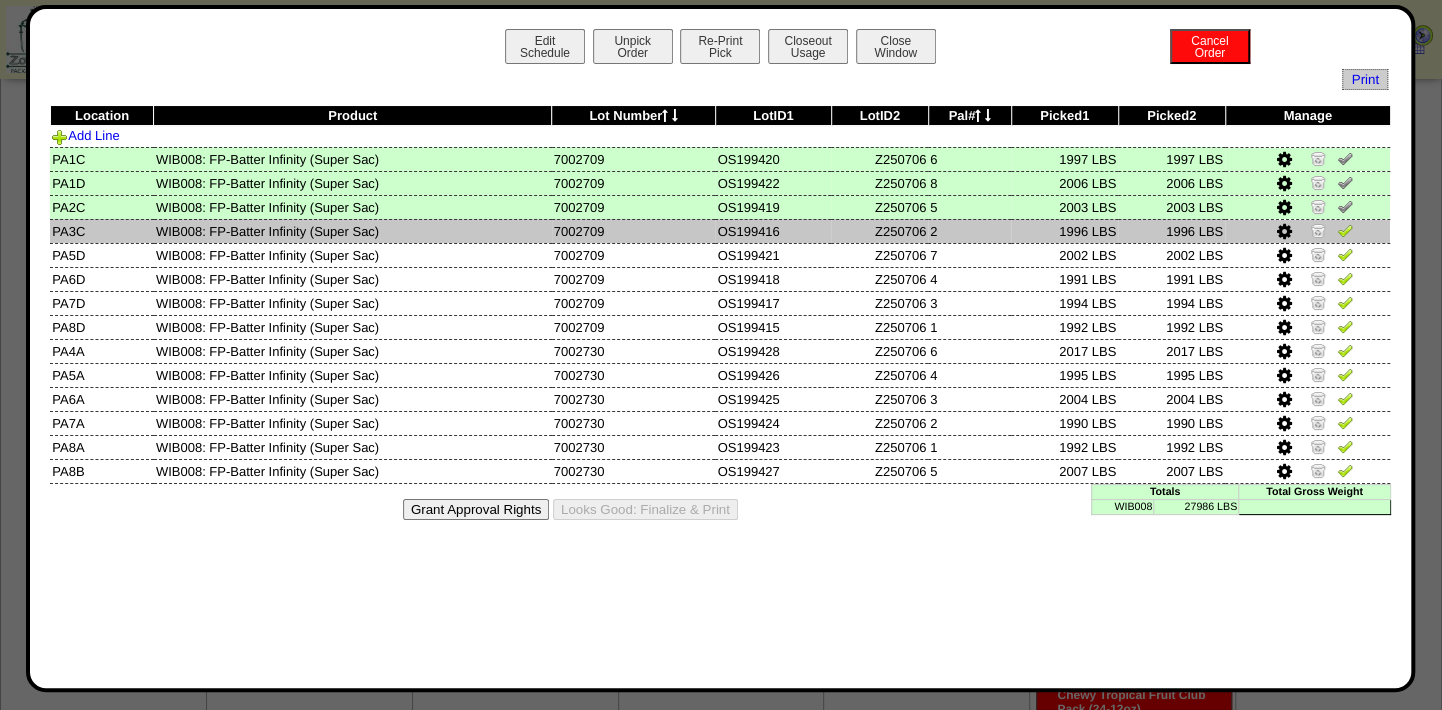 click at bounding box center (1345, 230) 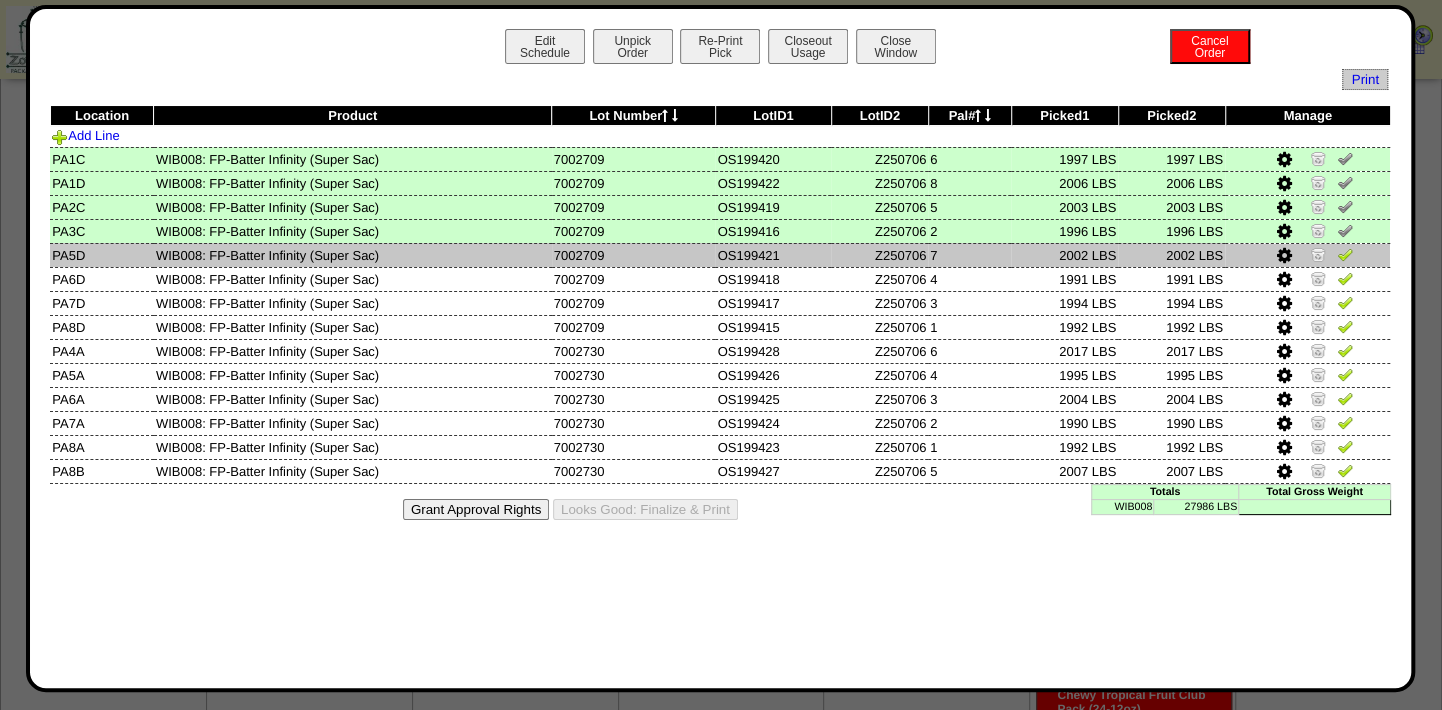 click at bounding box center (1345, 254) 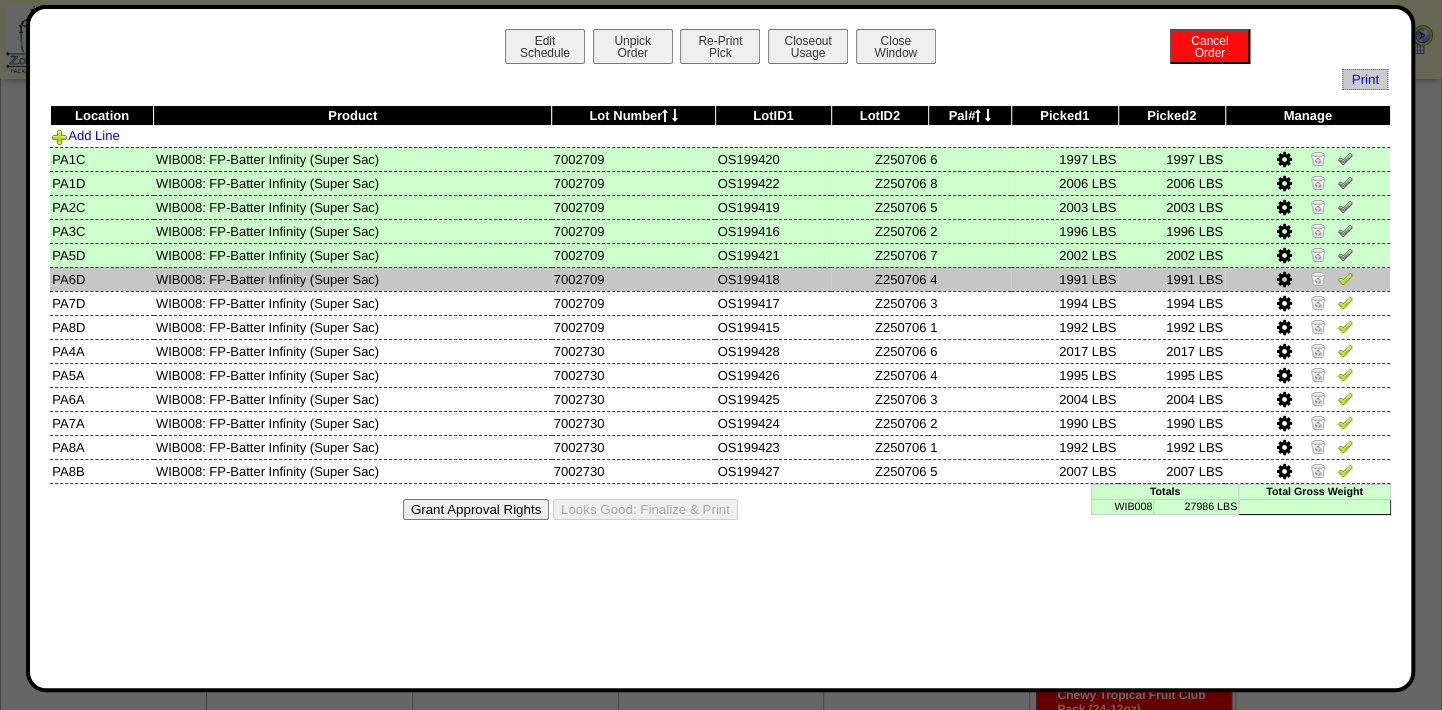 click at bounding box center (1345, 278) 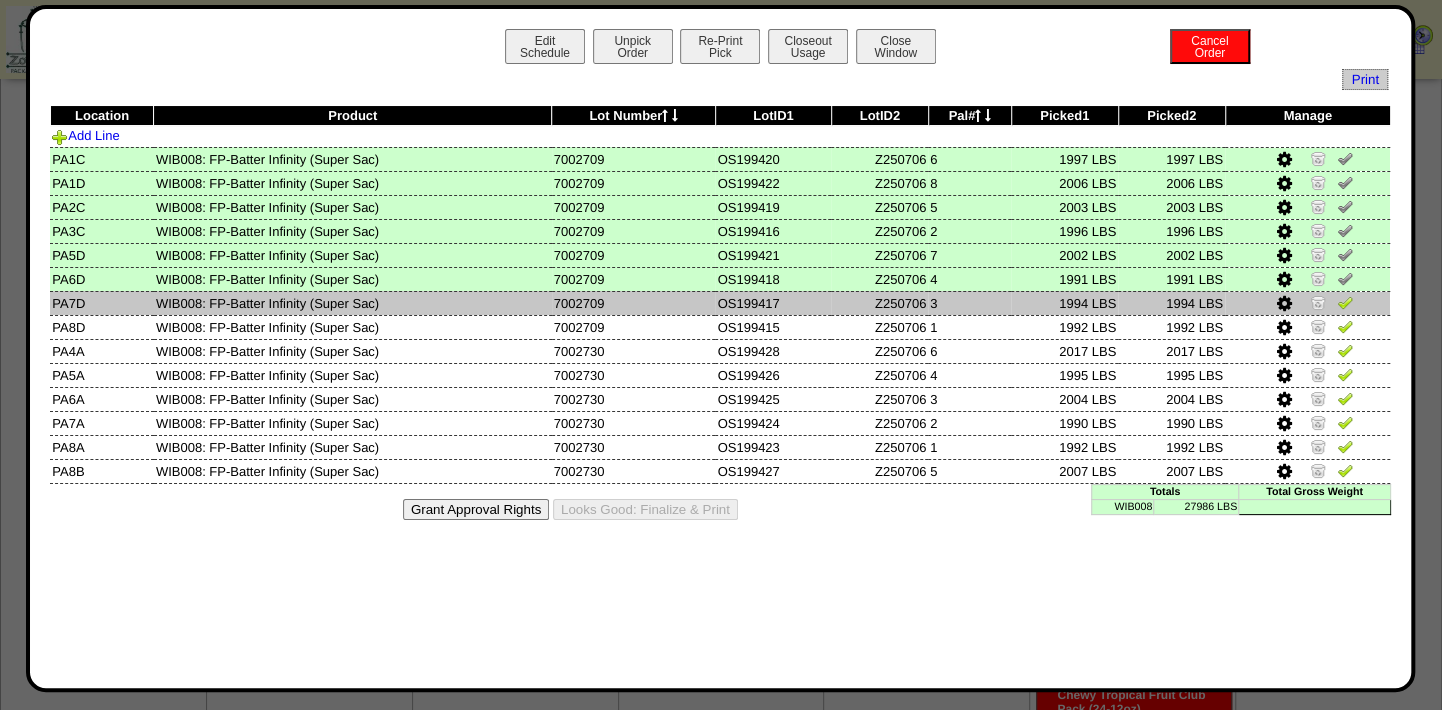 click at bounding box center [1345, 302] 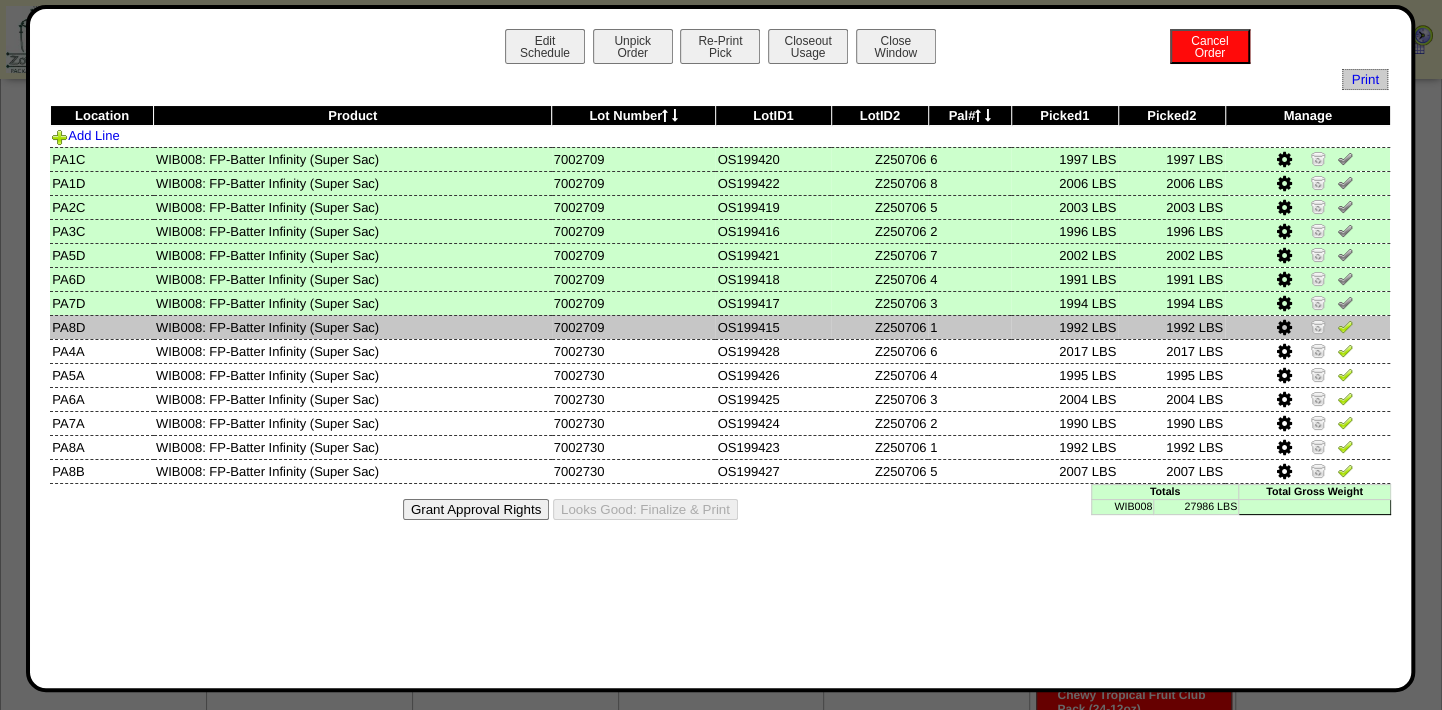 drag, startPoint x: 1347, startPoint y: 326, endPoint x: 1362, endPoint y: 333, distance: 16.552946 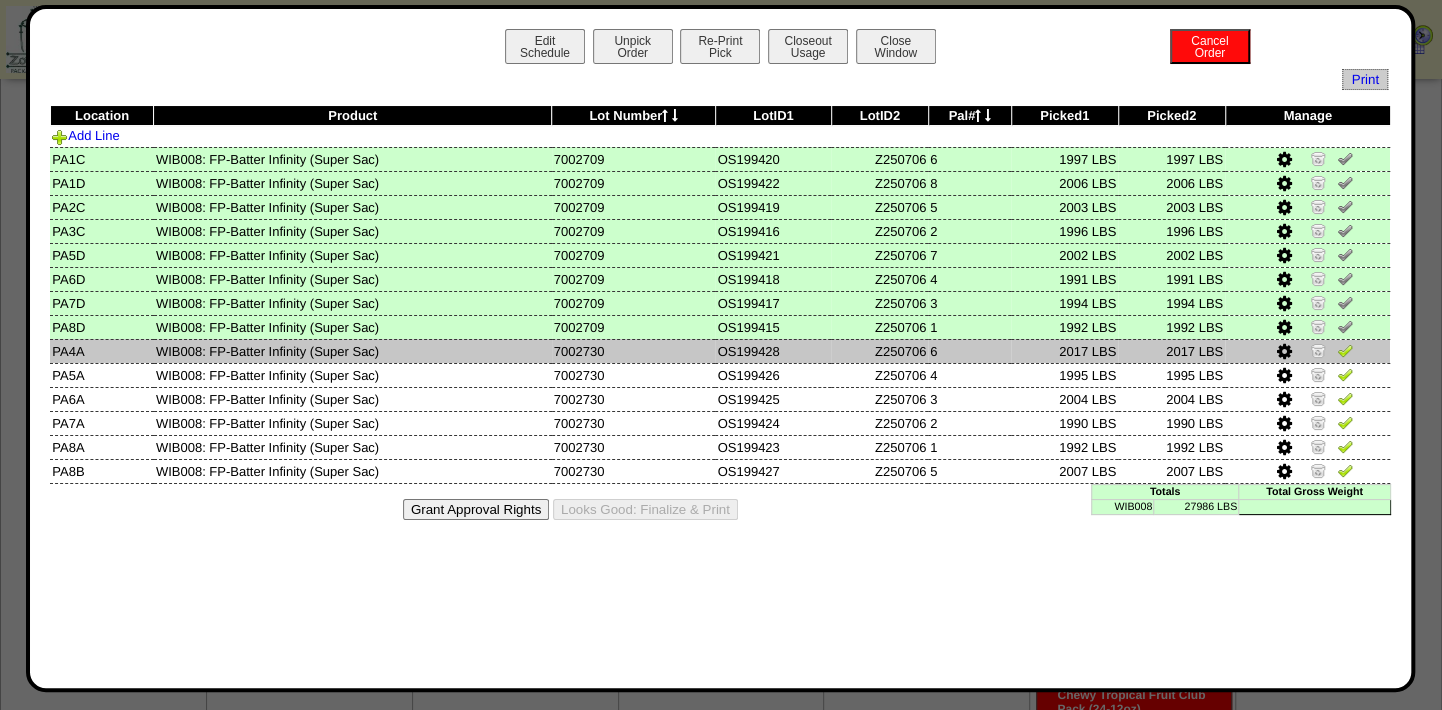 drag, startPoint x: 1347, startPoint y: 352, endPoint x: 1363, endPoint y: 357, distance: 16.763054 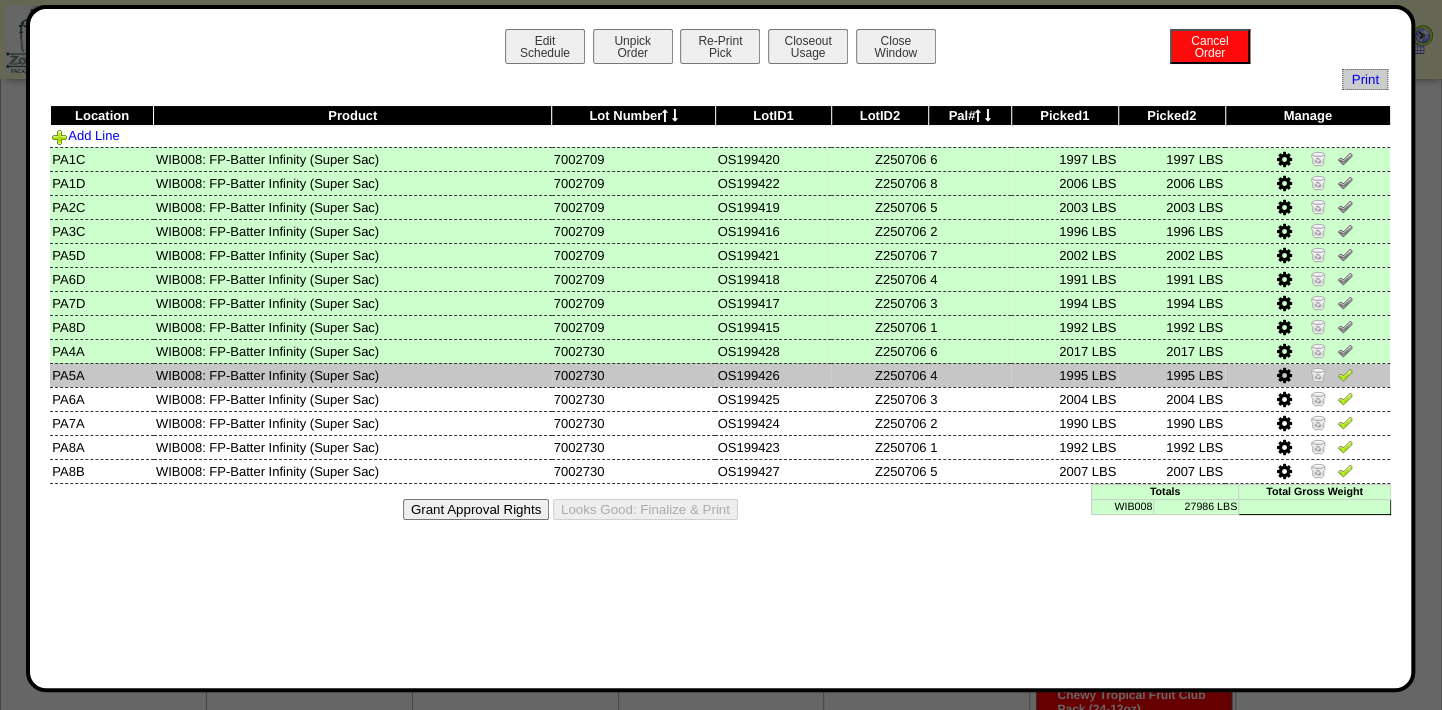 click at bounding box center (1345, 374) 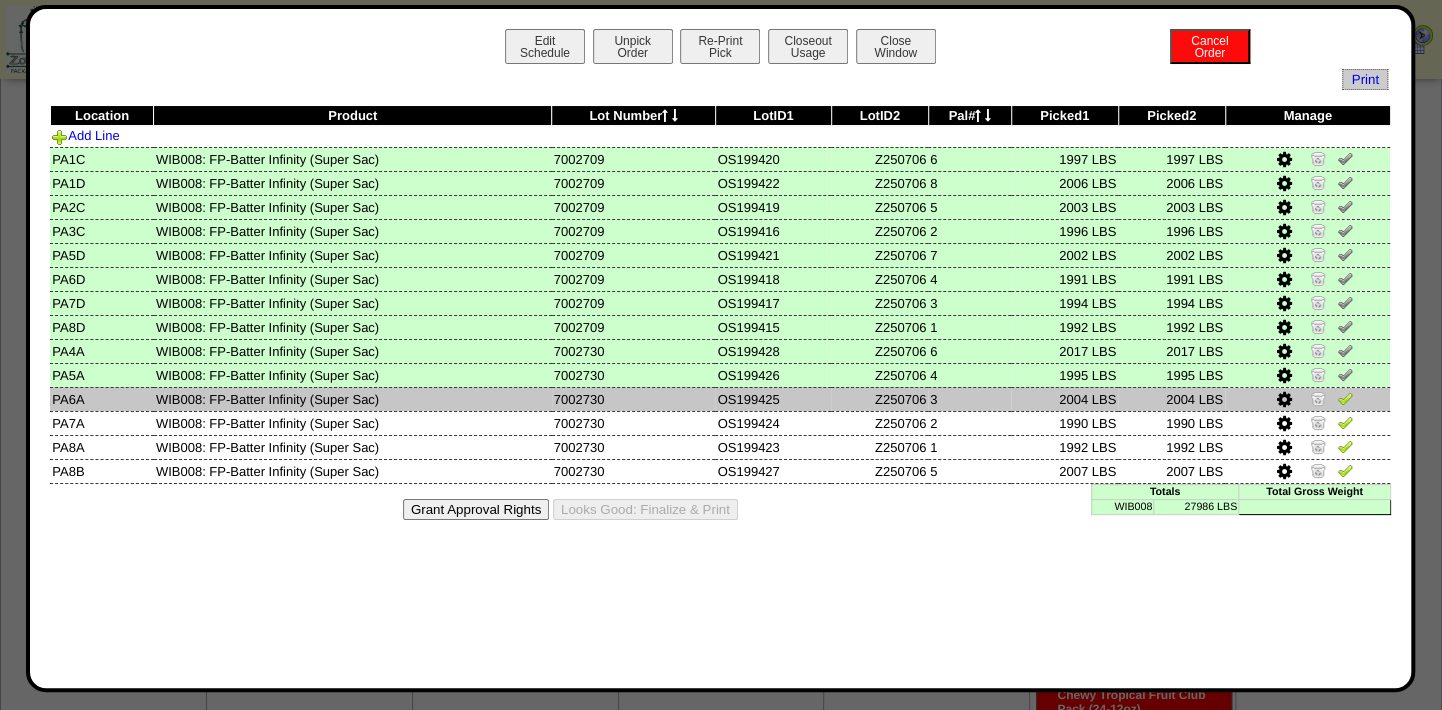 click at bounding box center (1345, 398) 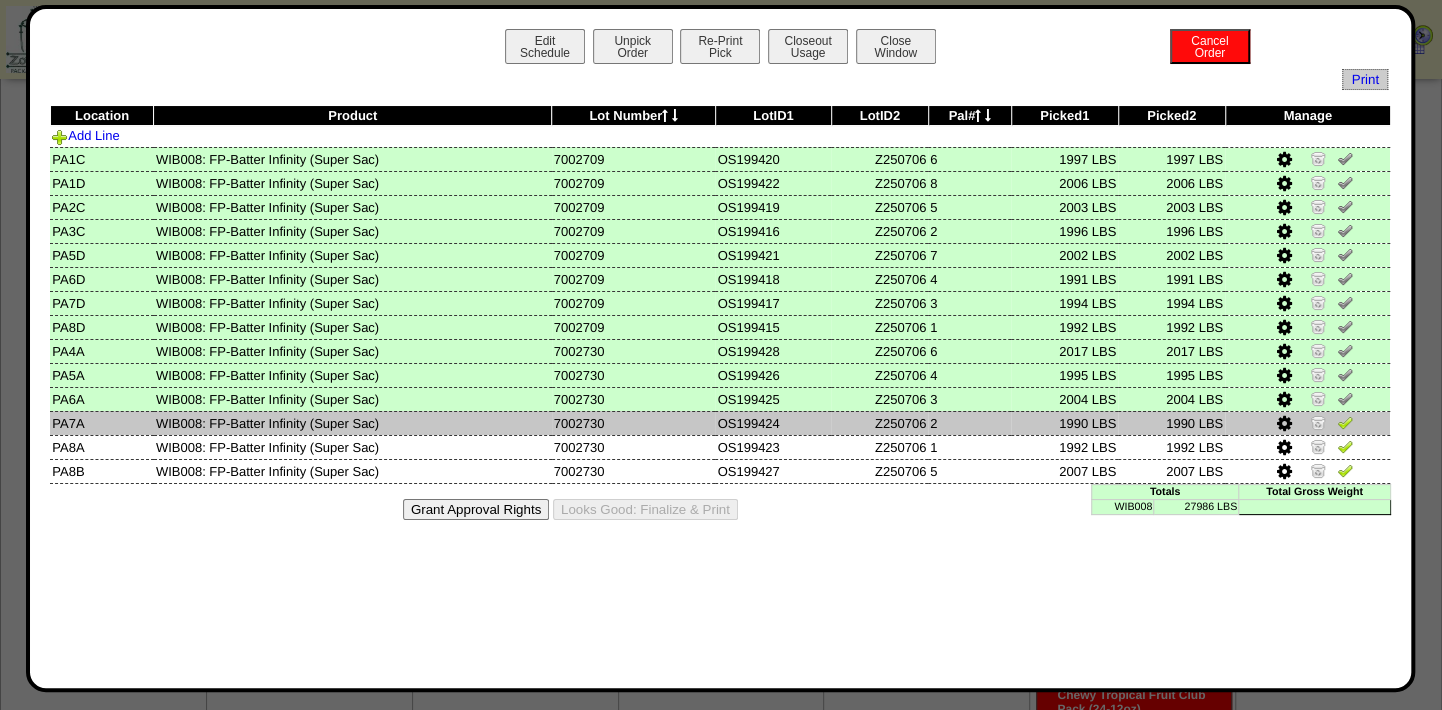 click at bounding box center [1345, 422] 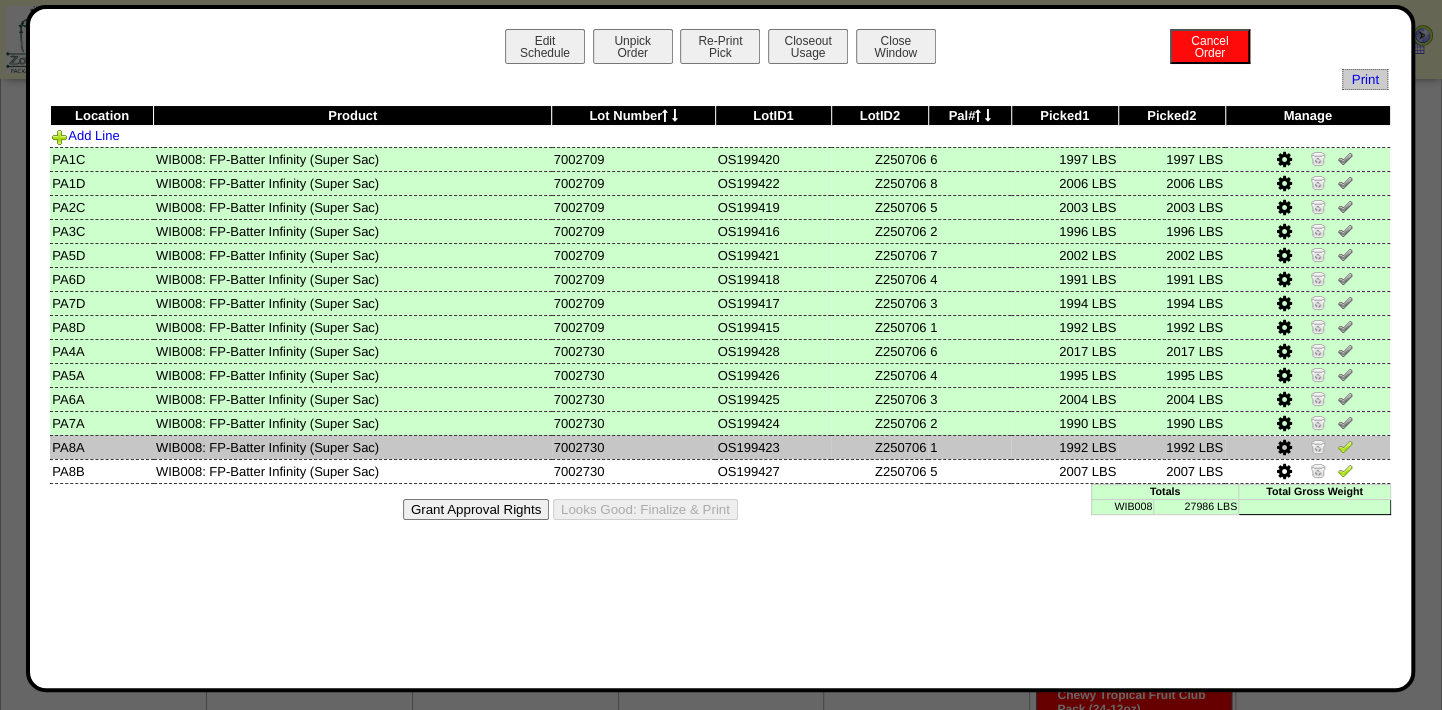 click at bounding box center [1345, 446] 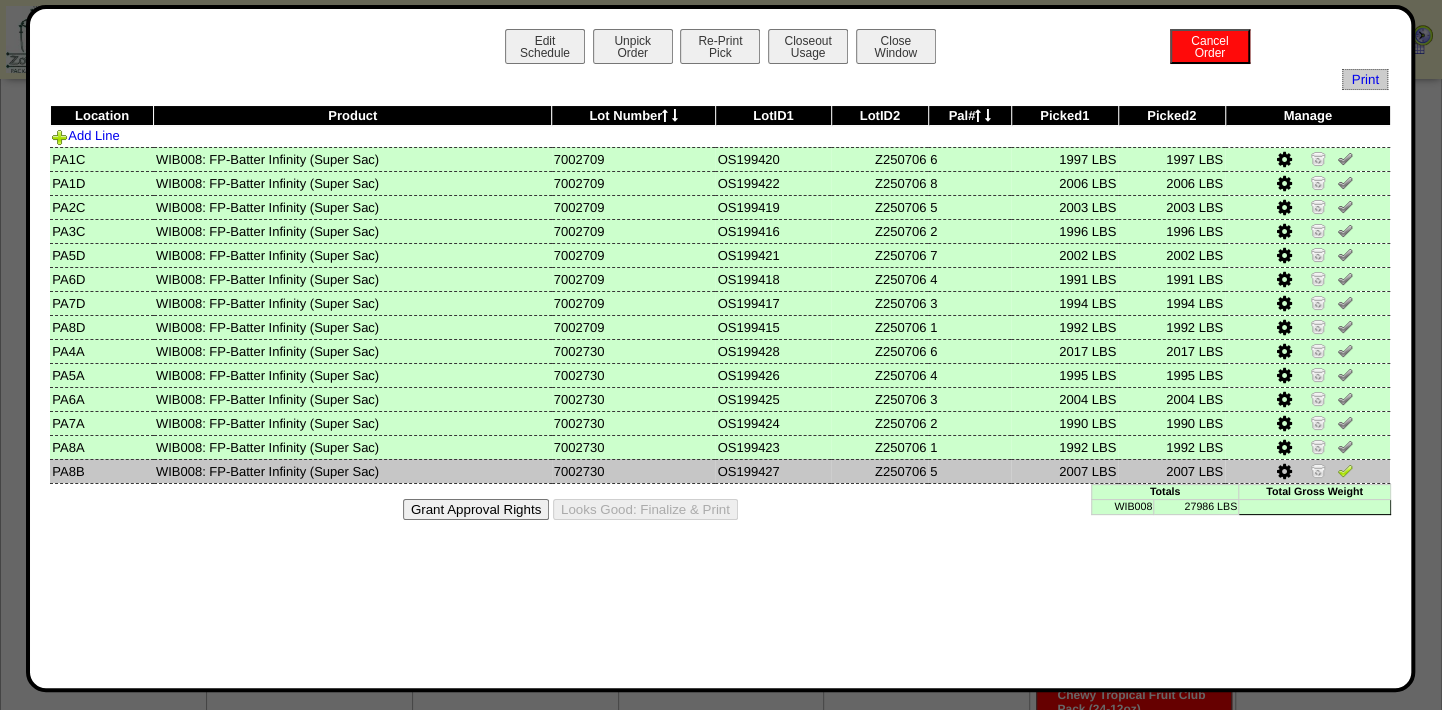 click at bounding box center [1345, 470] 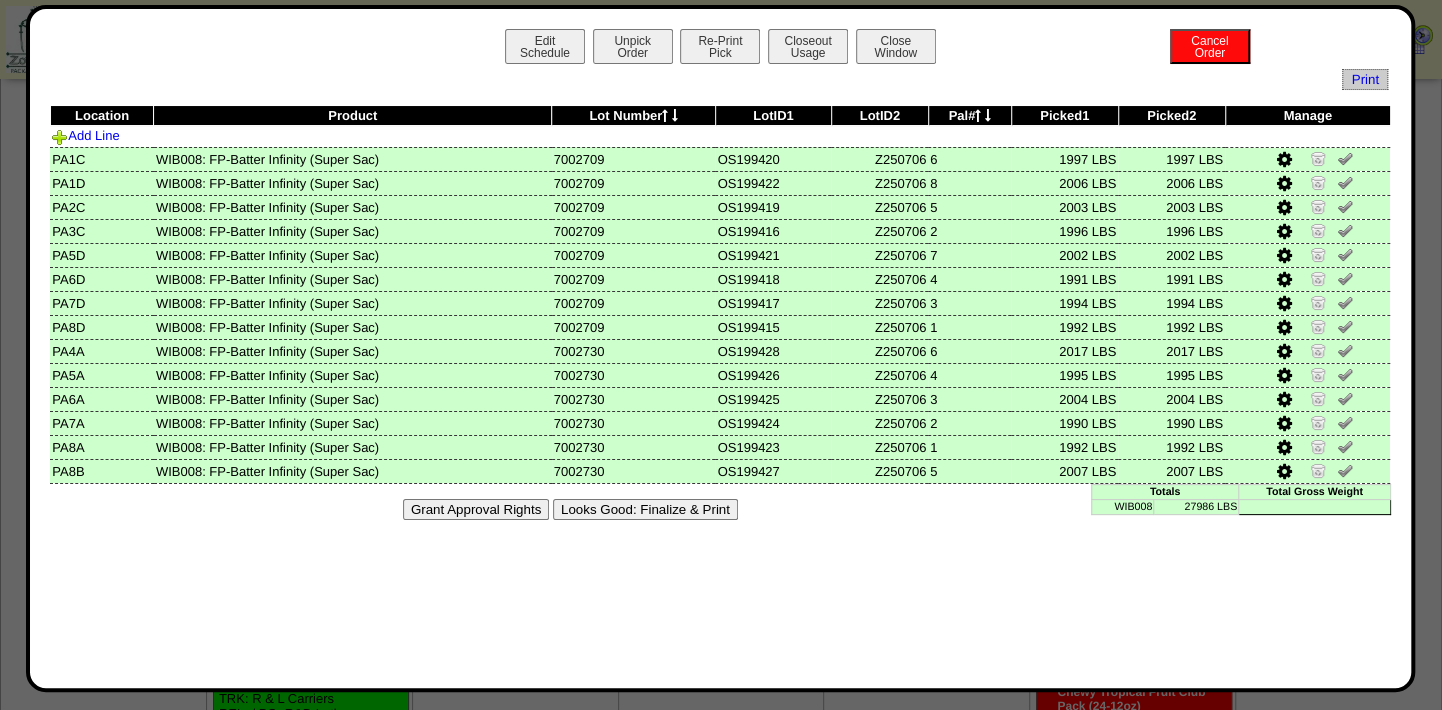 scroll, scrollTop: 1363, scrollLeft: 0, axis: vertical 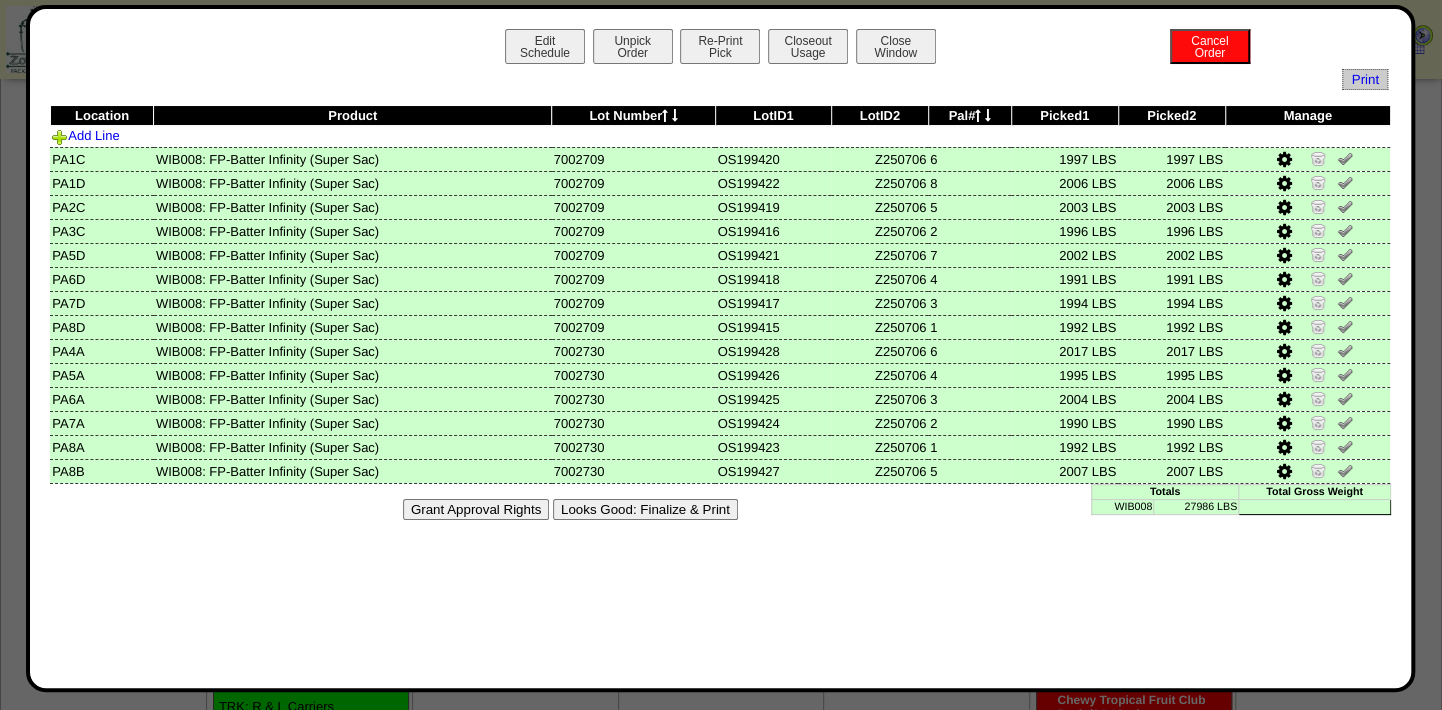 drag, startPoint x: 660, startPoint y: 524, endPoint x: 810, endPoint y: 177, distance: 378.03308 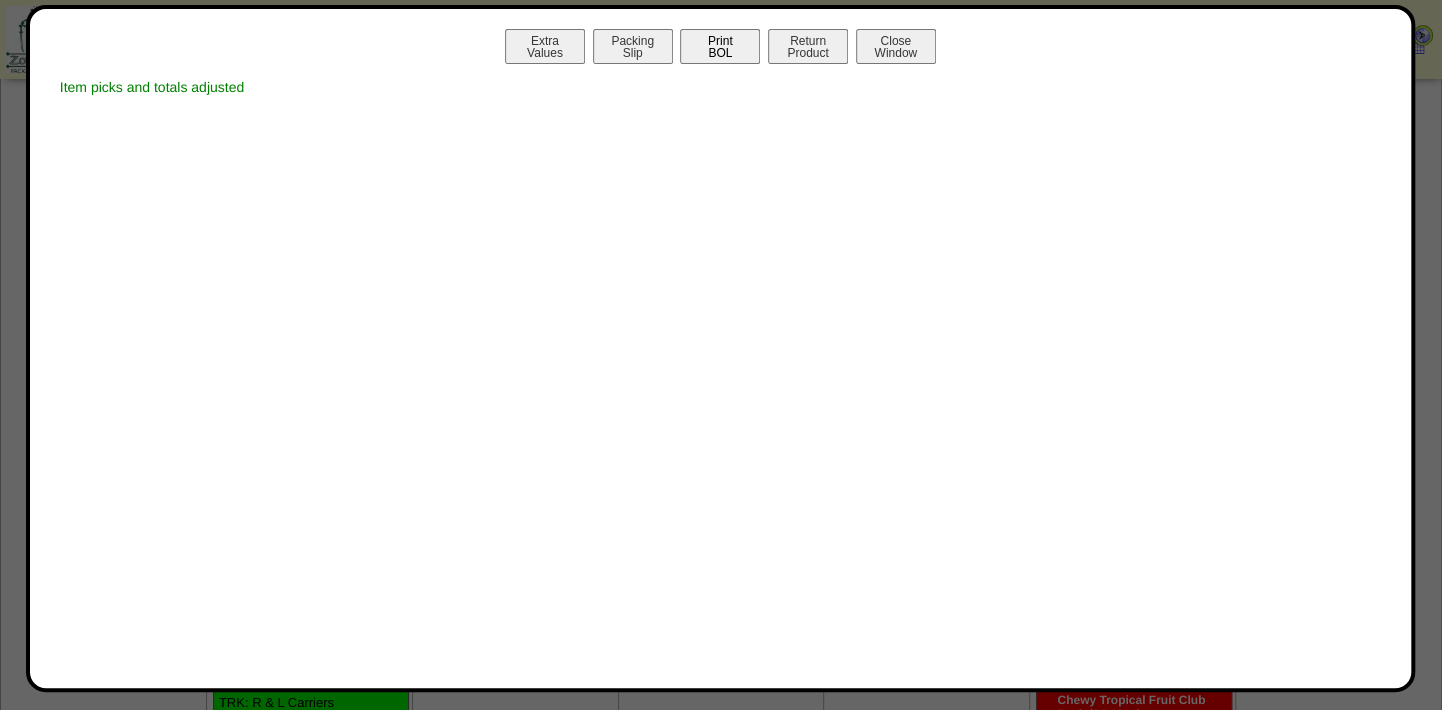click on "Print BOL" at bounding box center (720, 46) 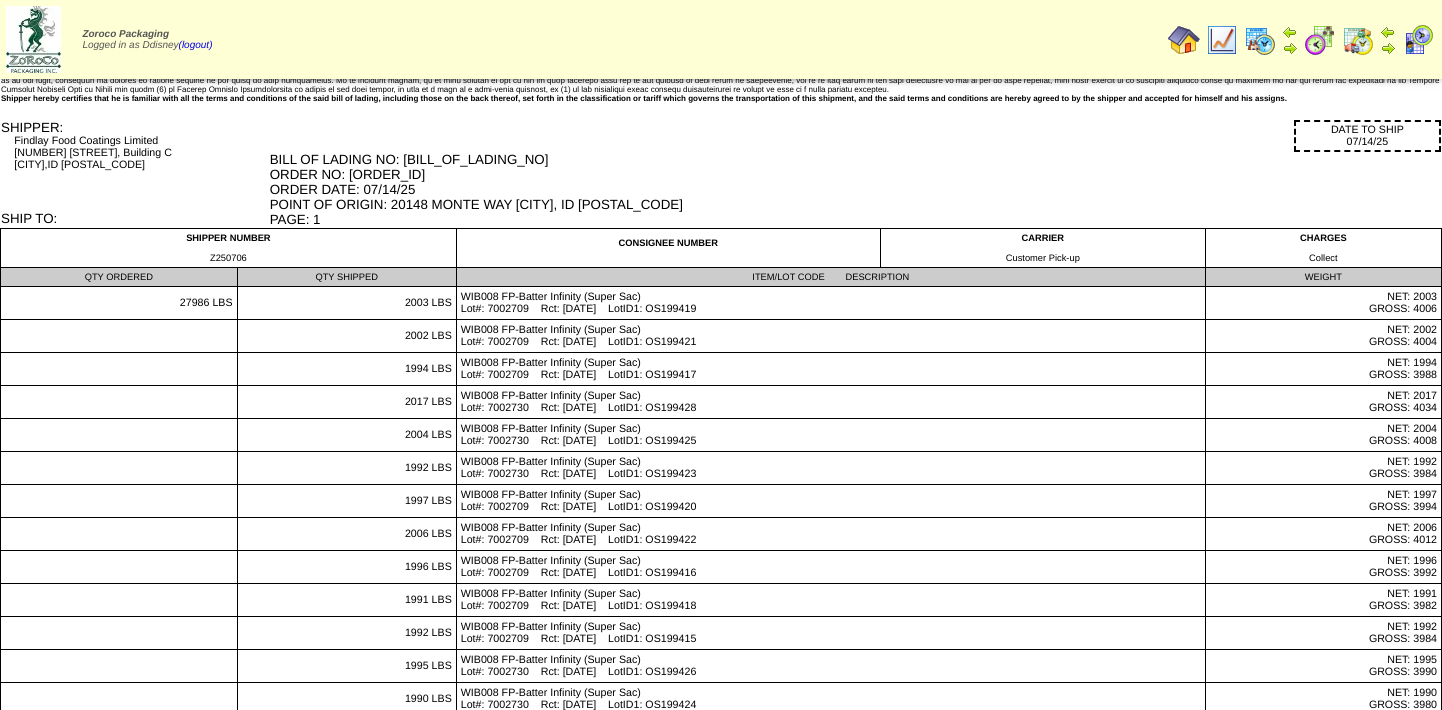 scroll, scrollTop: 0, scrollLeft: 0, axis: both 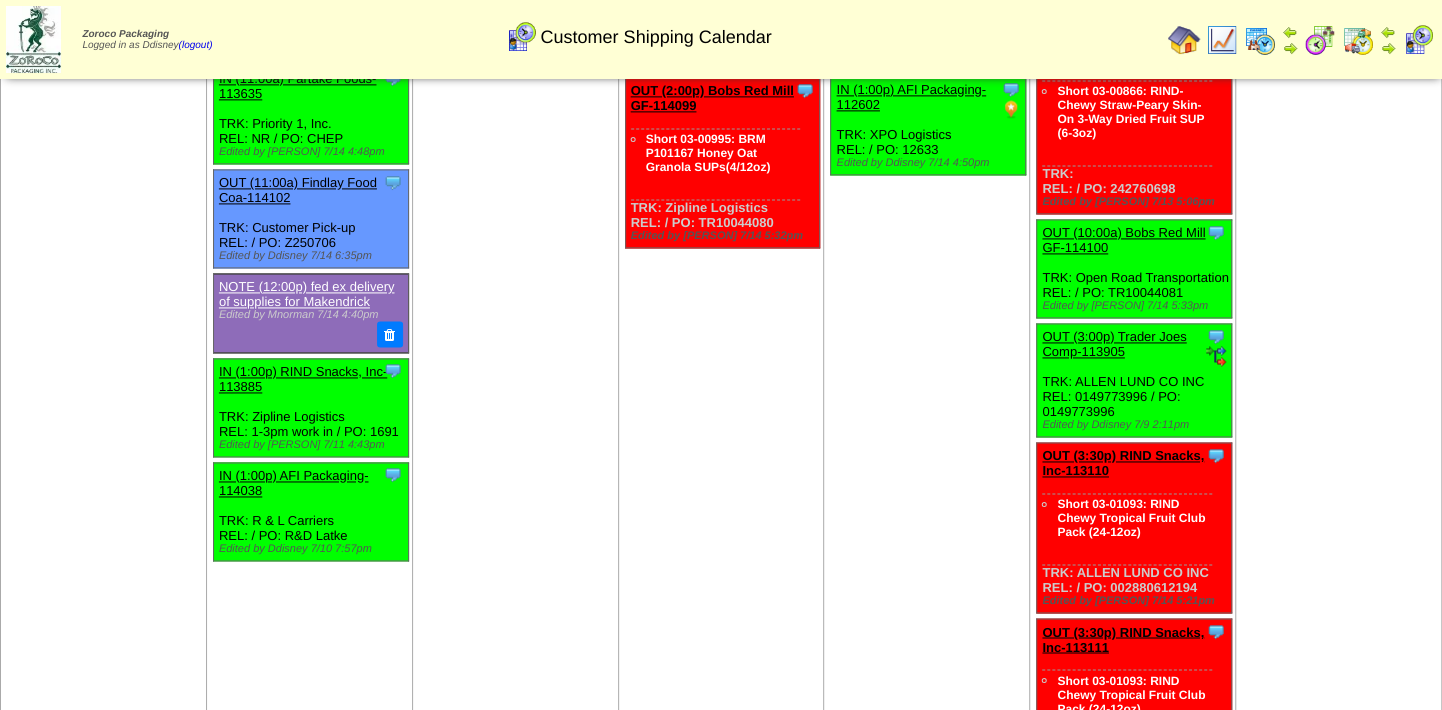 click on "OUT
(11:00a)
Findlay Food Coa-114102" at bounding box center [298, 190] 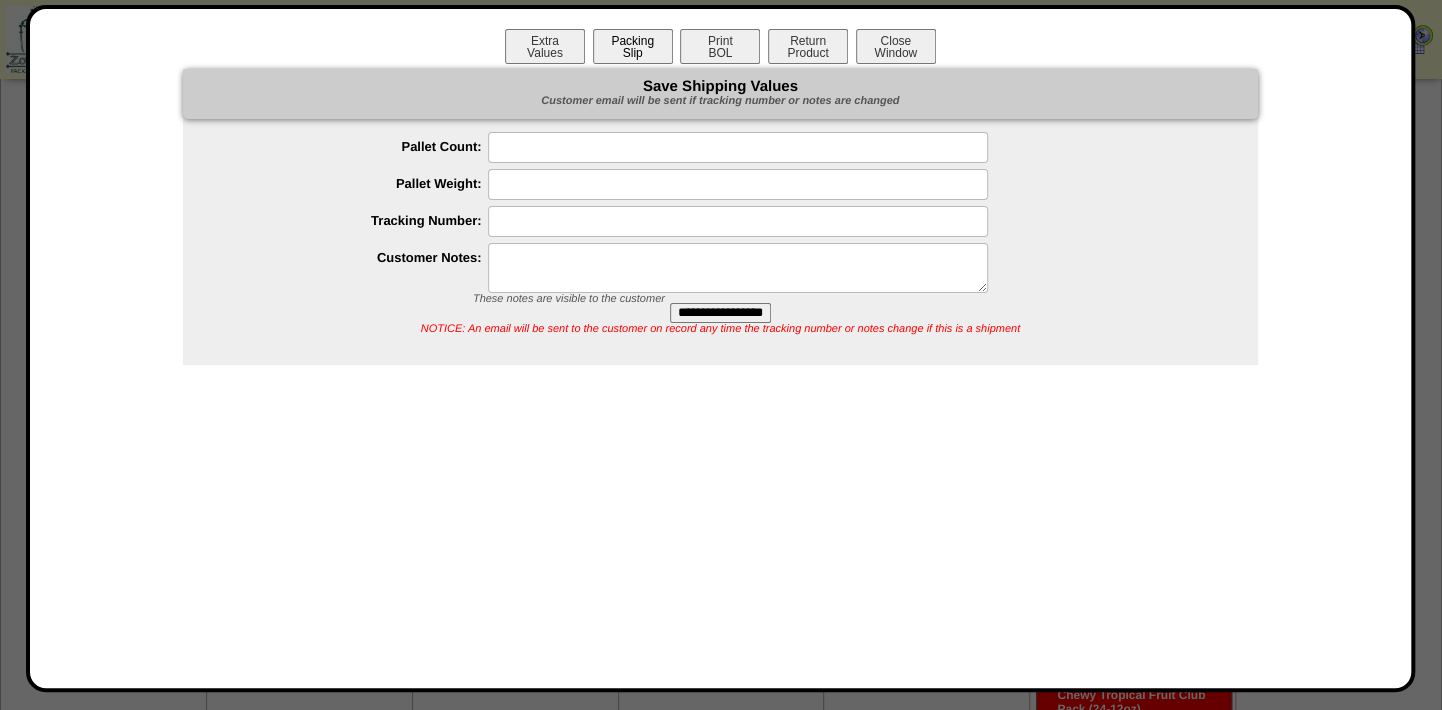 click on "Packing Slip" at bounding box center [633, 46] 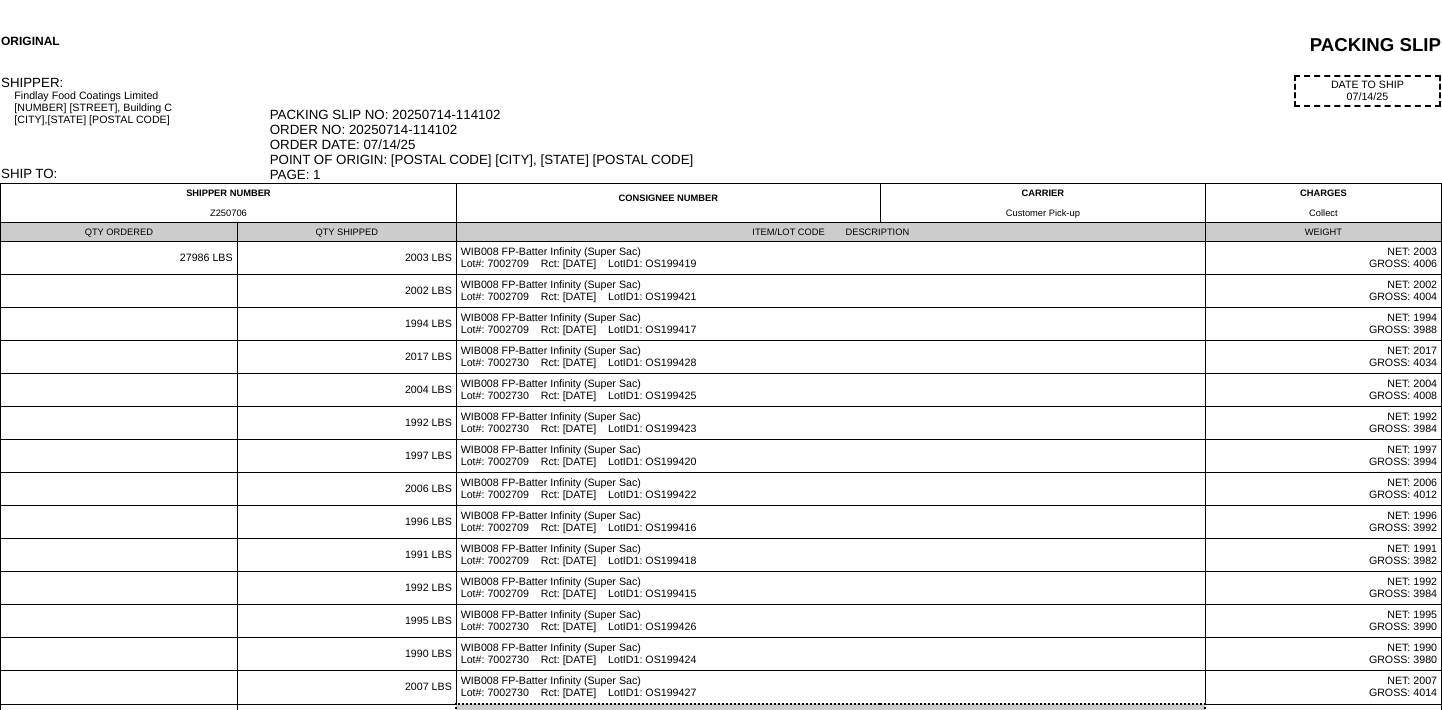 scroll, scrollTop: 0, scrollLeft: 0, axis: both 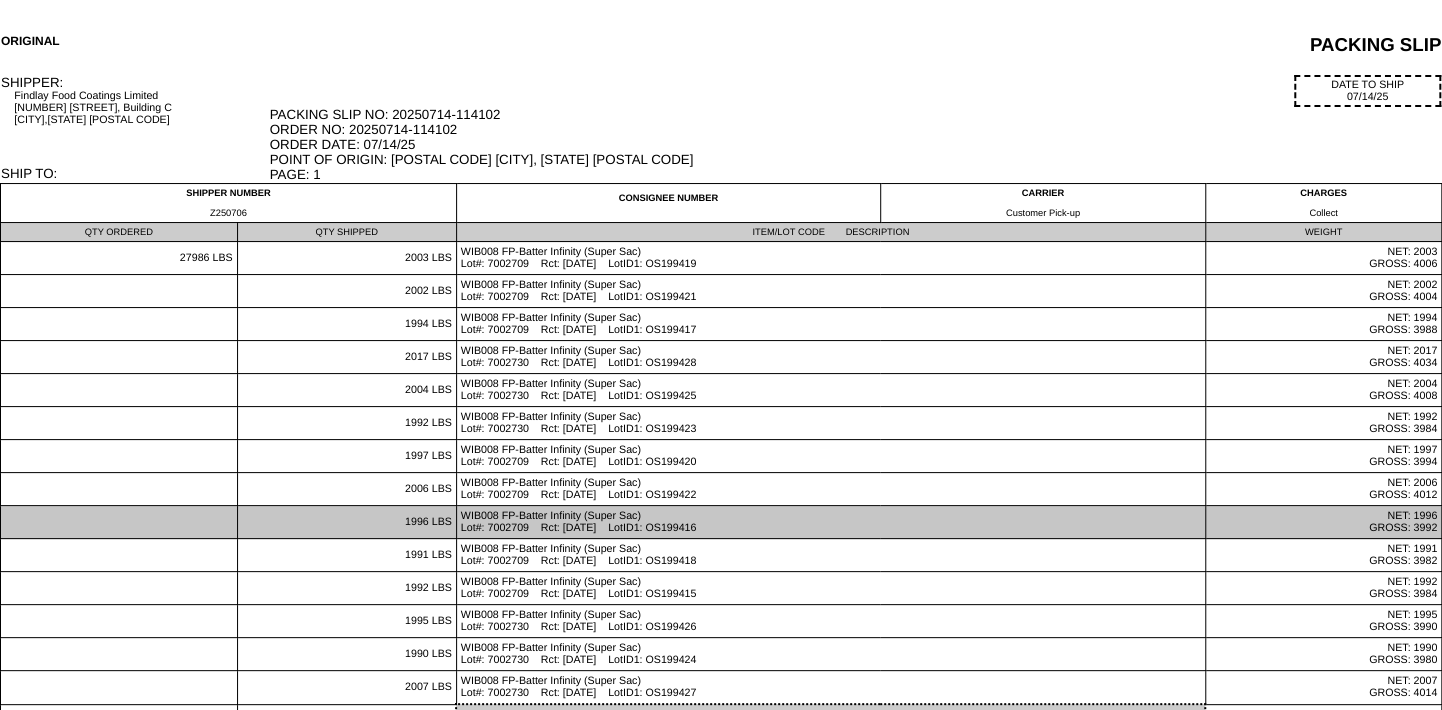 drag, startPoint x: 828, startPoint y: 546, endPoint x: 792, endPoint y: 539, distance: 36.67424 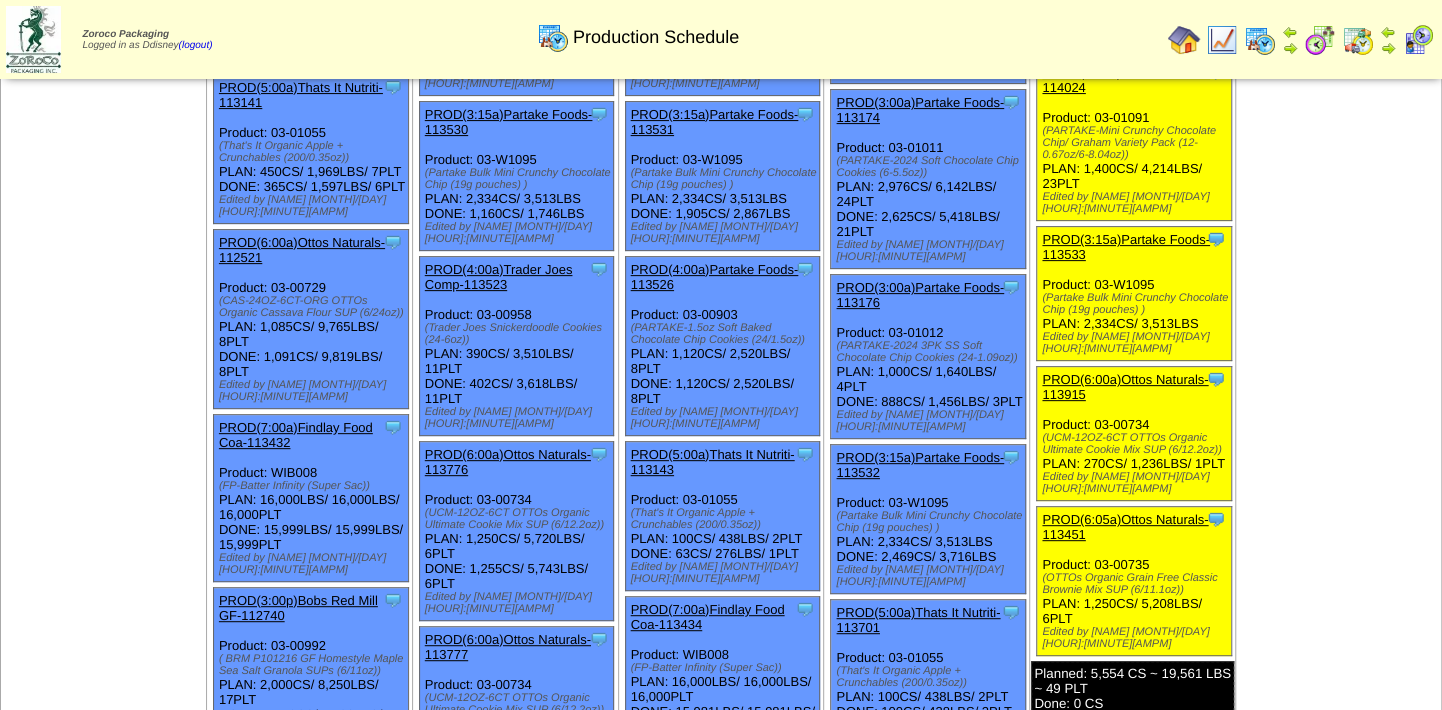 scroll, scrollTop: 0, scrollLeft: 0, axis: both 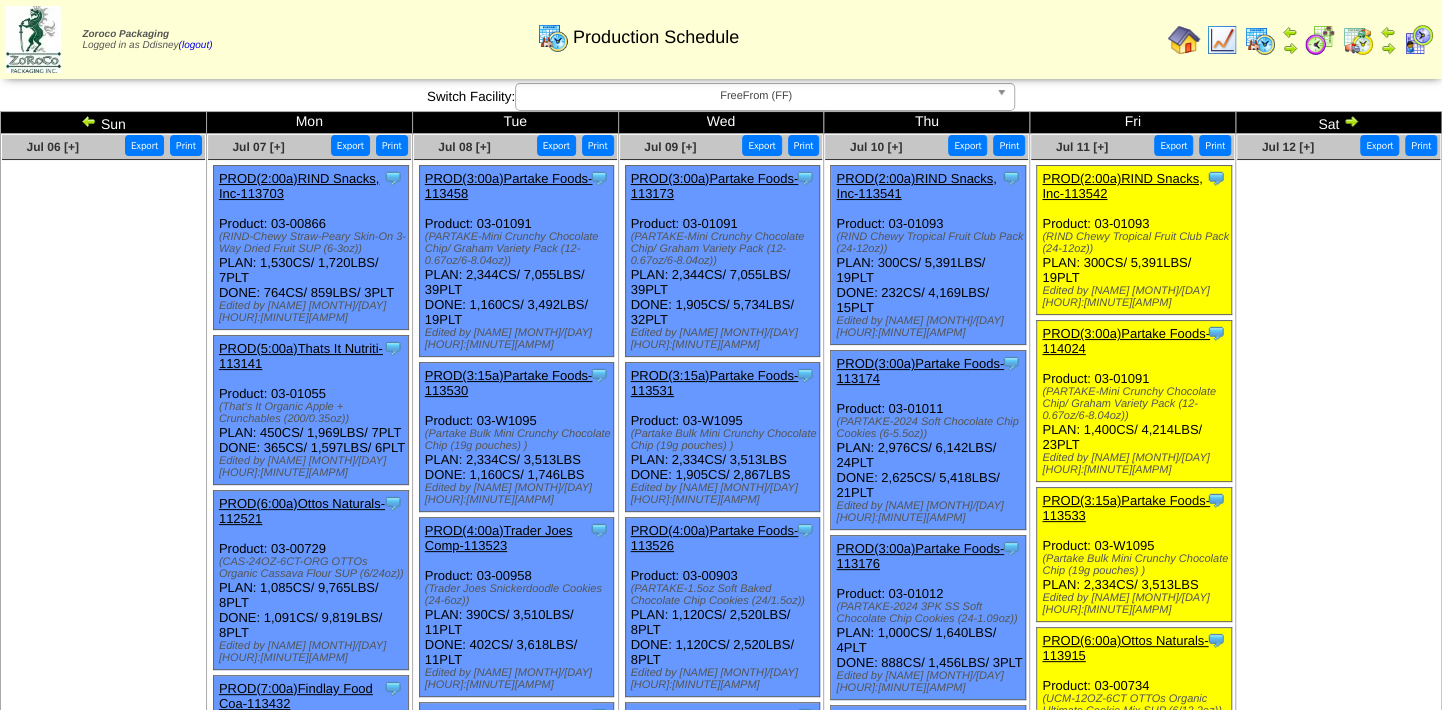 click at bounding box center (1358, 40) 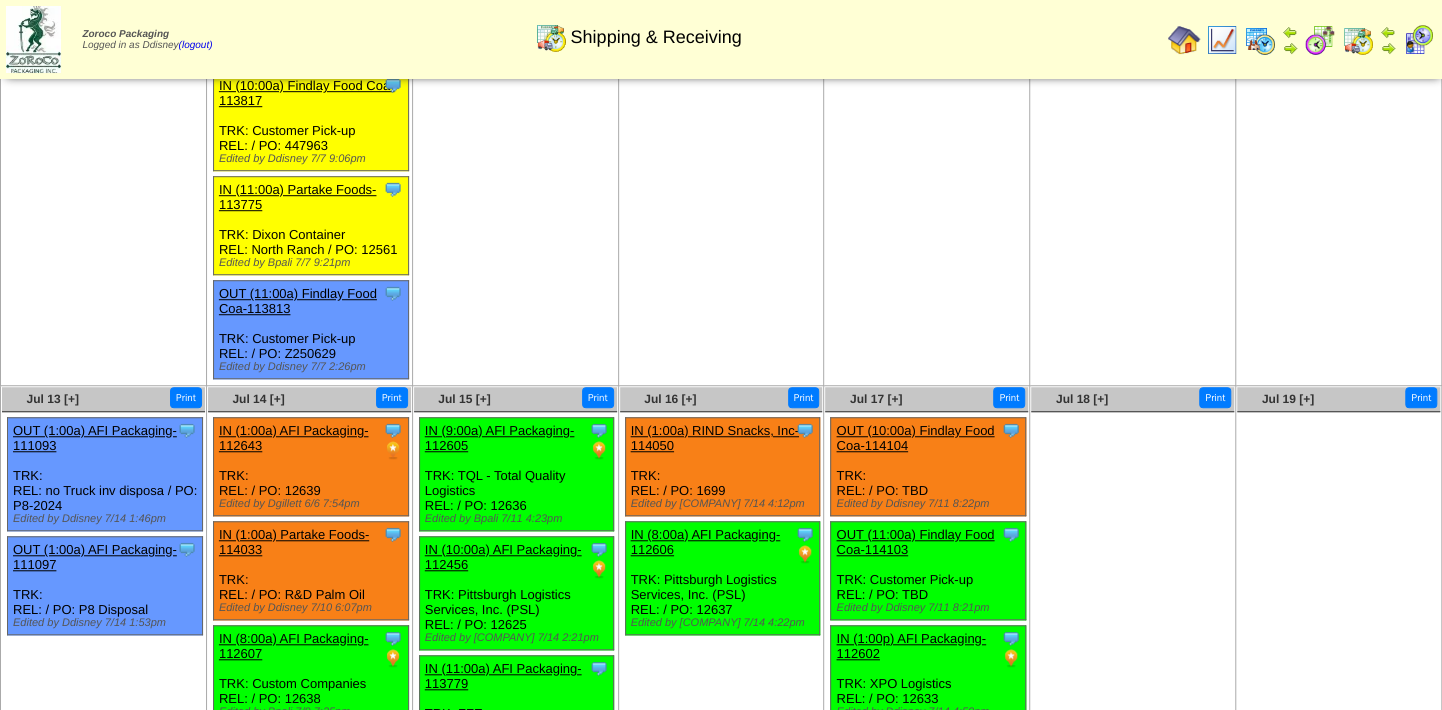 scroll, scrollTop: 909, scrollLeft: 0, axis: vertical 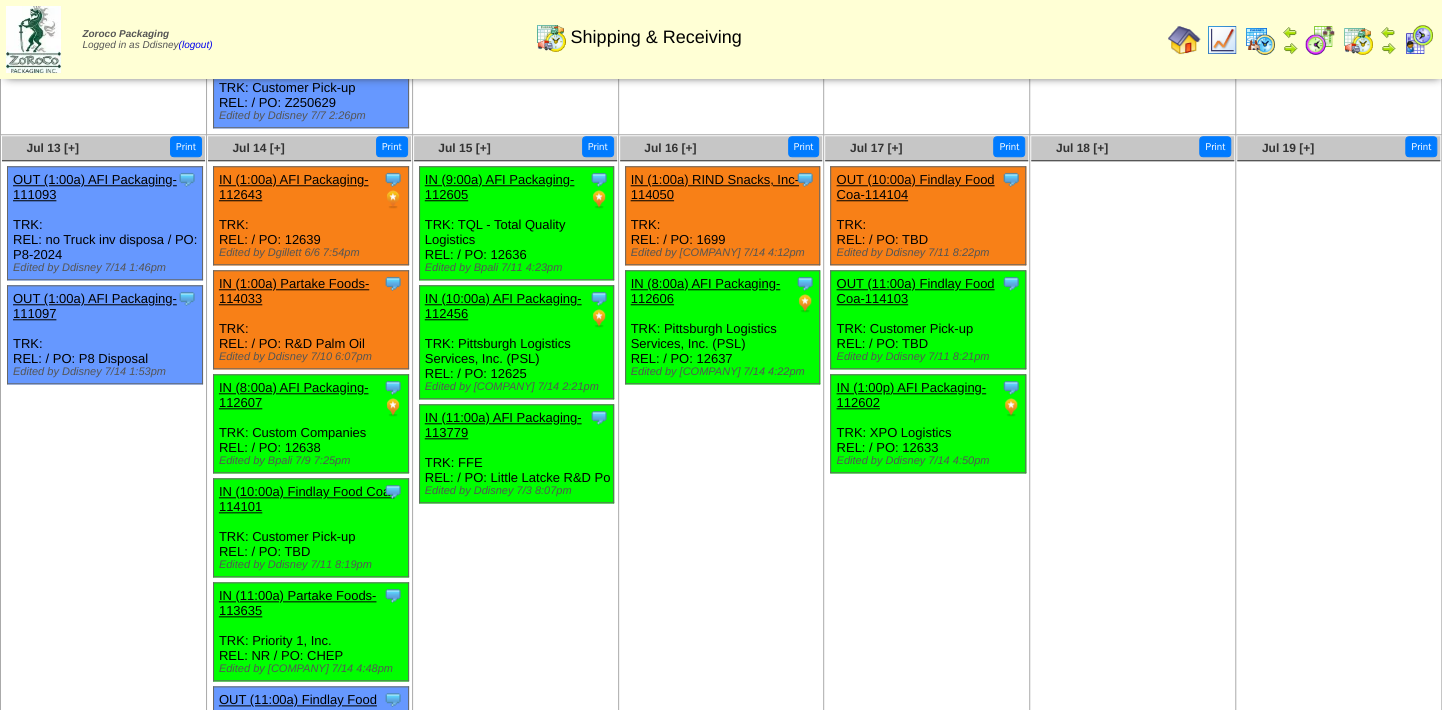 click on "IN
(10:00a)
AFI Packaging-112456" at bounding box center [503, 306] 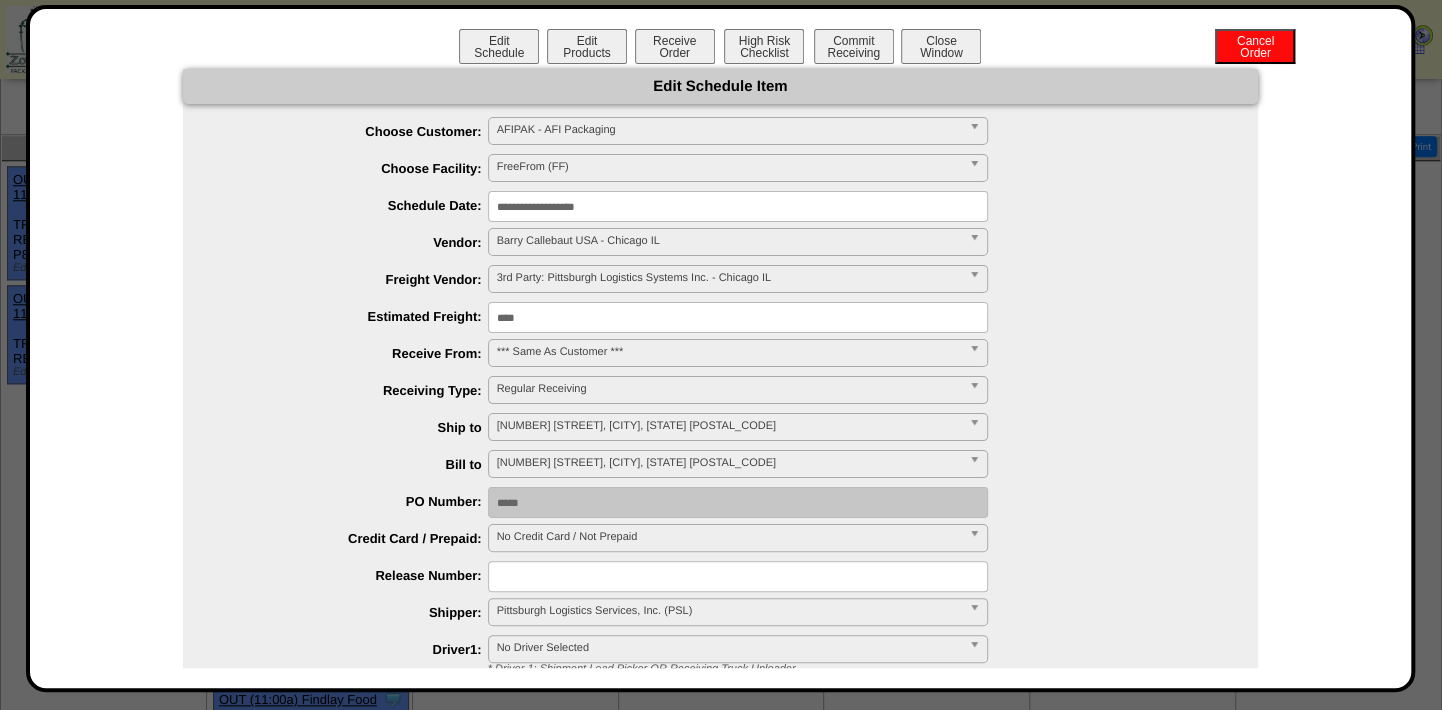 click on "**********" at bounding box center (738, 206) 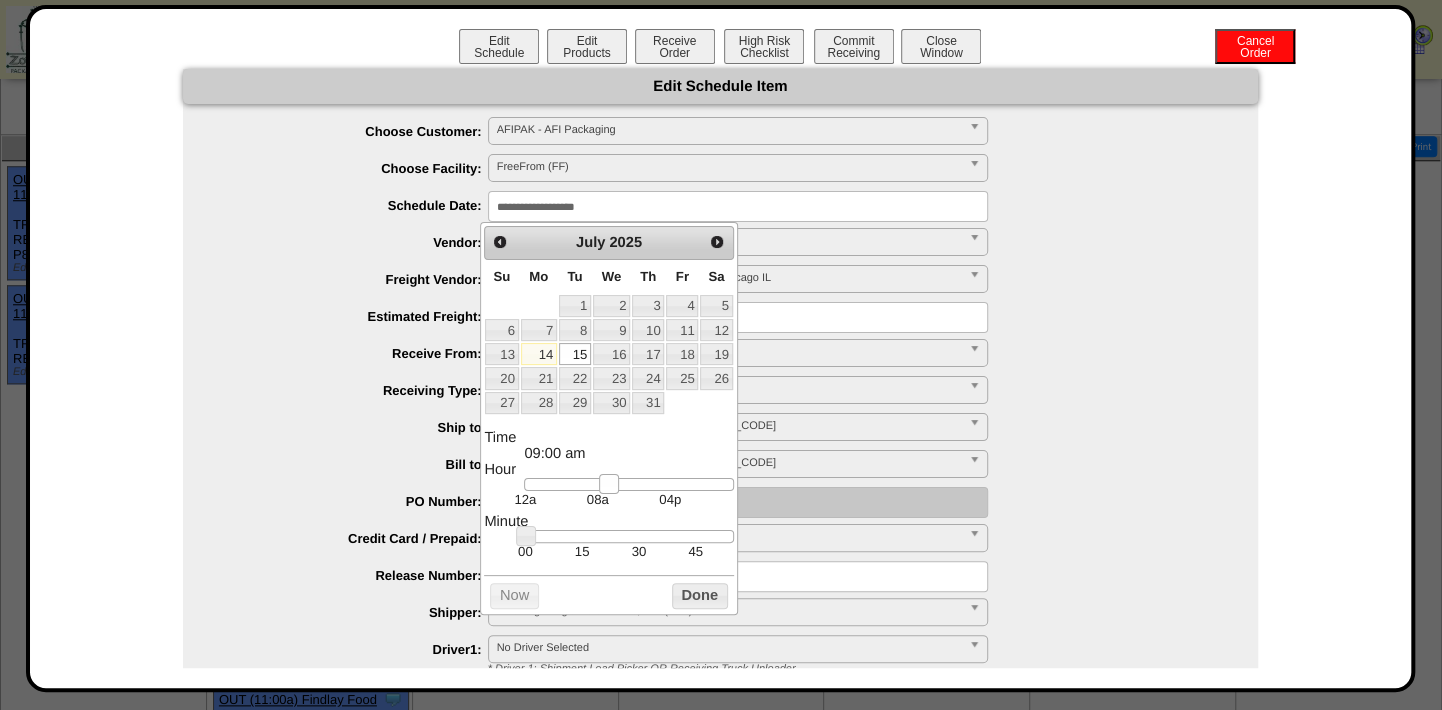 type on "**********" 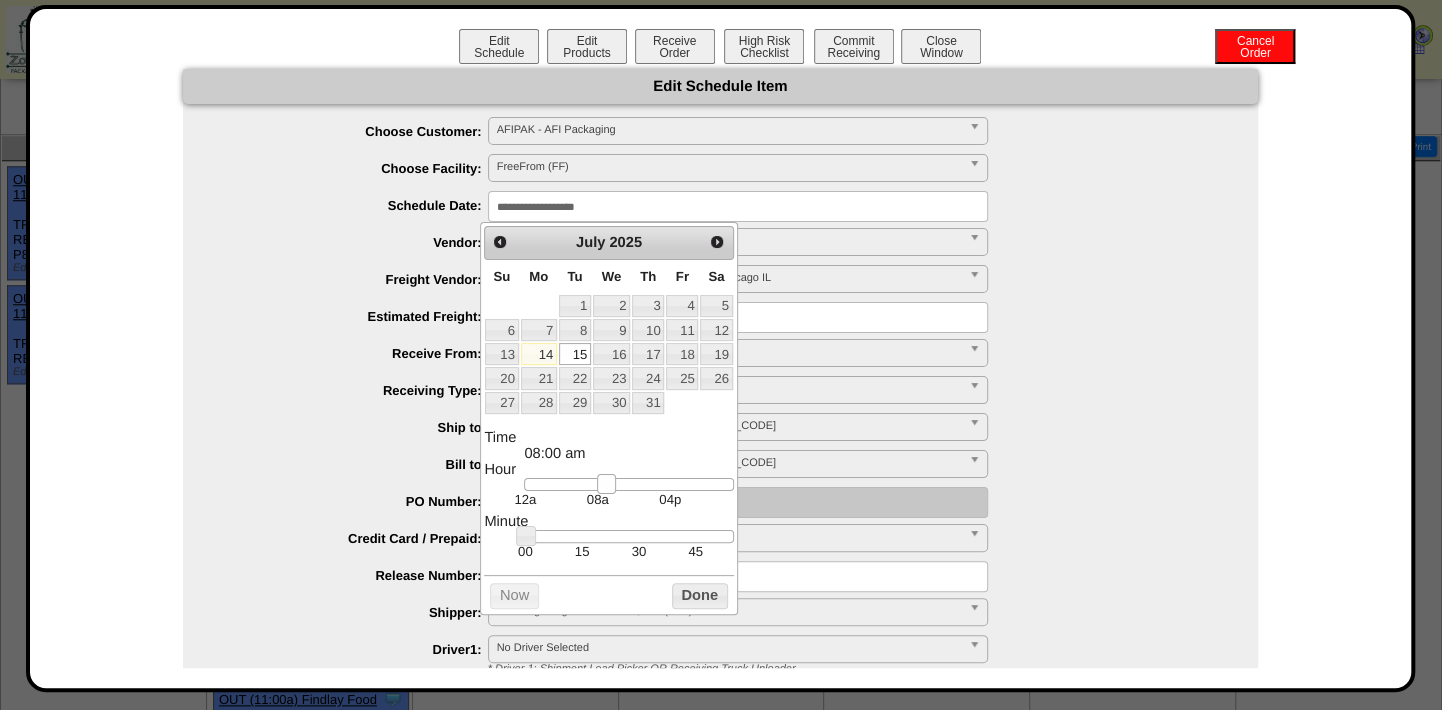 drag, startPoint x: 613, startPoint y: 486, endPoint x: 603, endPoint y: 488, distance: 10.198039 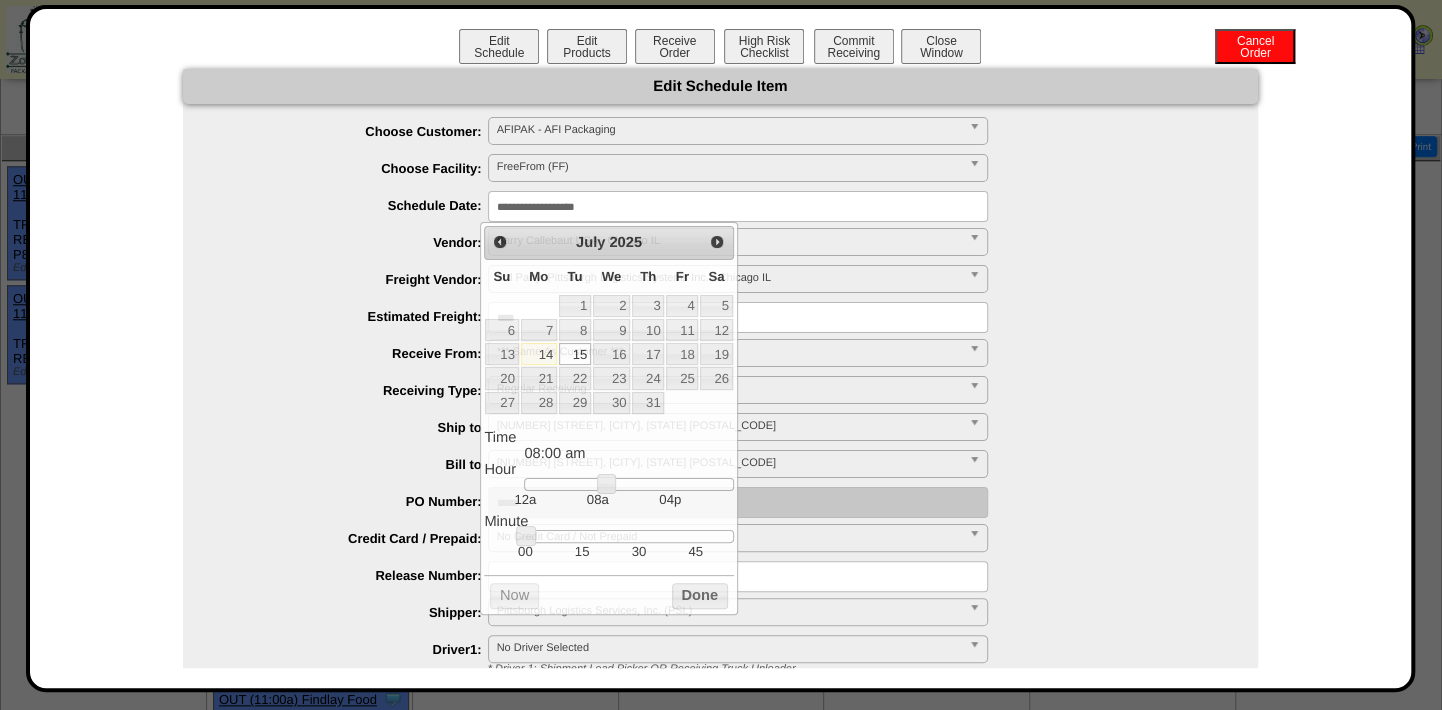 click on "**********" at bounding box center [740, 280] 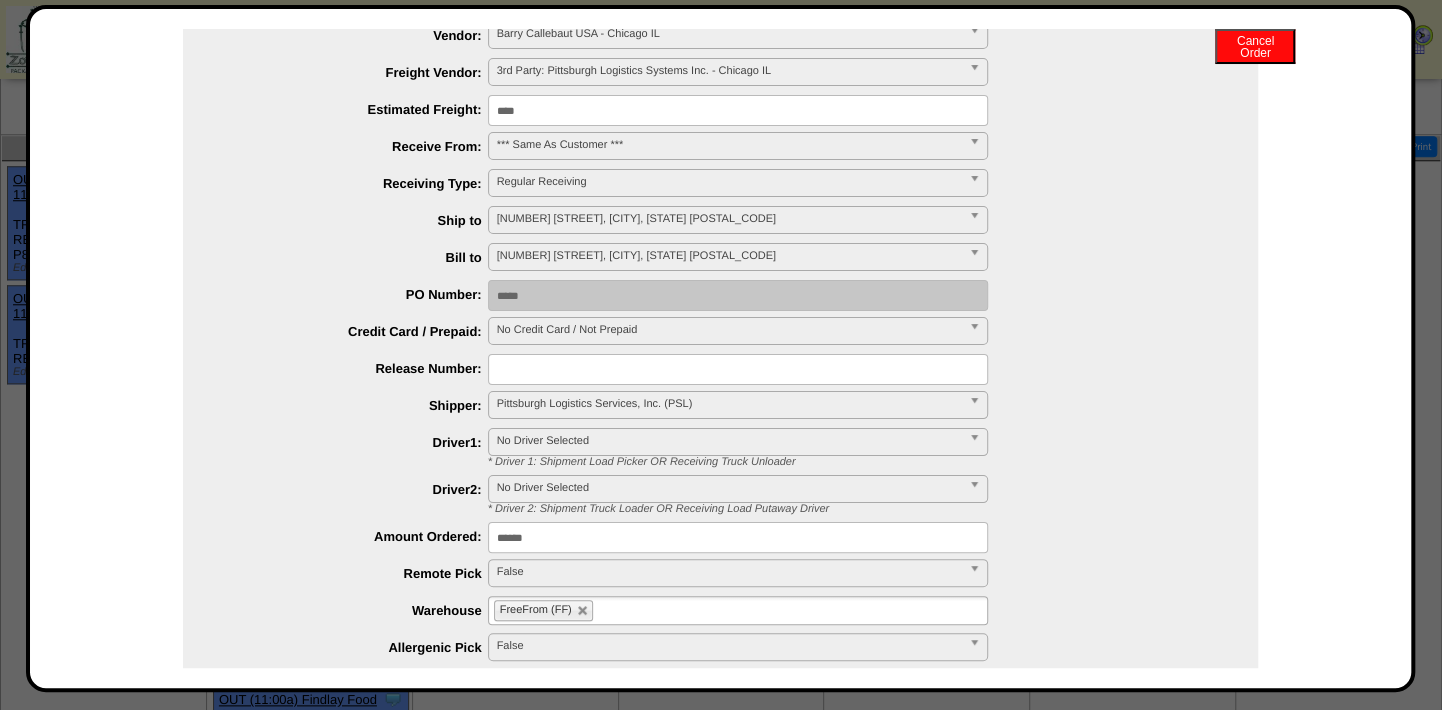 scroll, scrollTop: 363, scrollLeft: 0, axis: vertical 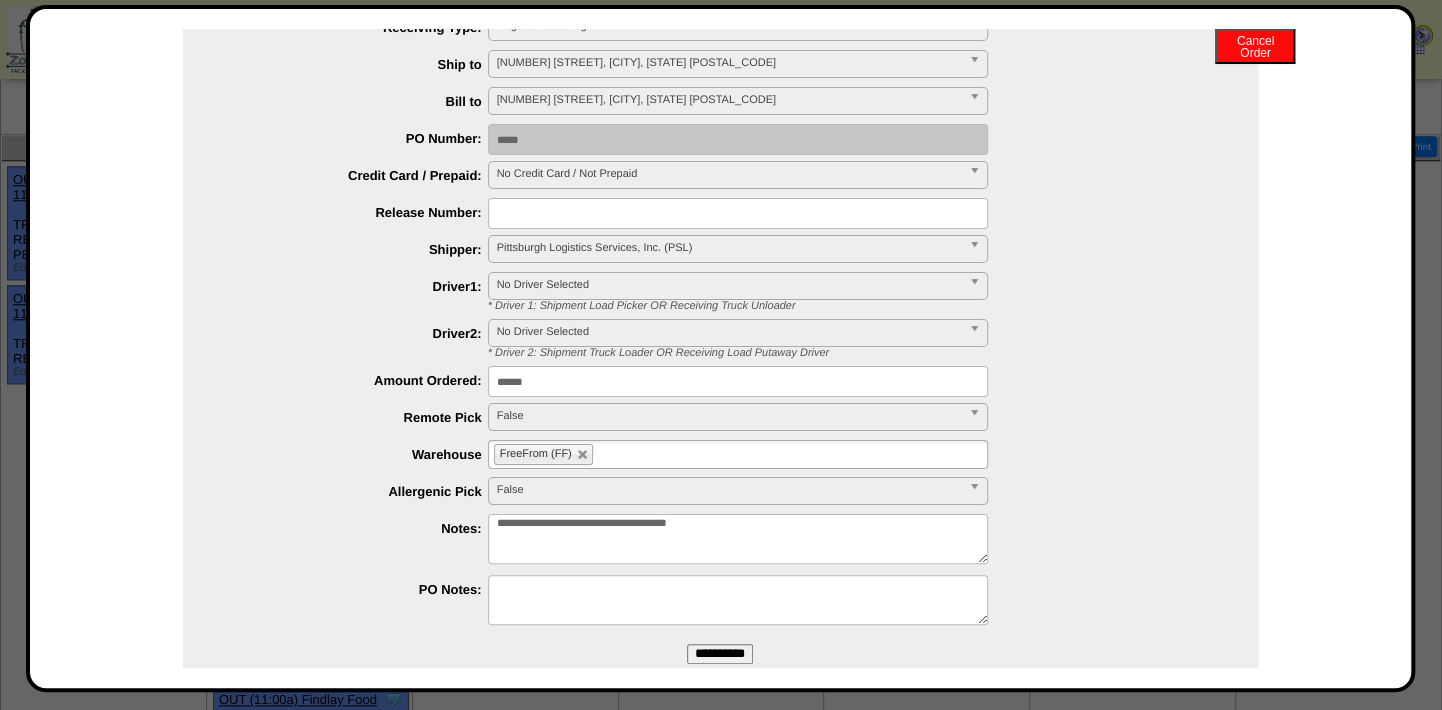 click on "**********" at bounding box center [720, 654] 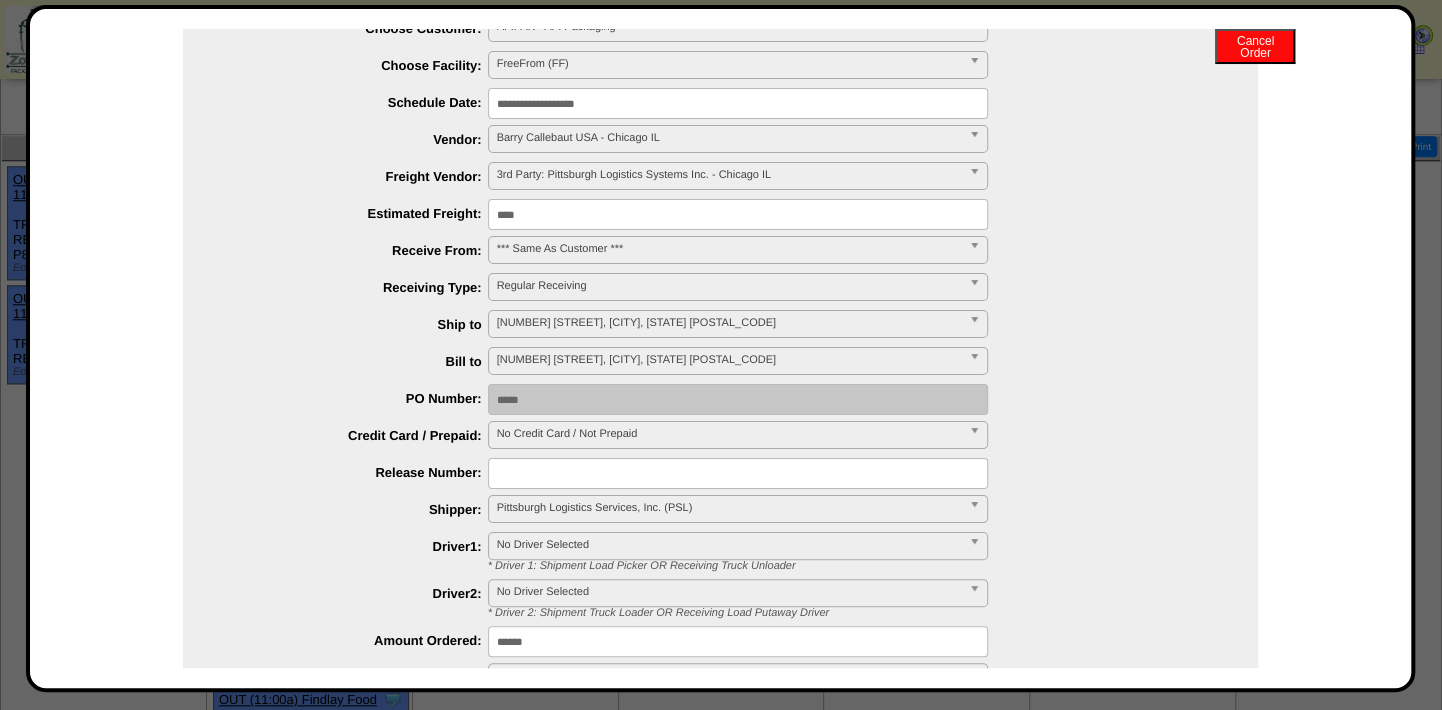 scroll, scrollTop: 0, scrollLeft: 0, axis: both 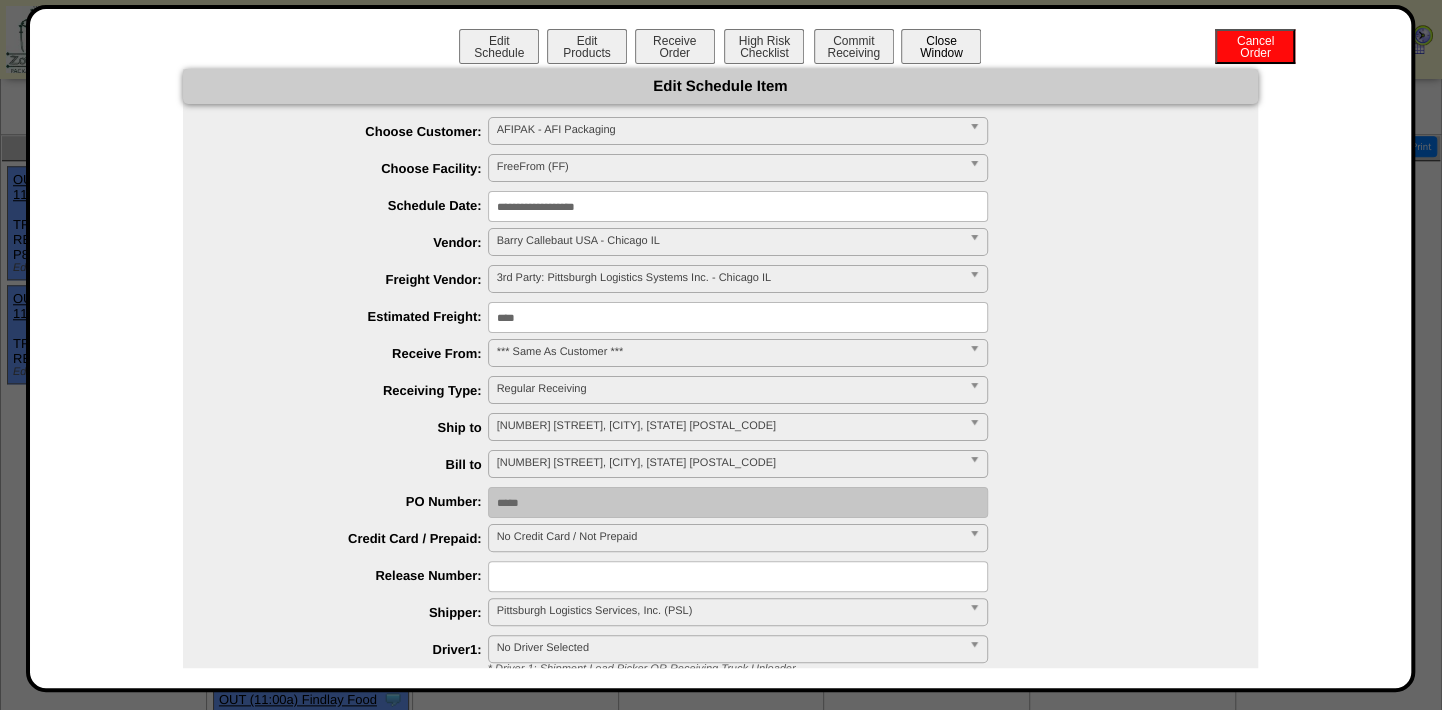 click on "Close Window" at bounding box center (941, 46) 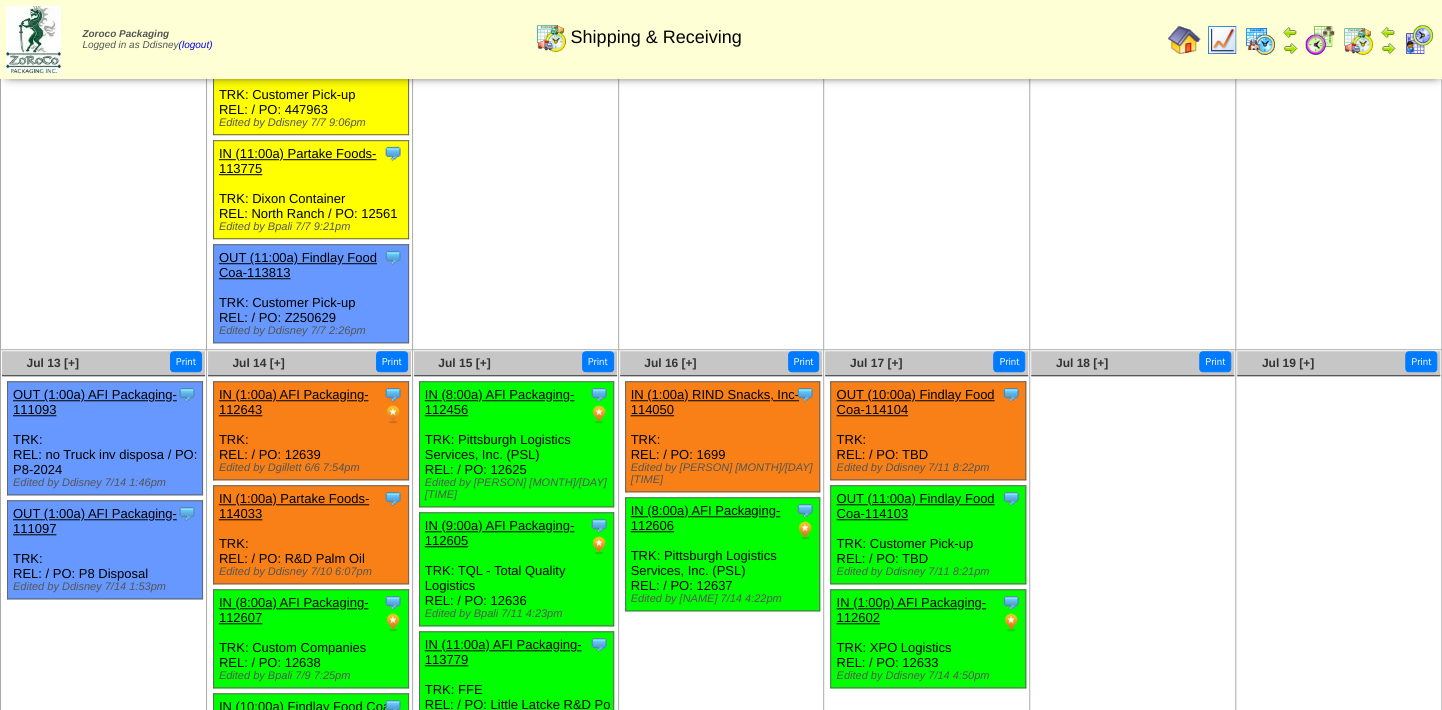 scroll, scrollTop: 727, scrollLeft: 0, axis: vertical 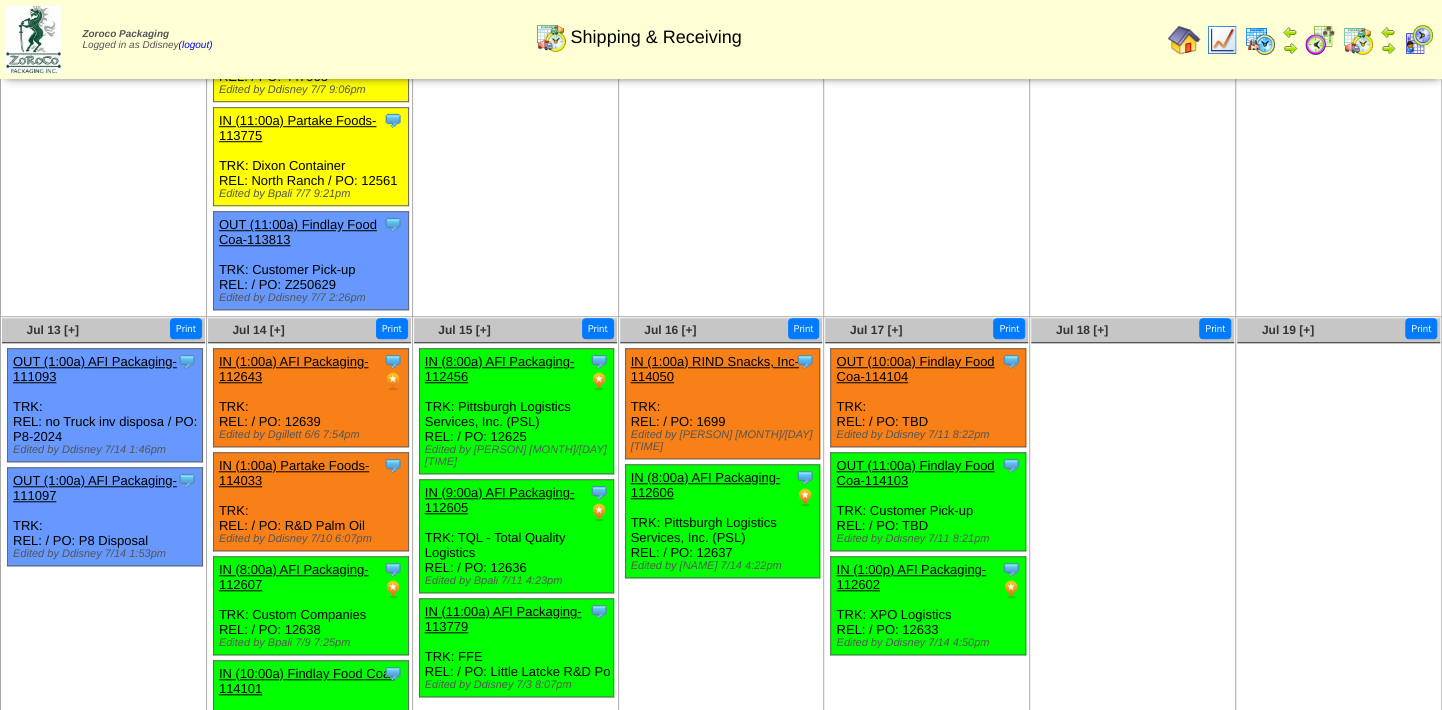 click on "[MONTH] [DAY]                        [+]
Print
Clone Item
IN
([TIME])
AFI Packaging-112692
AFI Packaging
ScheduleID: 112692
420" at bounding box center [1133, -138] 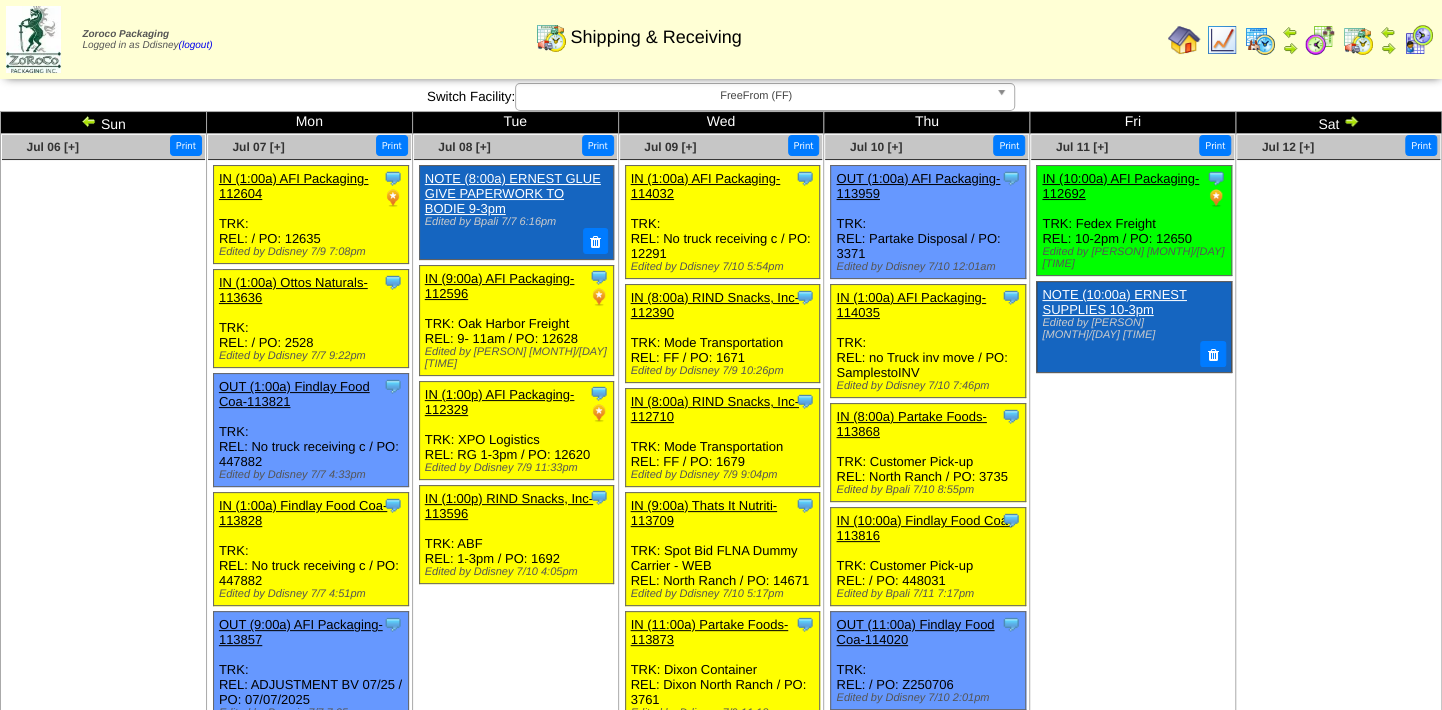 click on "IN
(10:00a)
AFI Packaging-112692" at bounding box center (1120, 186) 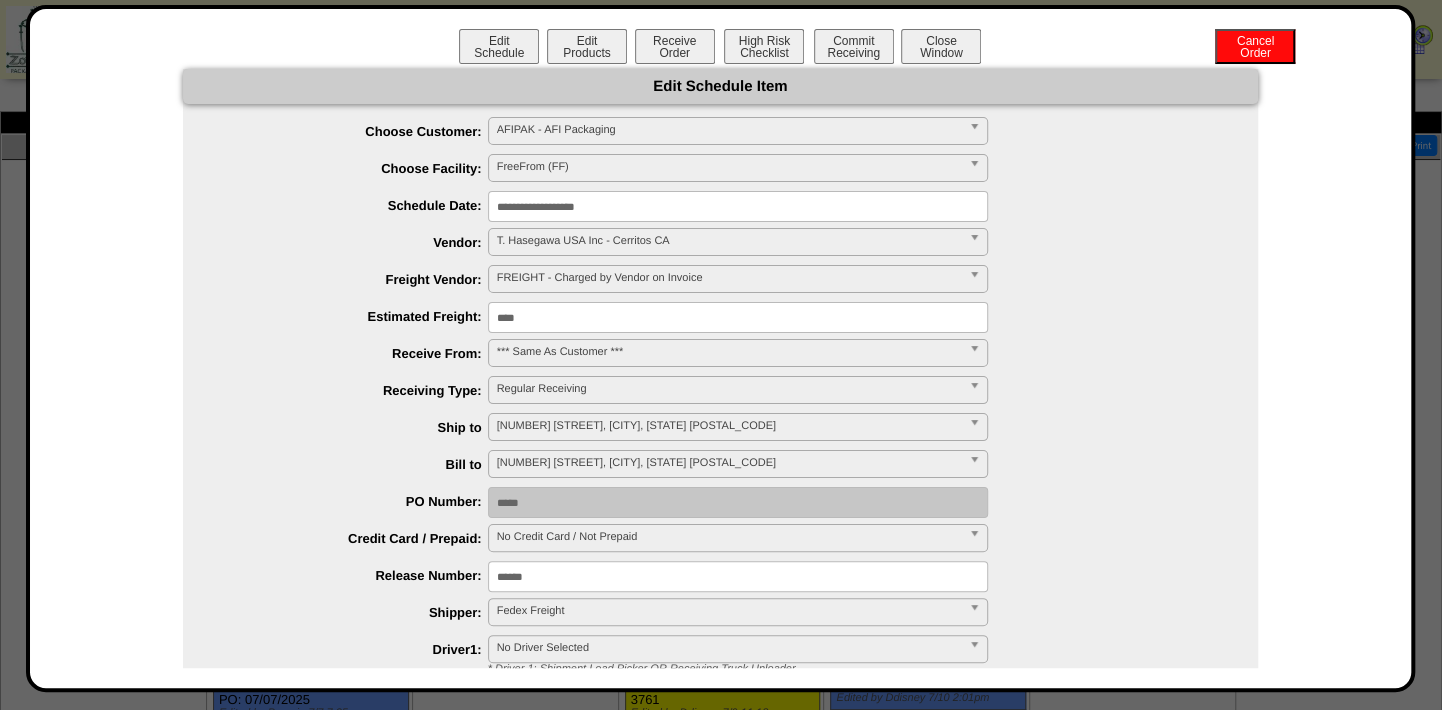 drag, startPoint x: 547, startPoint y: 315, endPoint x: 347, endPoint y: 304, distance: 200.30228 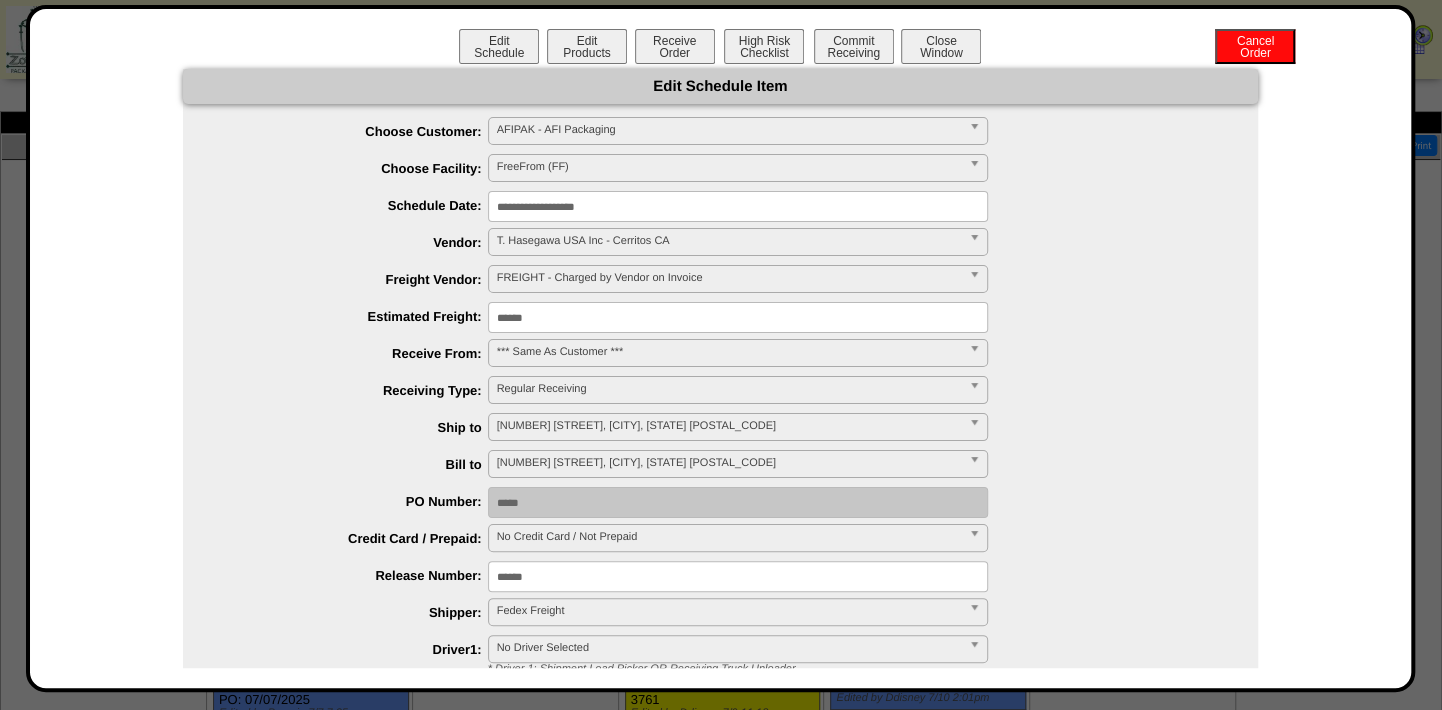 type on "******" 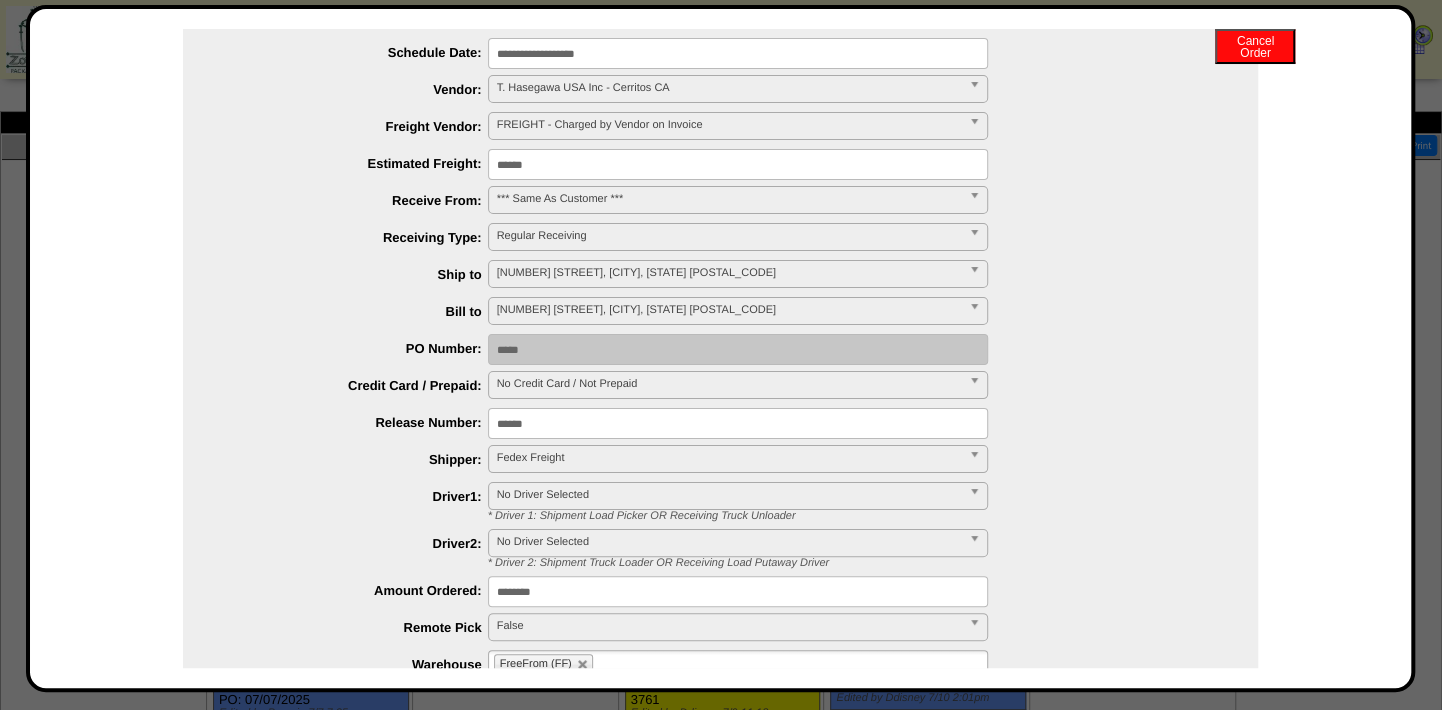 scroll, scrollTop: 363, scrollLeft: 0, axis: vertical 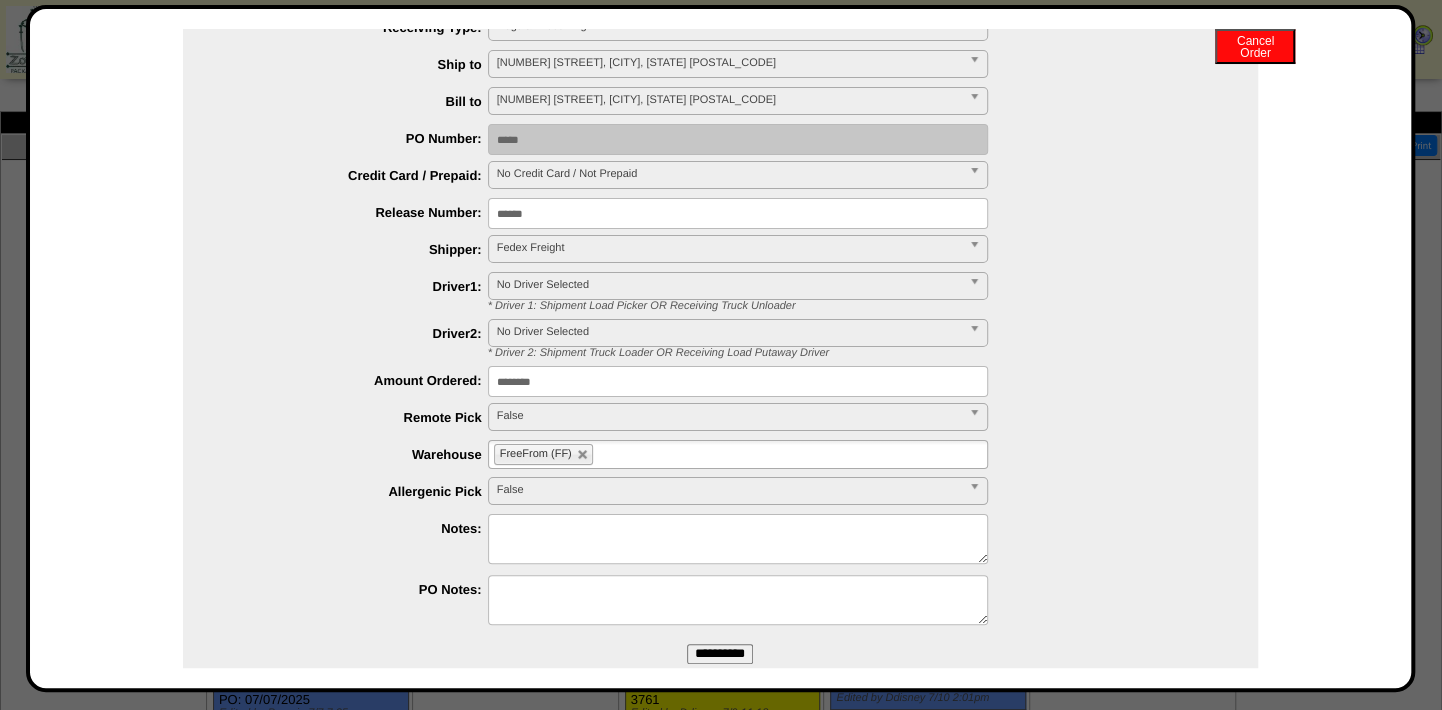 drag, startPoint x: 712, startPoint y: 656, endPoint x: 824, endPoint y: 112, distance: 555.4097 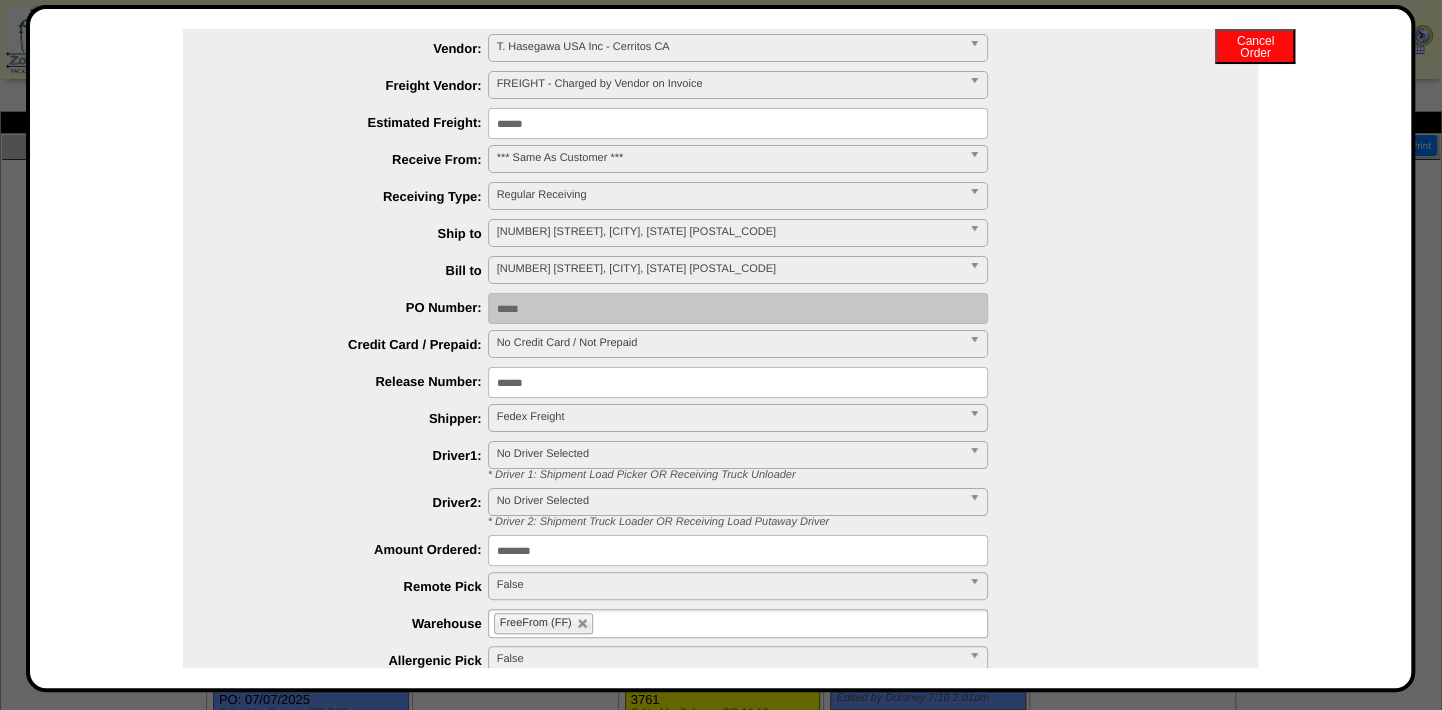 scroll, scrollTop: 0, scrollLeft: 0, axis: both 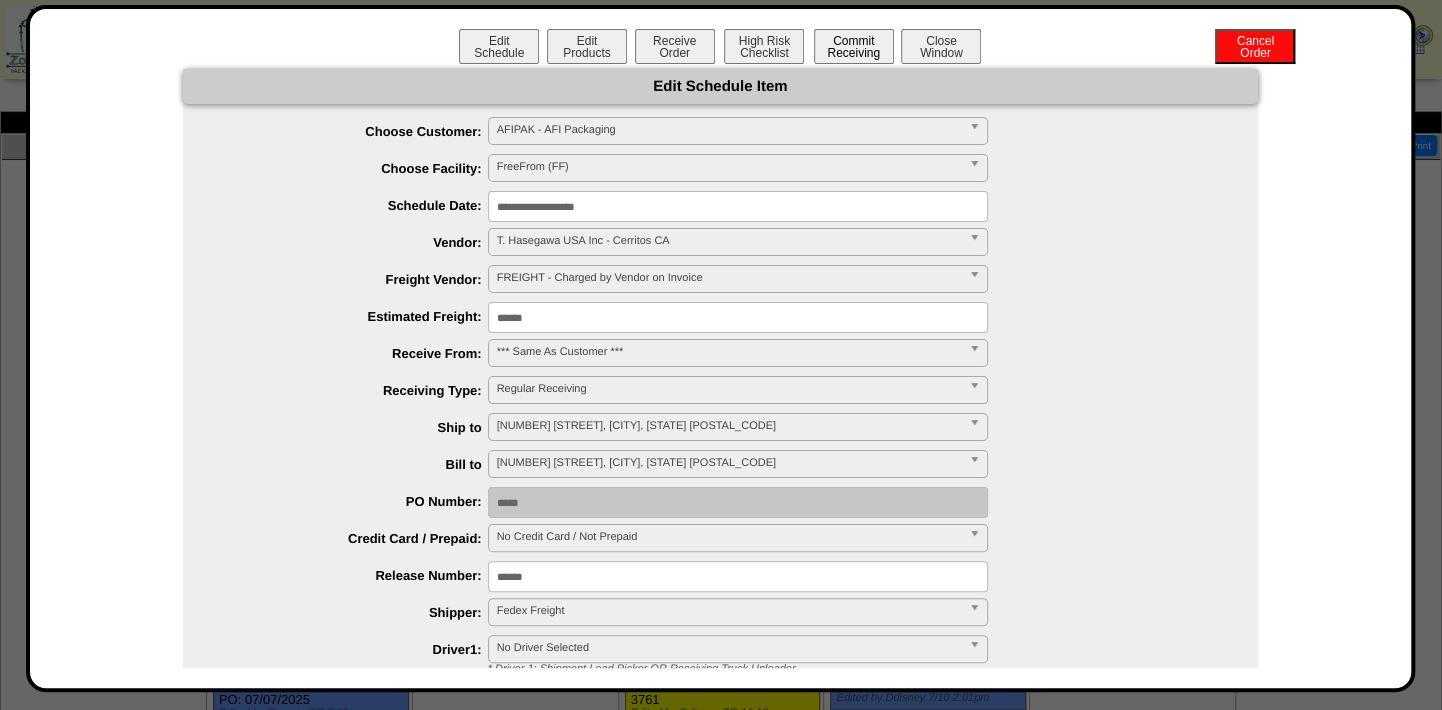 click on "Commit Receiving" at bounding box center [854, 46] 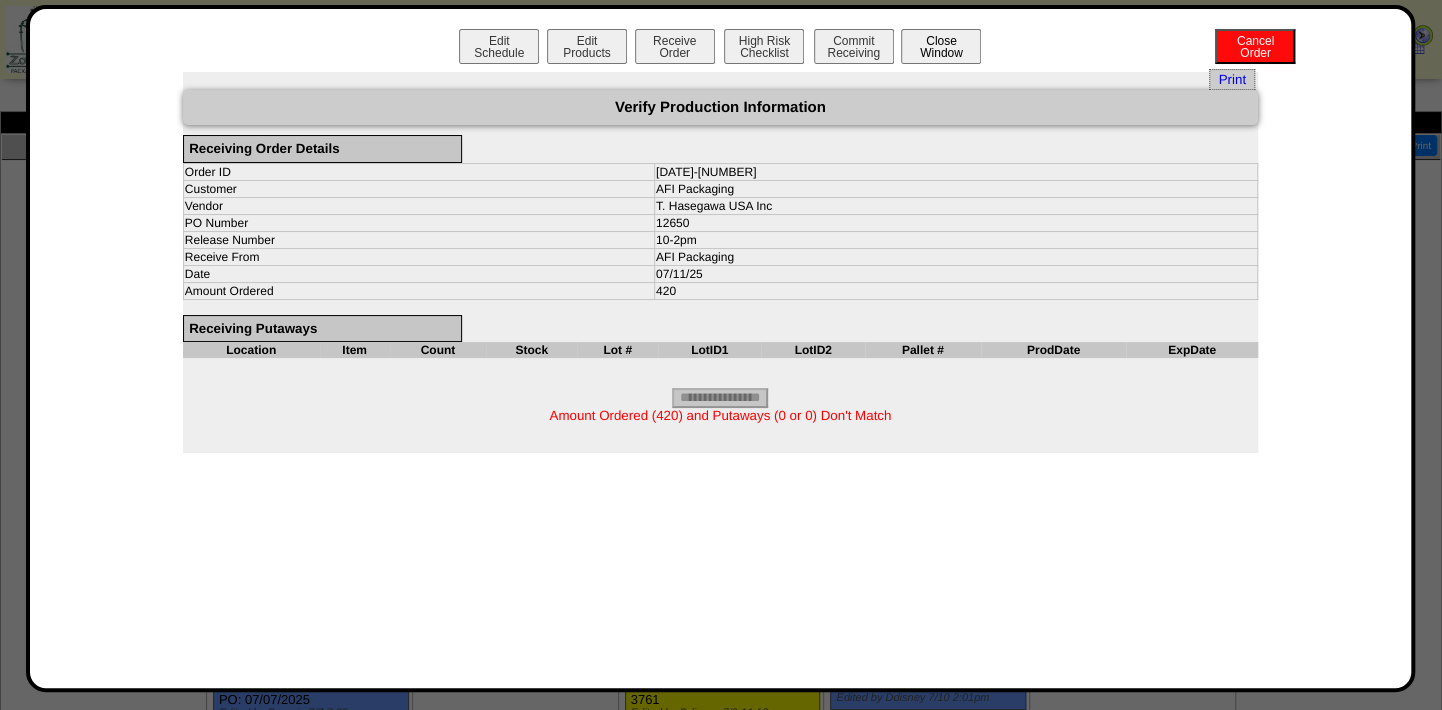 click on "Close Window" at bounding box center (941, 46) 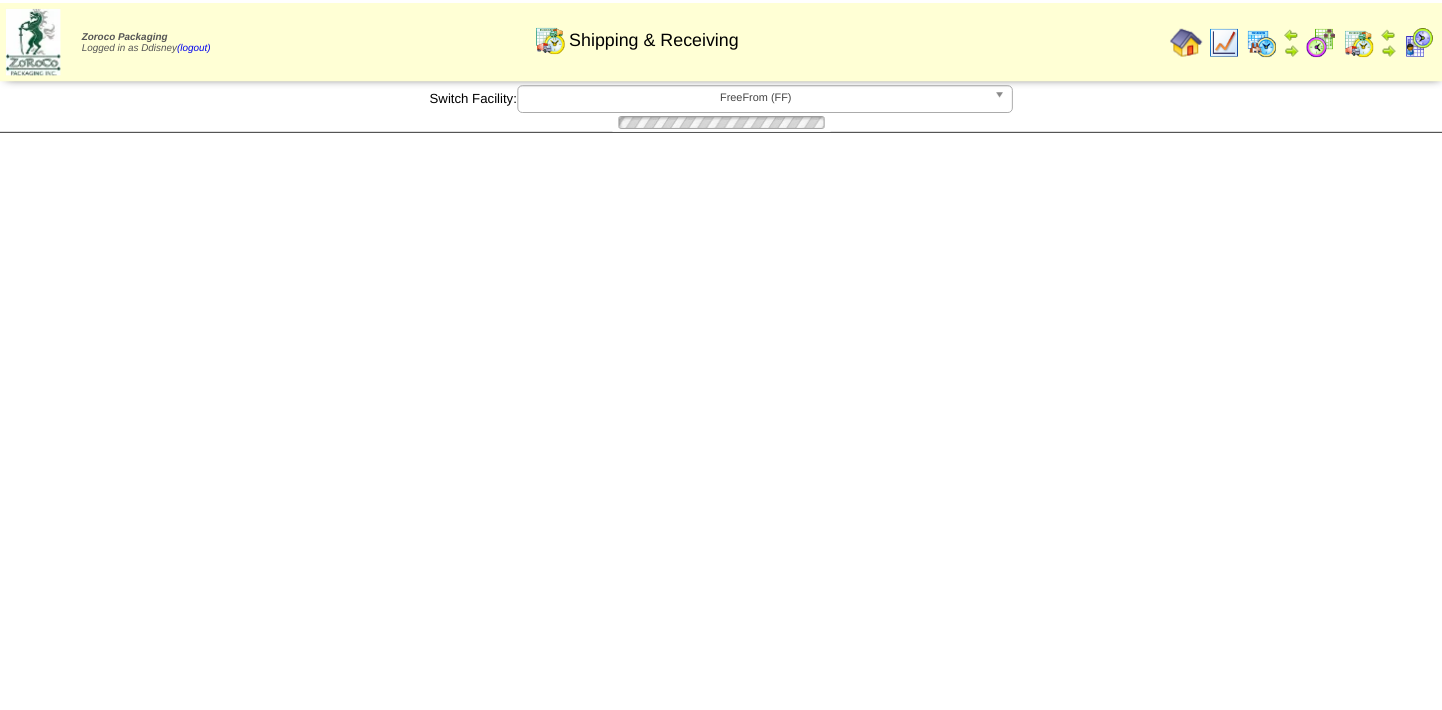 scroll, scrollTop: 0, scrollLeft: 0, axis: both 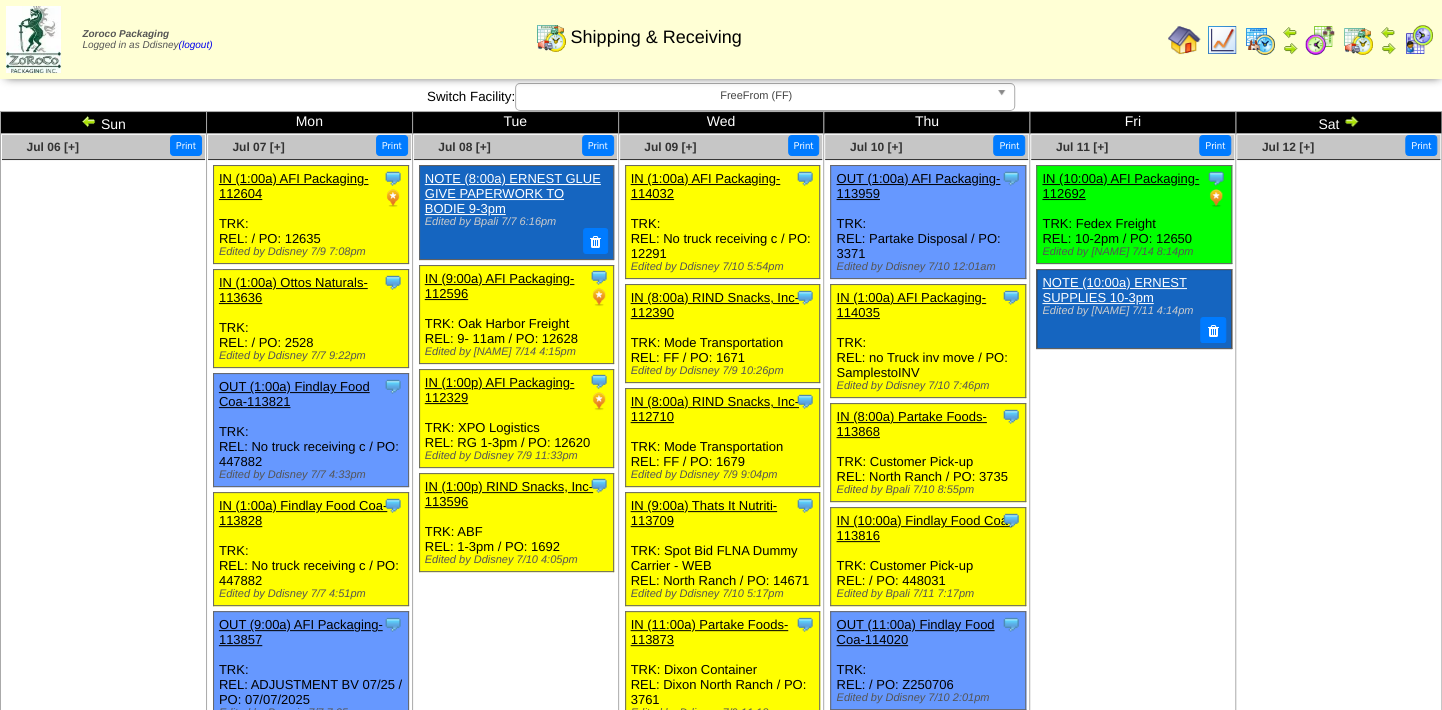 click on "IN
(10:00a)
AFI Packaging-112692" at bounding box center [1120, 186] 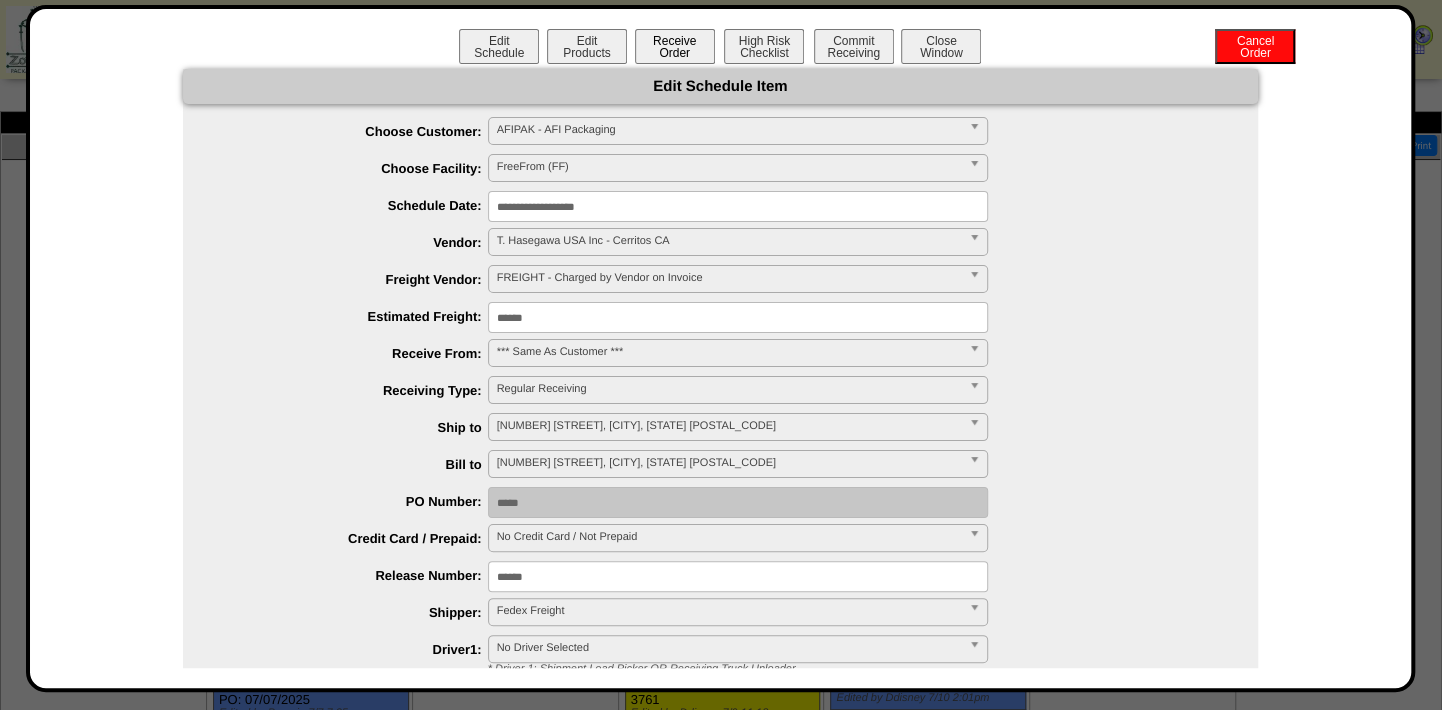 click on "Receive Order" at bounding box center [675, 46] 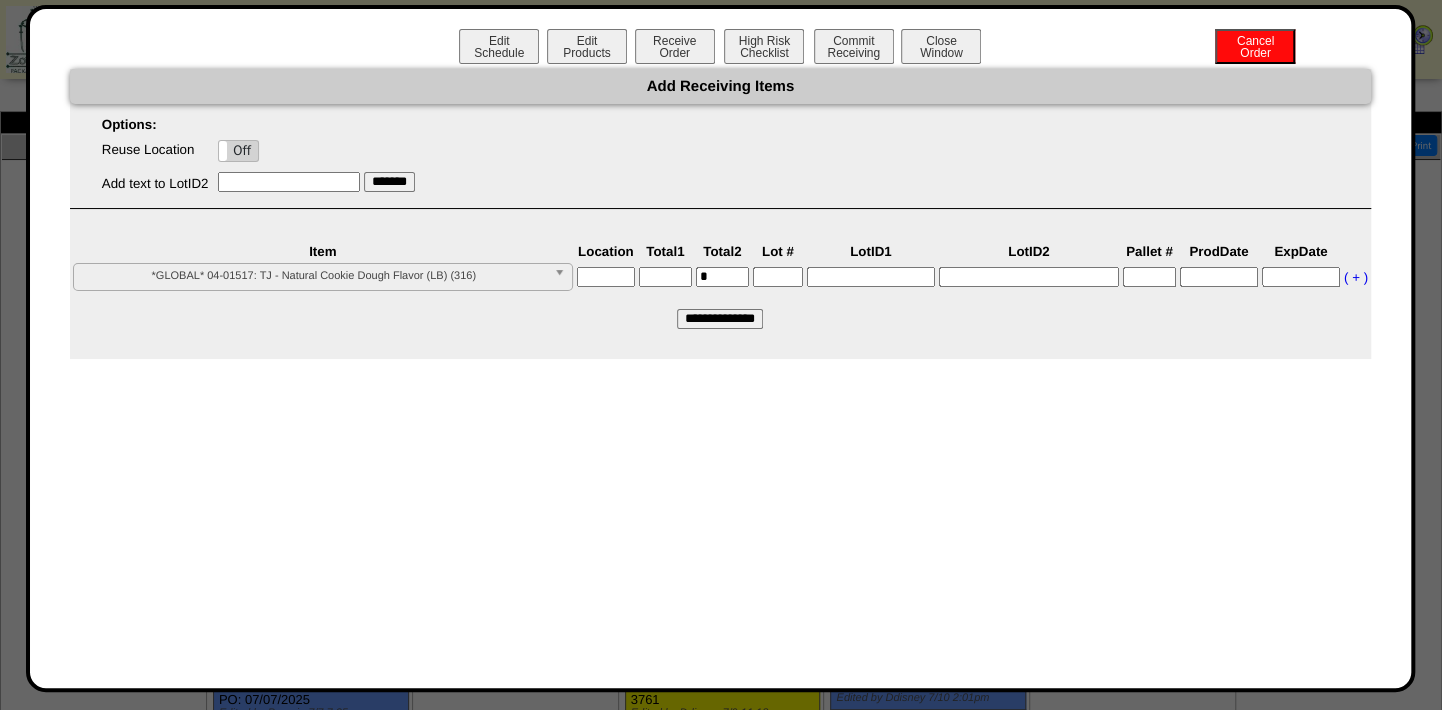 click at bounding box center (563, 277) 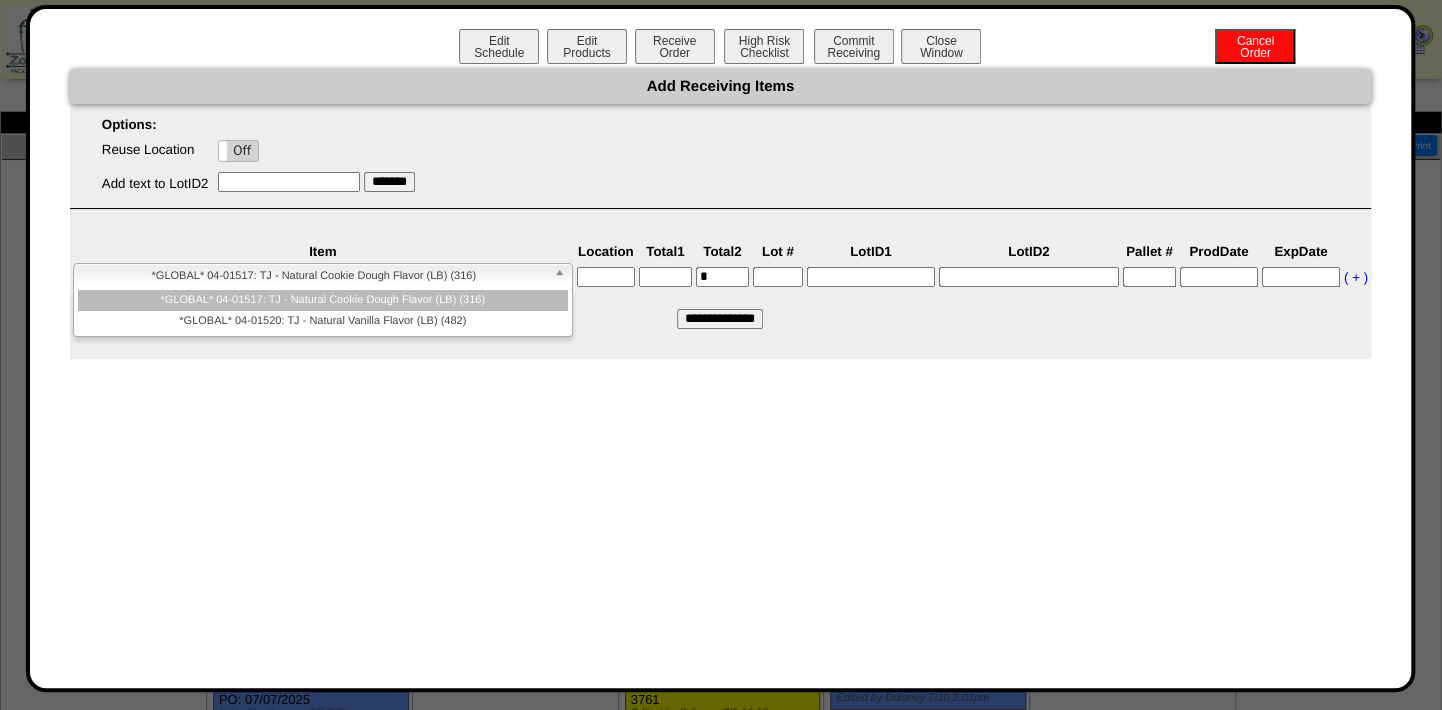 click at bounding box center (606, 277) 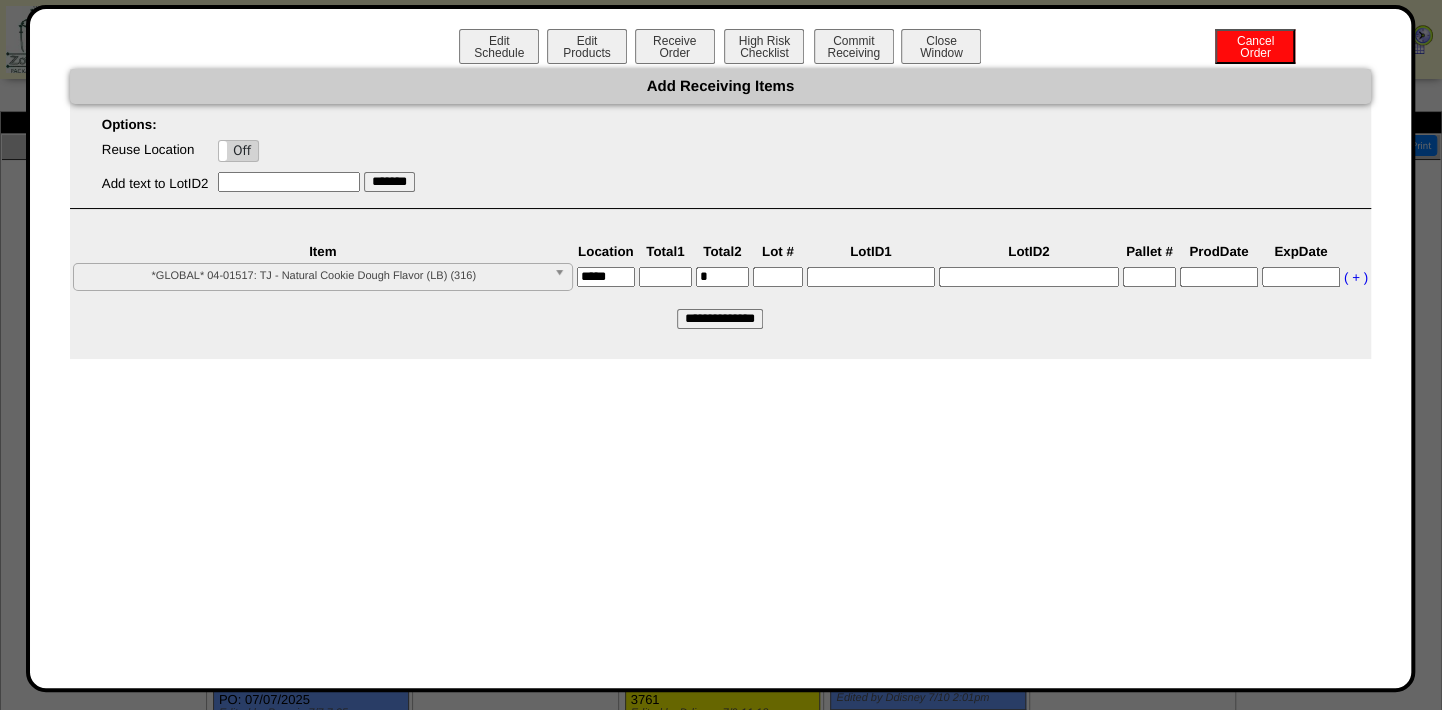 type on "*****" 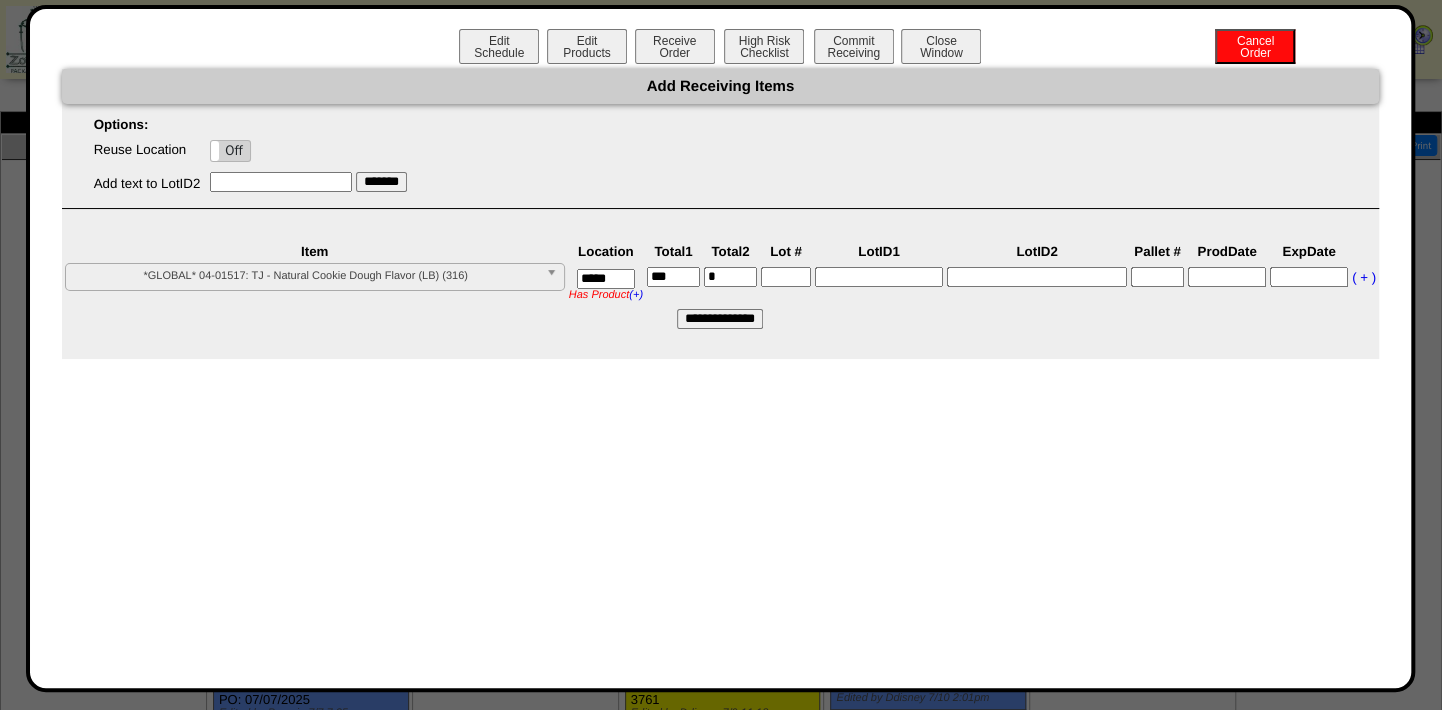 type on "***" 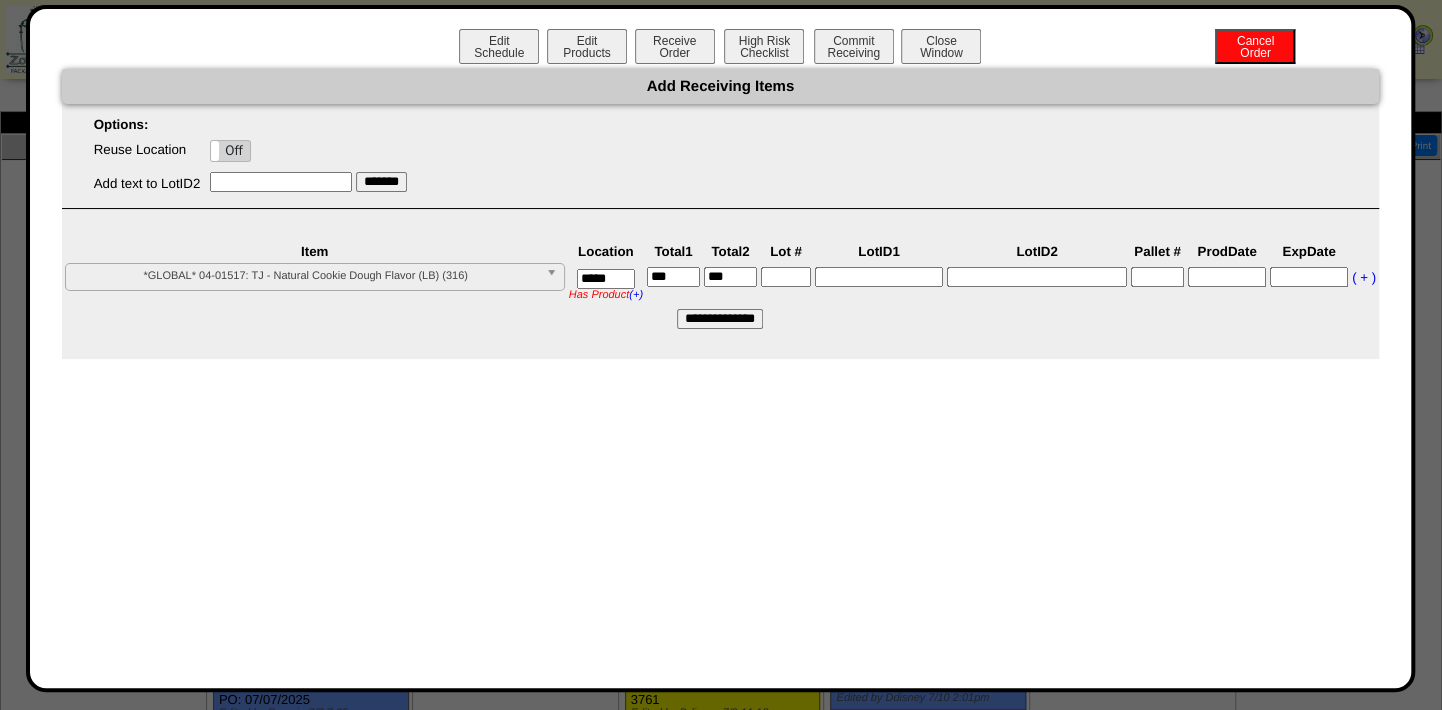type on "***" 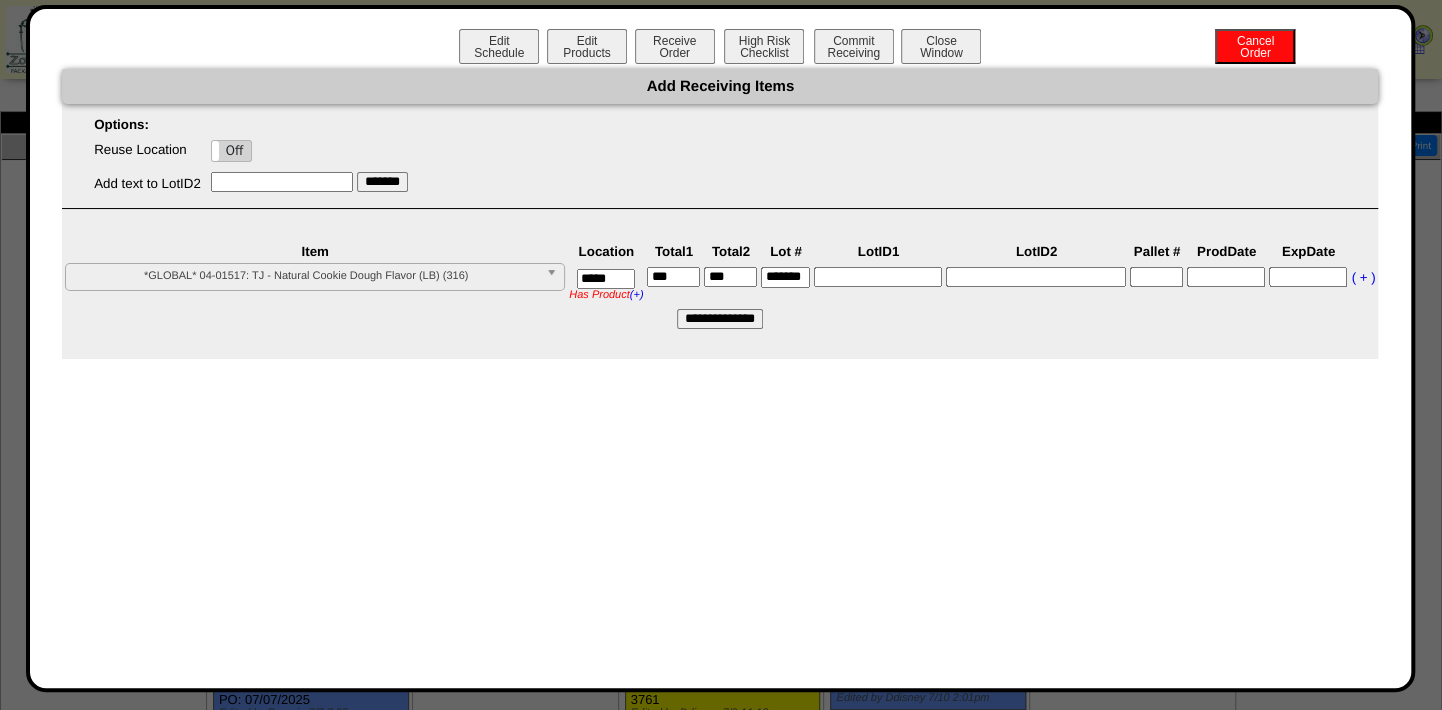 scroll, scrollTop: 0, scrollLeft: 10, axis: horizontal 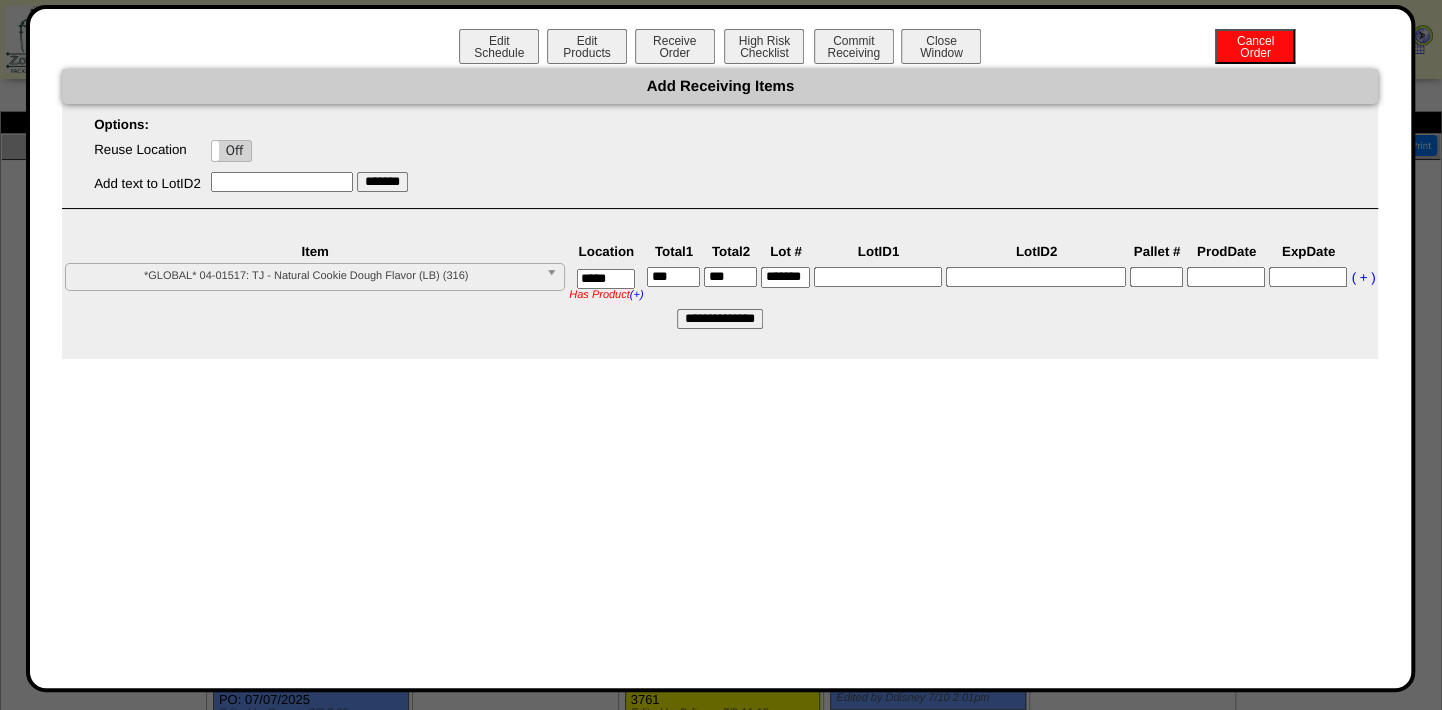 type on "*******" 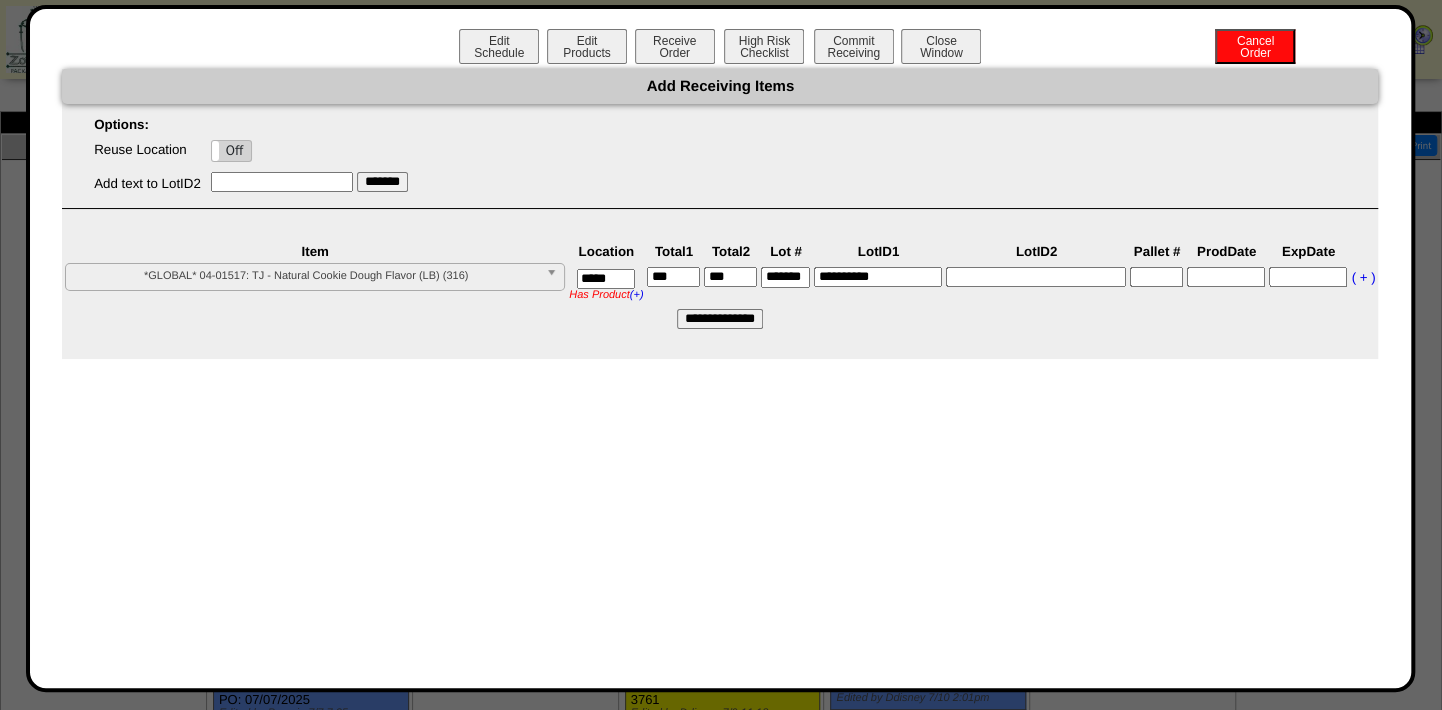 type on "**********" 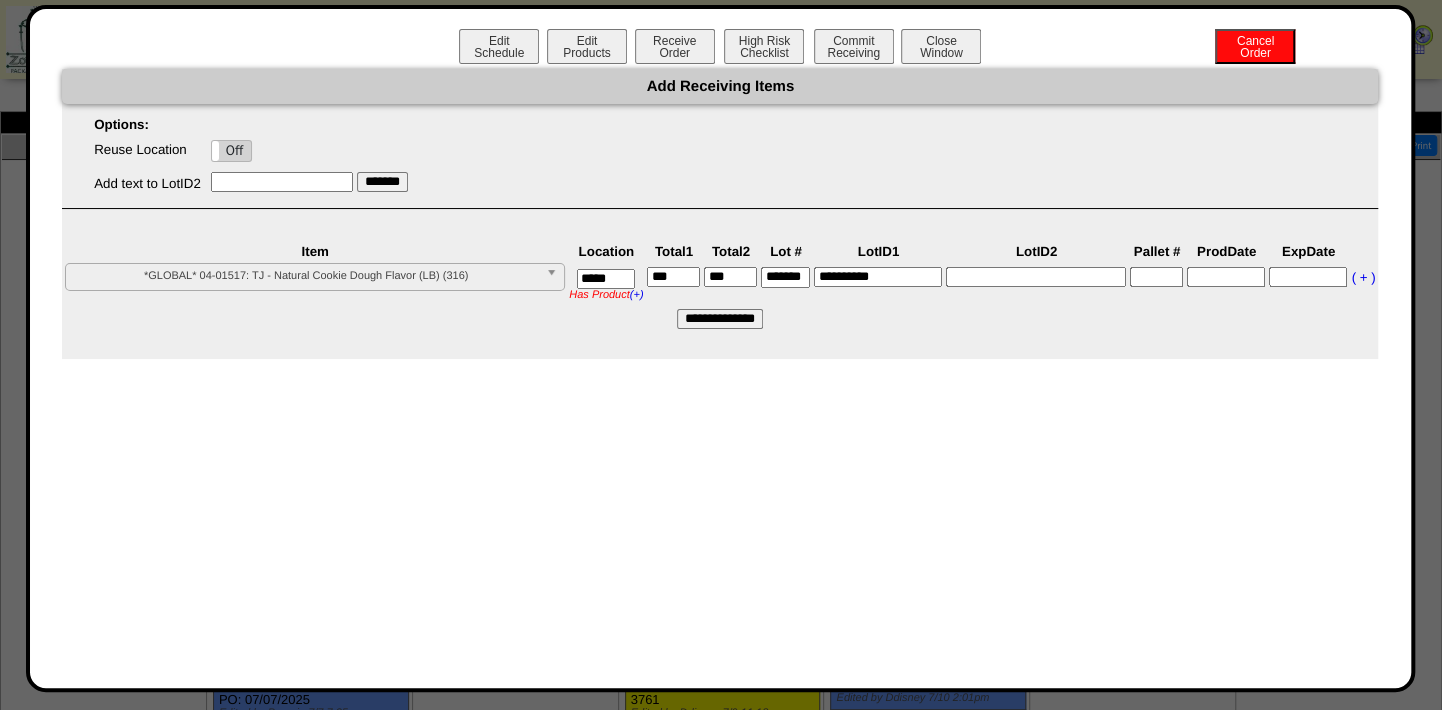 click at bounding box center (1226, 277) 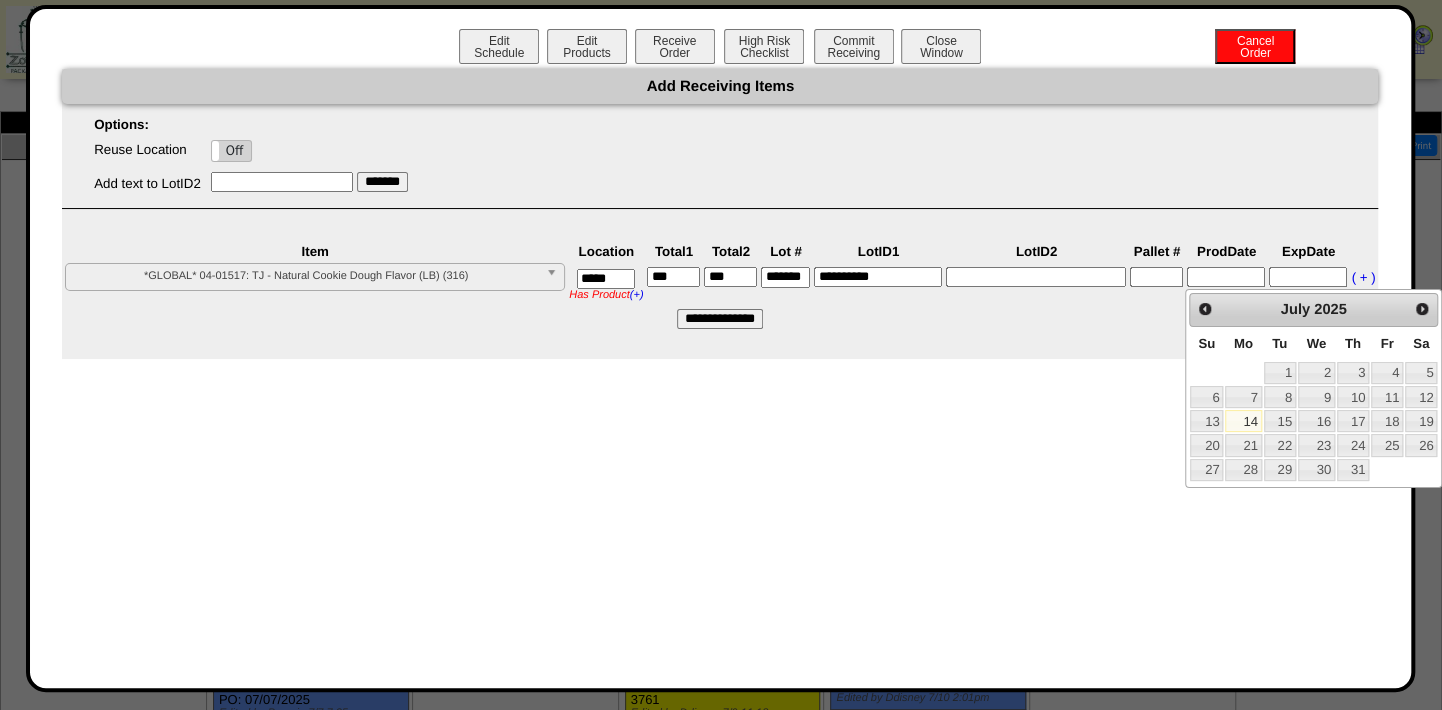 type on "*" 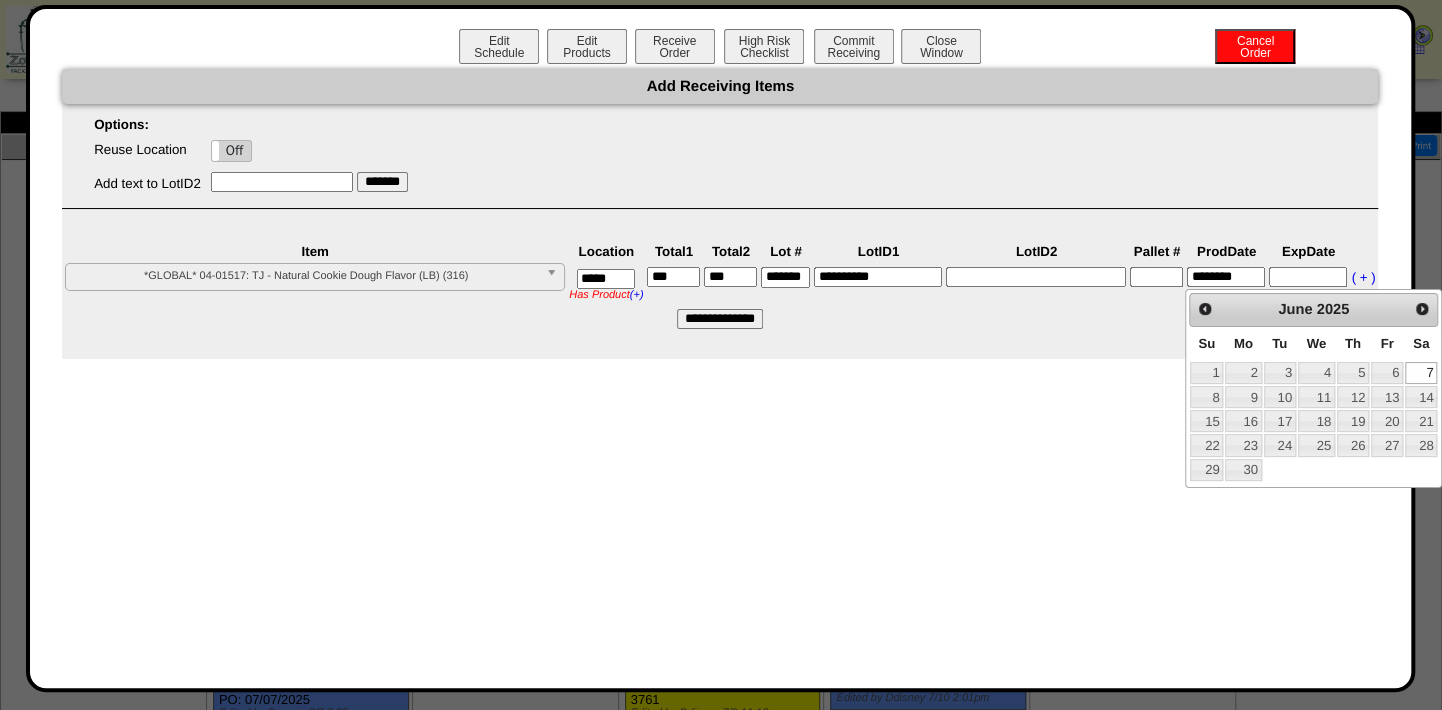 click at bounding box center (1308, 277) 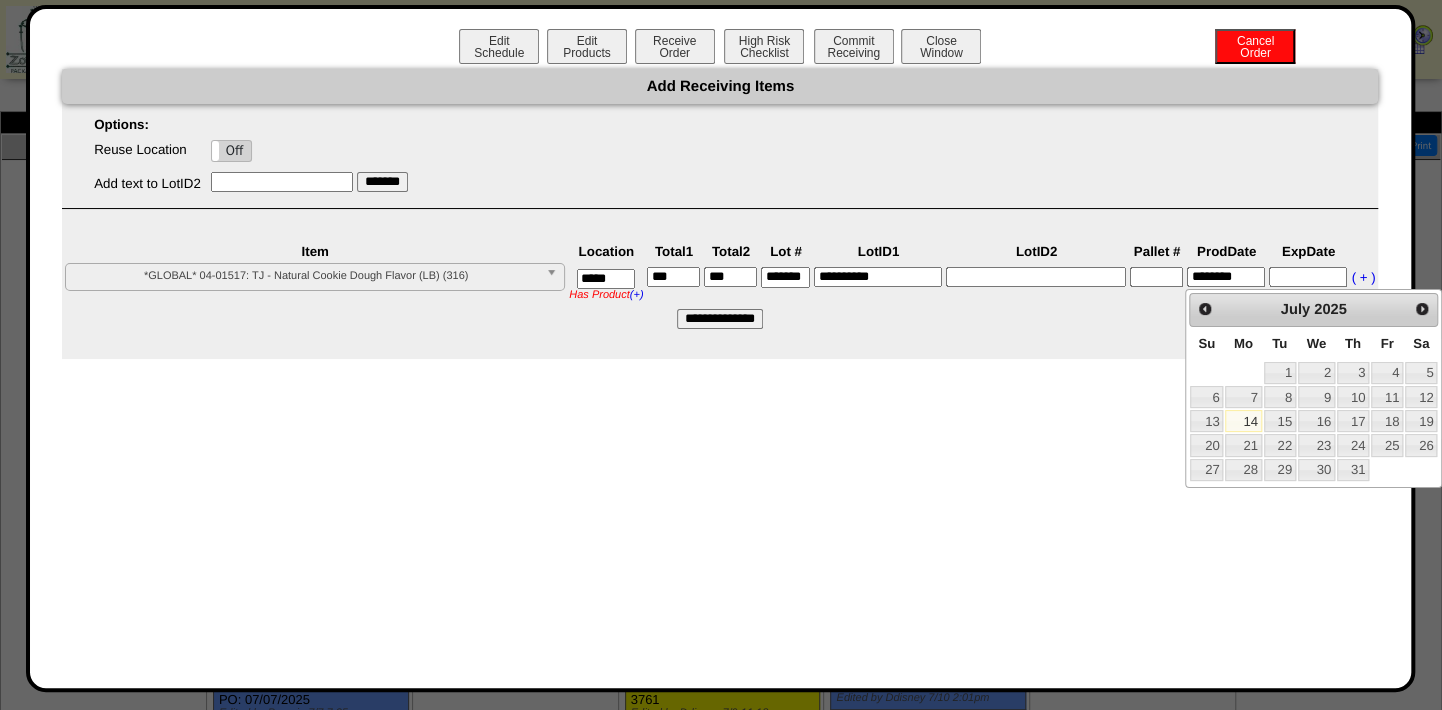 click on "********" at bounding box center [1226, 277] 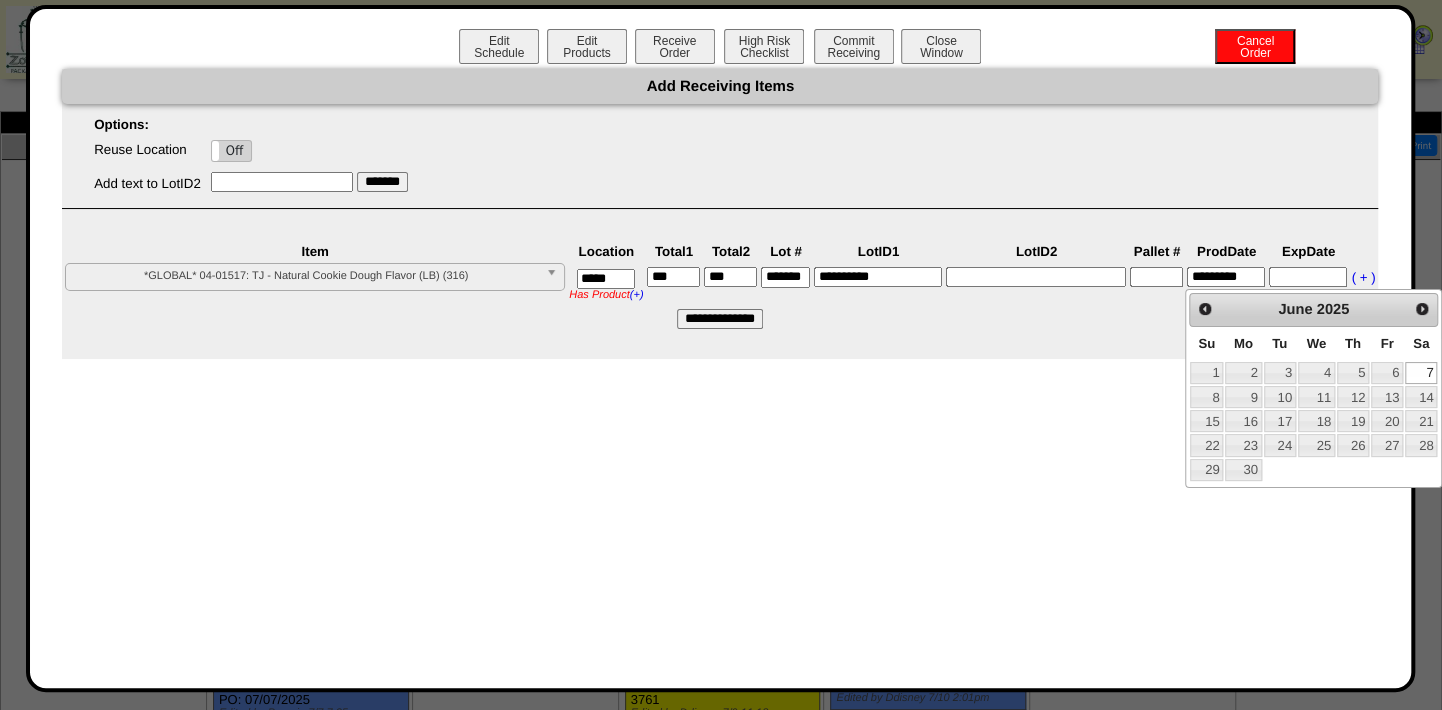 click on "*********" at bounding box center (1226, 277) 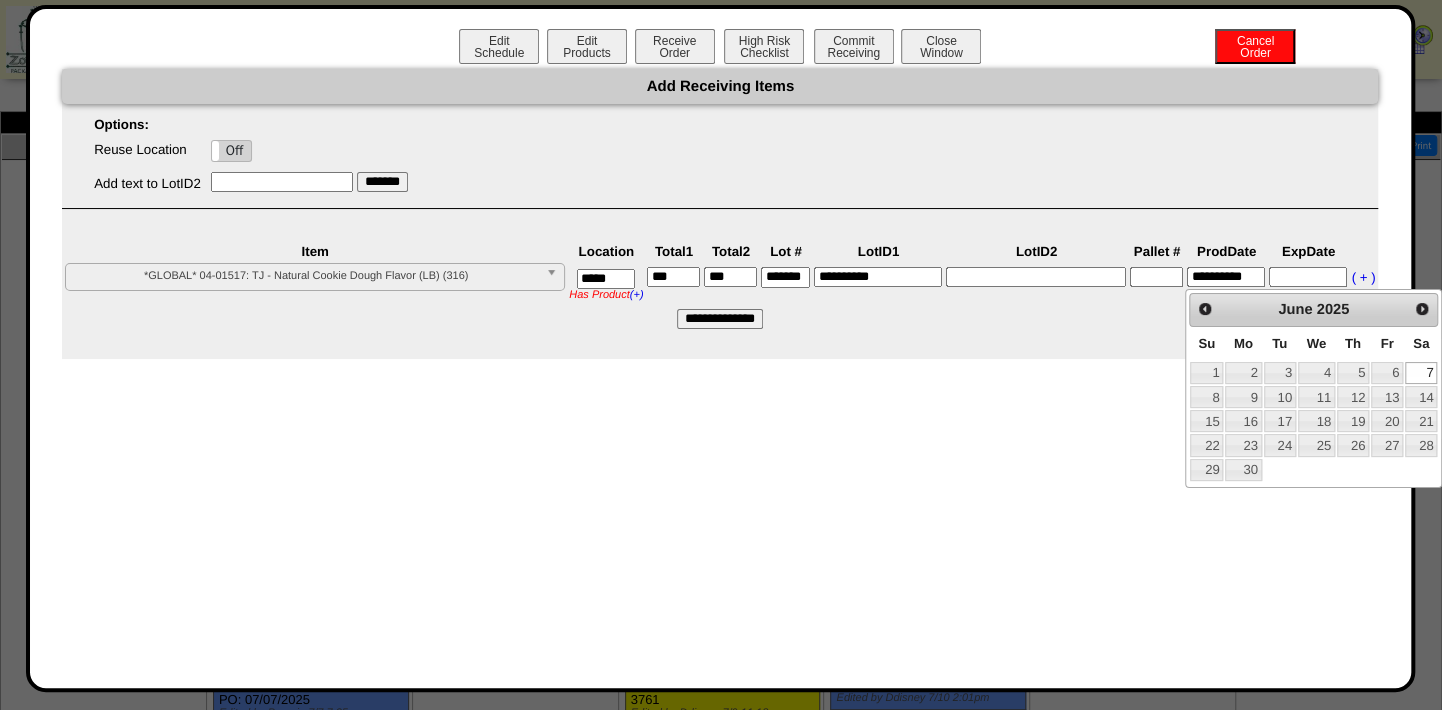 type on "**********" 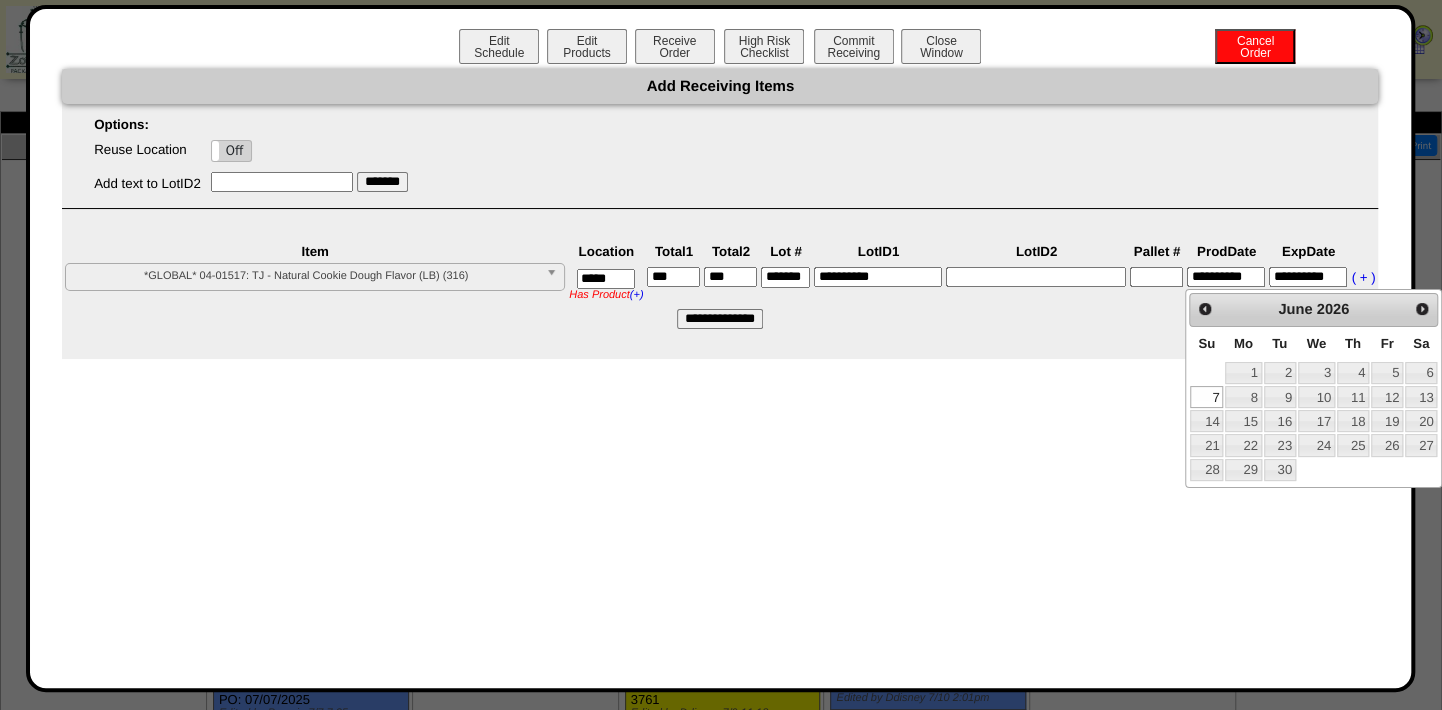 type on "**********" 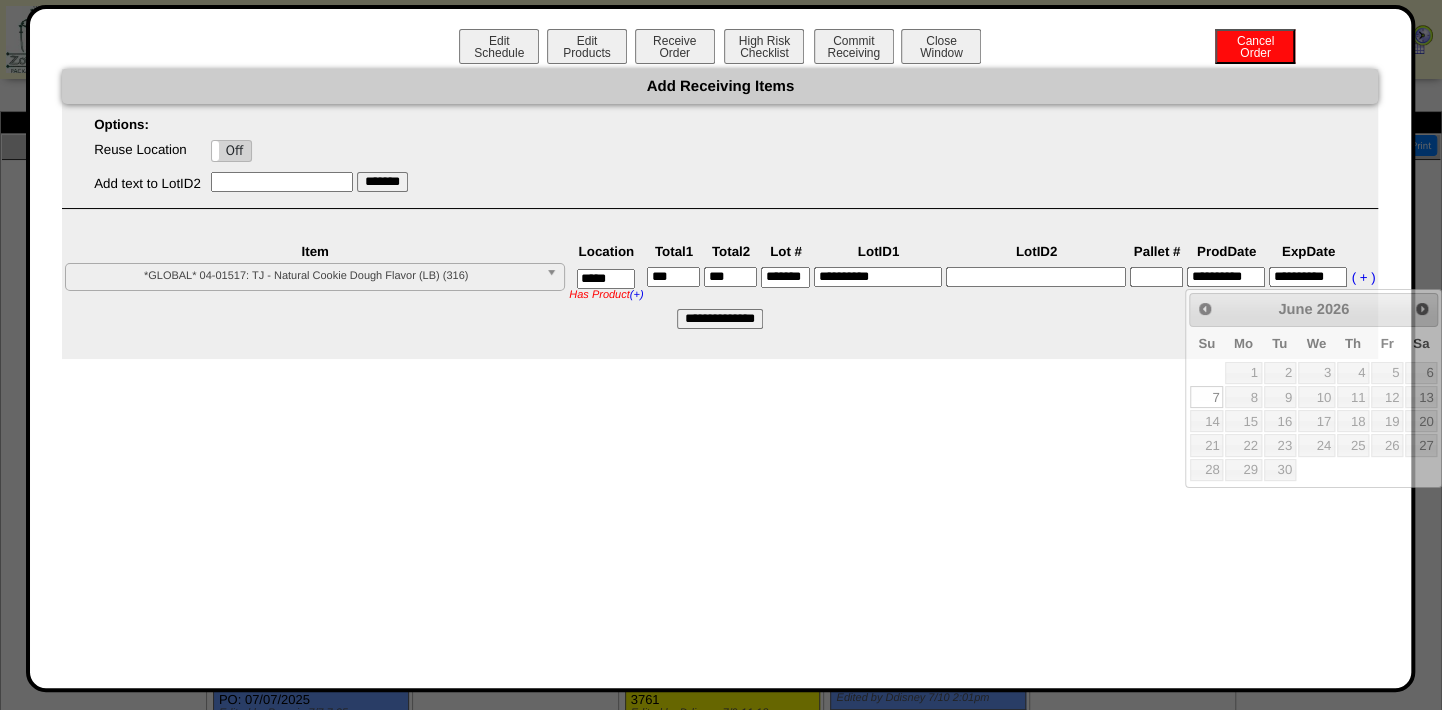 click on "**********" at bounding box center (720, 214) 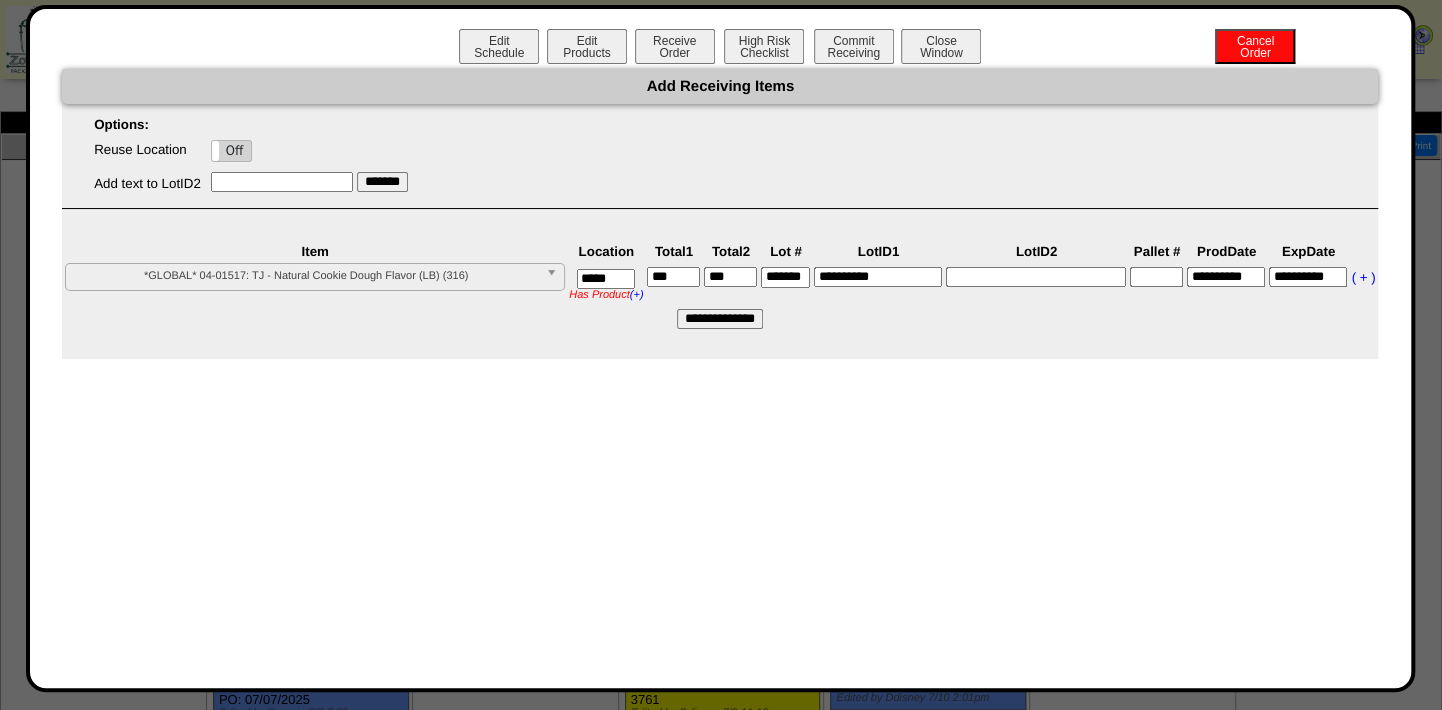click on "**********" at bounding box center [720, 319] 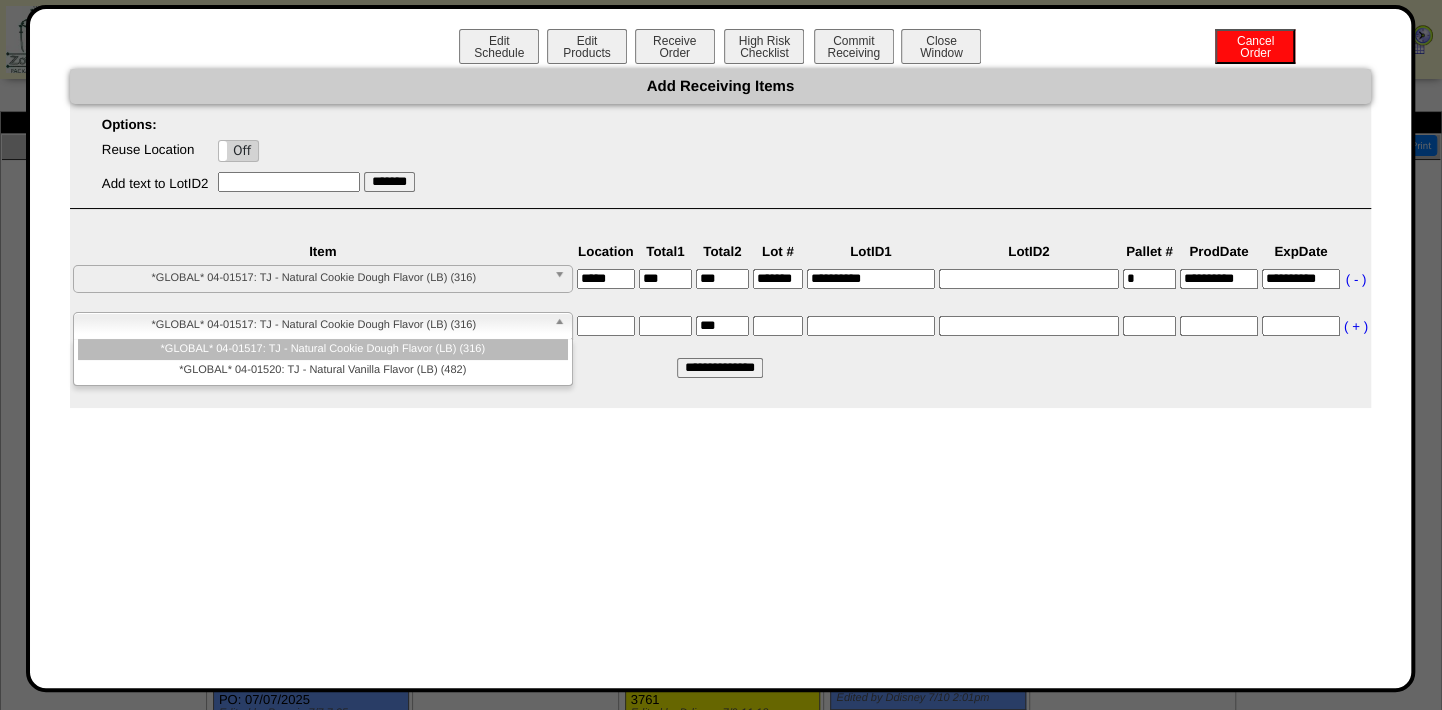 click at bounding box center (563, 326) 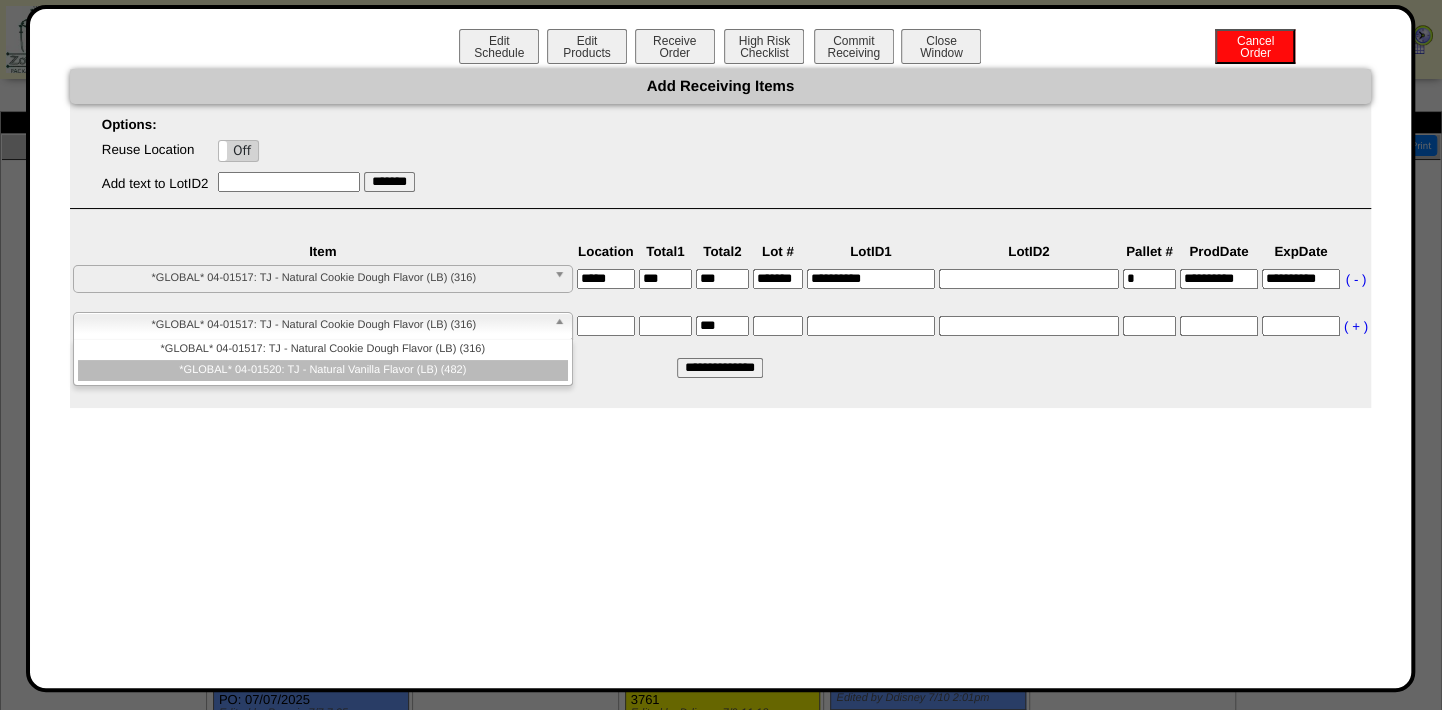 click on "*GLOBAL*  04-01520: TJ - Natural Vanilla Flavor (LB) (482)" at bounding box center [323, 370] 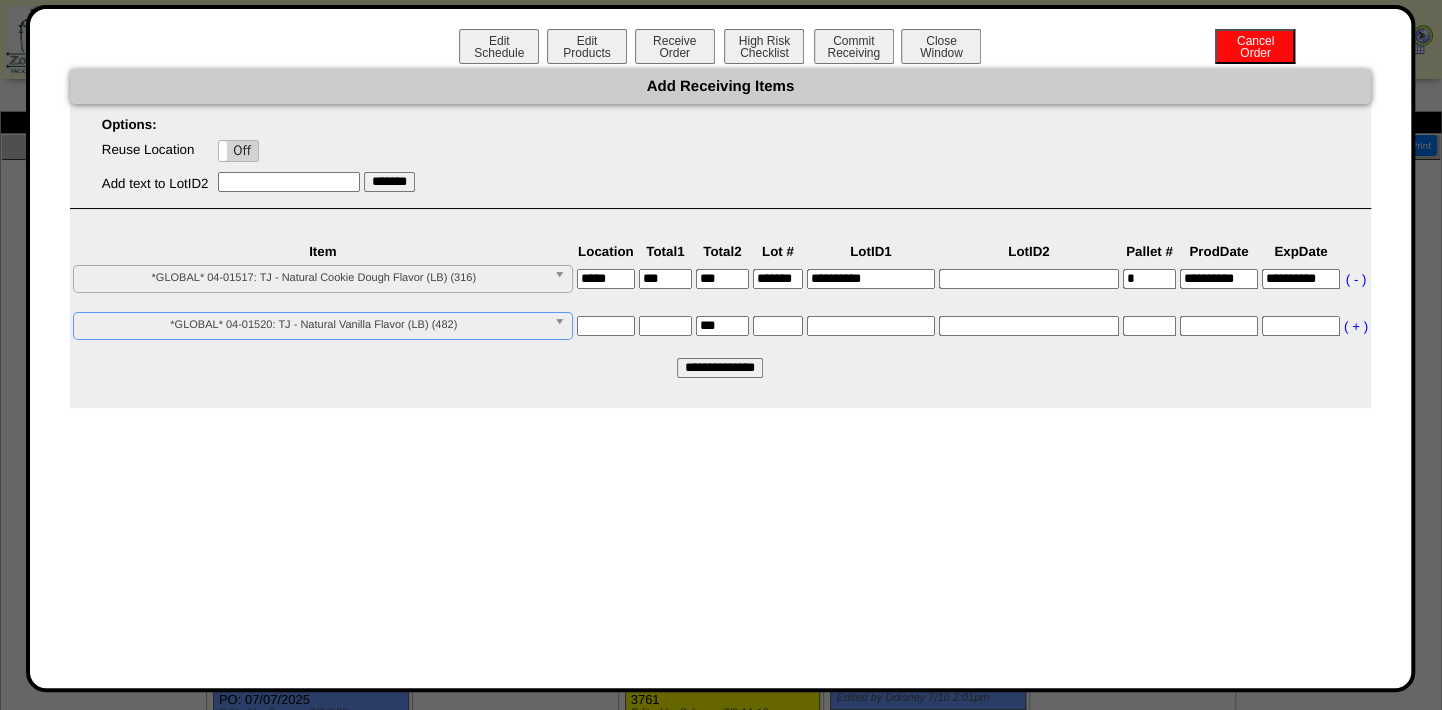 click at bounding box center (606, 326) 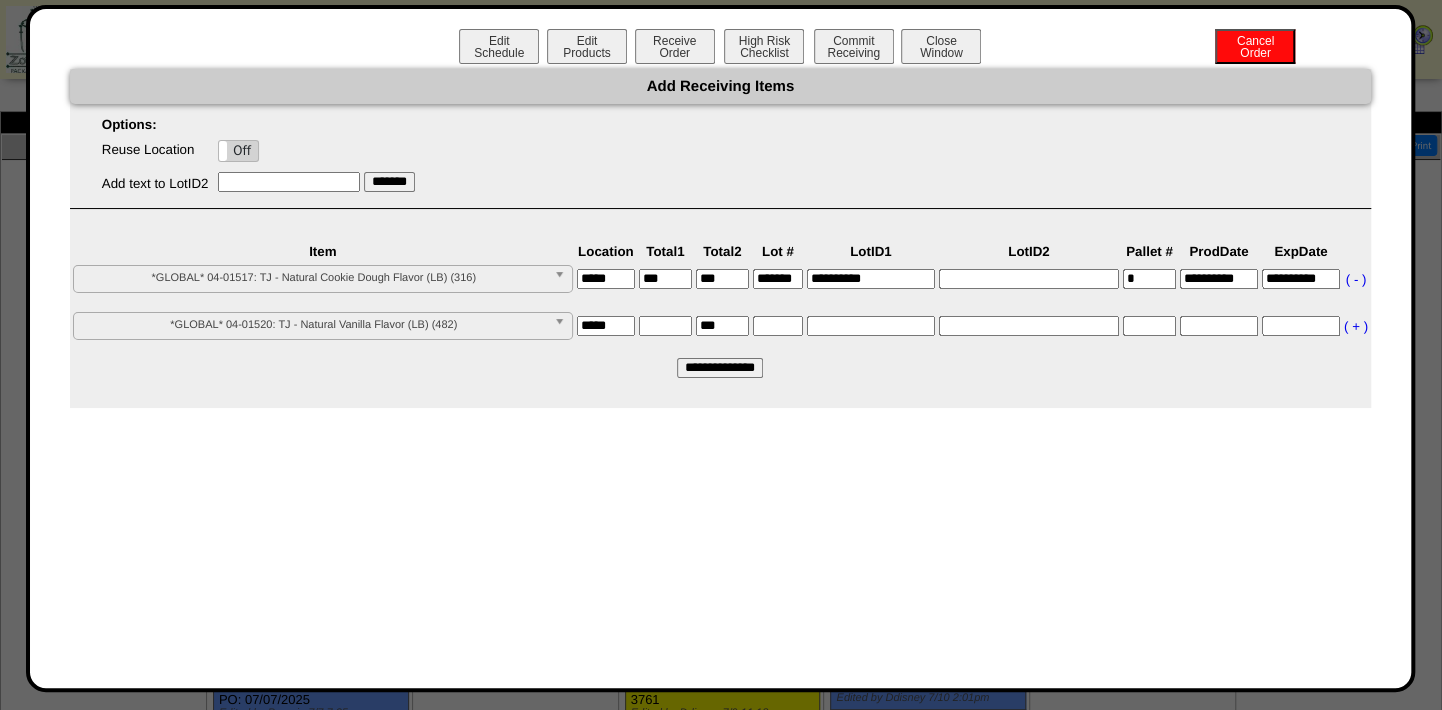 type on "*****" 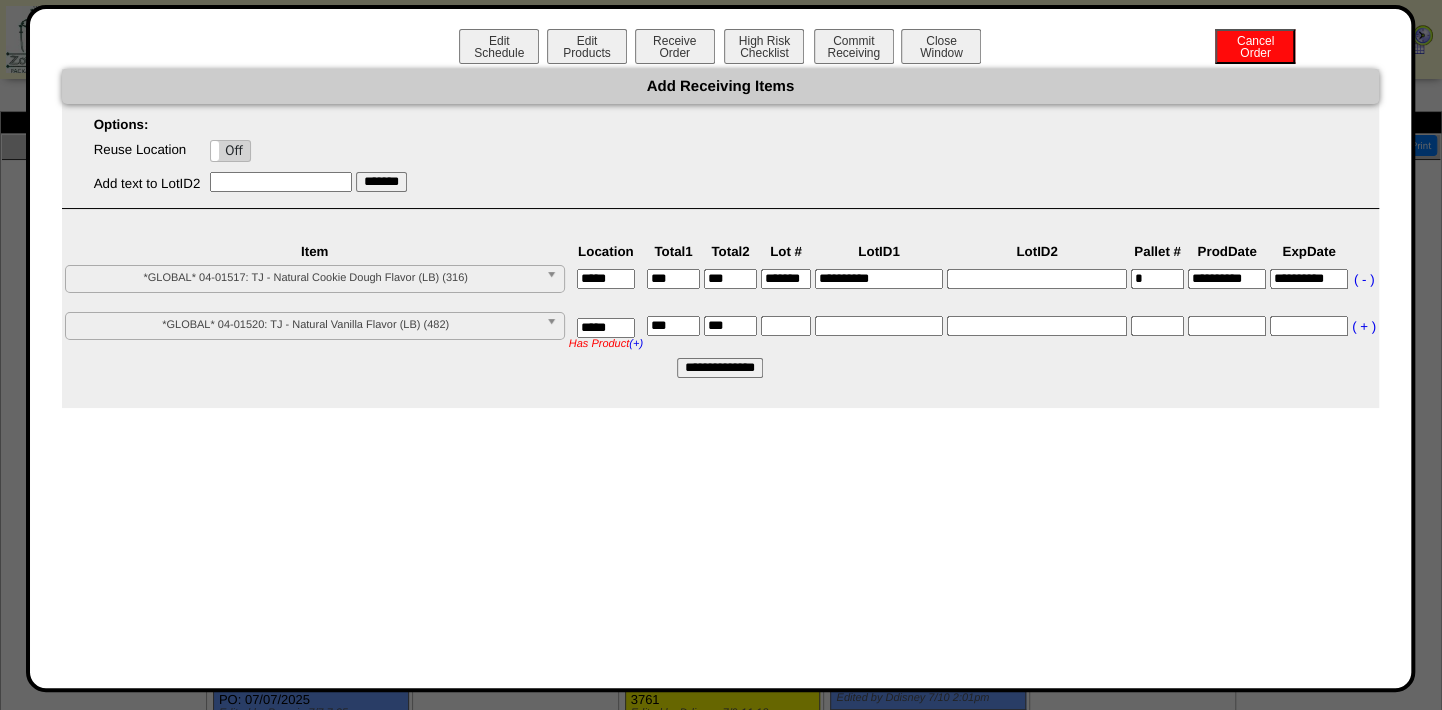 type on "***" 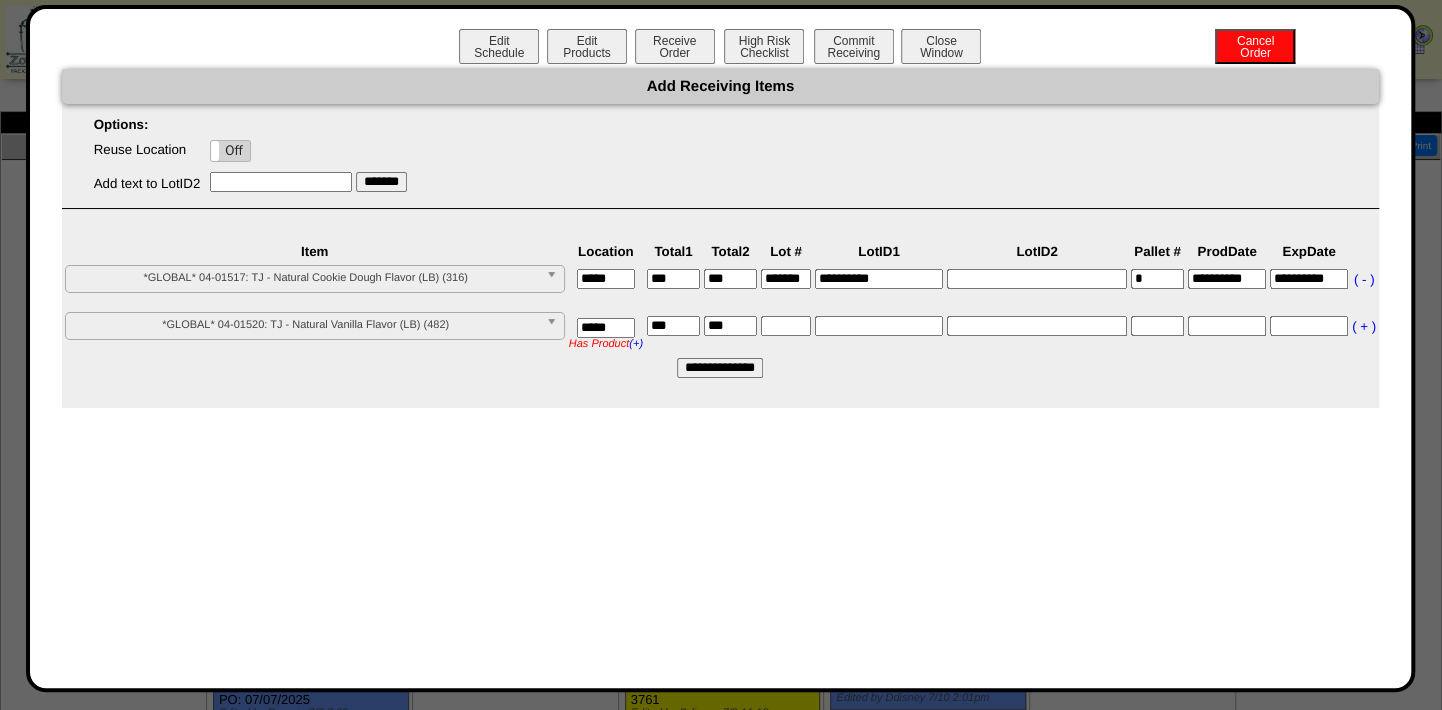 type on "***" 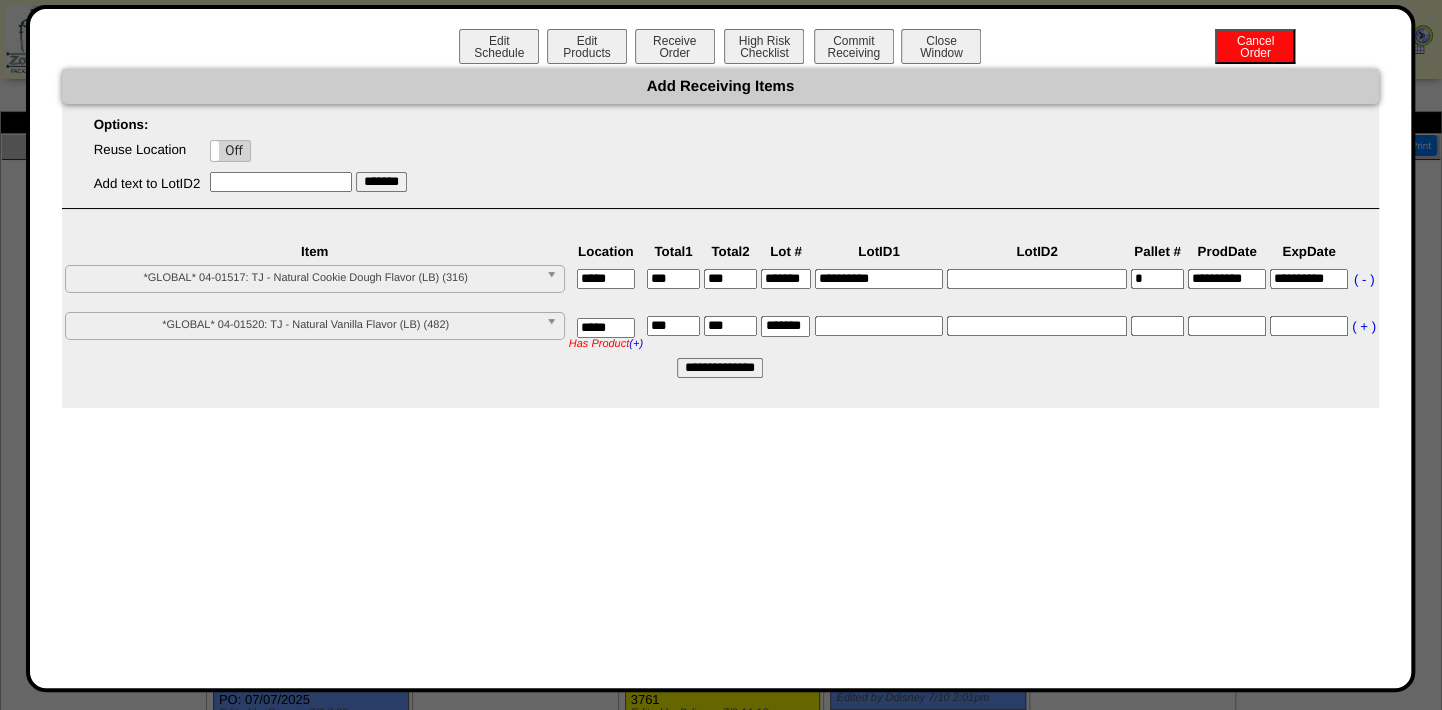 scroll, scrollTop: 0, scrollLeft: 10, axis: horizontal 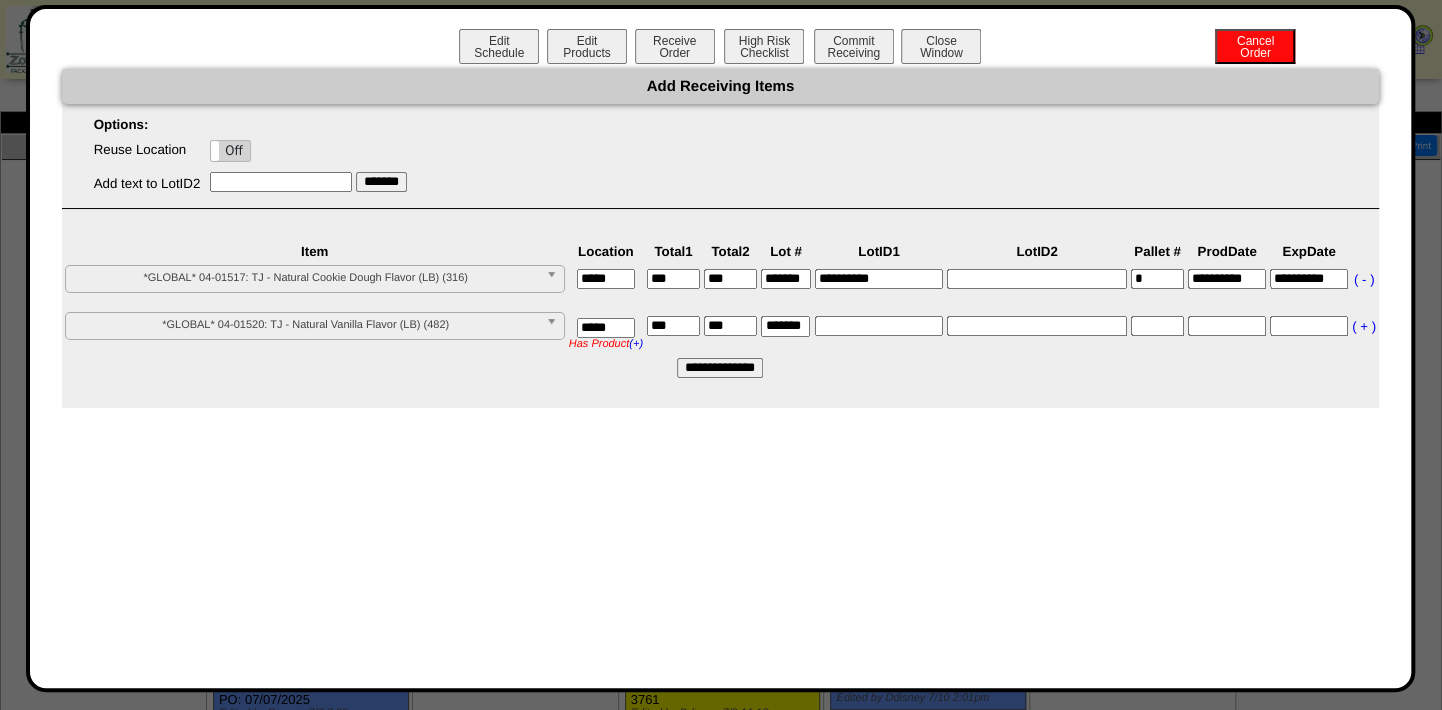 type on "*******" 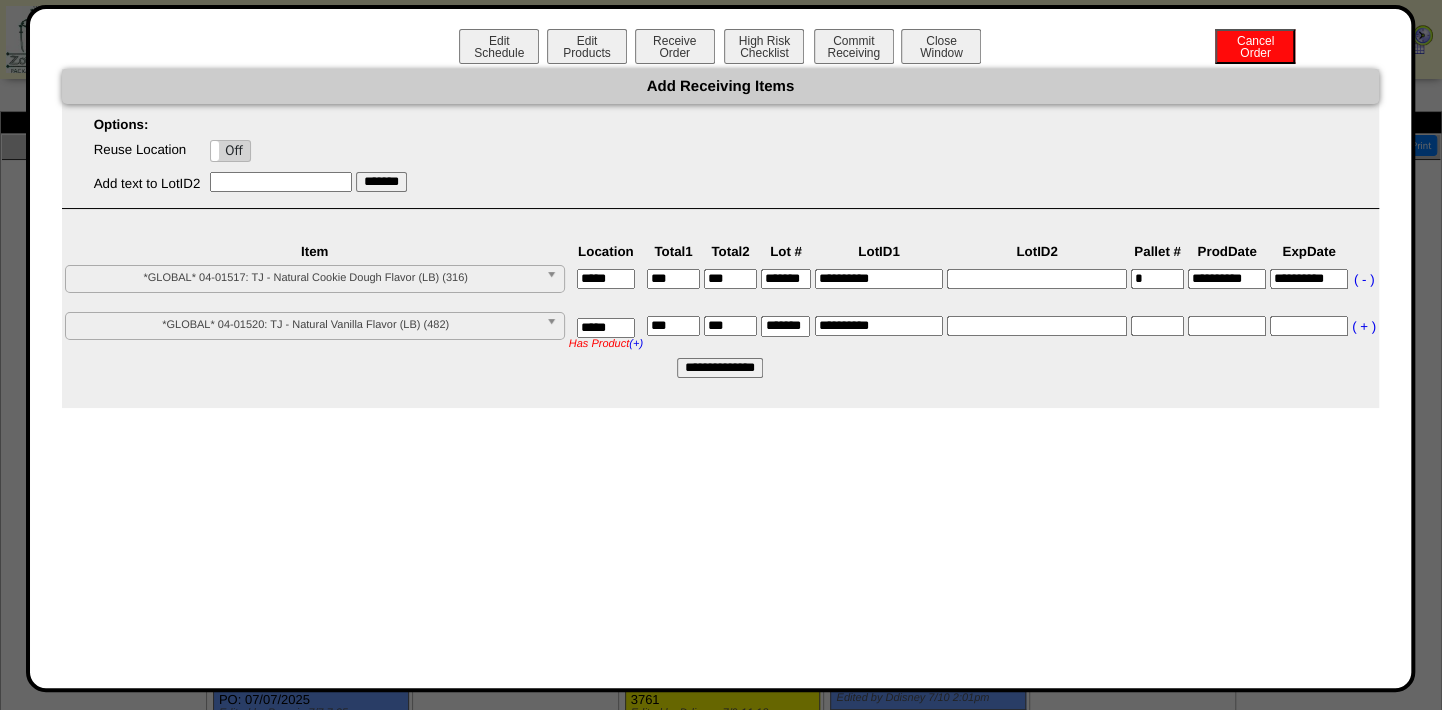 type on "**********" 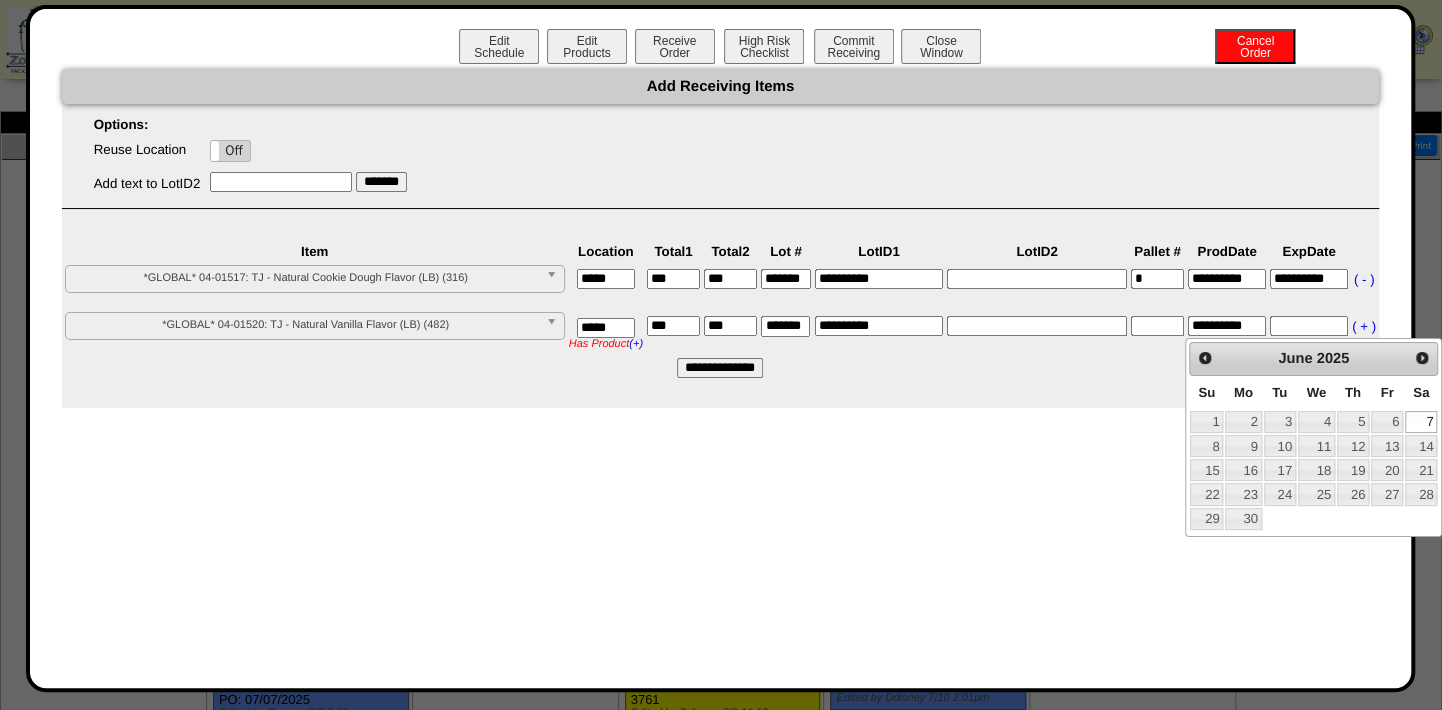 type on "**********" 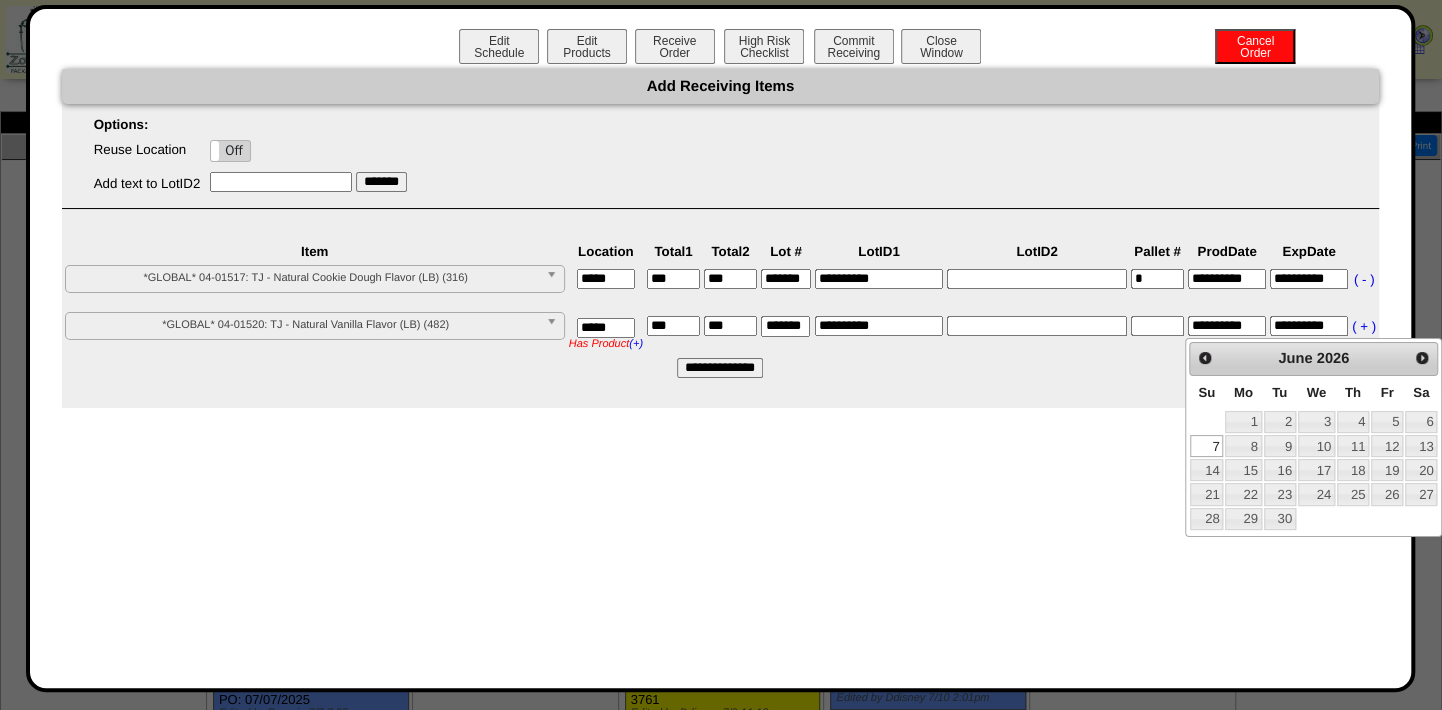 type on "**********" 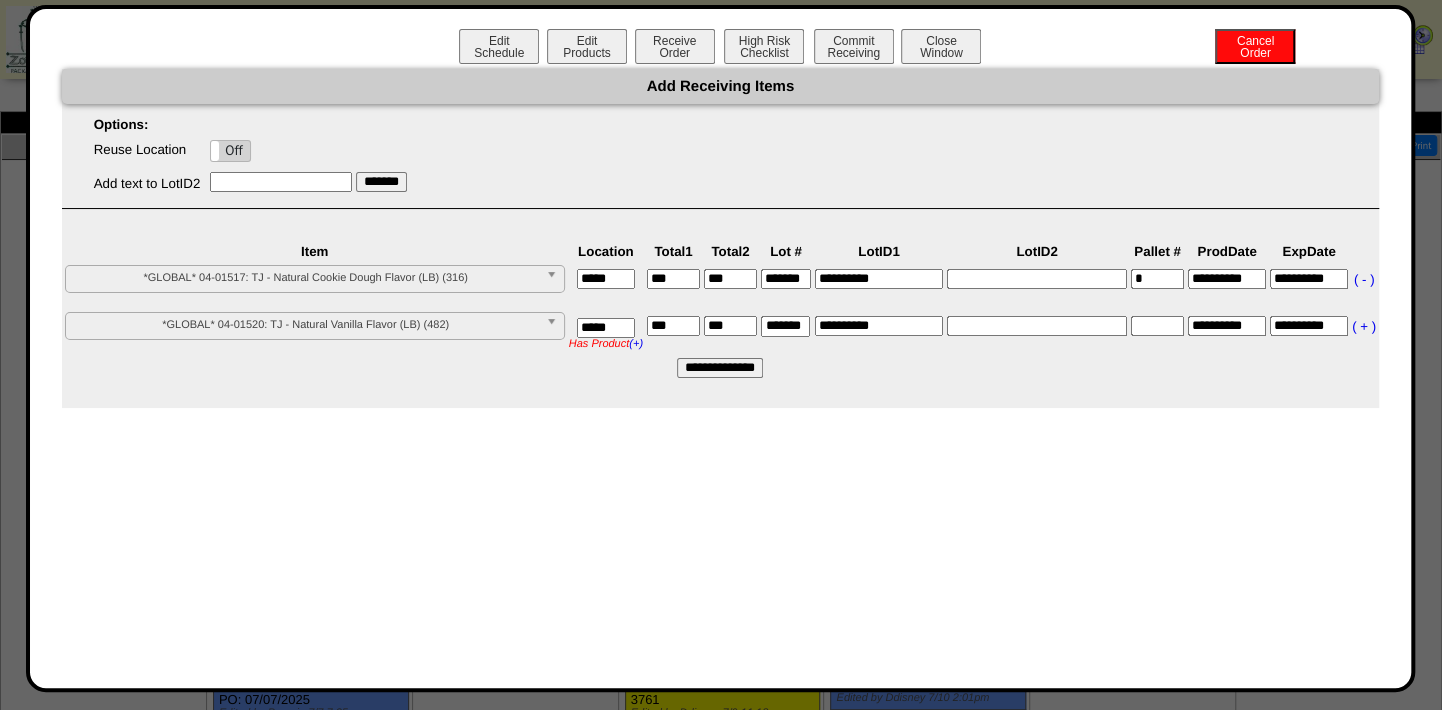 click on "**********" at bounding box center [720, 368] 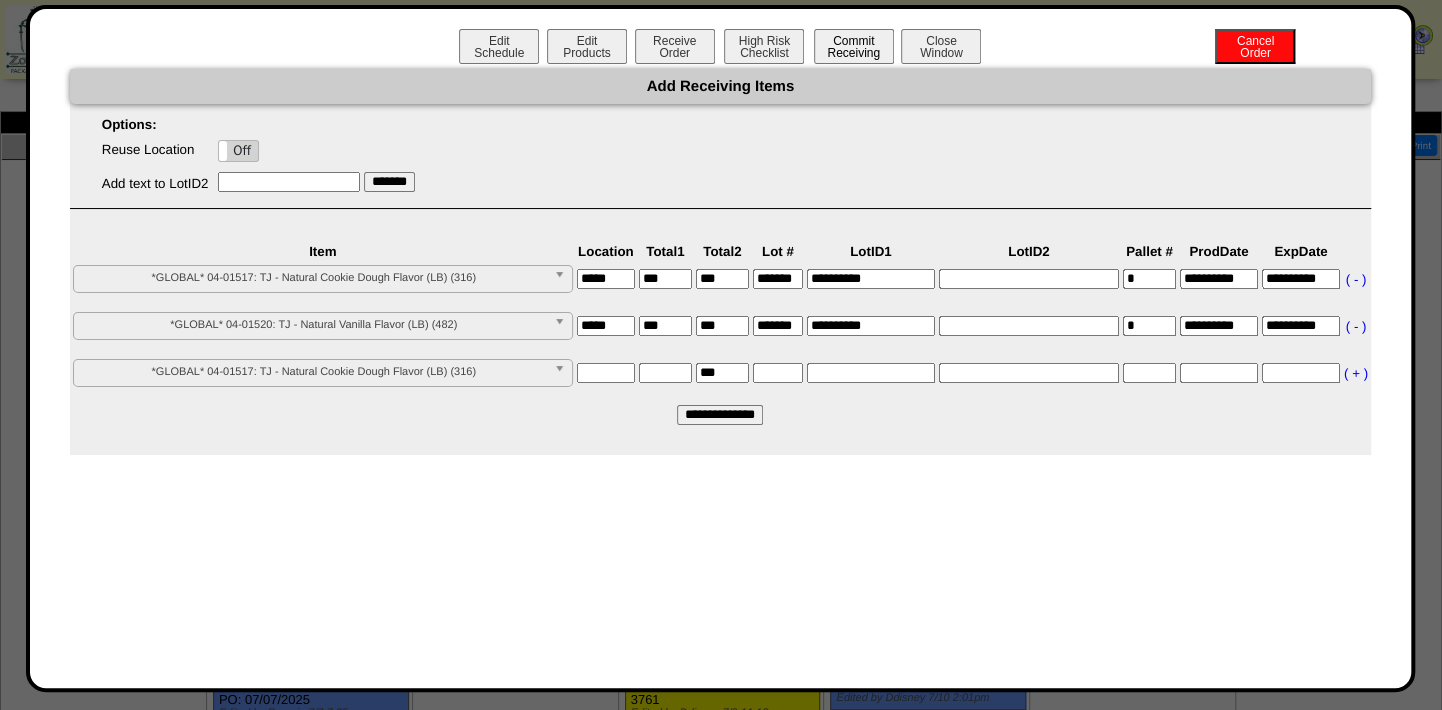 click on "Commit Receiving" at bounding box center (854, 46) 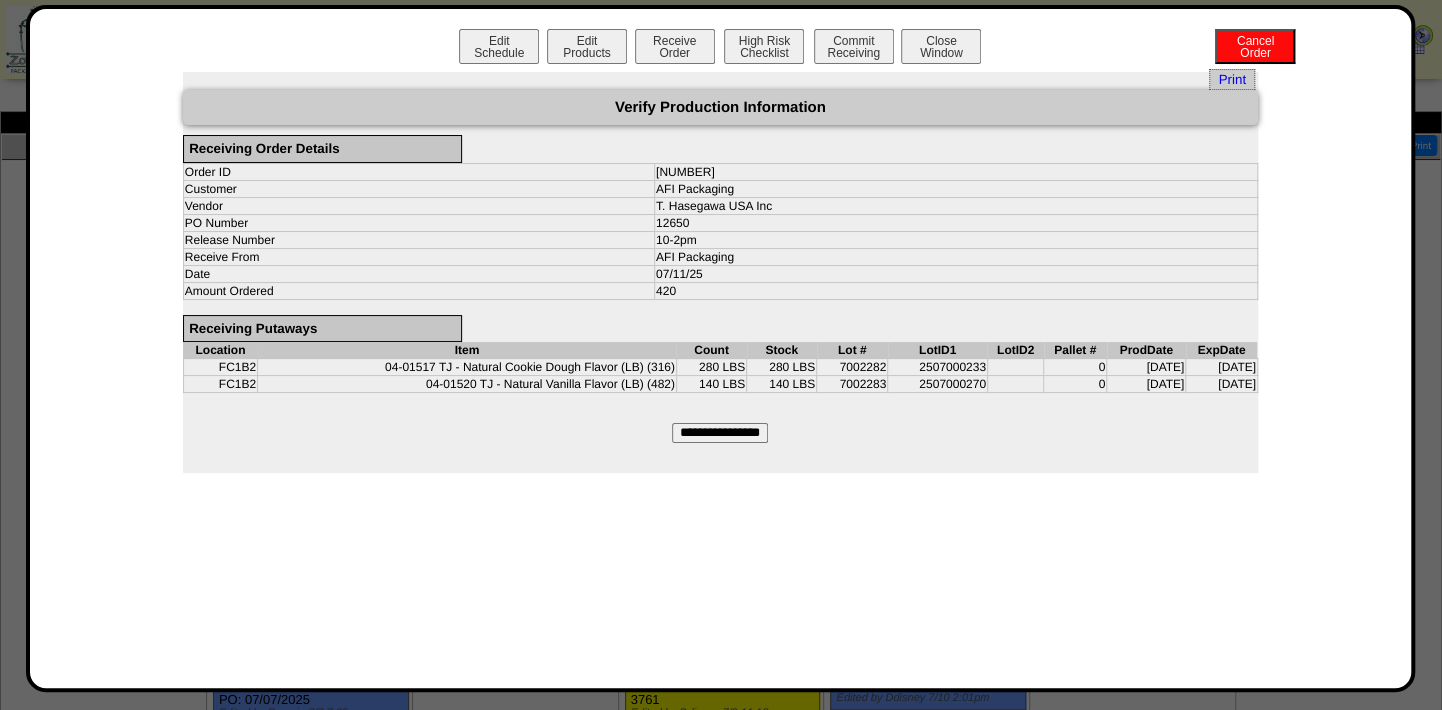 click on "**********" at bounding box center [720, 433] 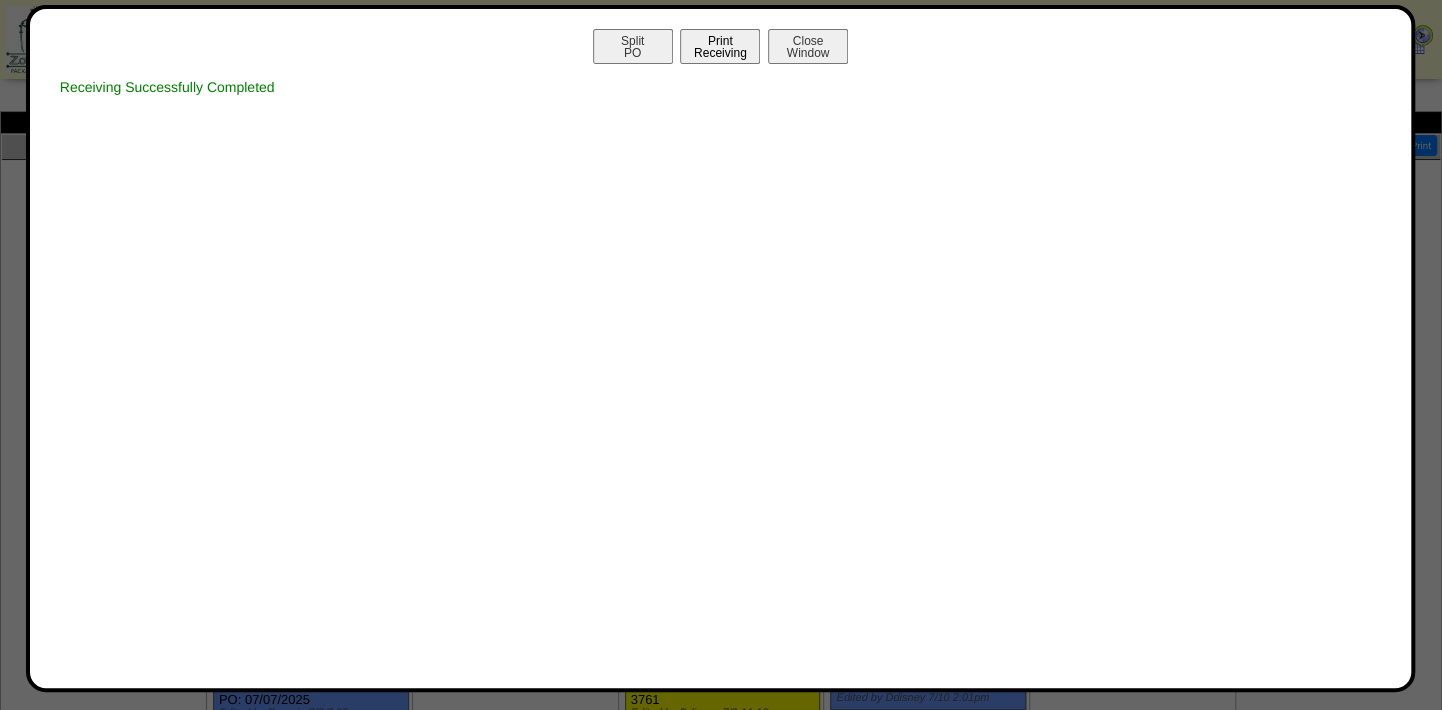 click on "Print Receiving" at bounding box center [720, 46] 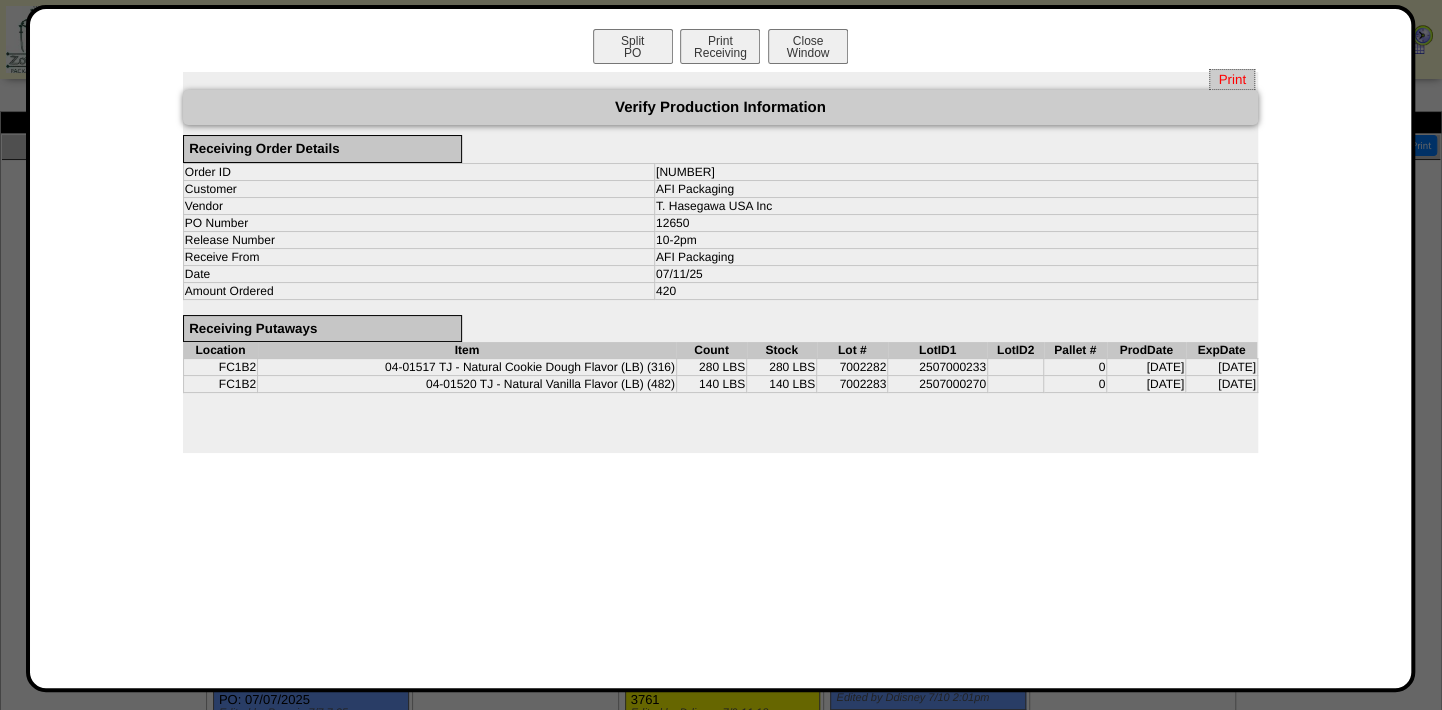 click on "Print" at bounding box center (1231, 79) 